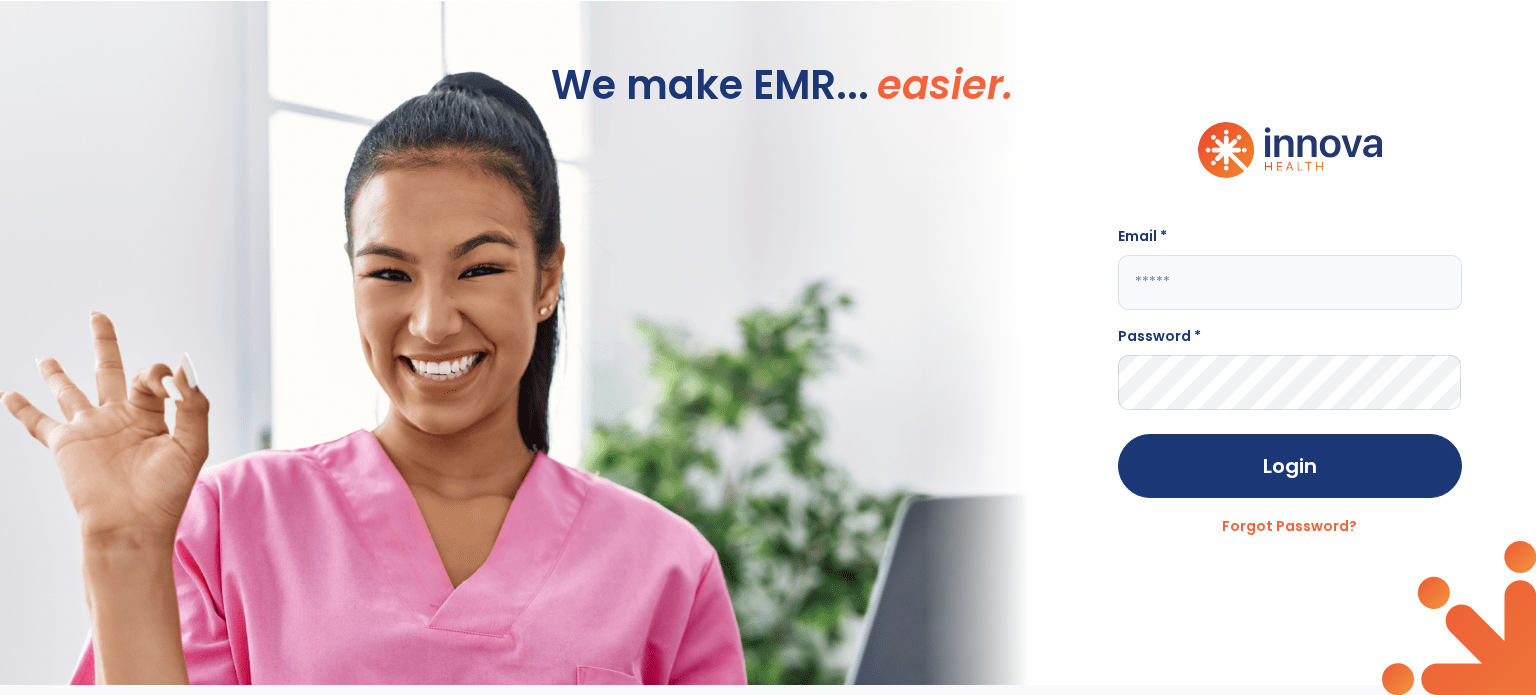scroll, scrollTop: 0, scrollLeft: 0, axis: both 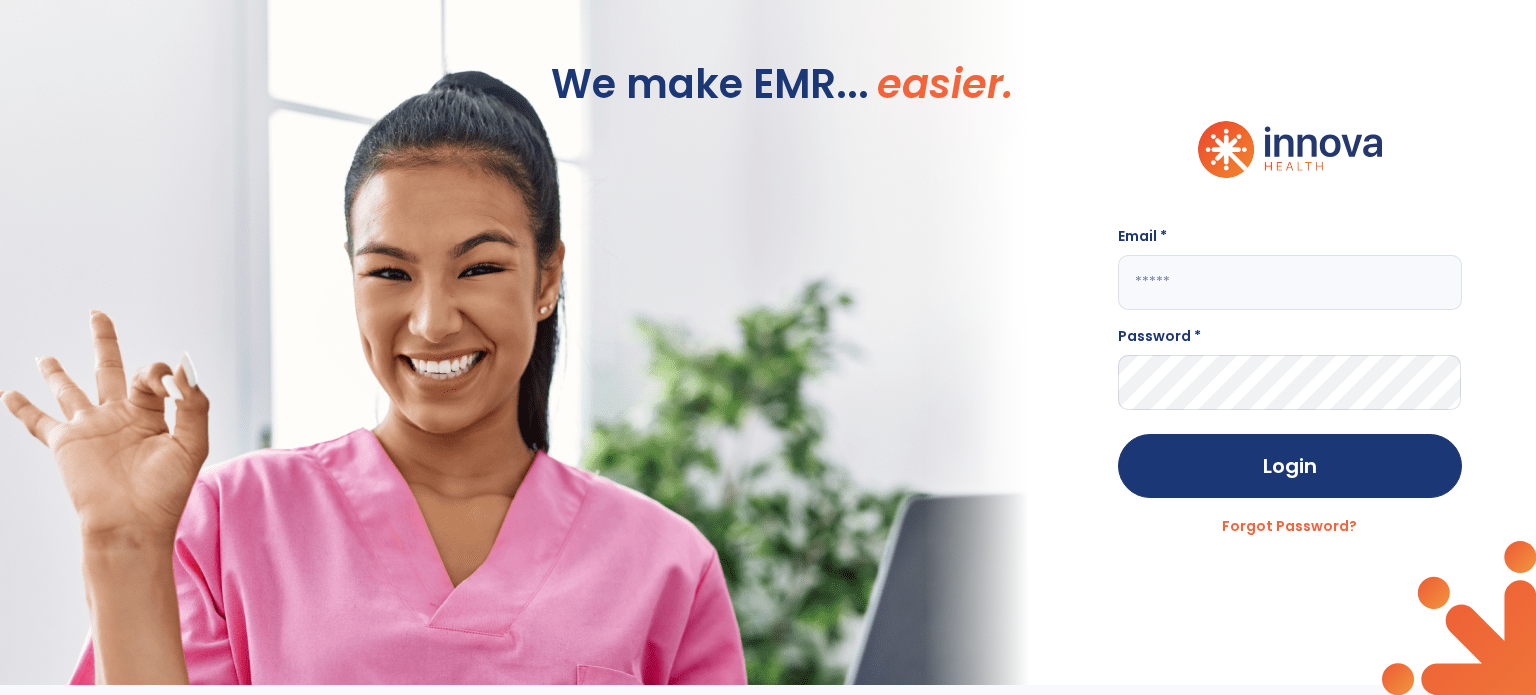 click 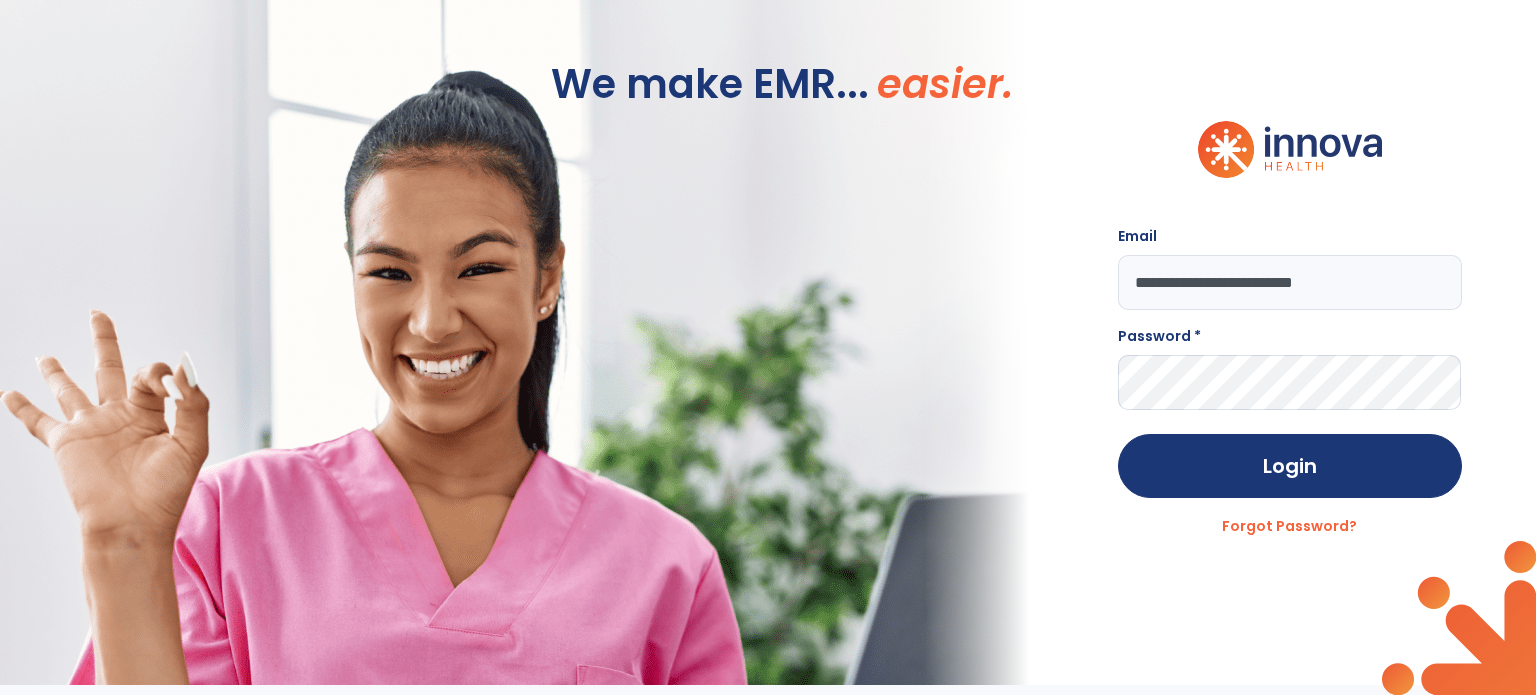 type on "**********" 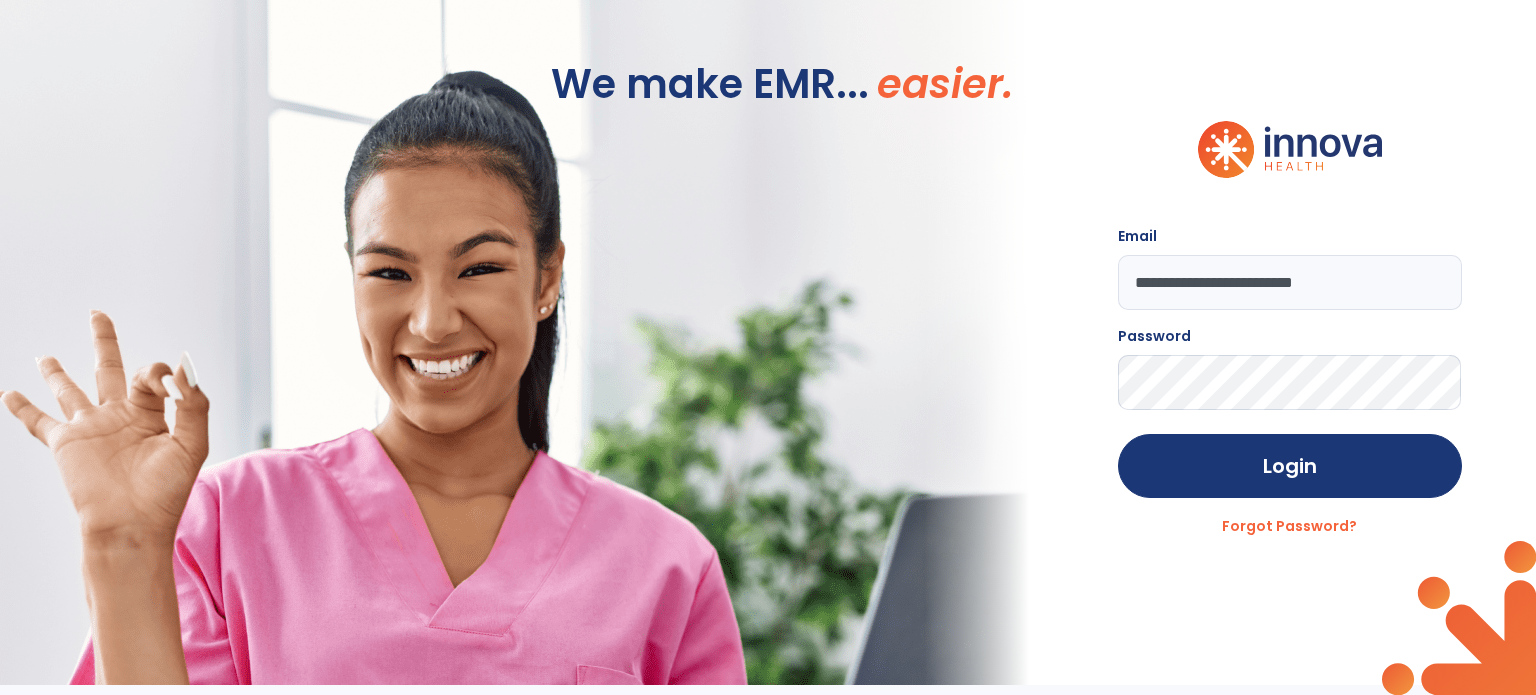 click on "Login" 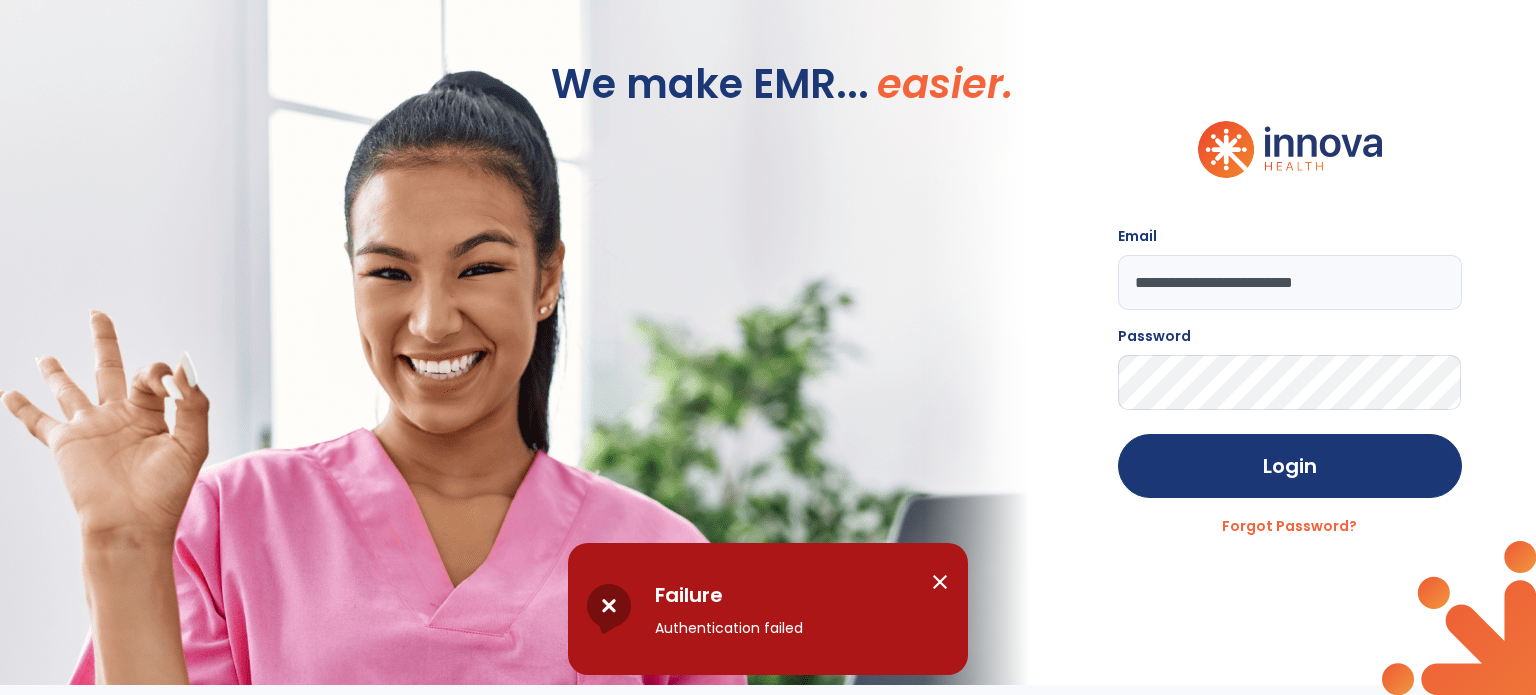 click on "Login" 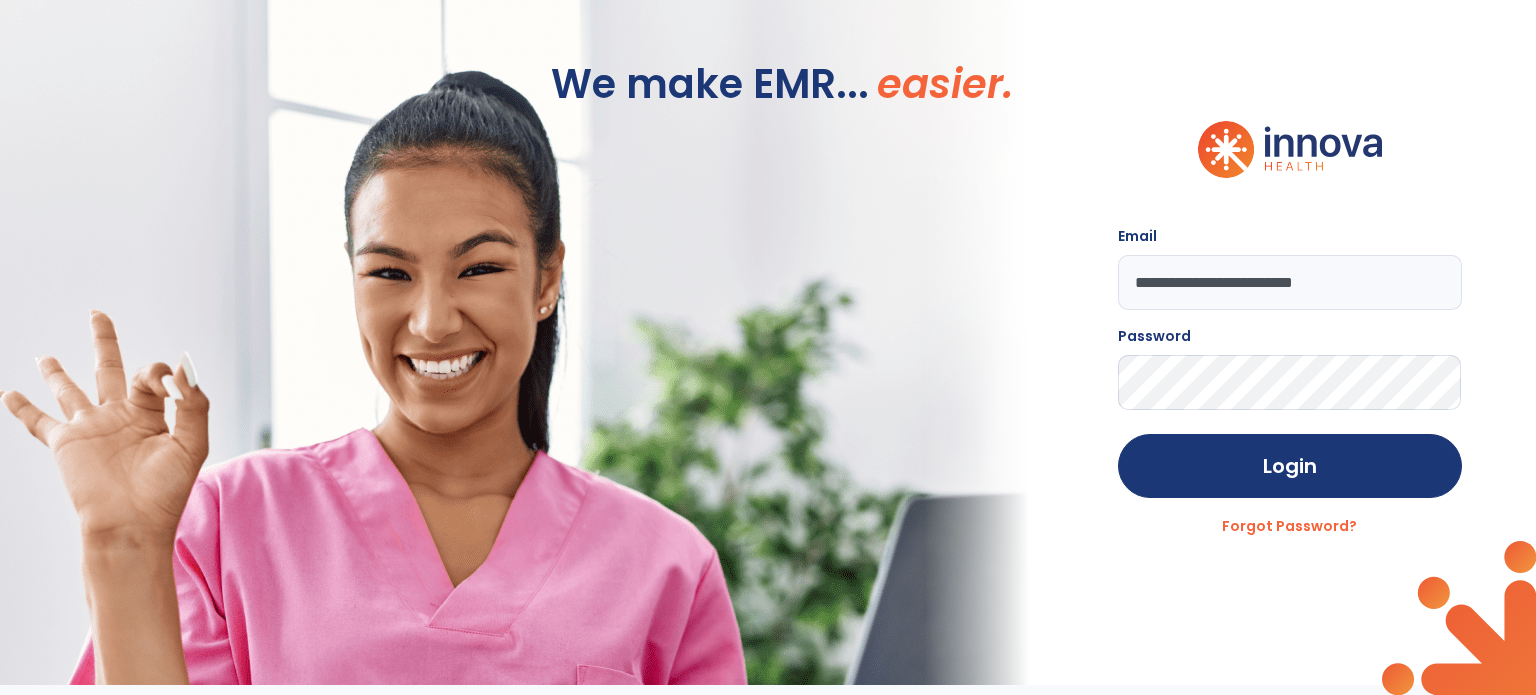 click on "Login" 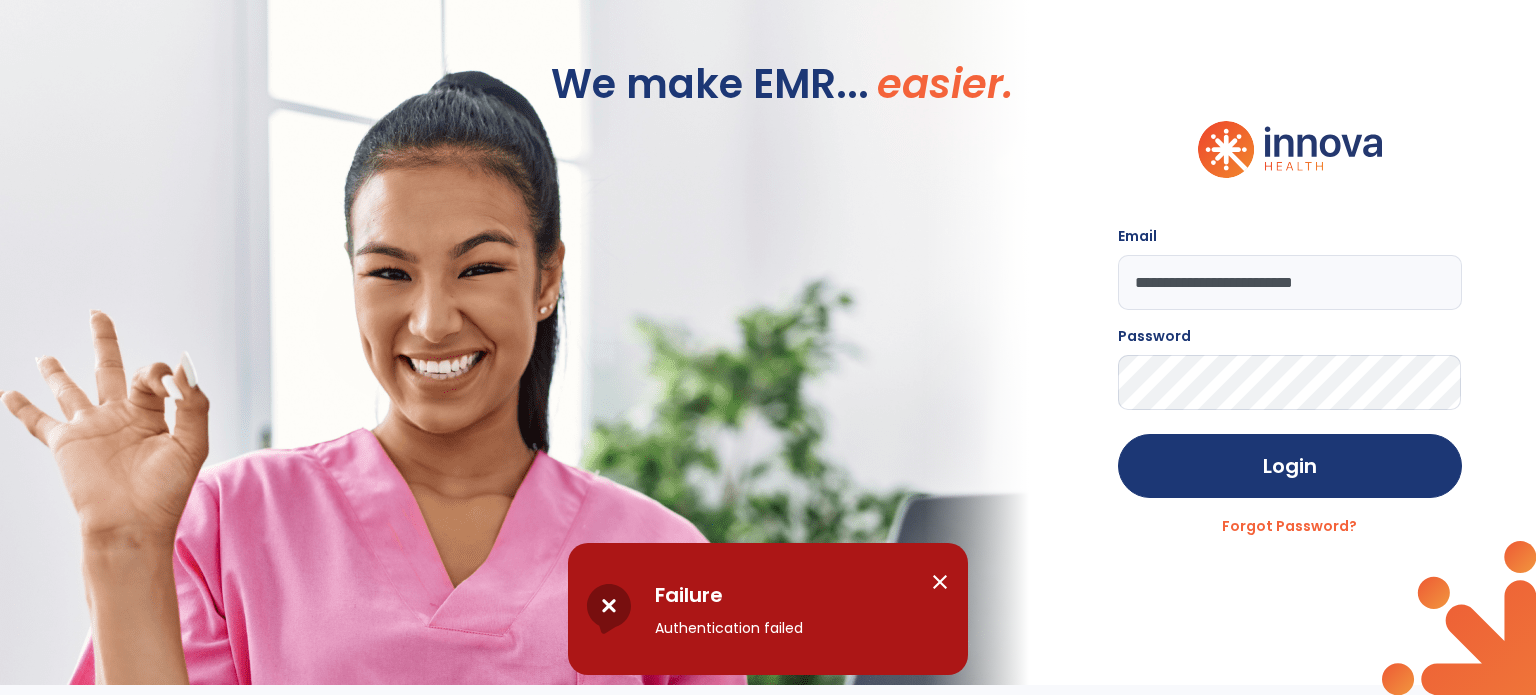 click on "Login" 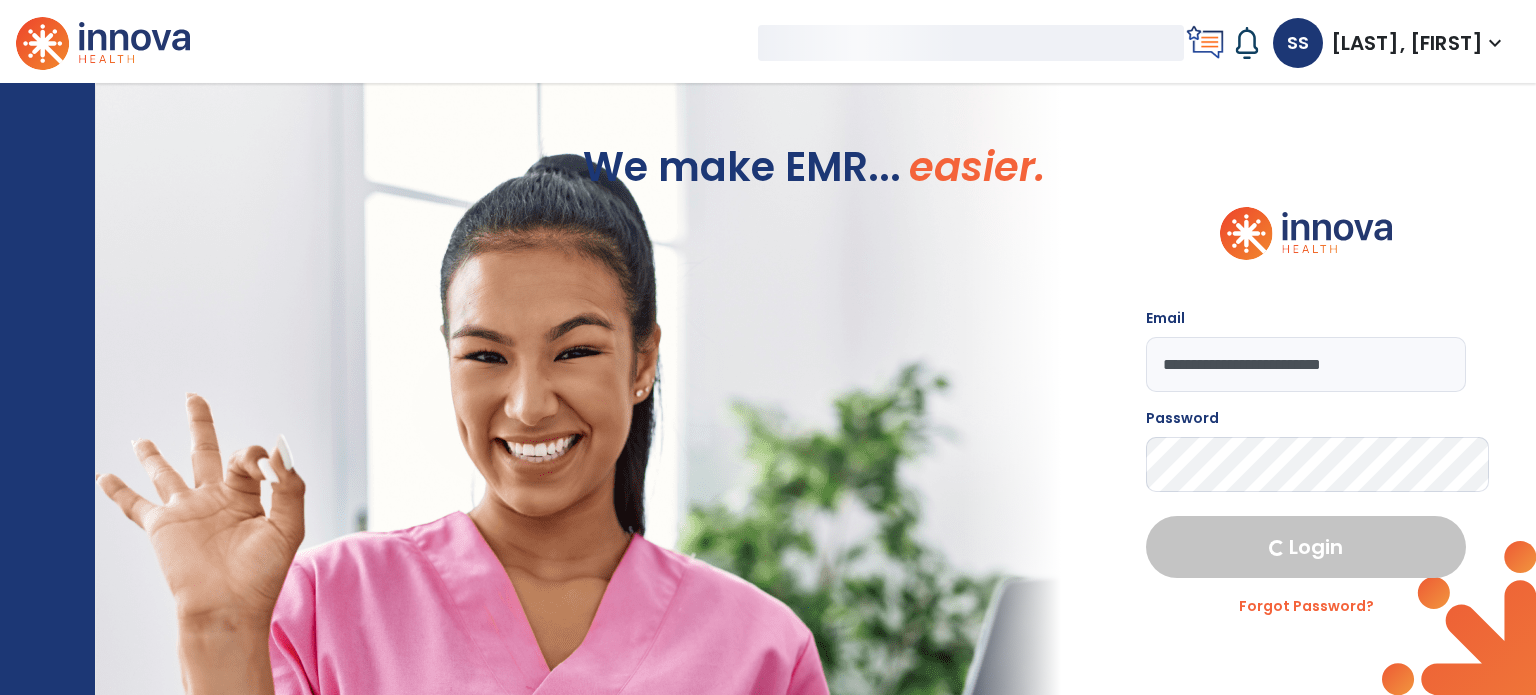 select on "****" 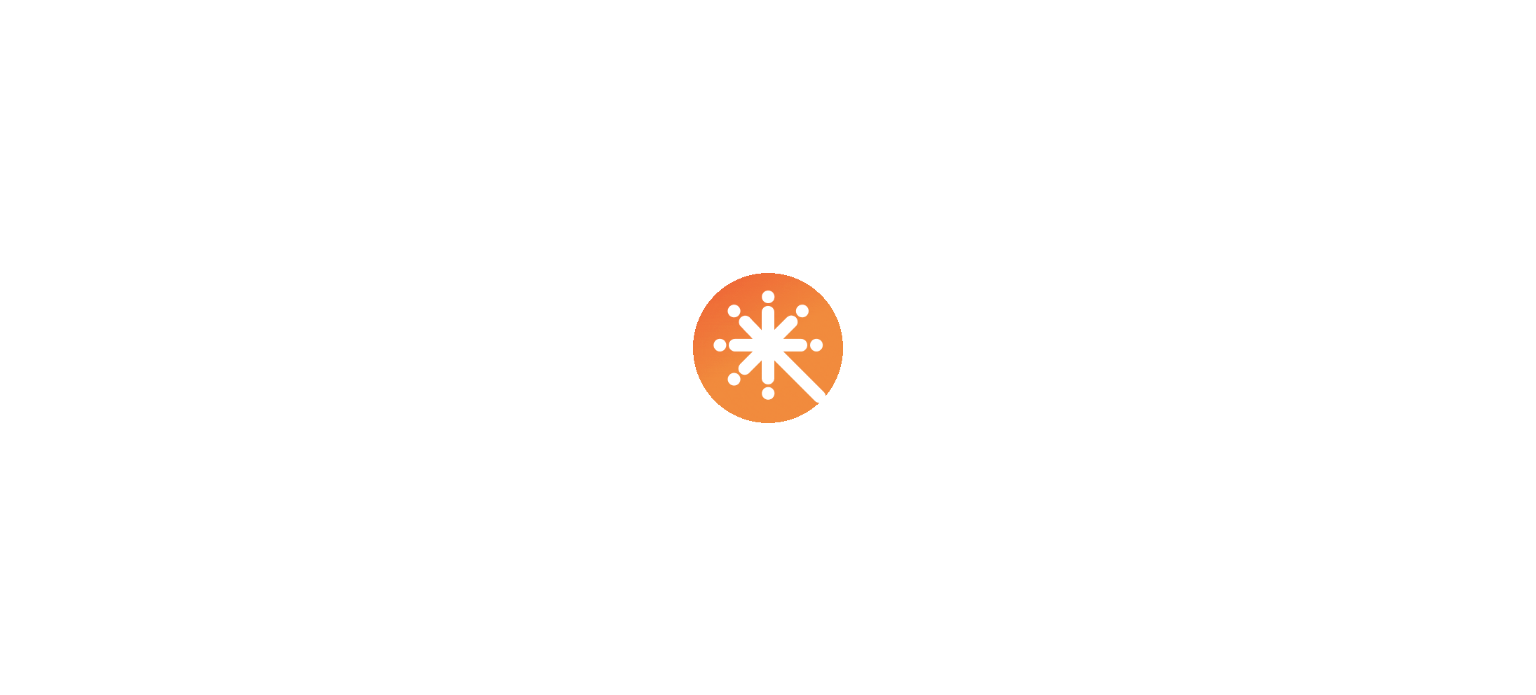 scroll, scrollTop: 0, scrollLeft: 0, axis: both 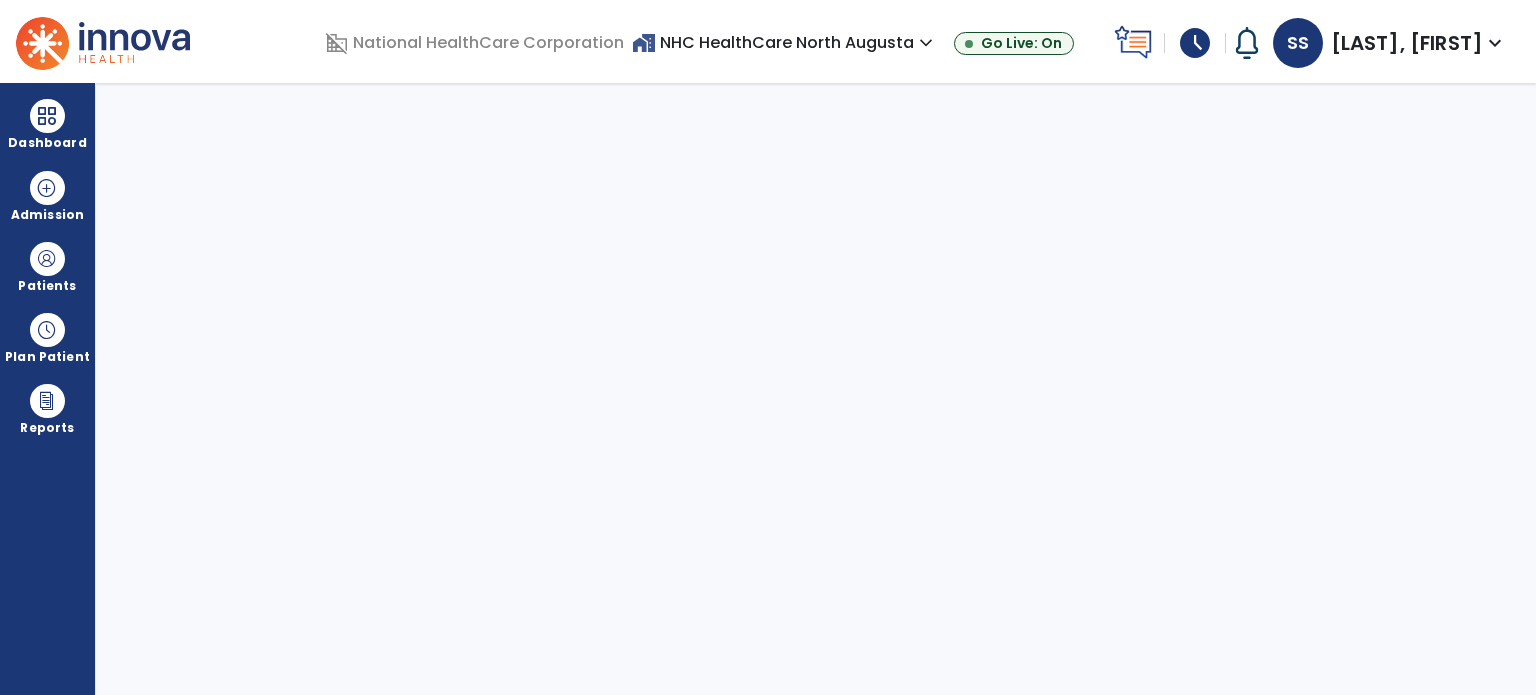 select on "****" 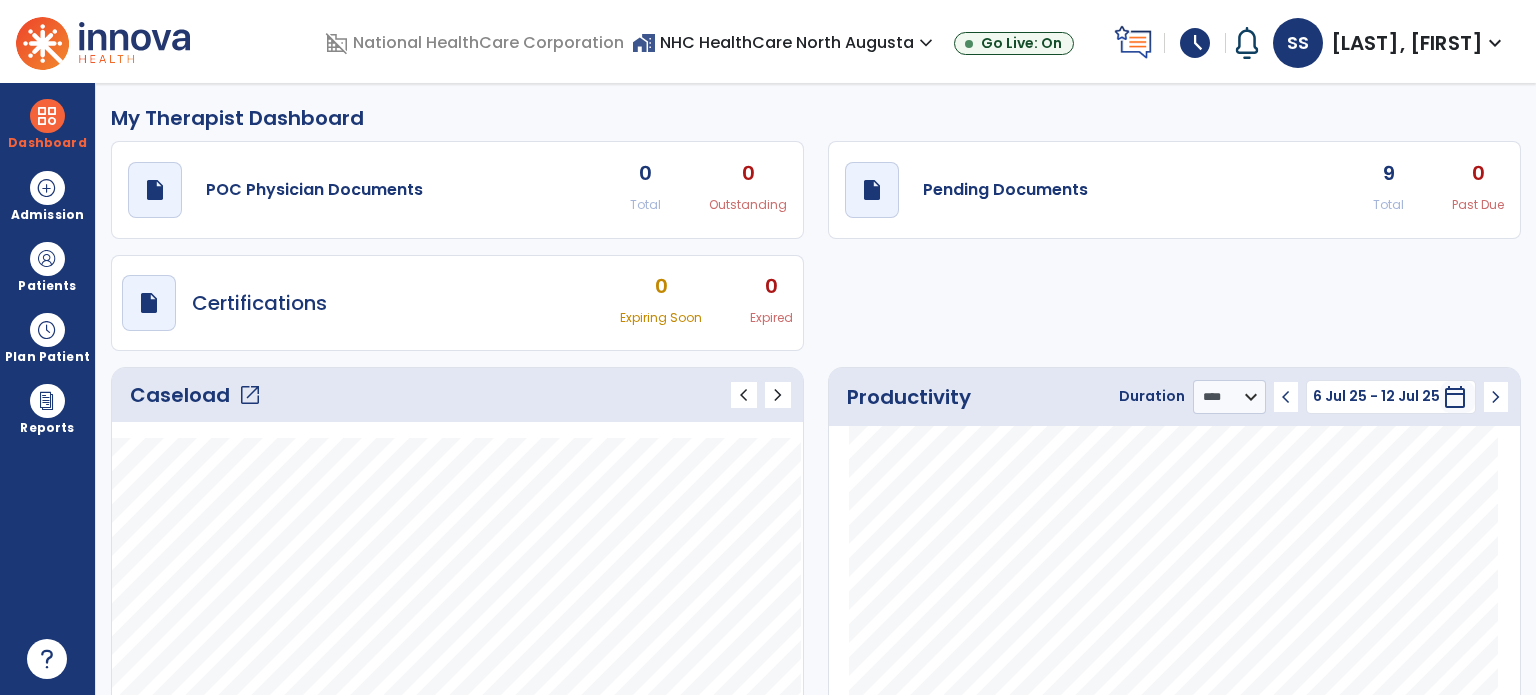 click on "9 Total" 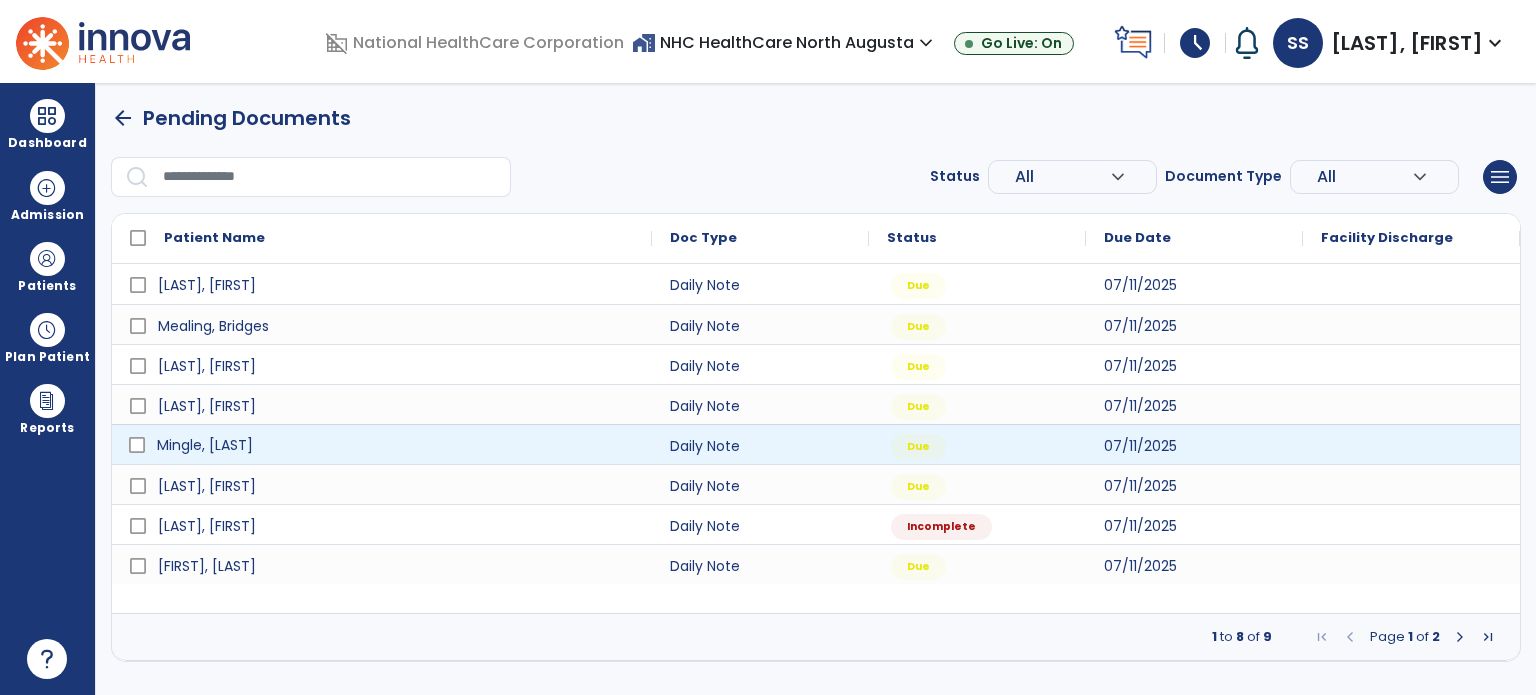 click on "Mingle, [LAST]" at bounding box center [205, 445] 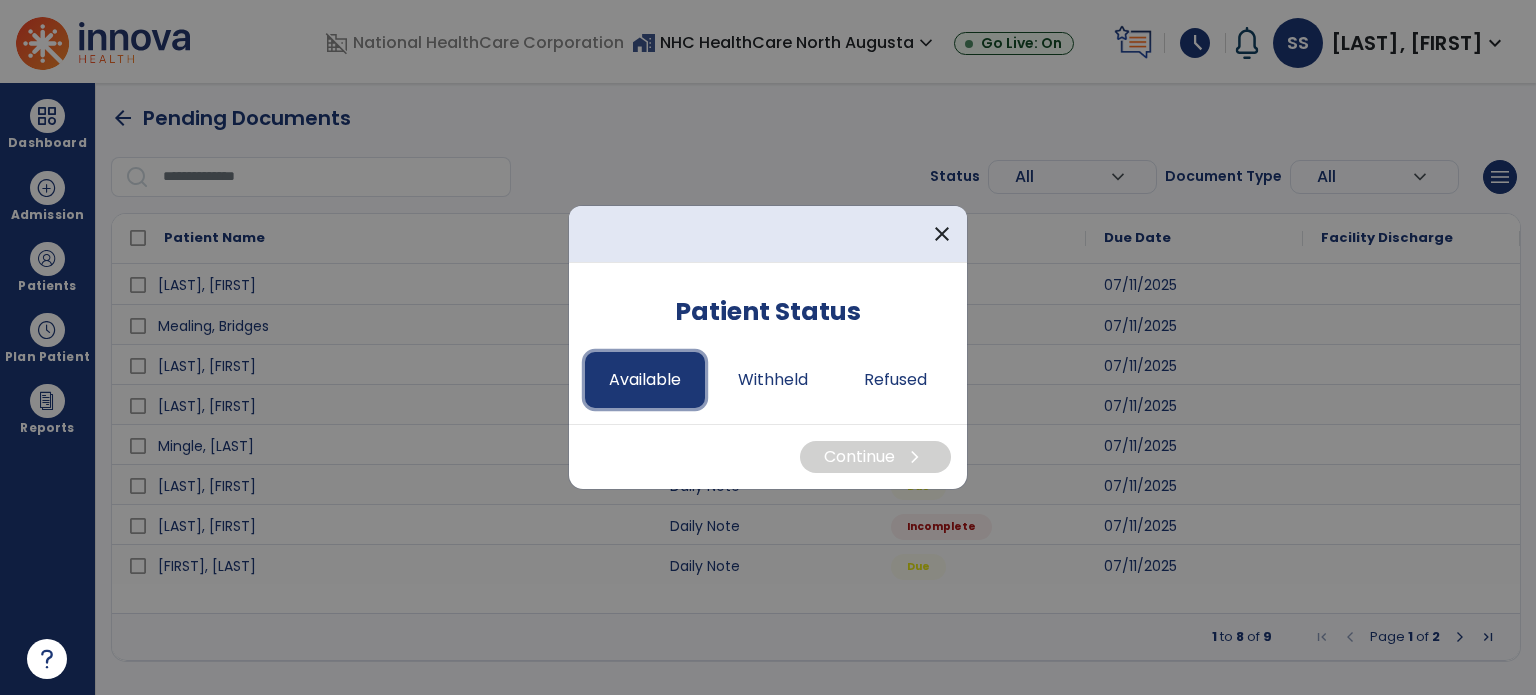 click on "Available" at bounding box center [645, 380] 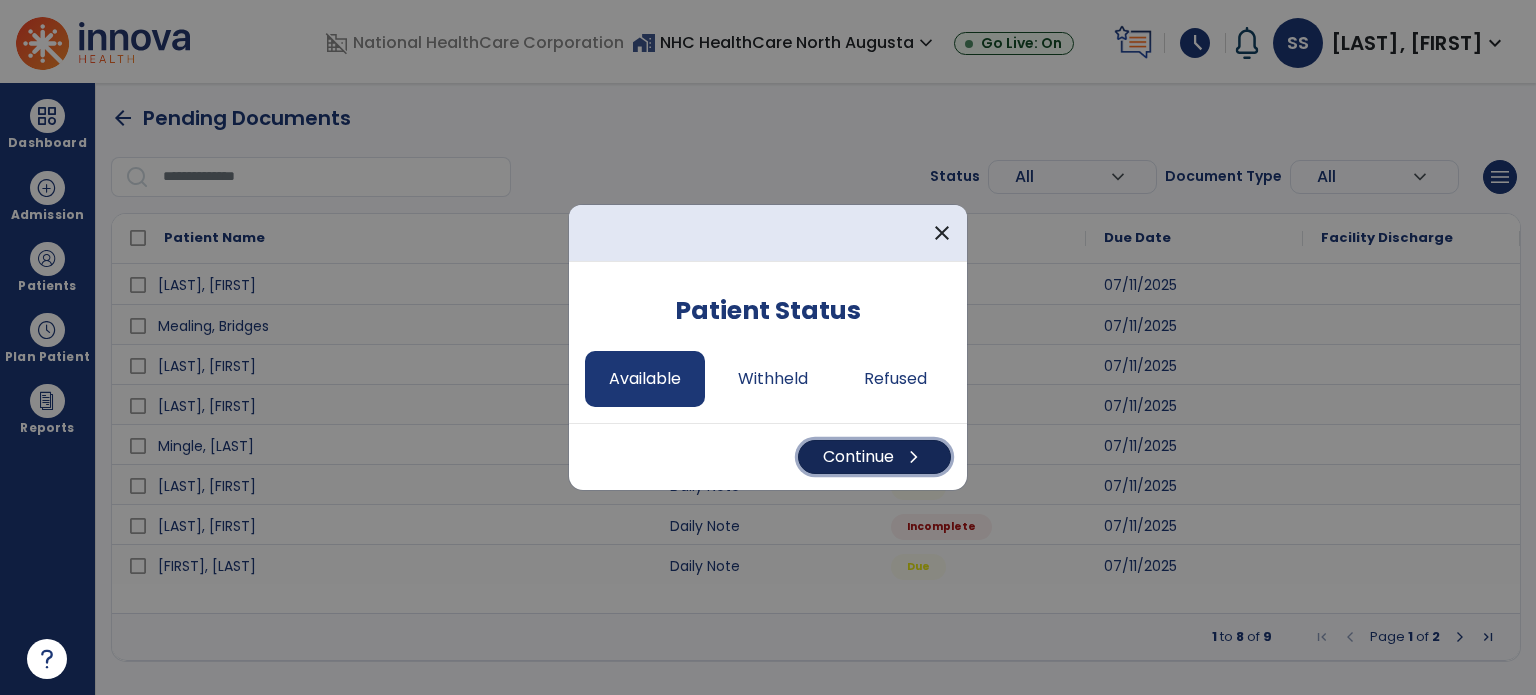 click on "Continue   chevron_right" at bounding box center [874, 457] 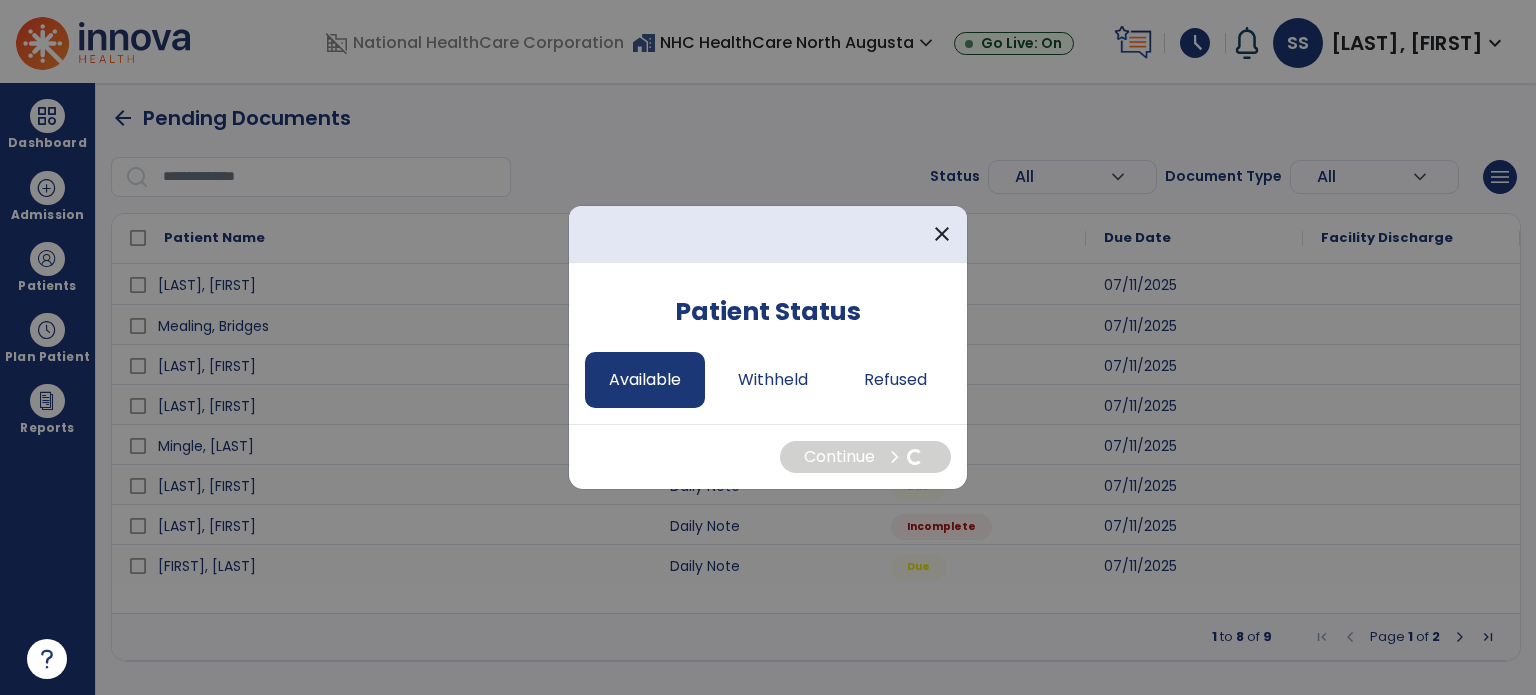 select on "*" 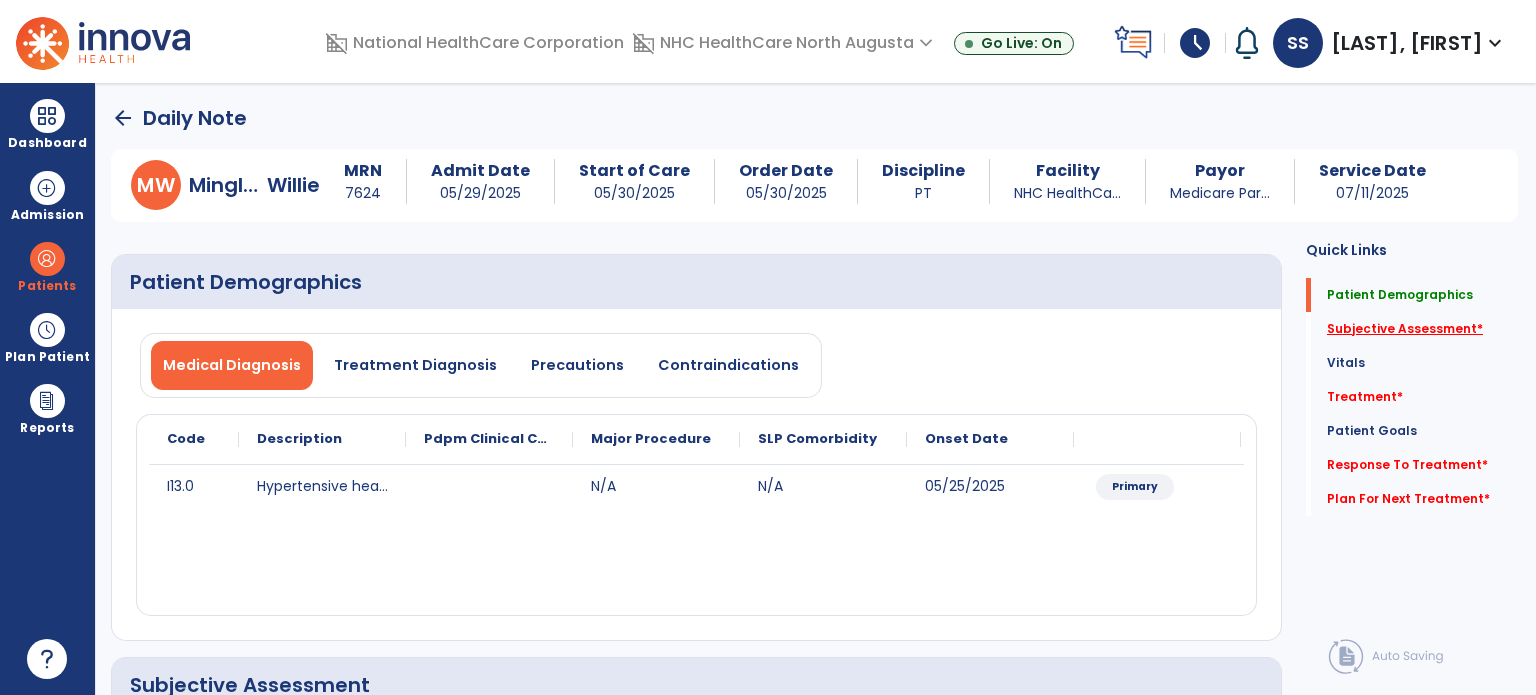 click on "Subjective Assessment   *" 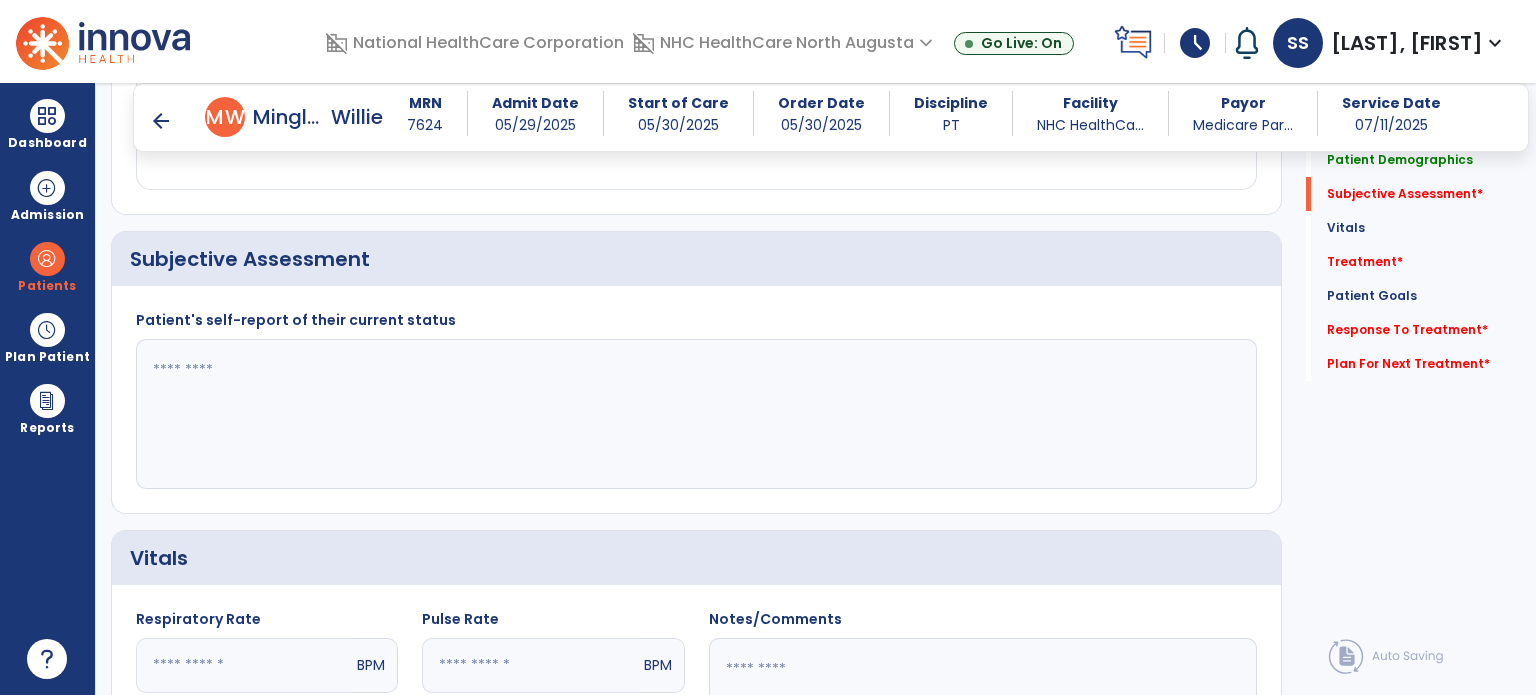 scroll, scrollTop: 408, scrollLeft: 0, axis: vertical 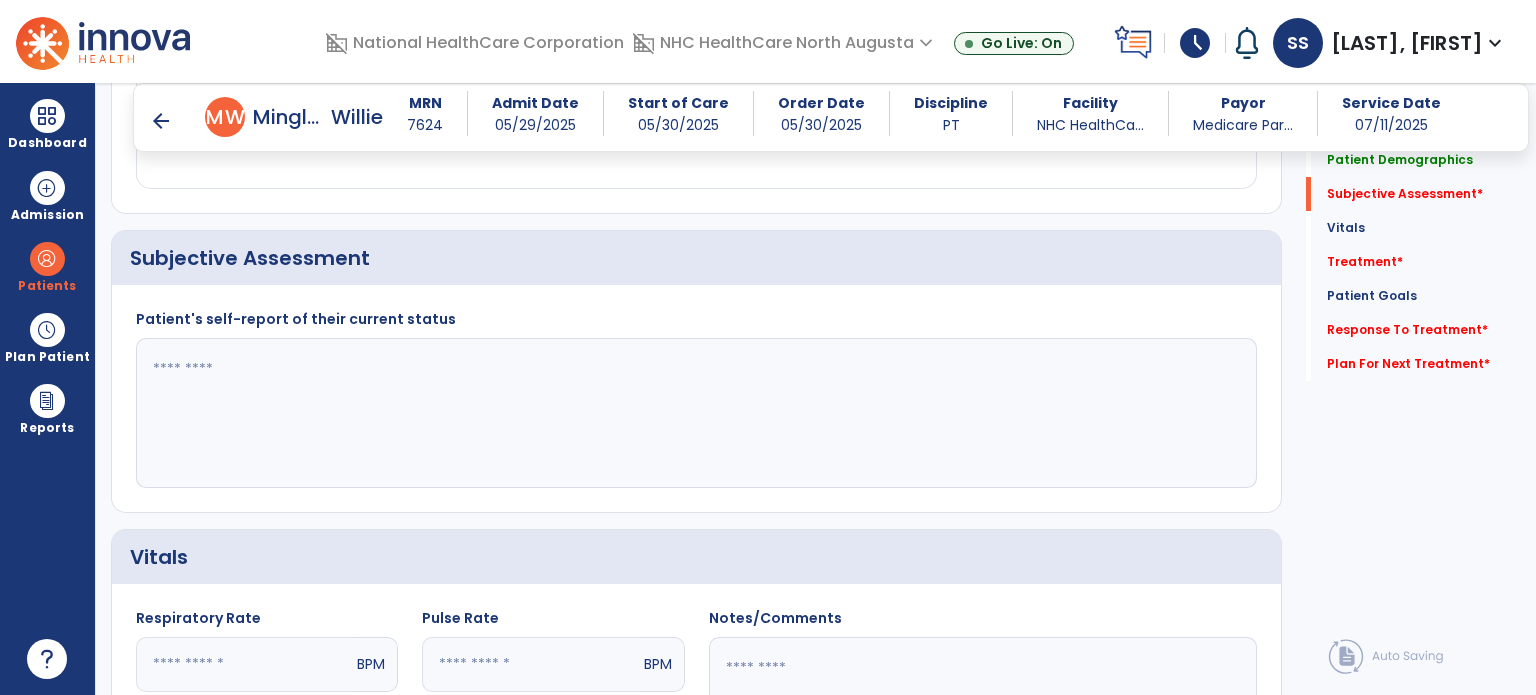 click 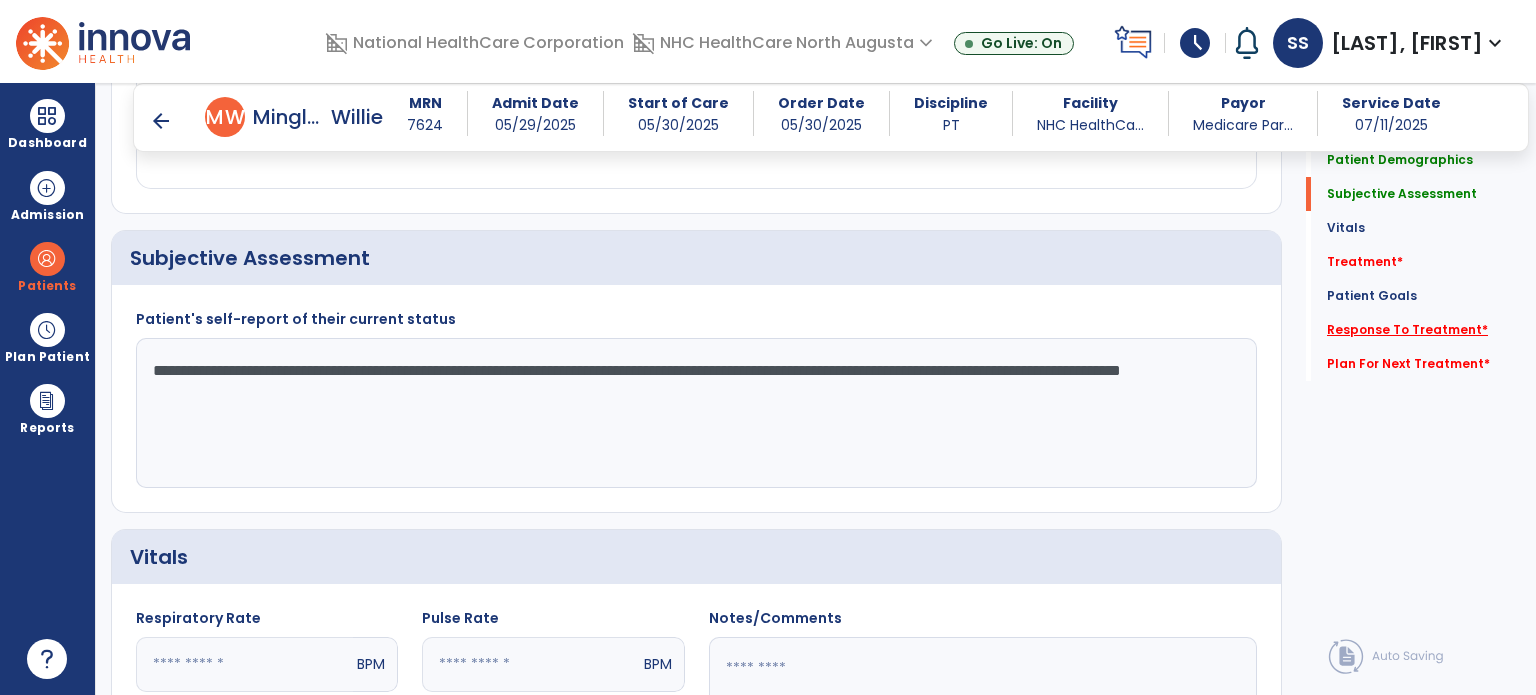 type on "**********" 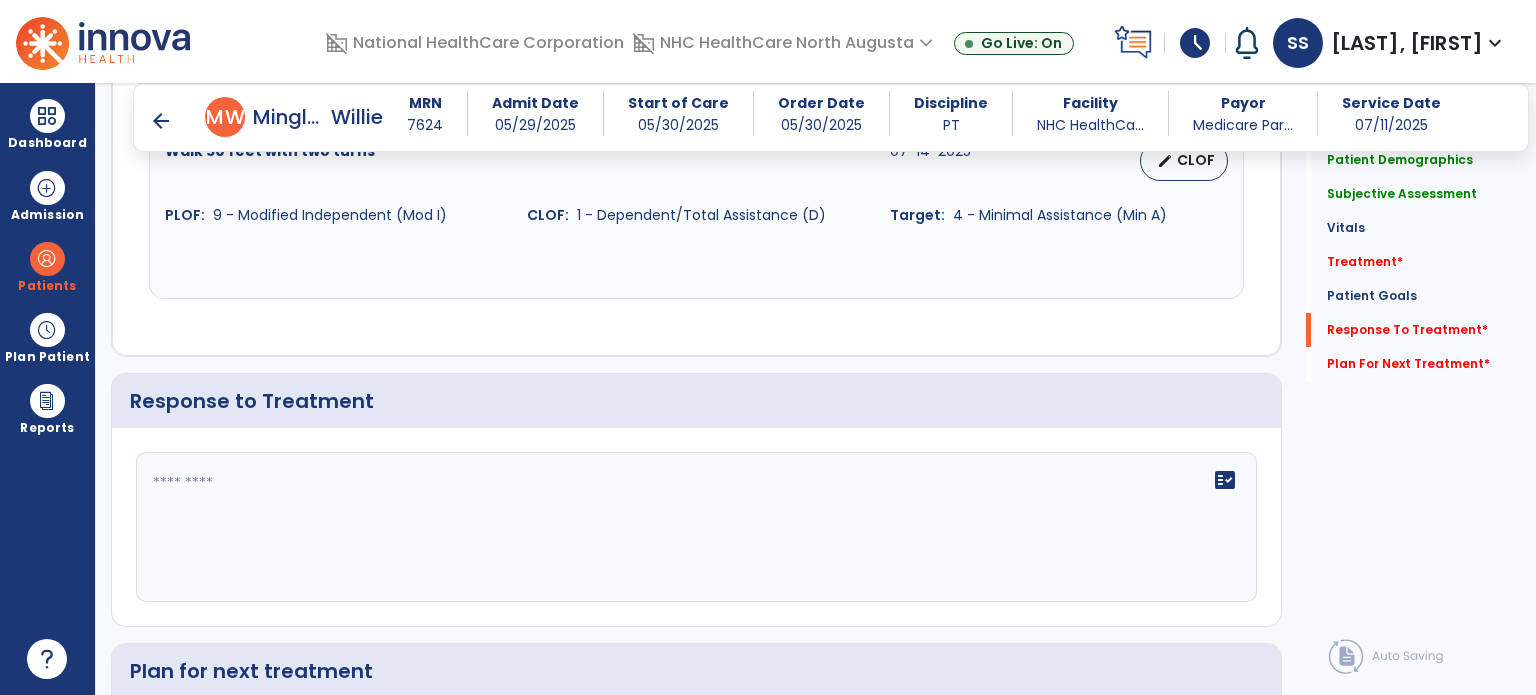scroll, scrollTop: 2284, scrollLeft: 0, axis: vertical 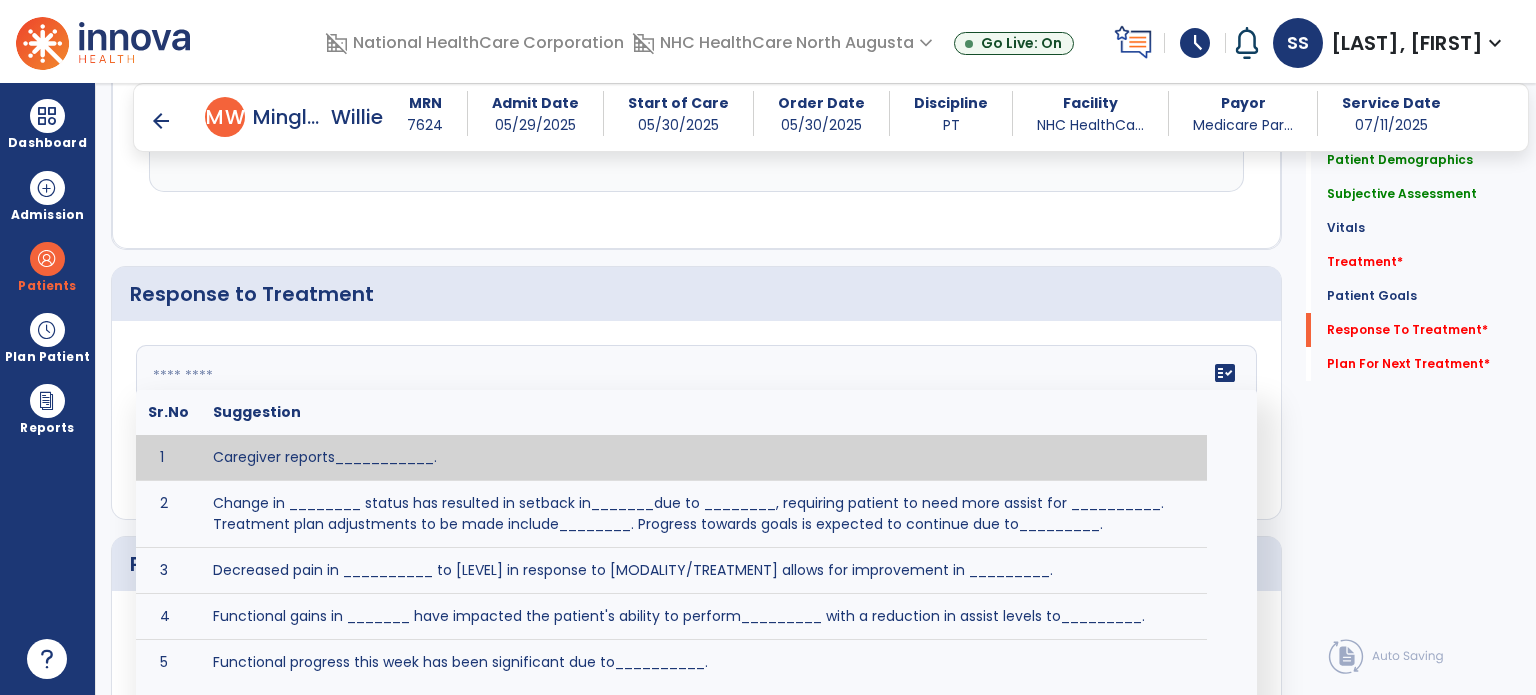 click on "fact_check  Sr.No Suggestion 1 Caregiver reports___________. 2 Change in ________ status has resulted in setback in_______due to ________, requiring patient to need more assist for __________.   Treatment plan adjustments to be made include________.  Progress towards goals is expected to continue due to_________. 3 Decreased pain in __________ to [LEVEL] in response to [MODALITY/TREATMENT] allows for improvement in _________. 4 Functional gains in _______ have impacted the patient's ability to perform_________ with a reduction in assist levels to_________. 5 Functional progress this week has been significant due to__________. 6 Gains in ________ have improved the patient's ability to perform ______with decreased levels of assist to___________. 7 Improvement in ________allows patient to tolerate higher levels of challenges in_________. 8 Pain in [AREA] has decreased to [LEVEL] in response to [TREATMENT/MODALITY], allowing fore ease in completing__________. 9 10 11 12 13 14 15 16 17 18 19 20 21" 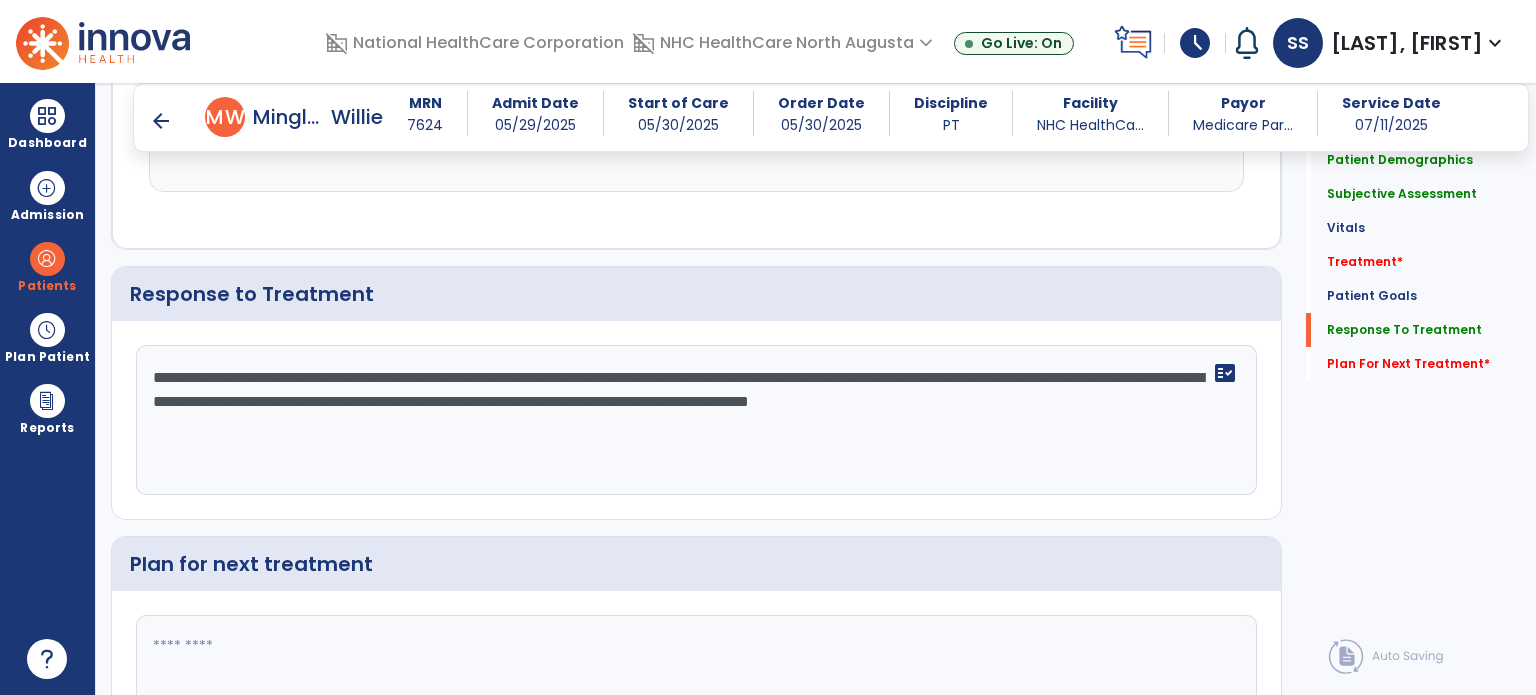 type on "**********" 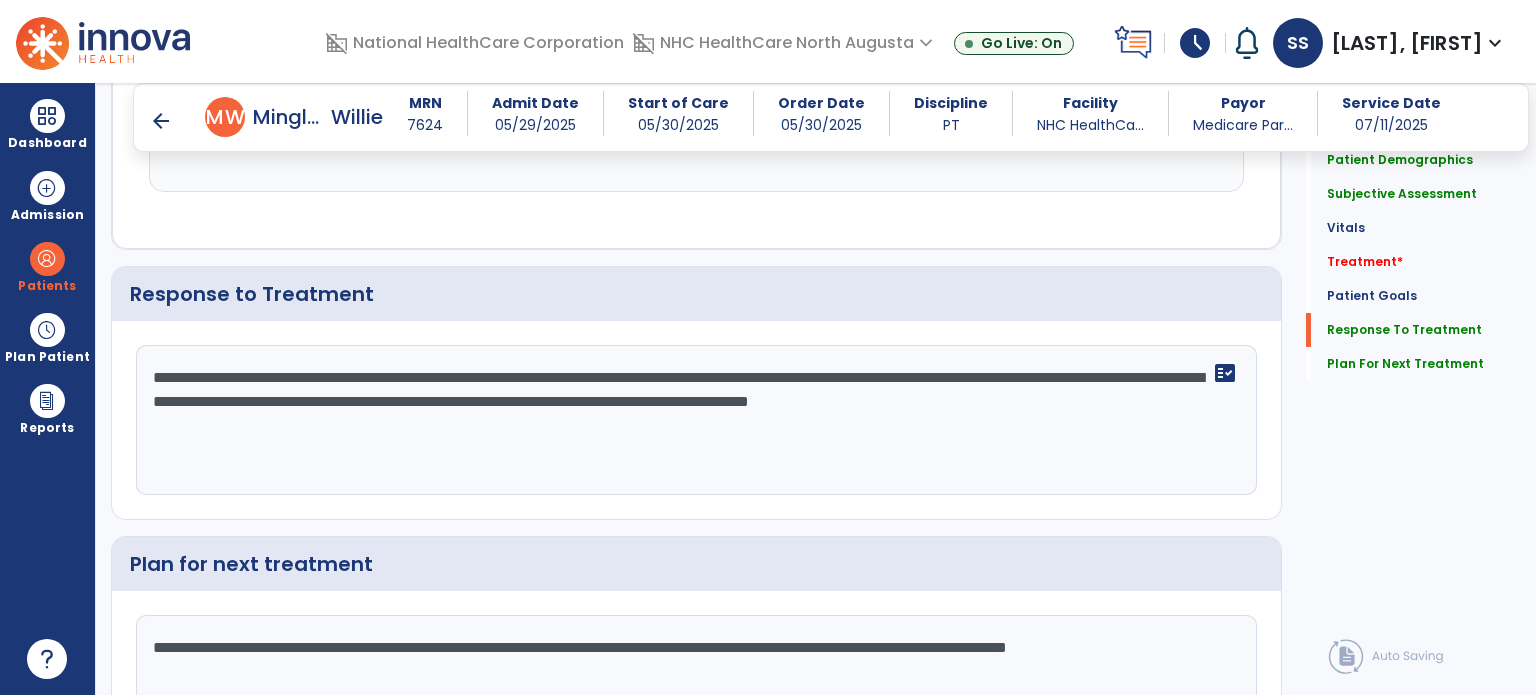 click on "**********" 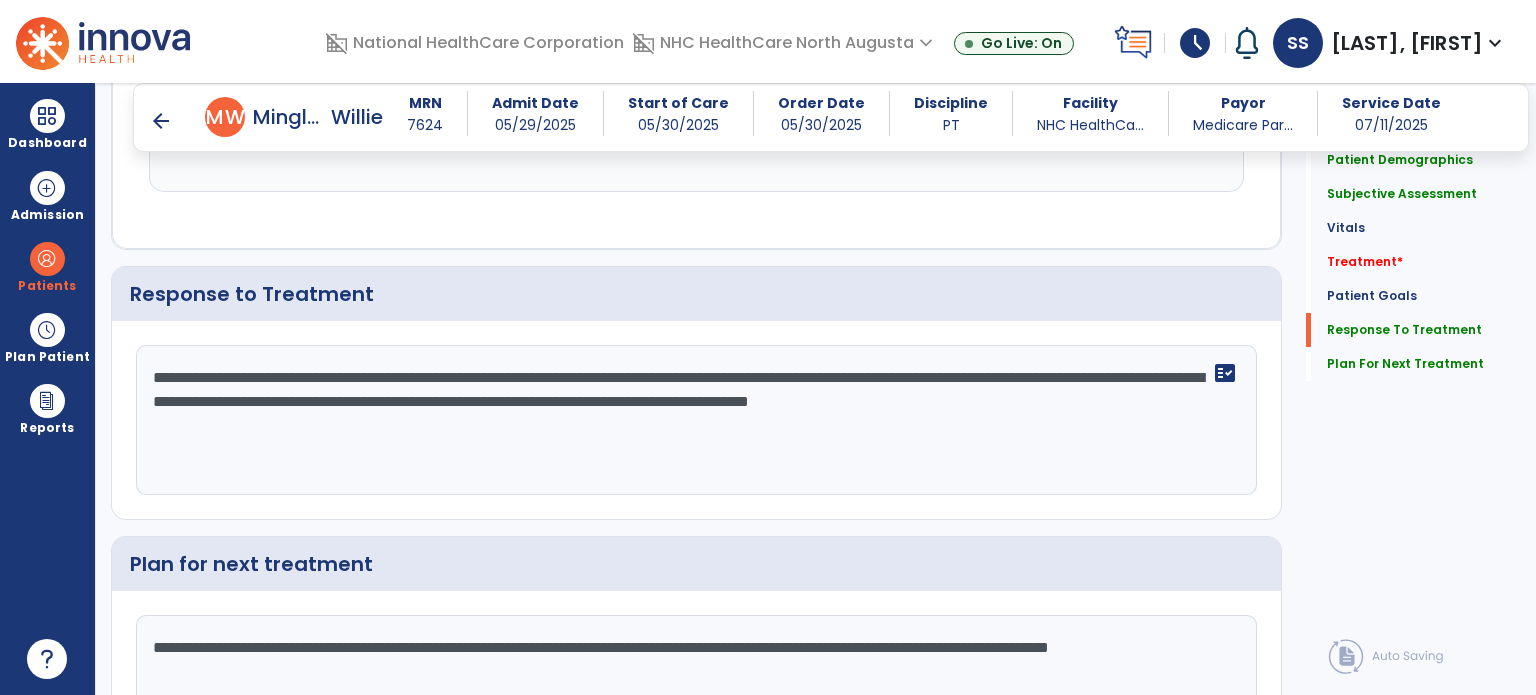 click on "Plan for next treatment" 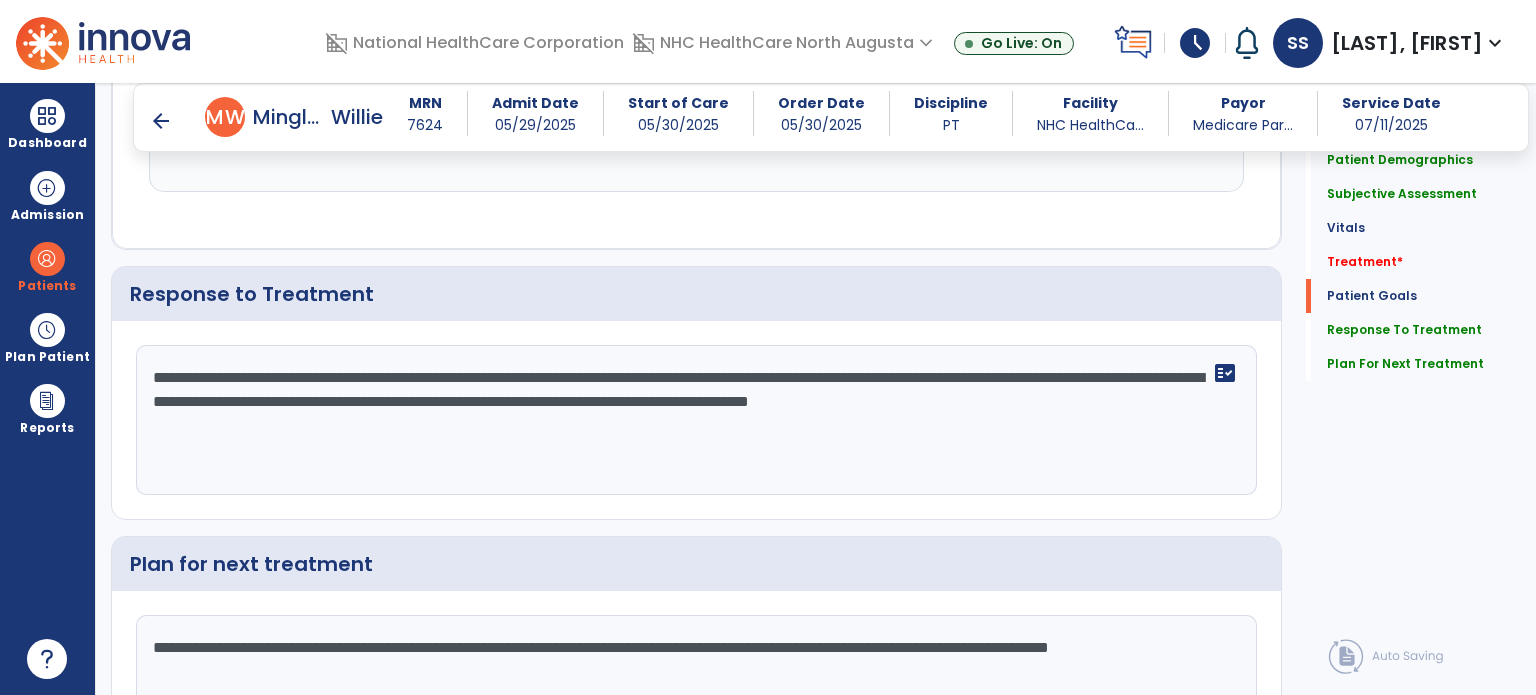 scroll, scrollTop: 0, scrollLeft: 0, axis: both 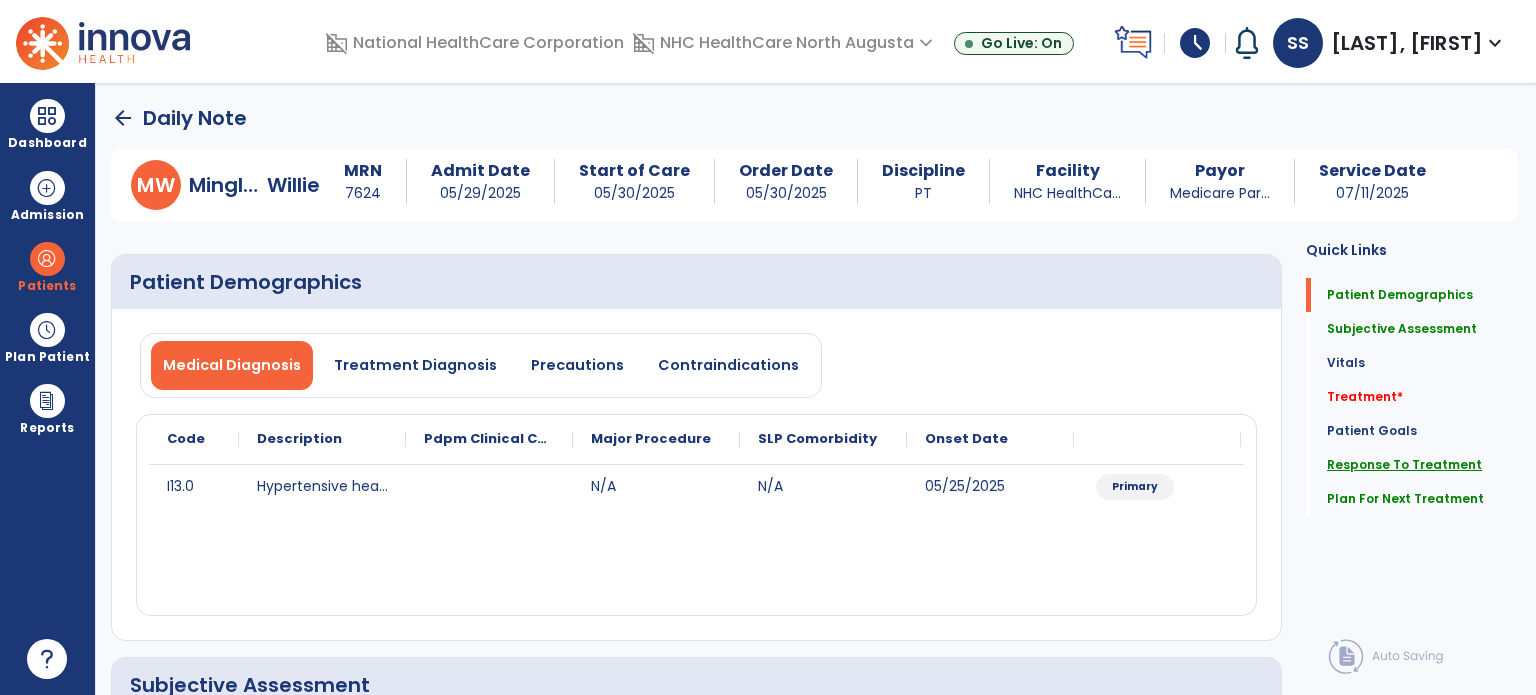 click on "Response To Treatment" 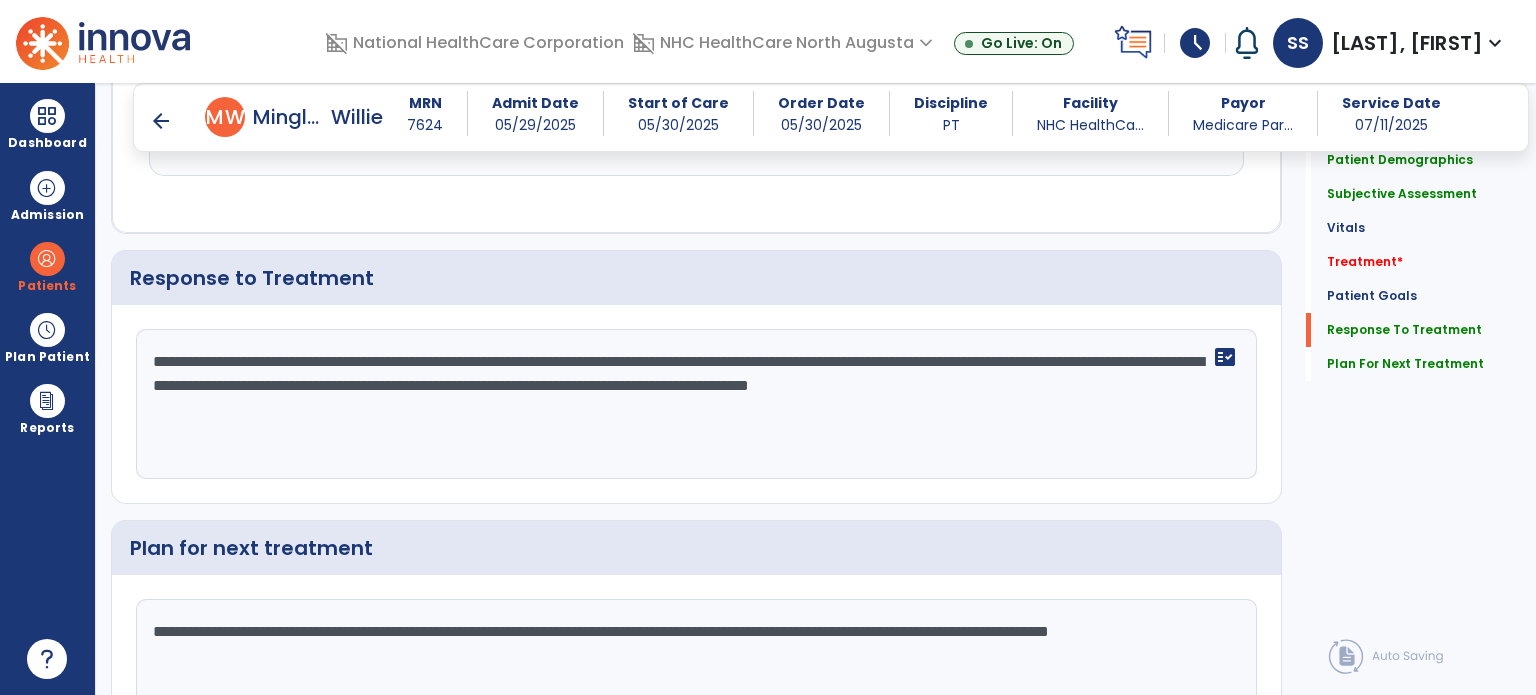 scroll, scrollTop: 2303, scrollLeft: 0, axis: vertical 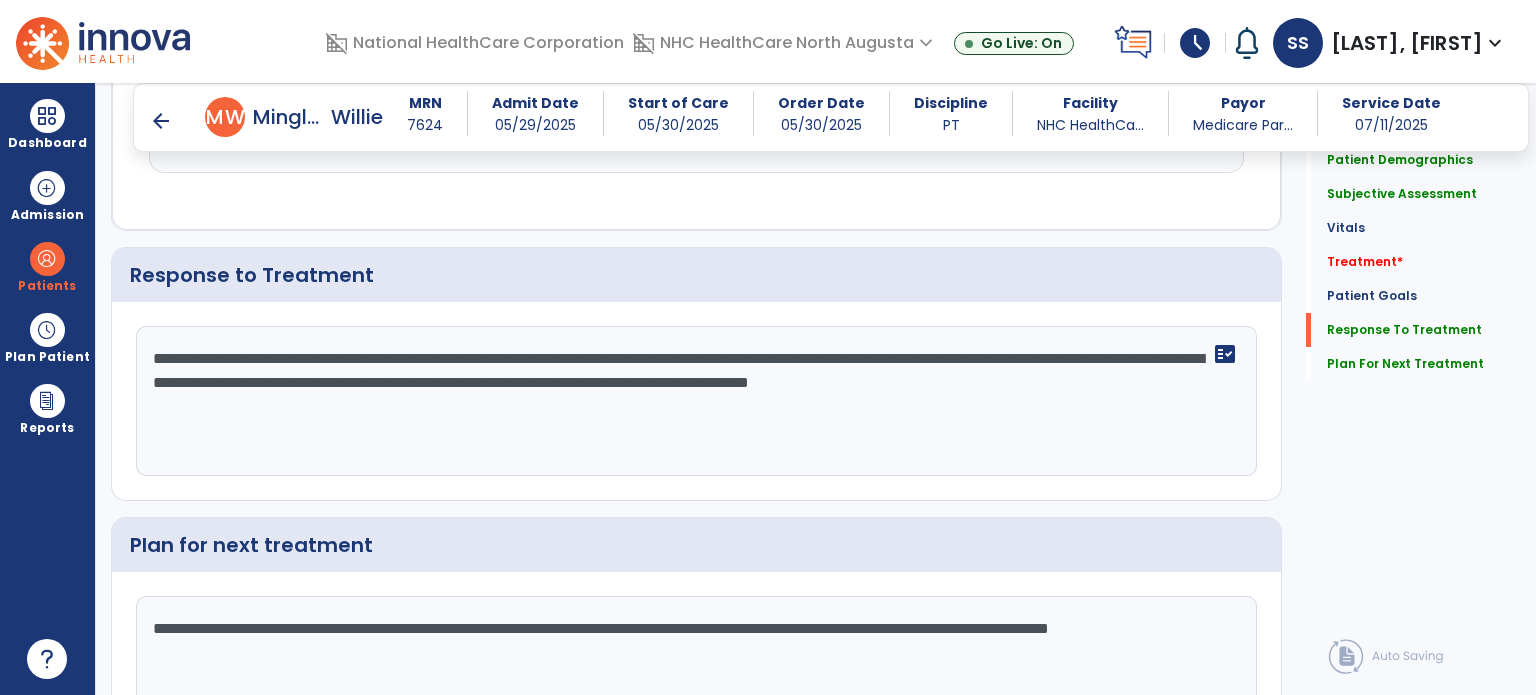 click on "**********" 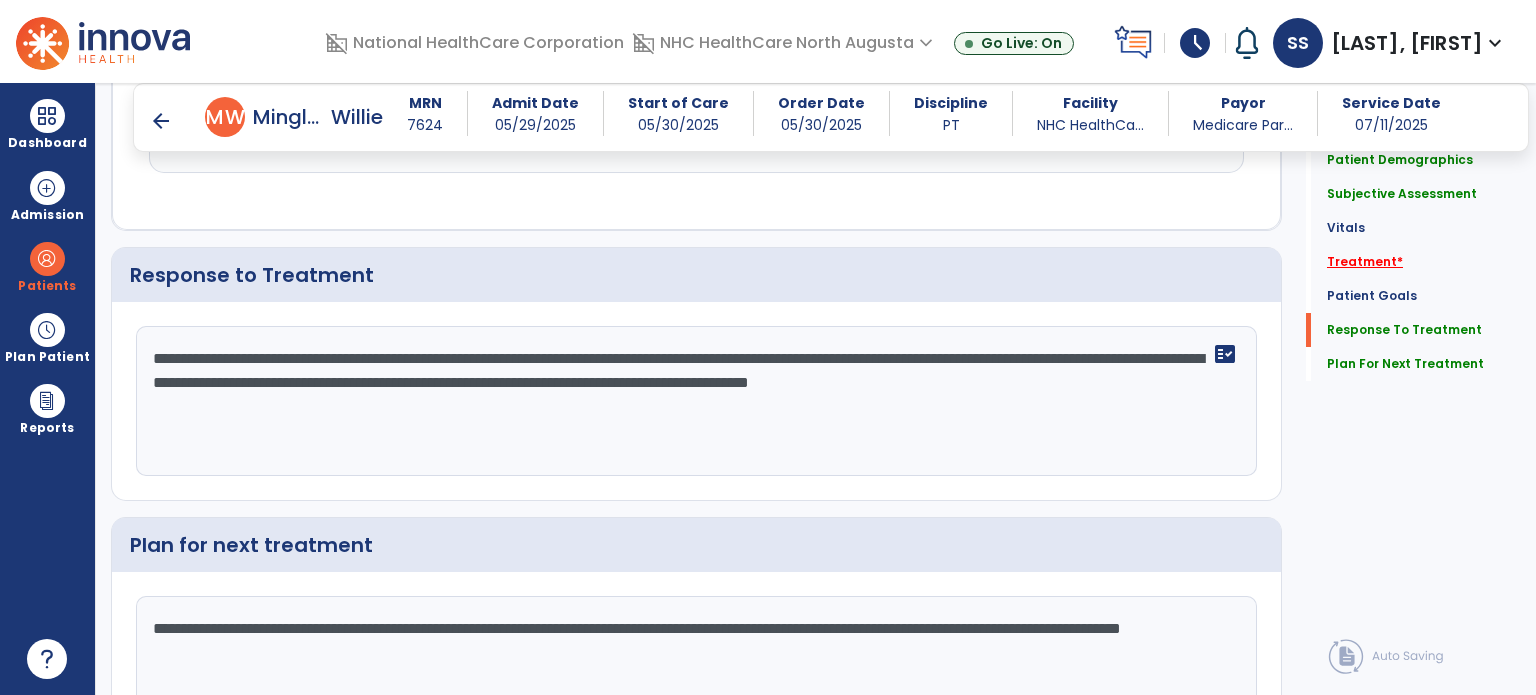 type on "**********" 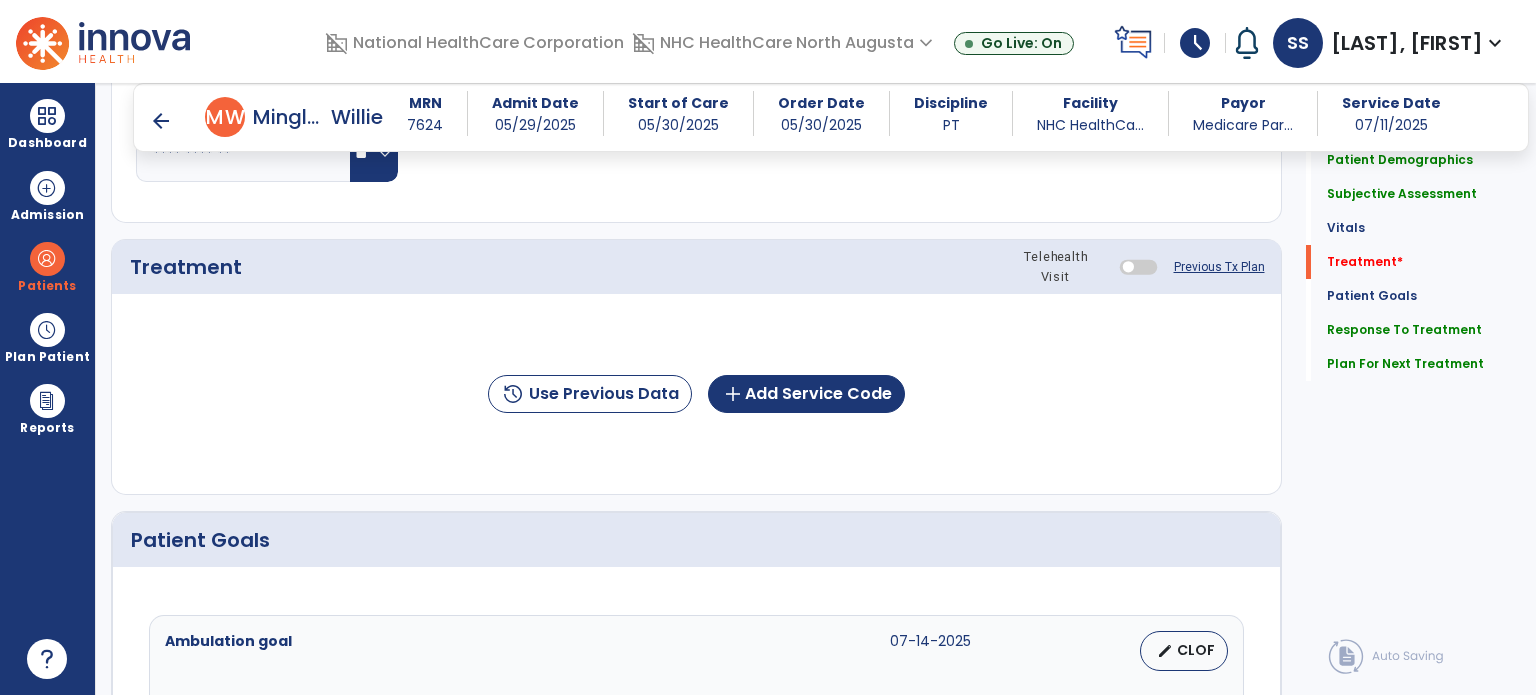 scroll, scrollTop: 1096, scrollLeft: 0, axis: vertical 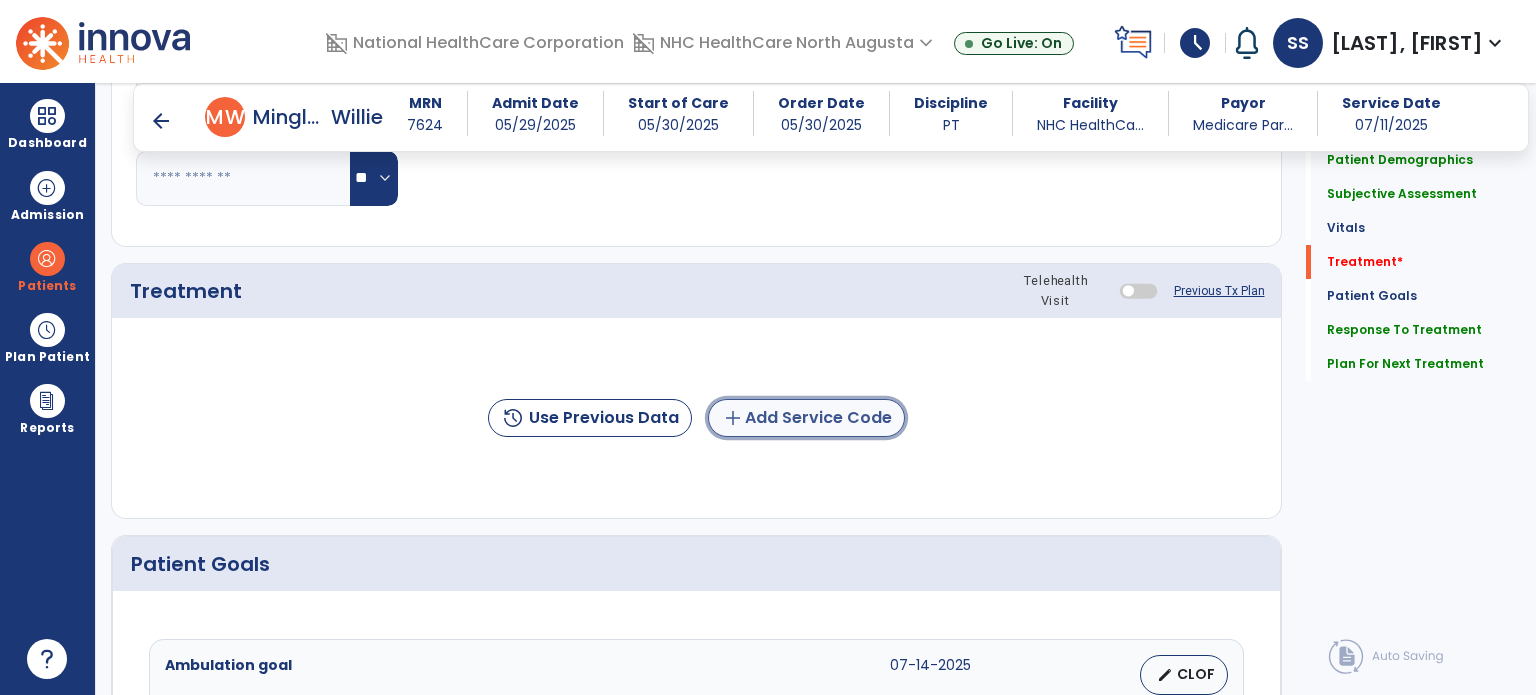 click on "add  Add Service Code" 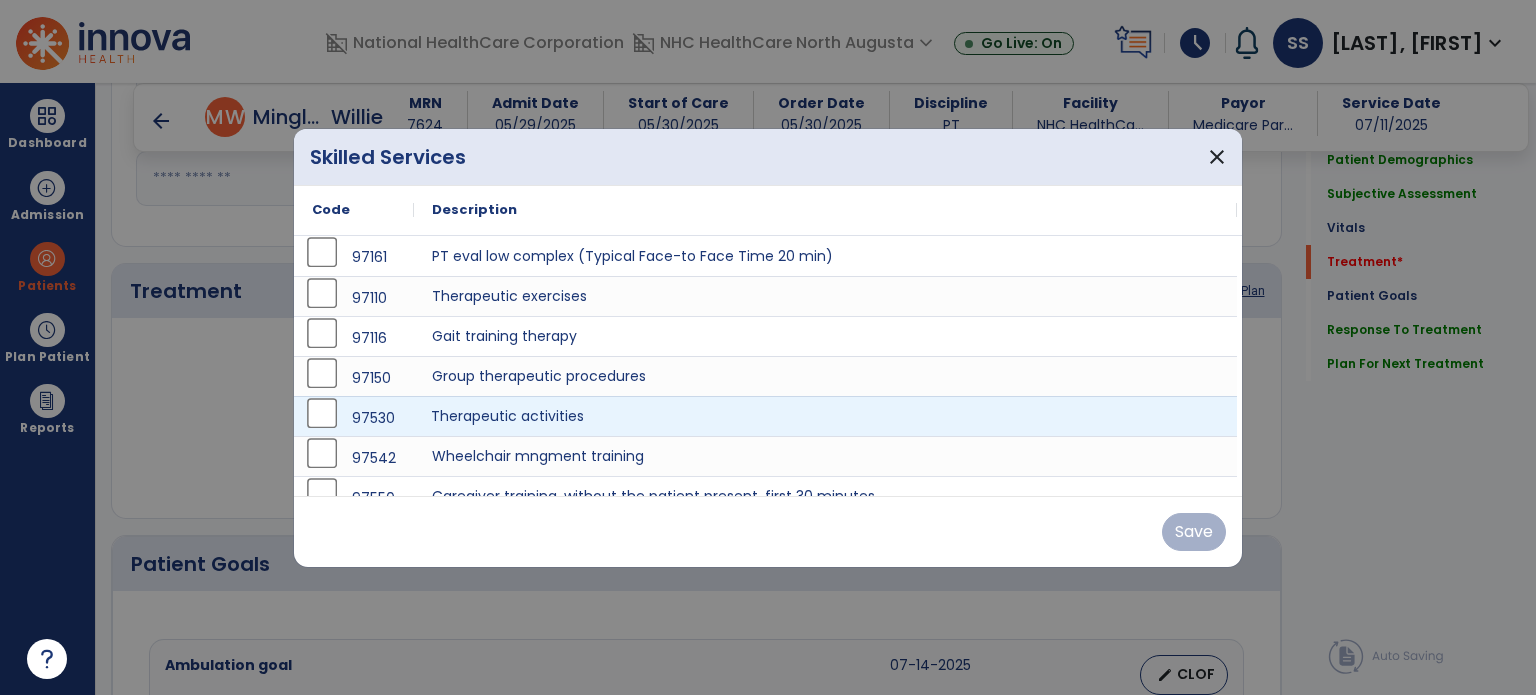 click on "Therapeutic activities" at bounding box center [825, 416] 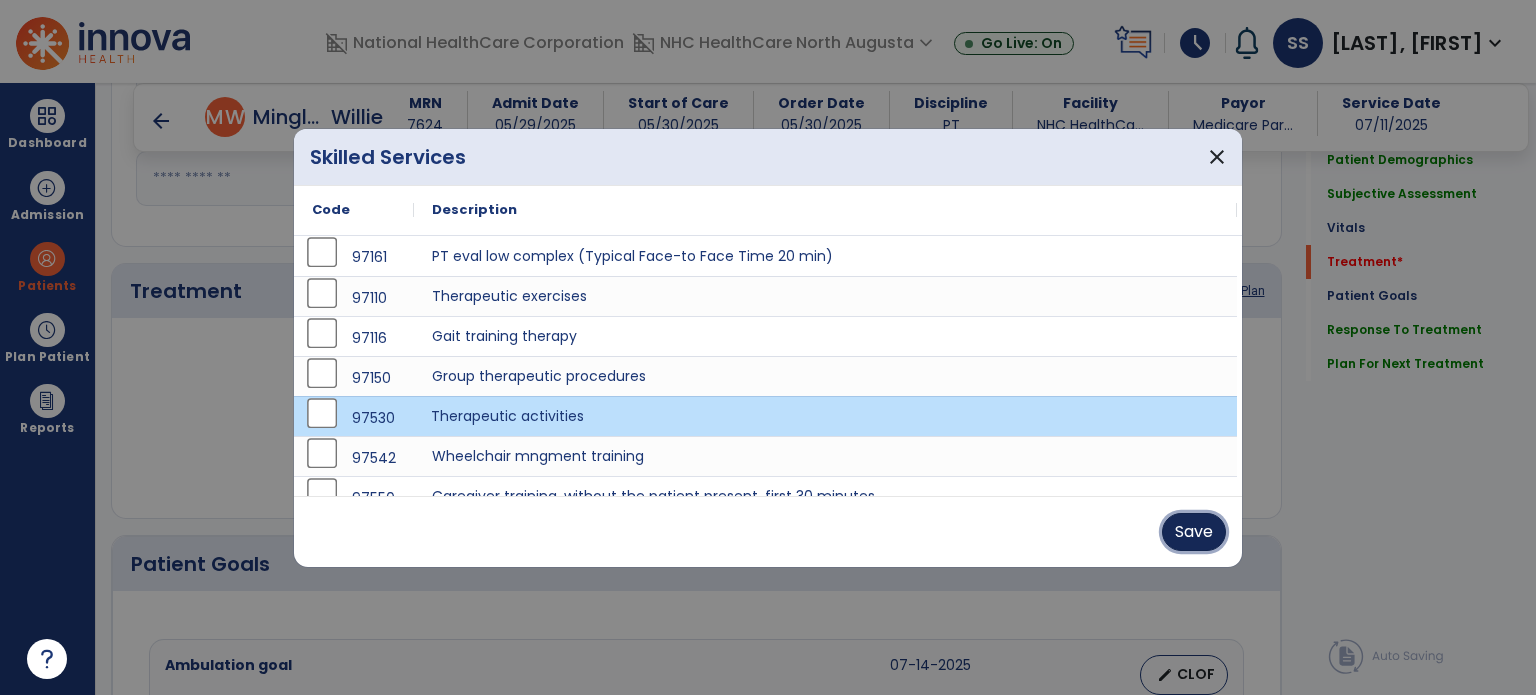 click on "Save" at bounding box center [1194, 532] 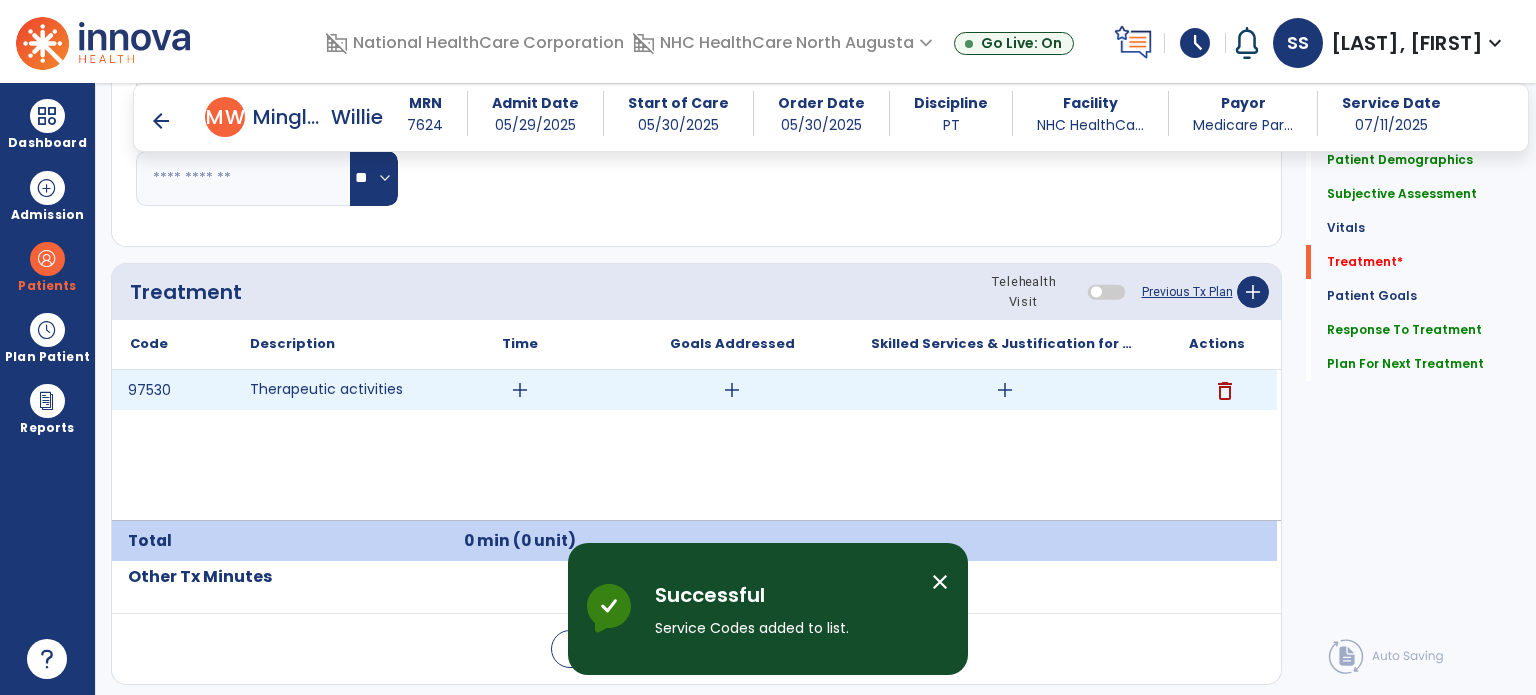 click on "add" at bounding box center (520, 390) 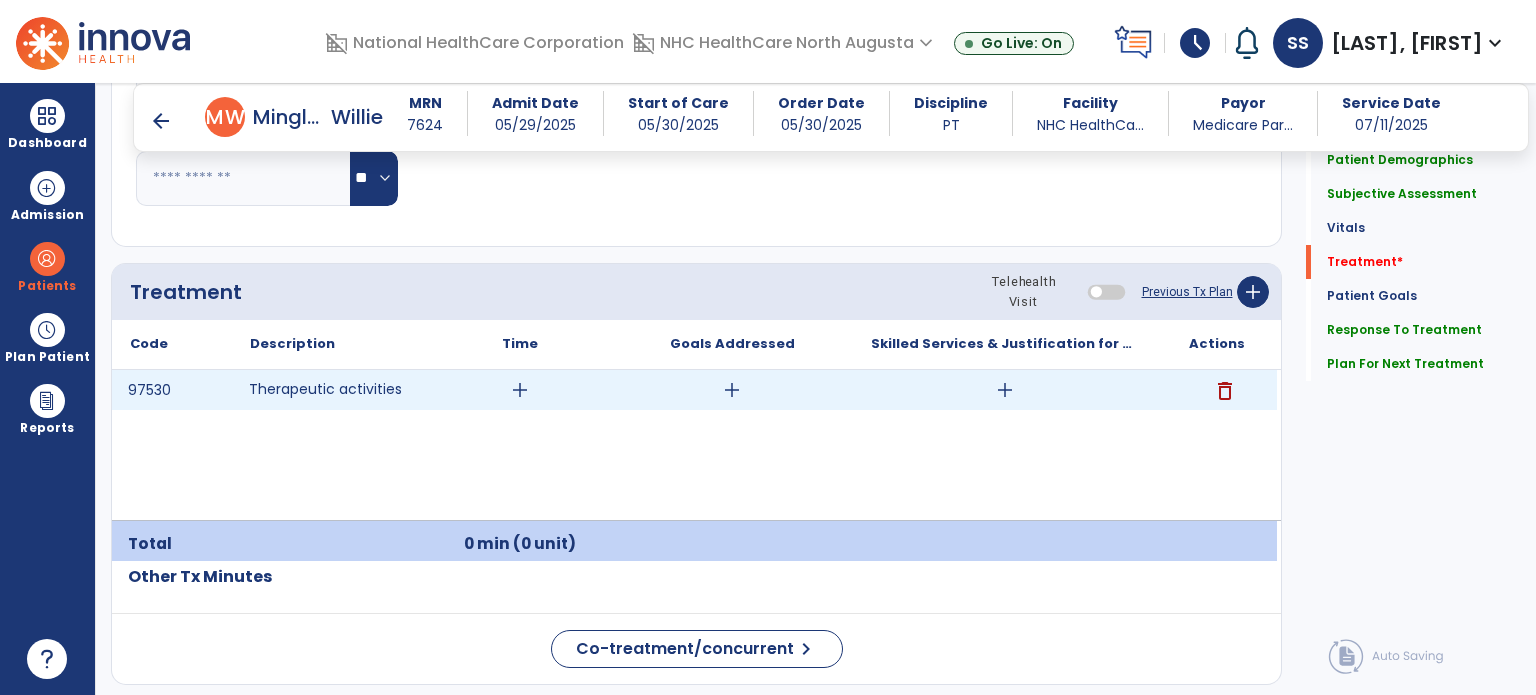 click on "add" at bounding box center [520, 390] 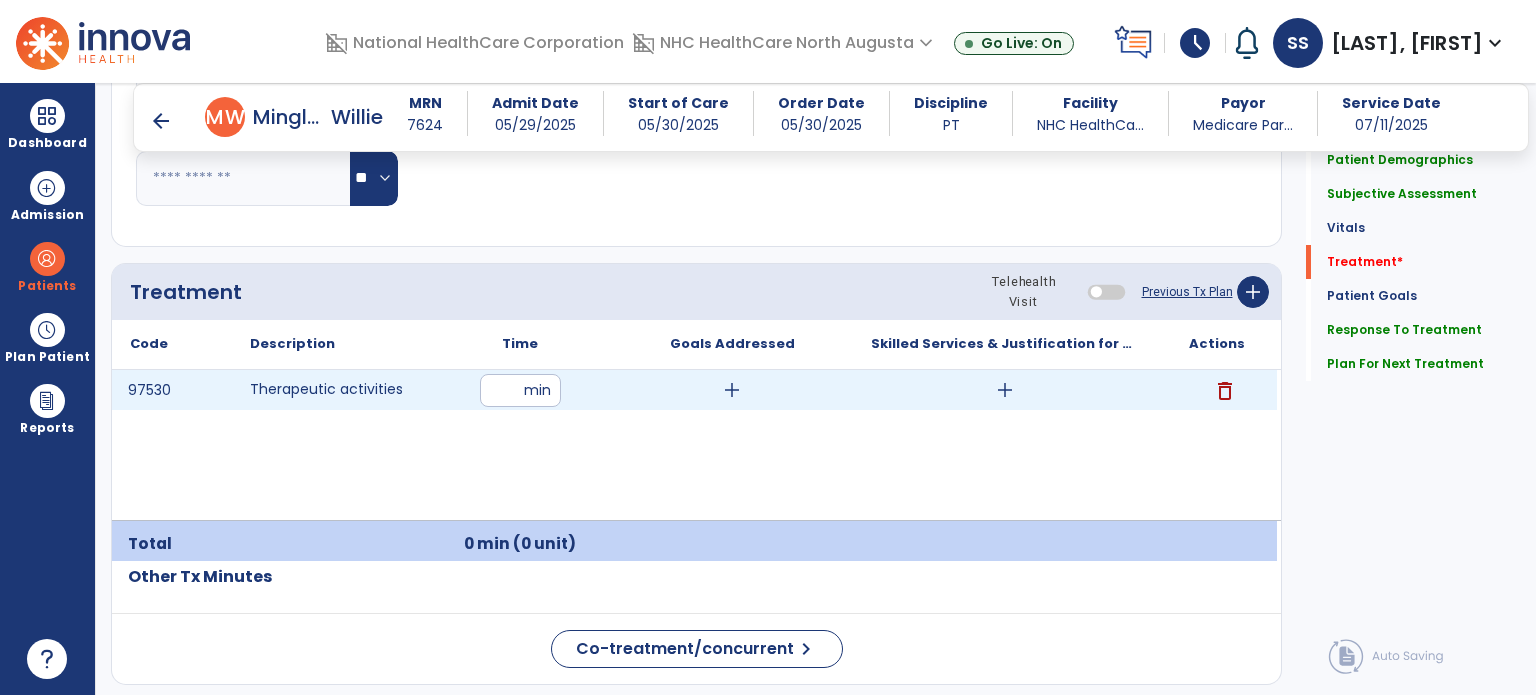 type on "**" 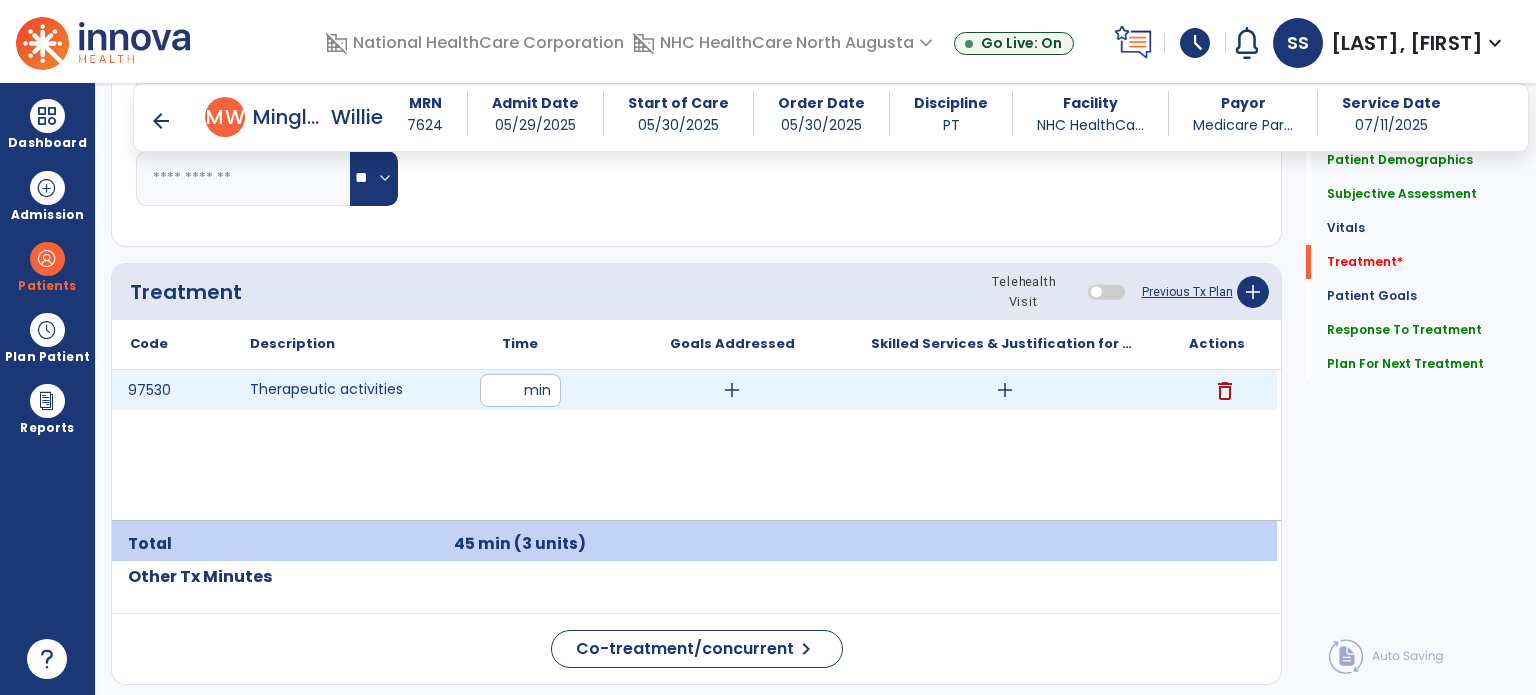 click on "add" at bounding box center [732, 390] 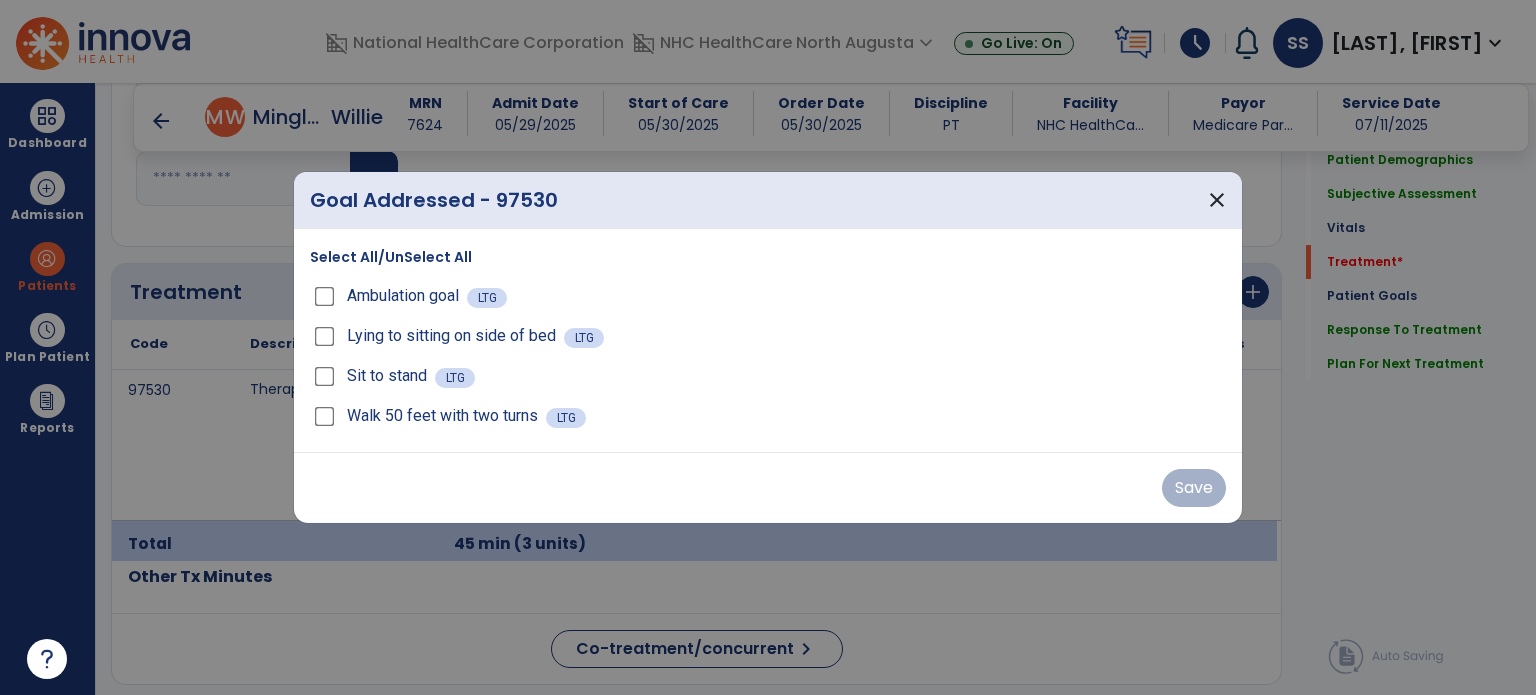 click on "Select All/UnSelect All" at bounding box center [391, 257] 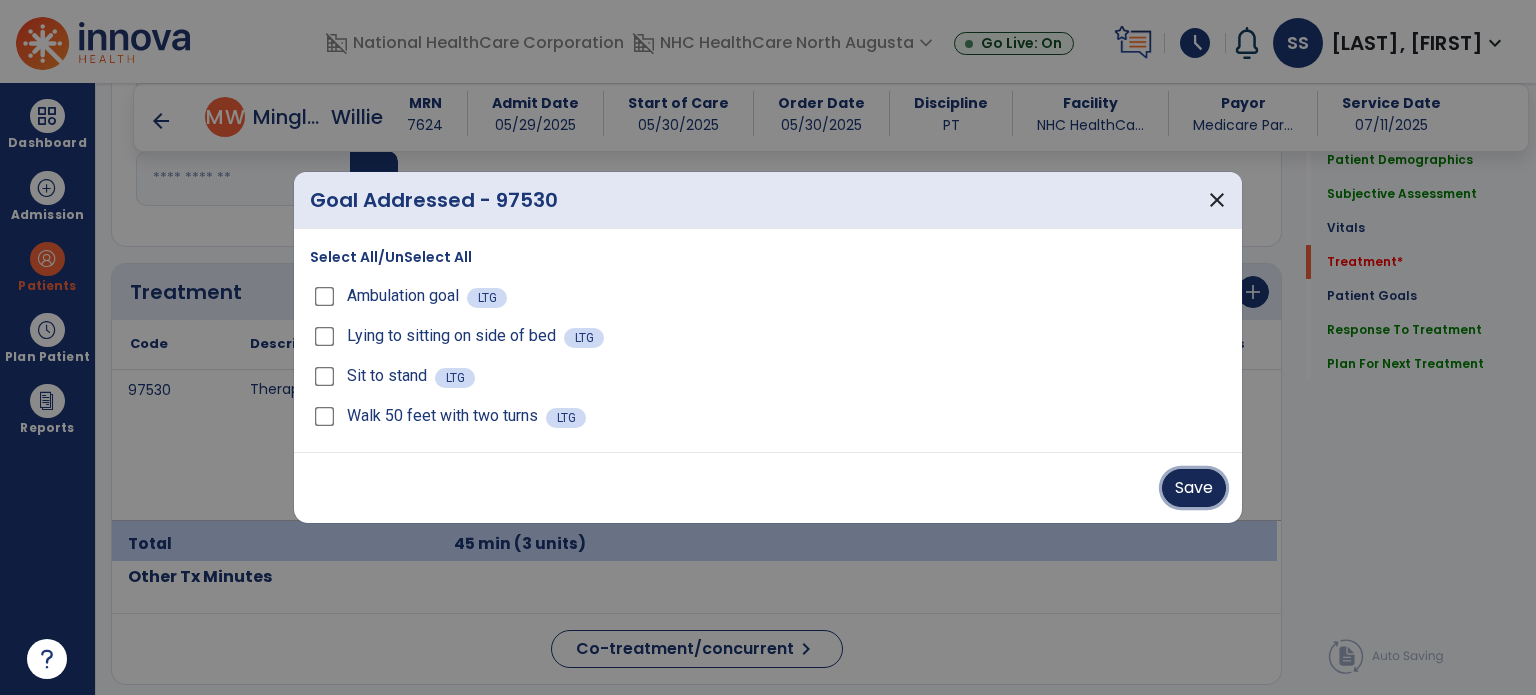 click on "Save" at bounding box center (1194, 488) 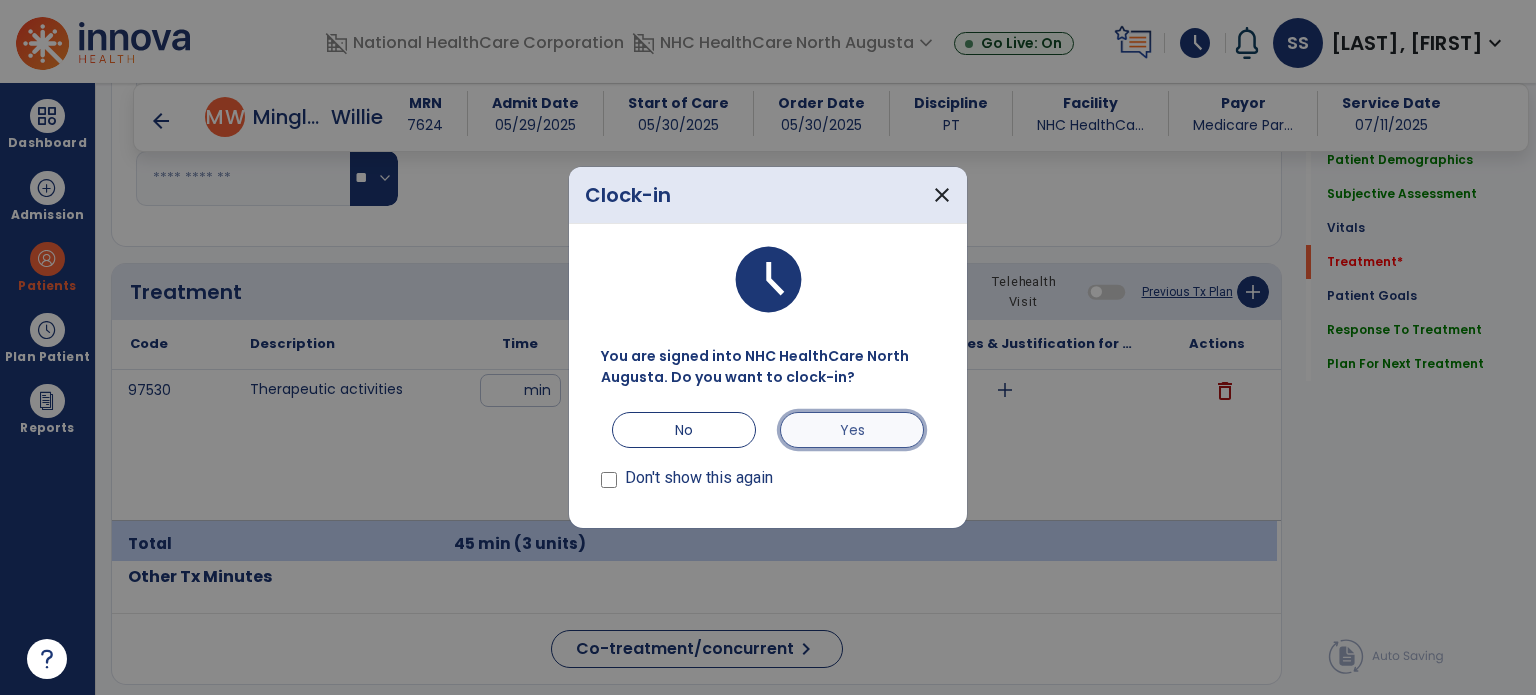 click on "Yes" at bounding box center [852, 430] 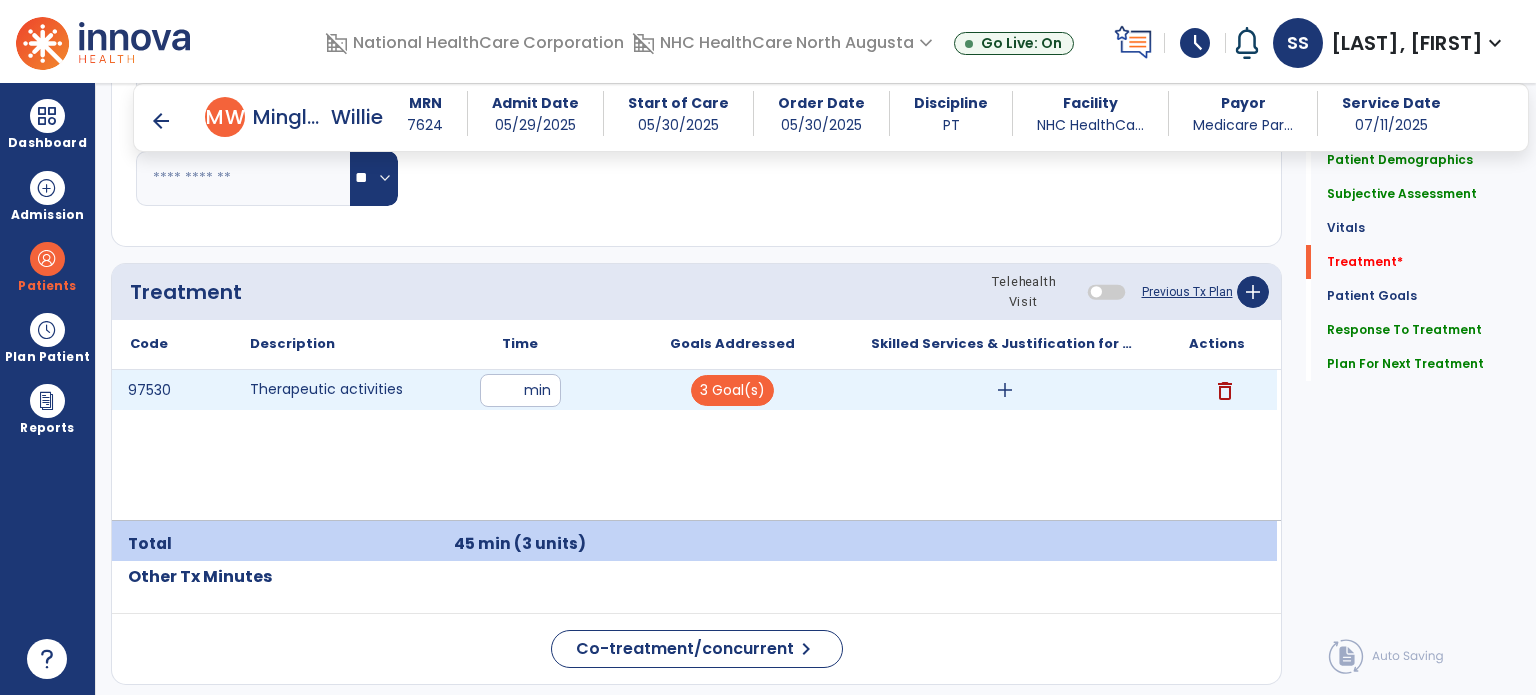 click on "add" at bounding box center [1005, 390] 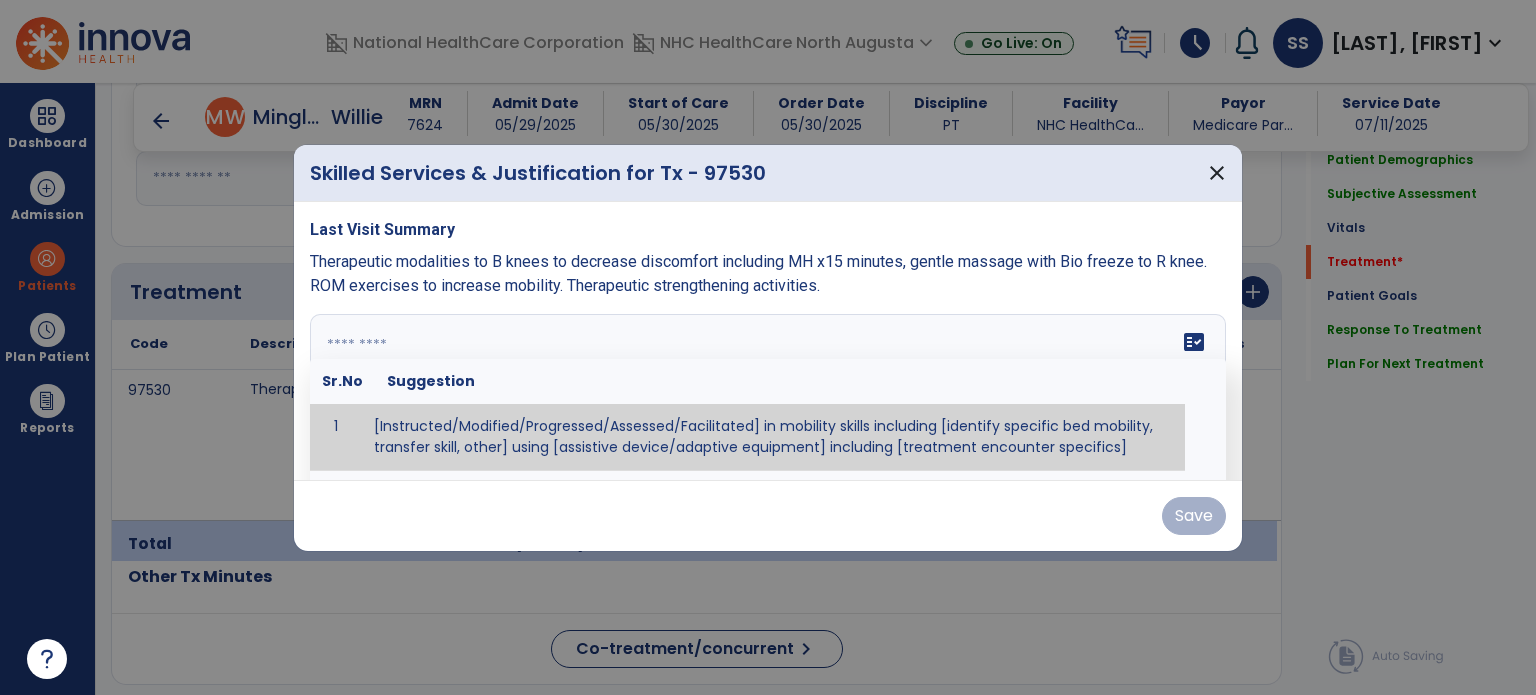 click on "fact_check  Sr.No Suggestion 1 [Instructed/Modified/Progressed/Assessed/Facilitated] in mobility skills including [identify specific bed mobility, transfer skill, other] using [assistive device/adaptive equipment] including [treatment encounter specifics]" at bounding box center [768, 389] 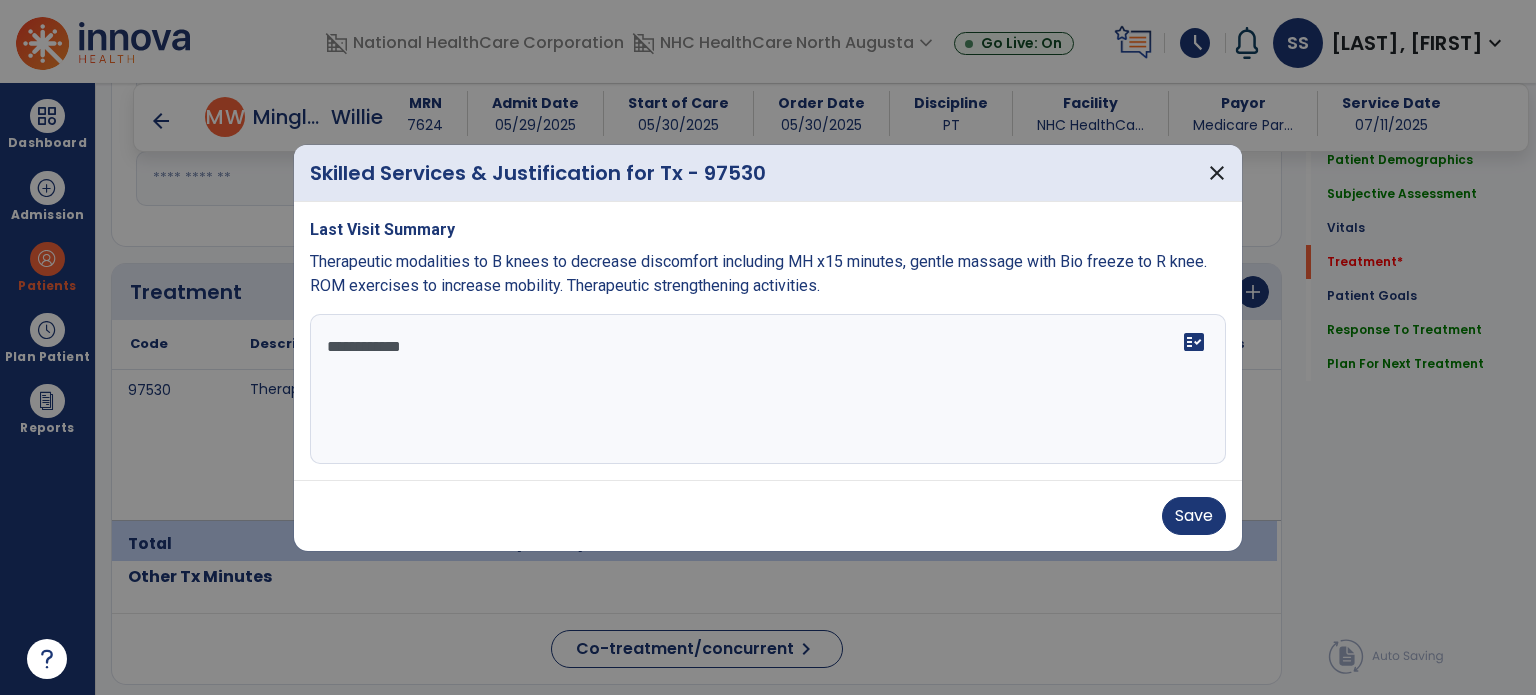 click on "**********" at bounding box center (768, 389) 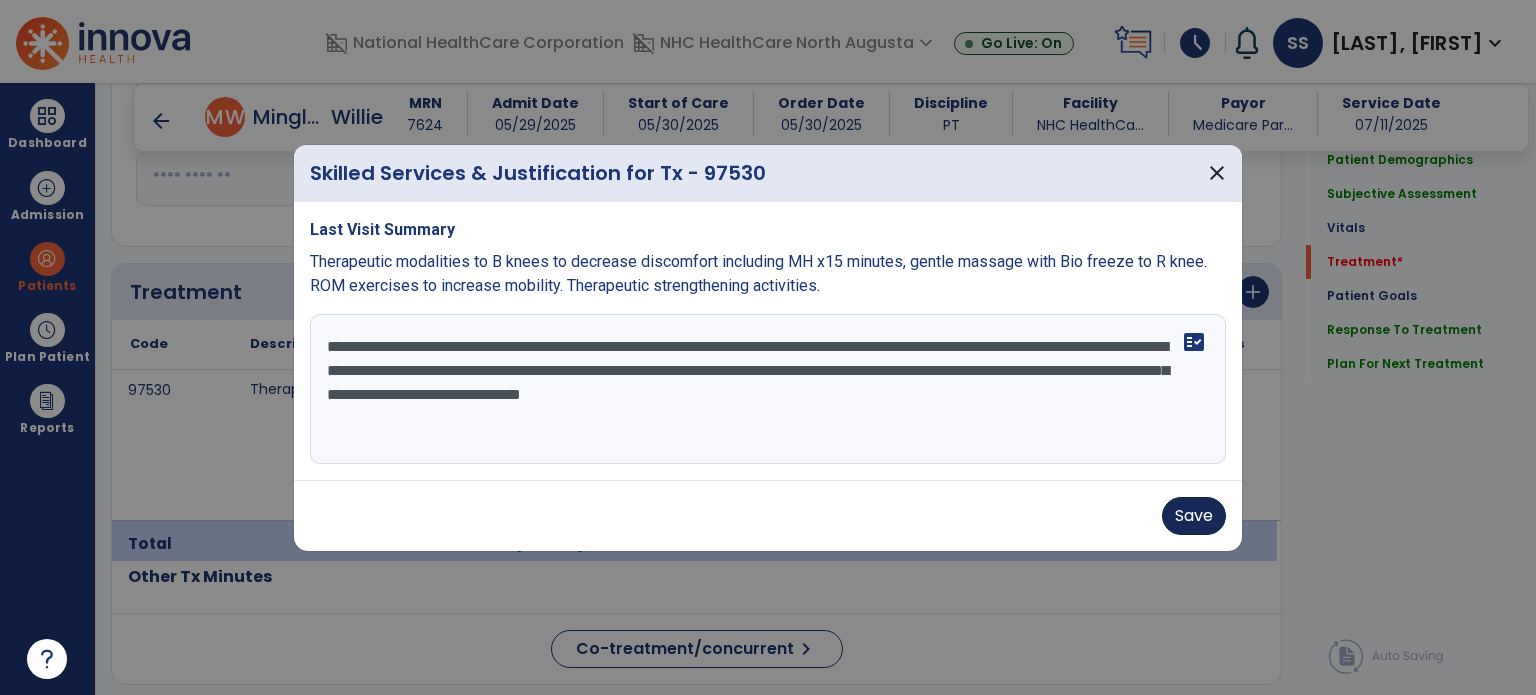type on "**********" 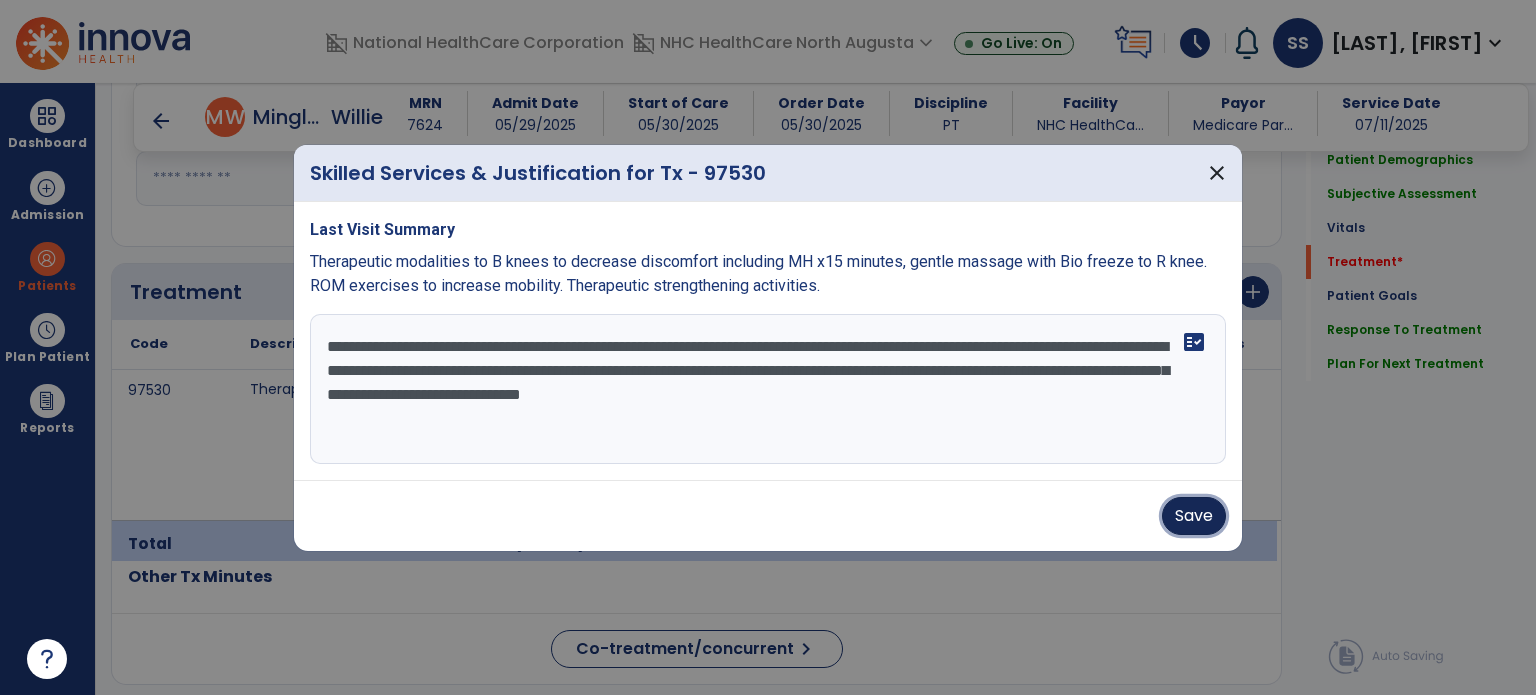 click on "Save" at bounding box center (1194, 516) 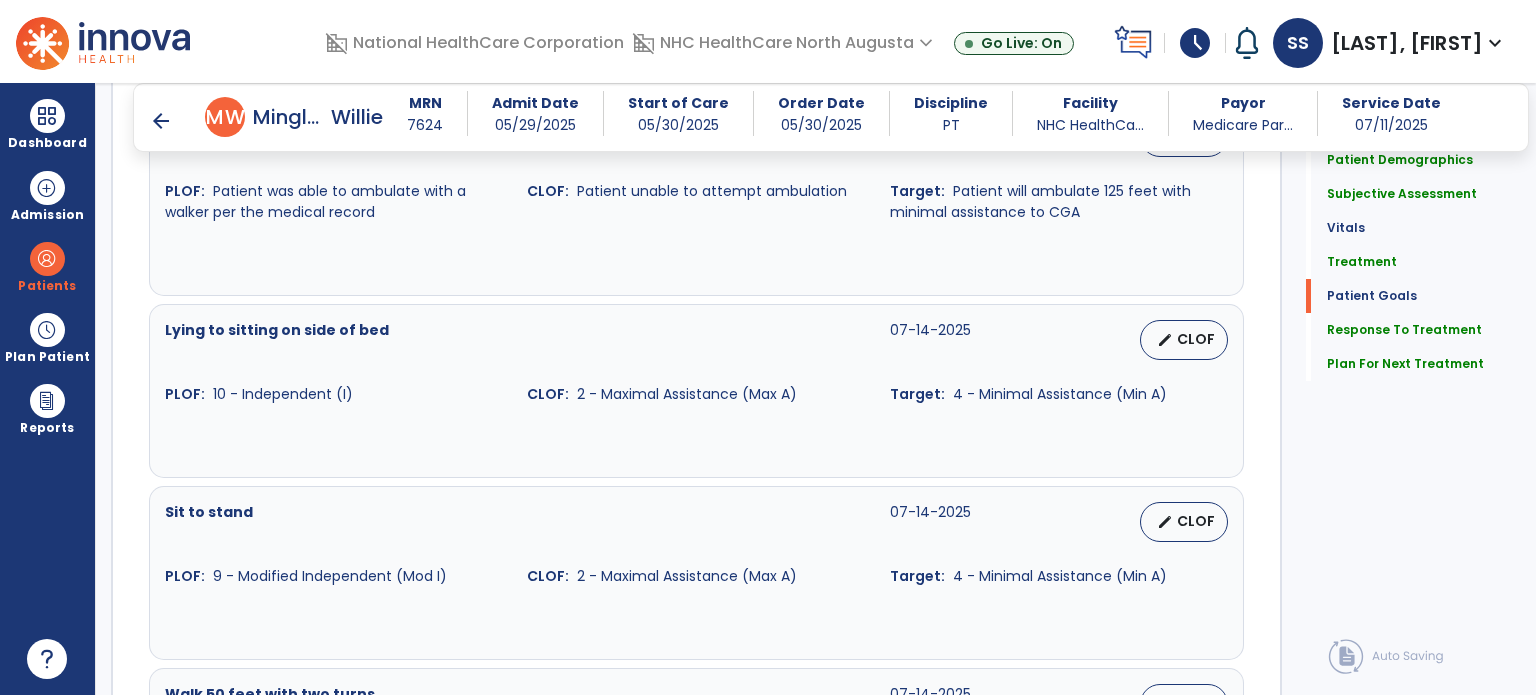 scroll, scrollTop: 1813, scrollLeft: 0, axis: vertical 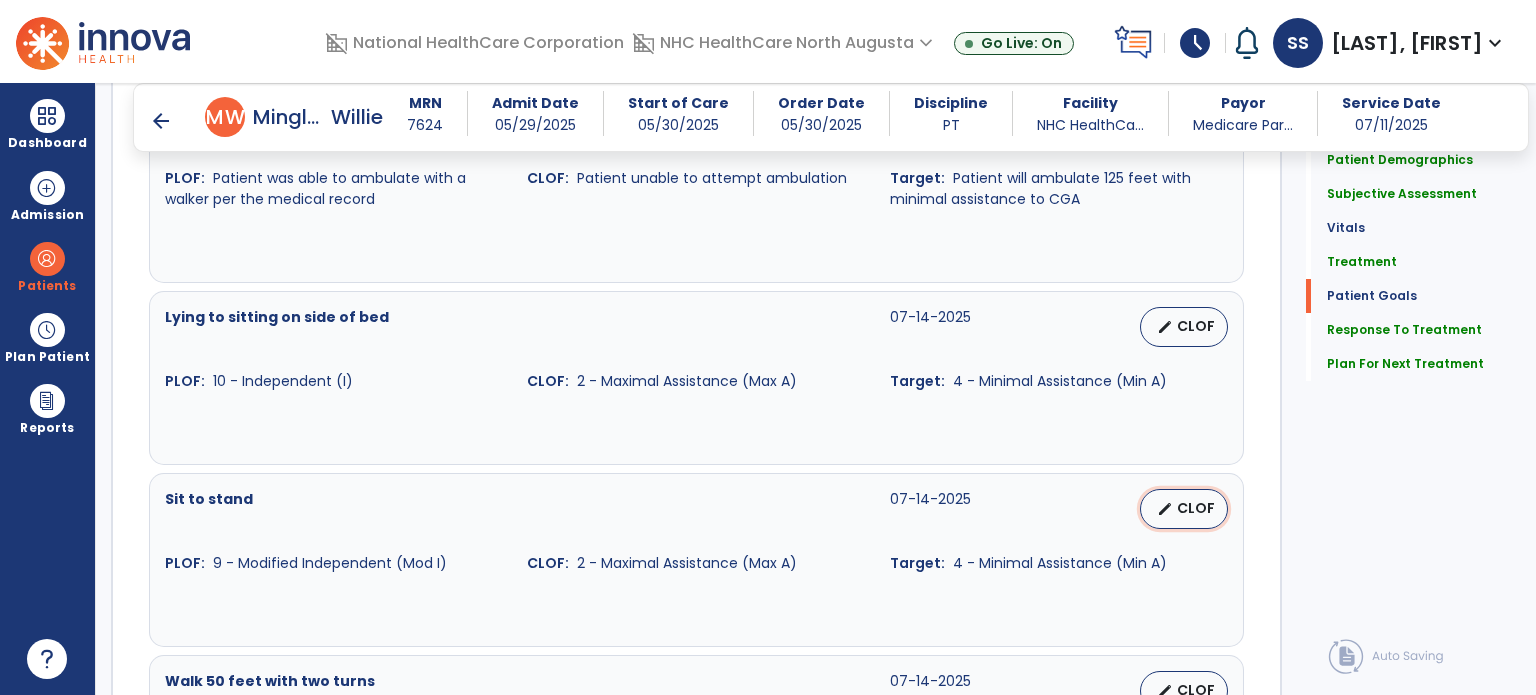 click on "CLOF" at bounding box center (1196, 508) 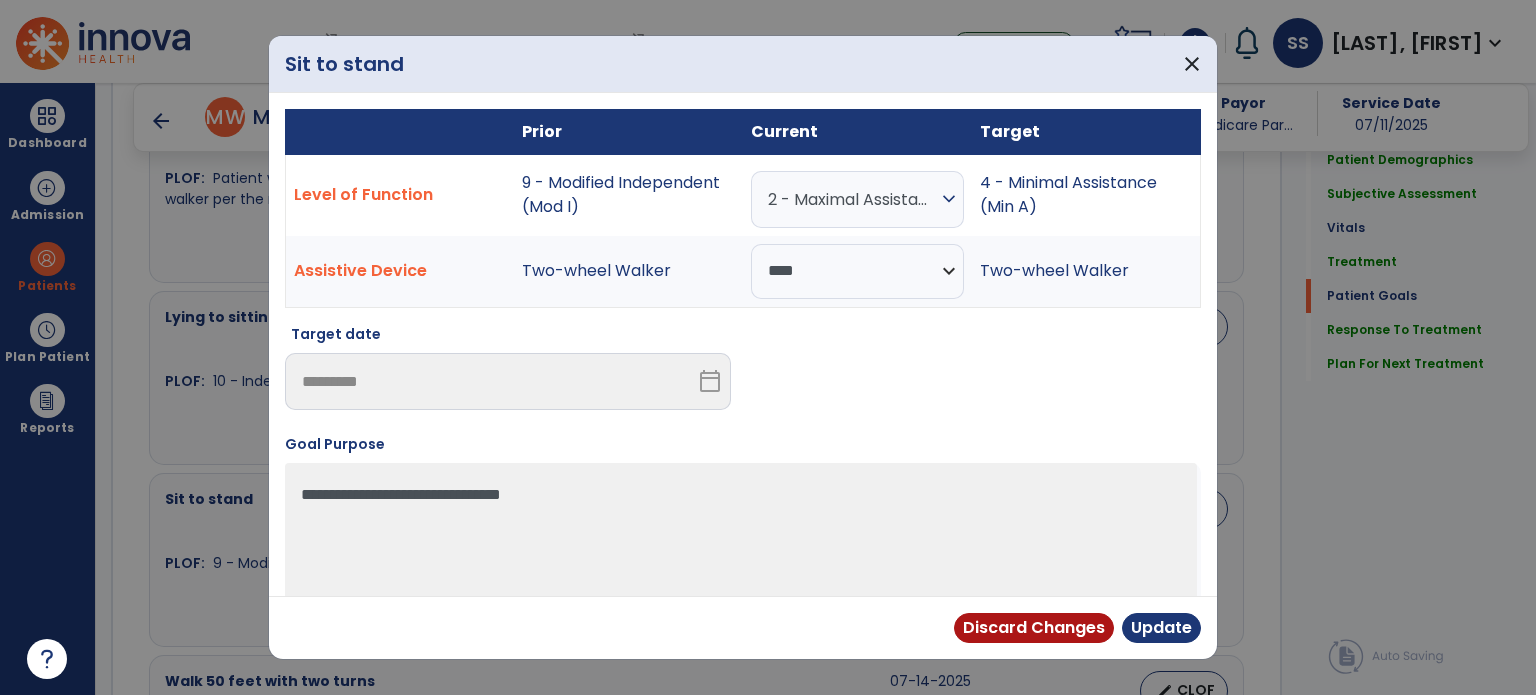 click on "expand_more" at bounding box center [949, 199] 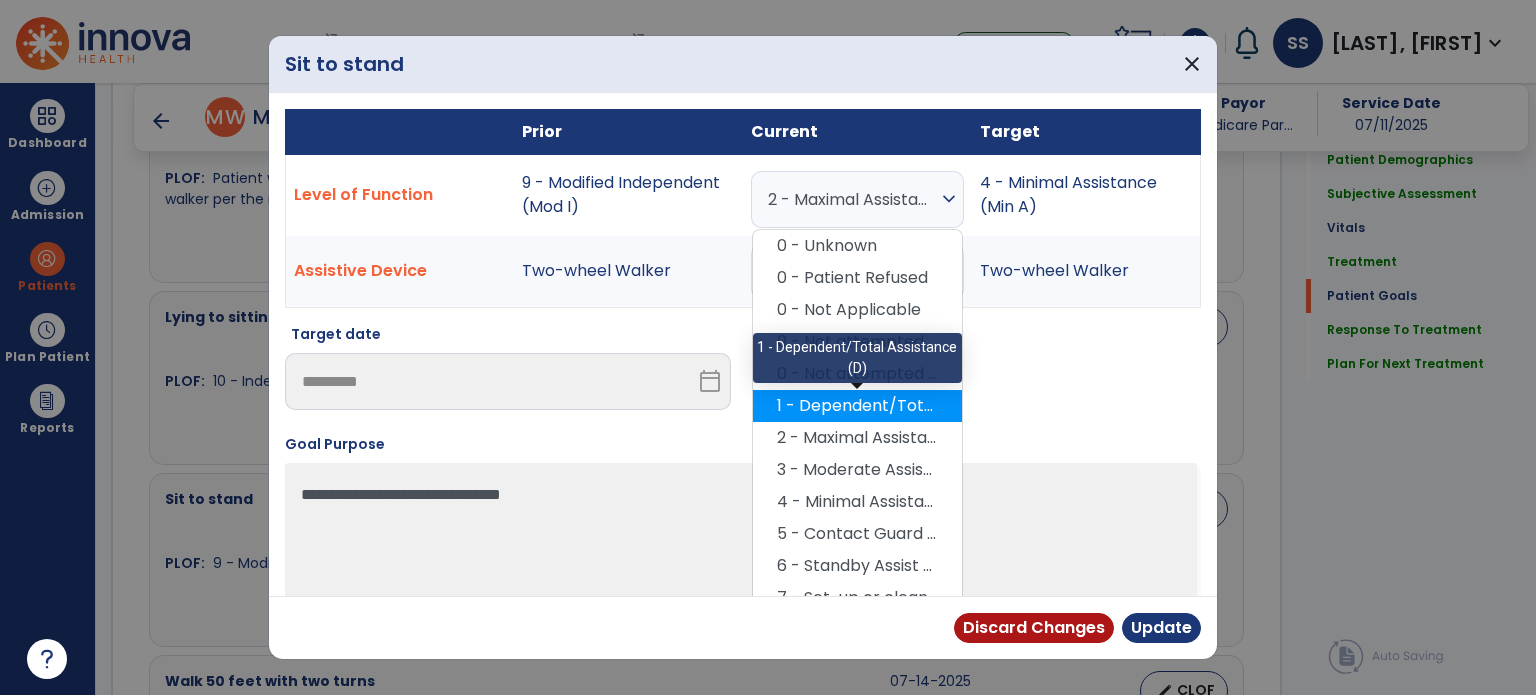 click on "1 - Dependent/Total Assistance (D)" at bounding box center (857, 406) 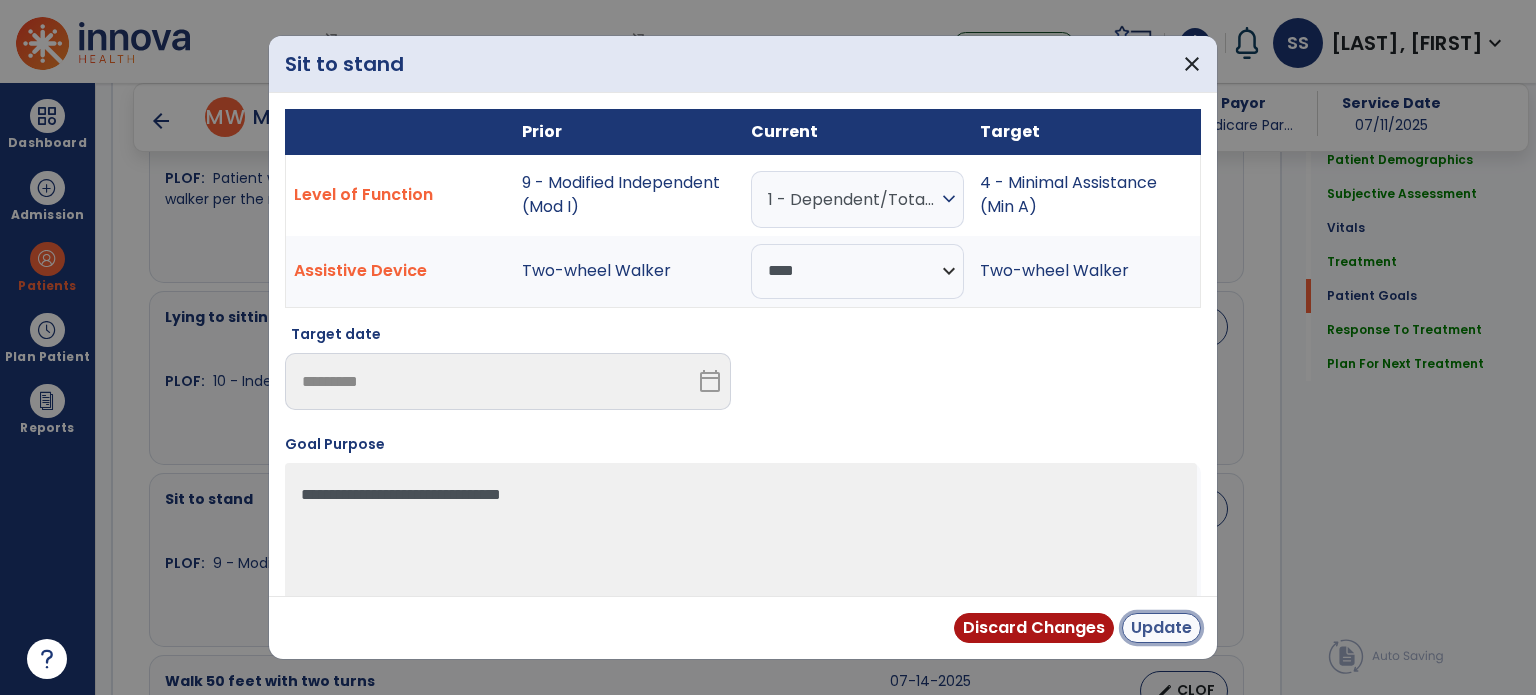 click on "Update" at bounding box center [1161, 628] 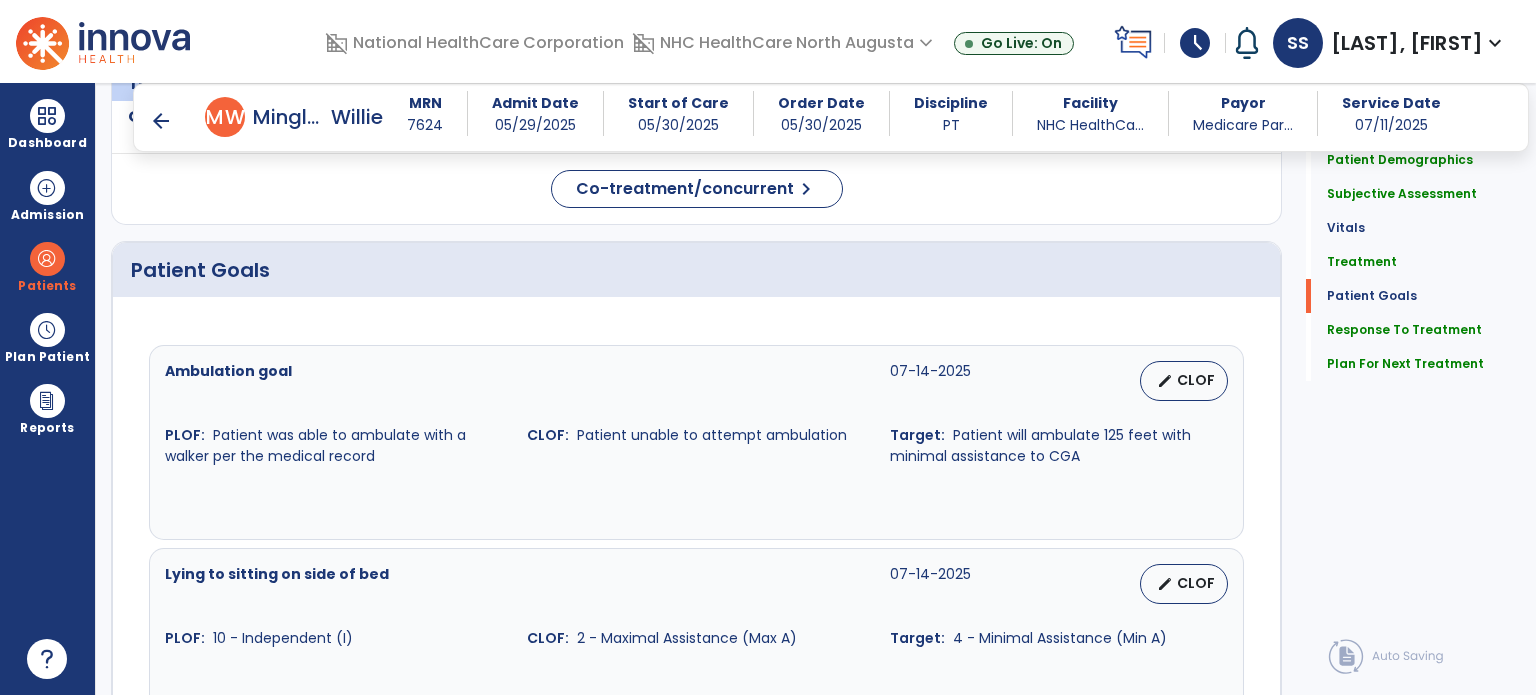 scroll, scrollTop: 1514, scrollLeft: 0, axis: vertical 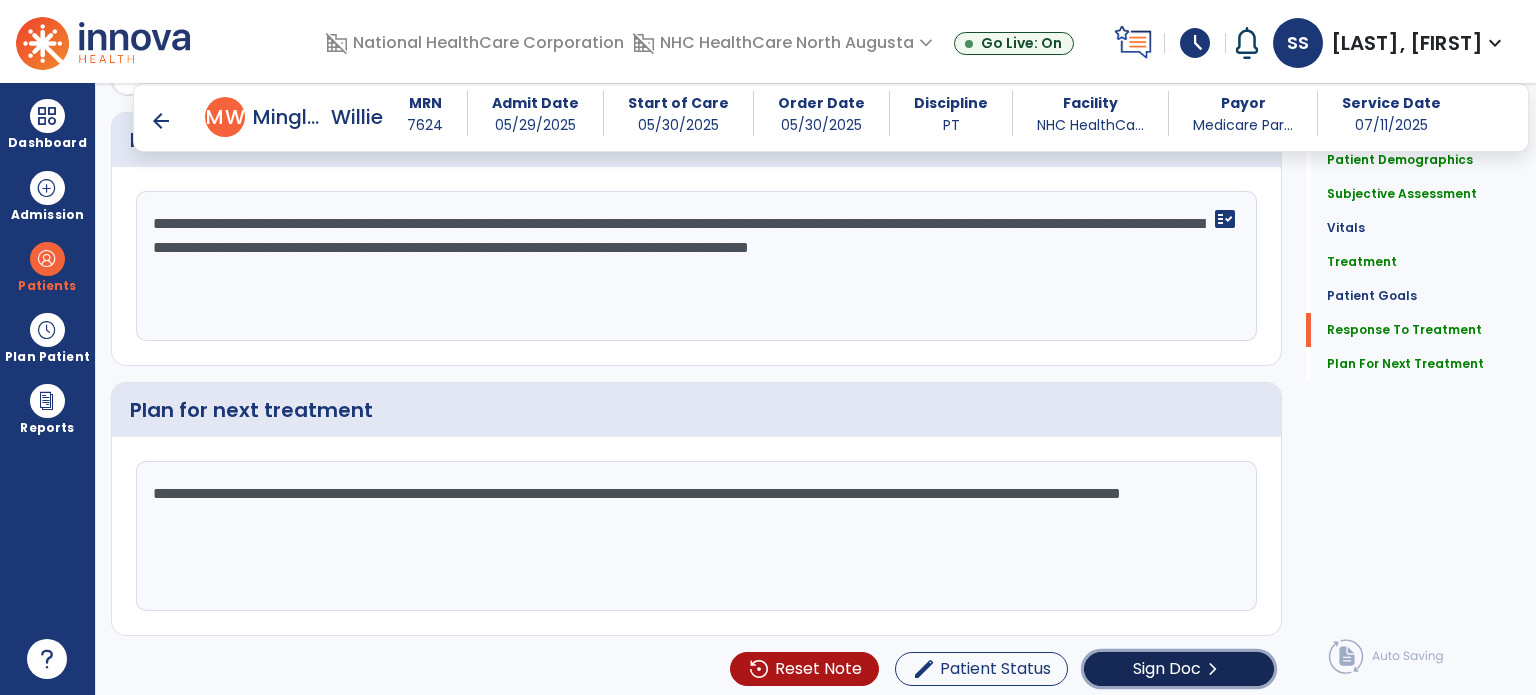 click on "Sign Doc" 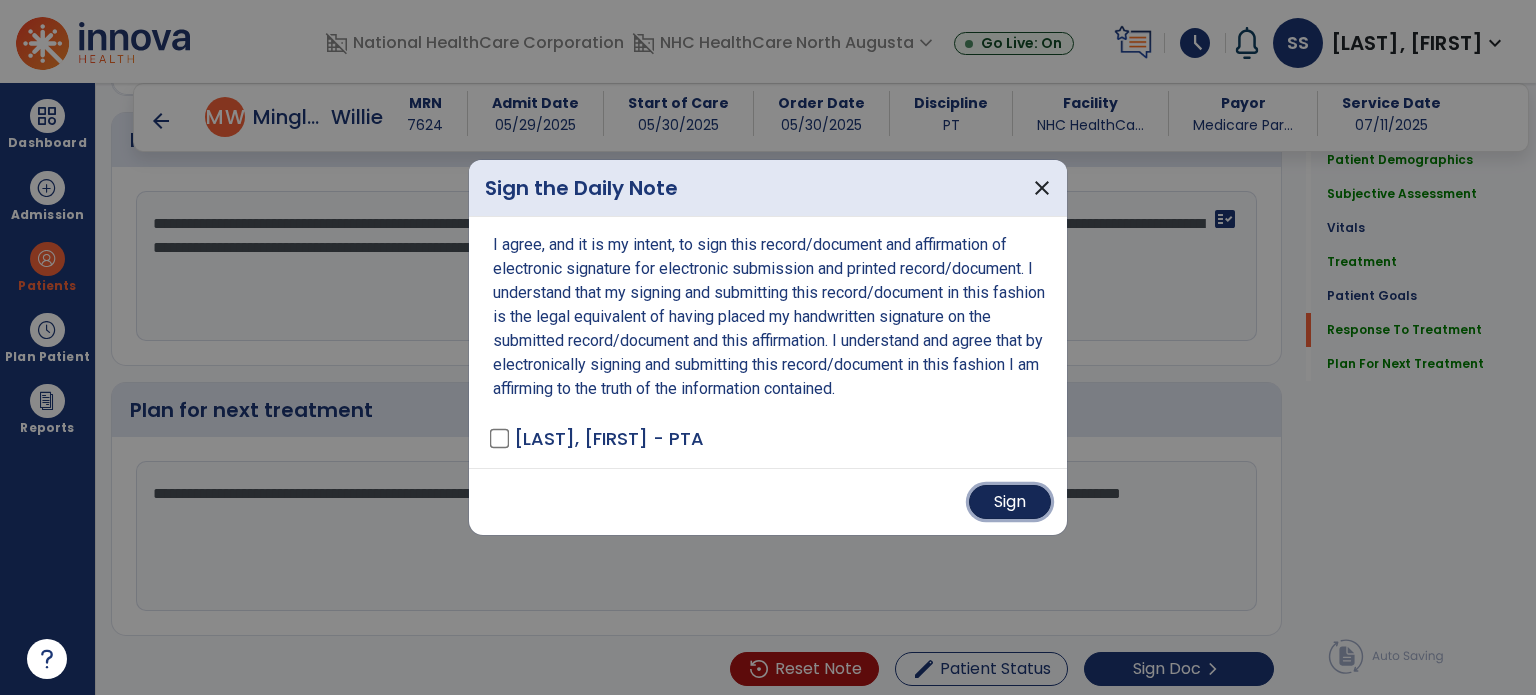 click on "Sign" at bounding box center (1010, 502) 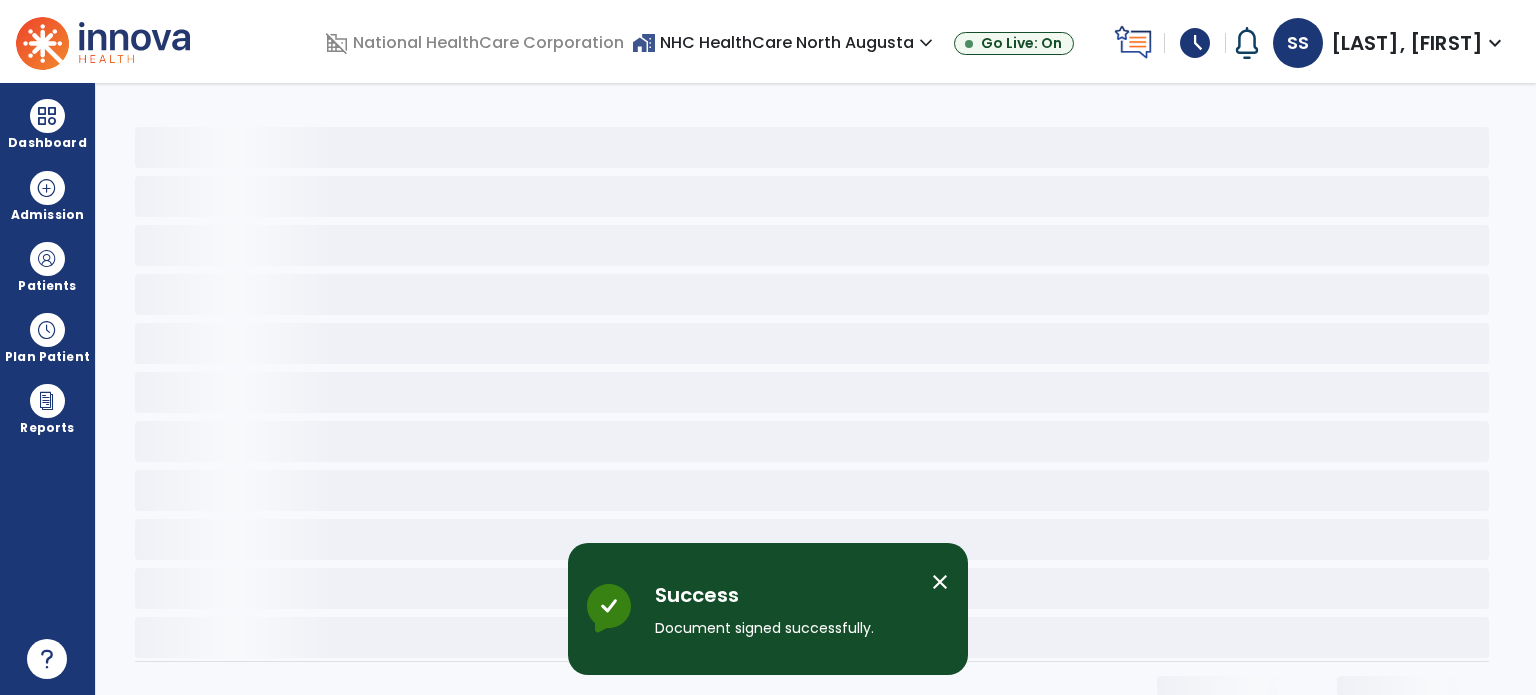 scroll, scrollTop: 0, scrollLeft: 0, axis: both 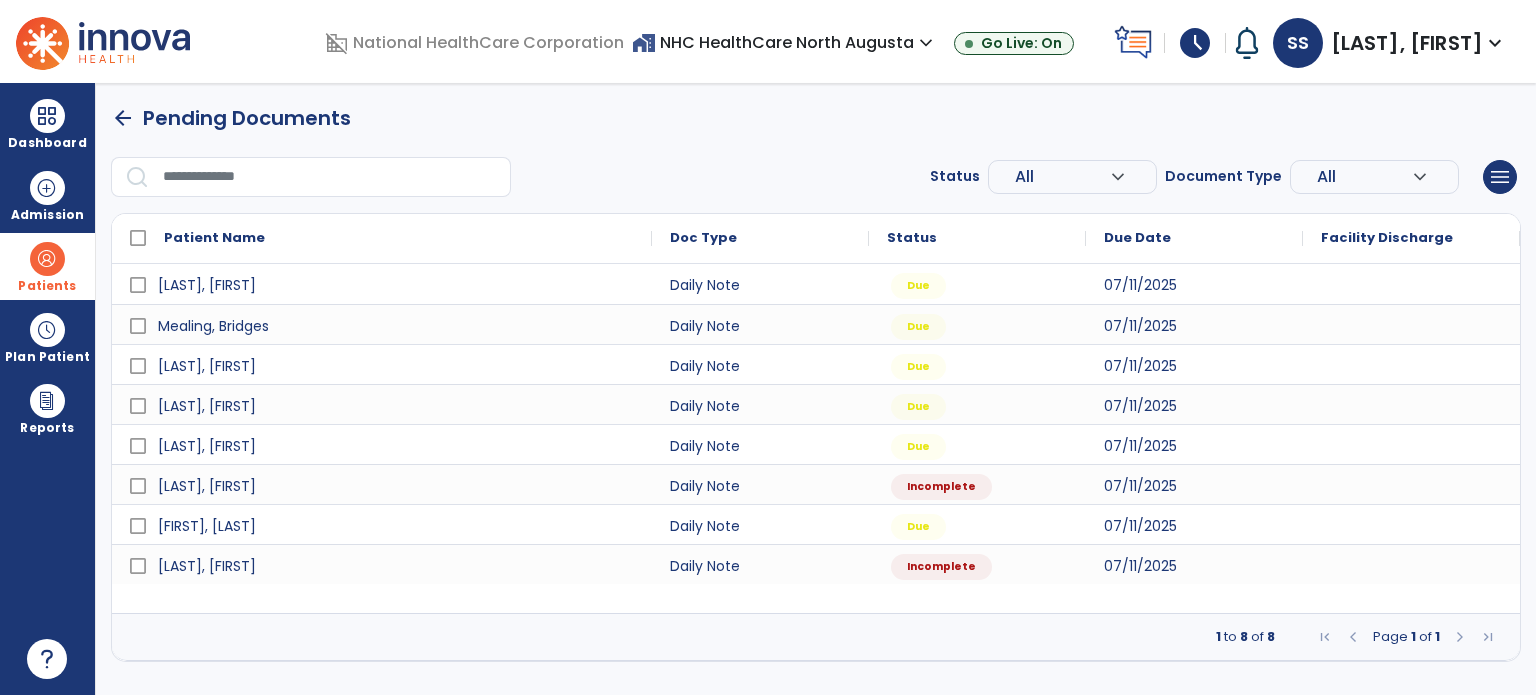 click on "Patients" at bounding box center [47, 286] 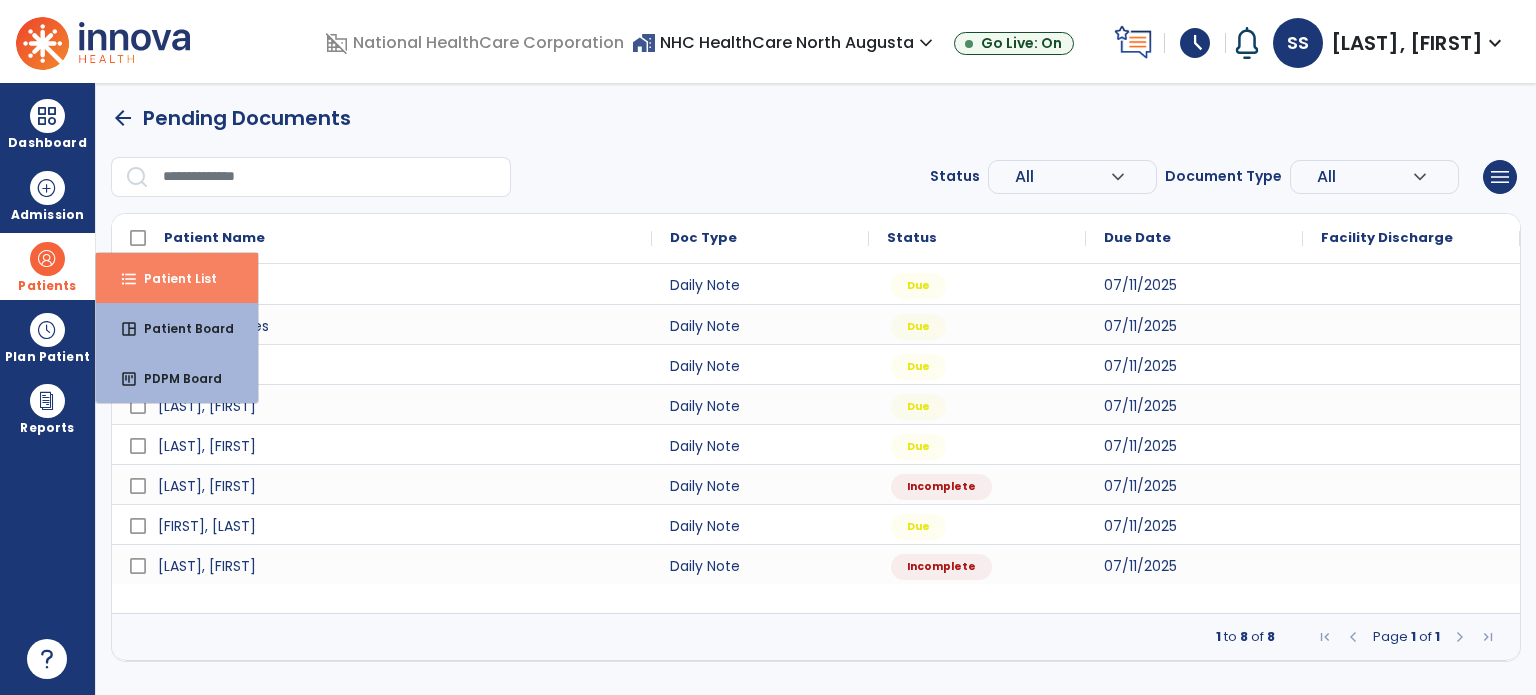click on "format_list_bulleted  Patient List" at bounding box center [177, 278] 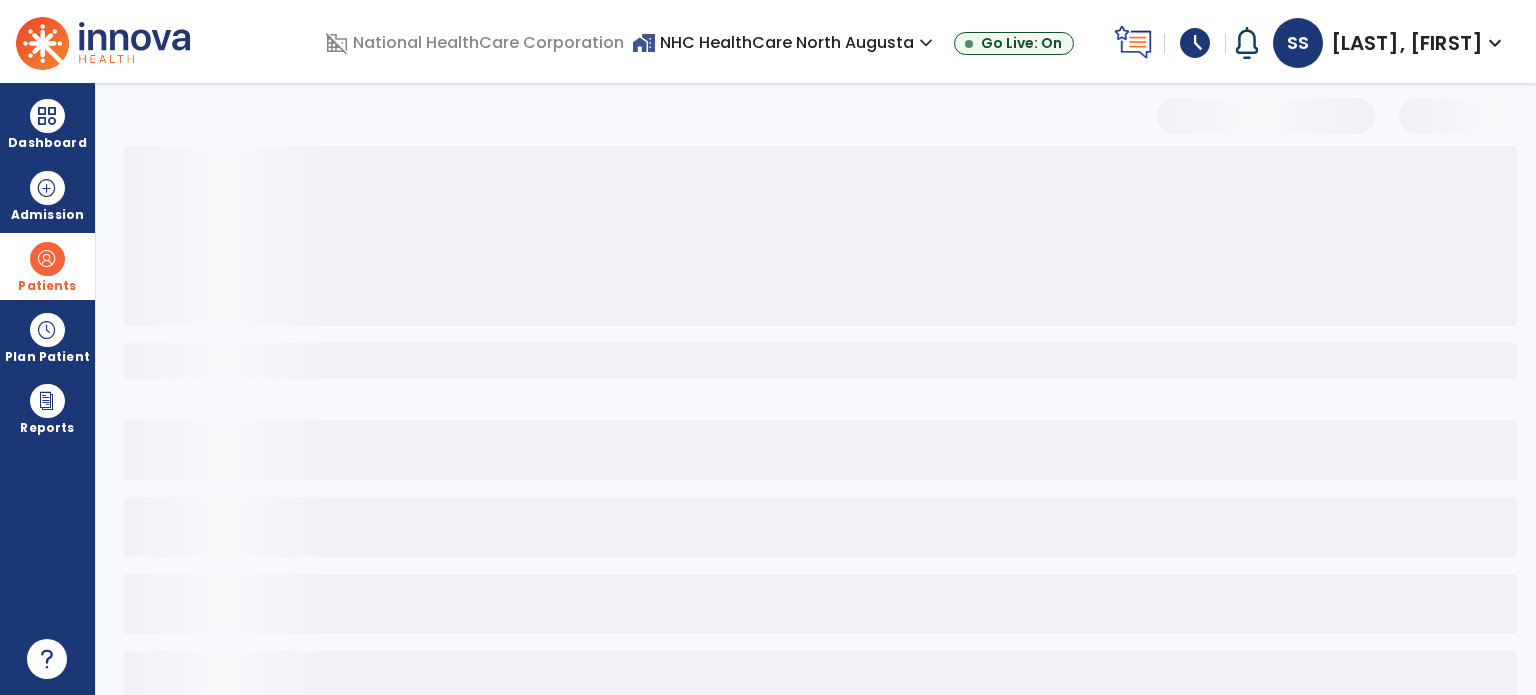select on "***" 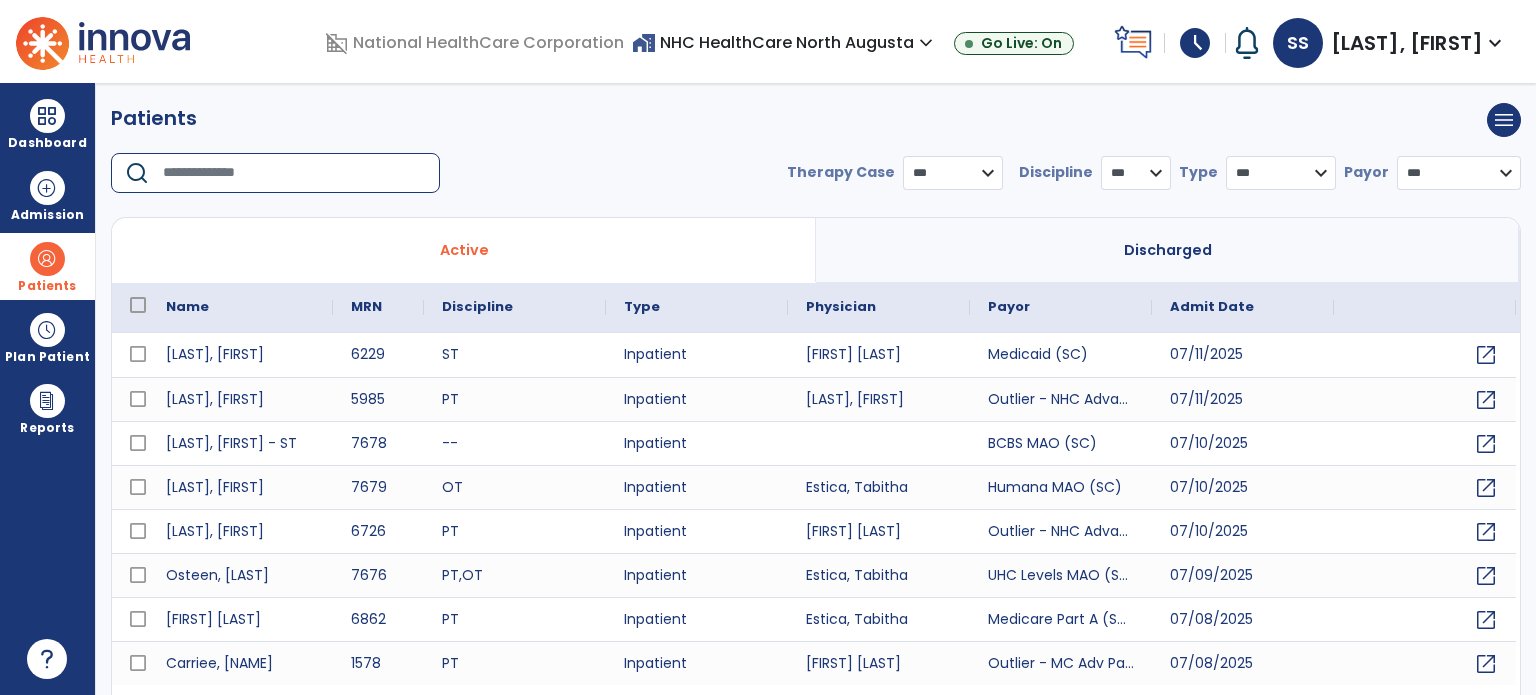 click at bounding box center (294, 173) 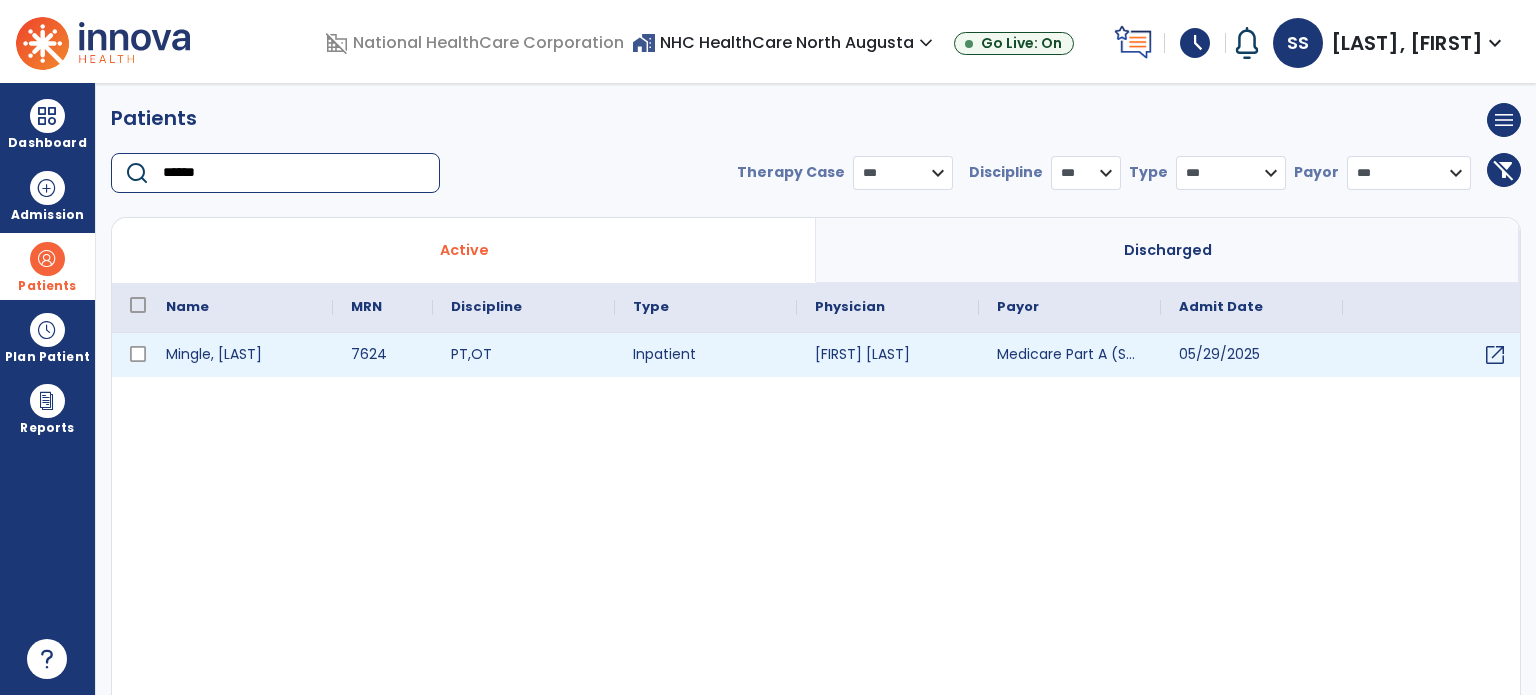 type on "******" 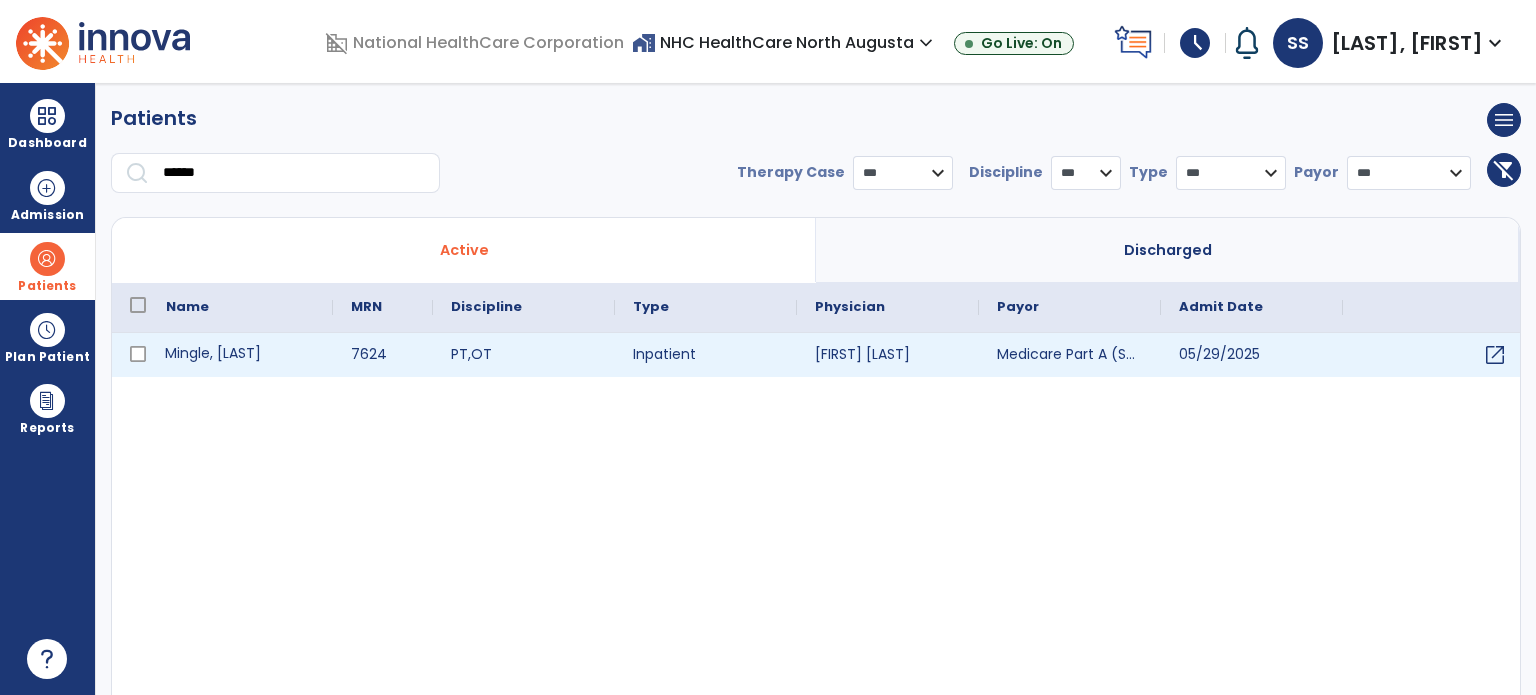 click on "Mingle, [LAST]" at bounding box center (240, 355) 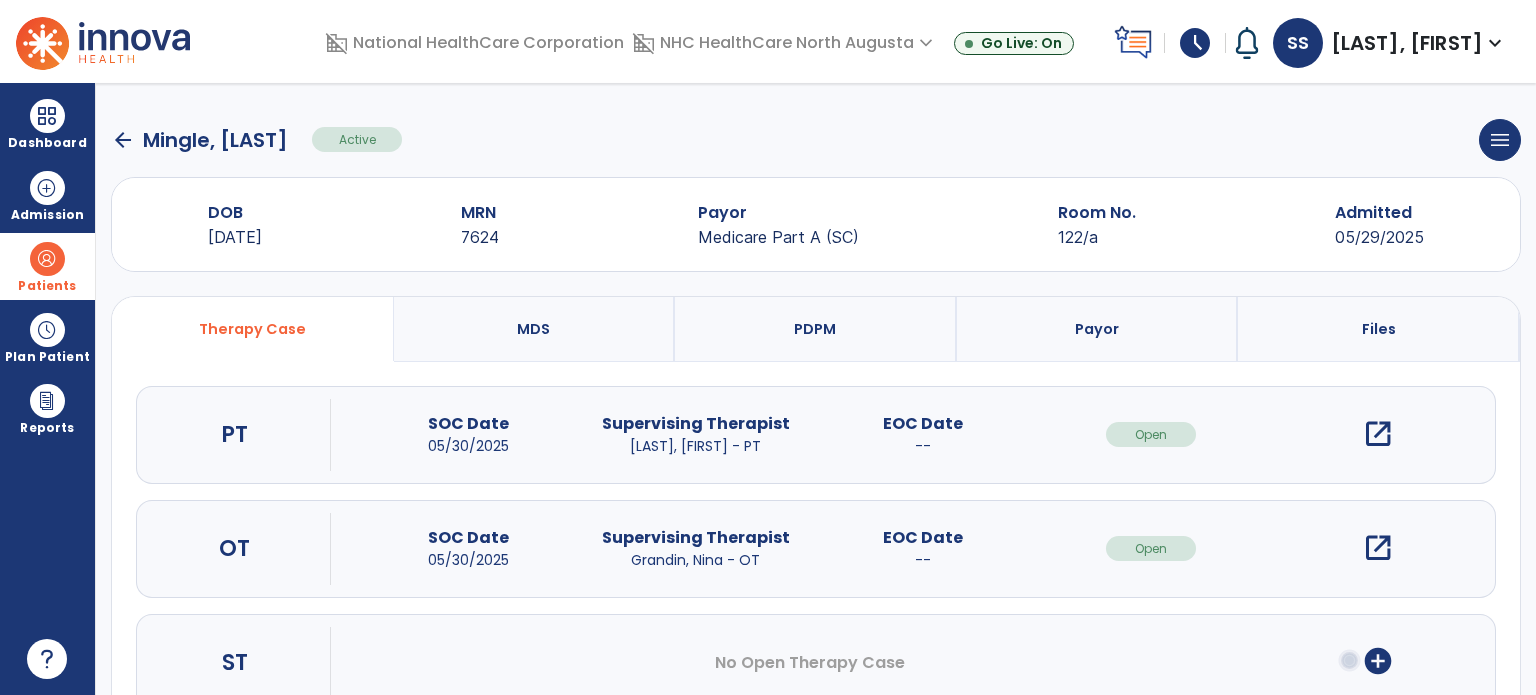 click on "open_in_new" at bounding box center [1378, 434] 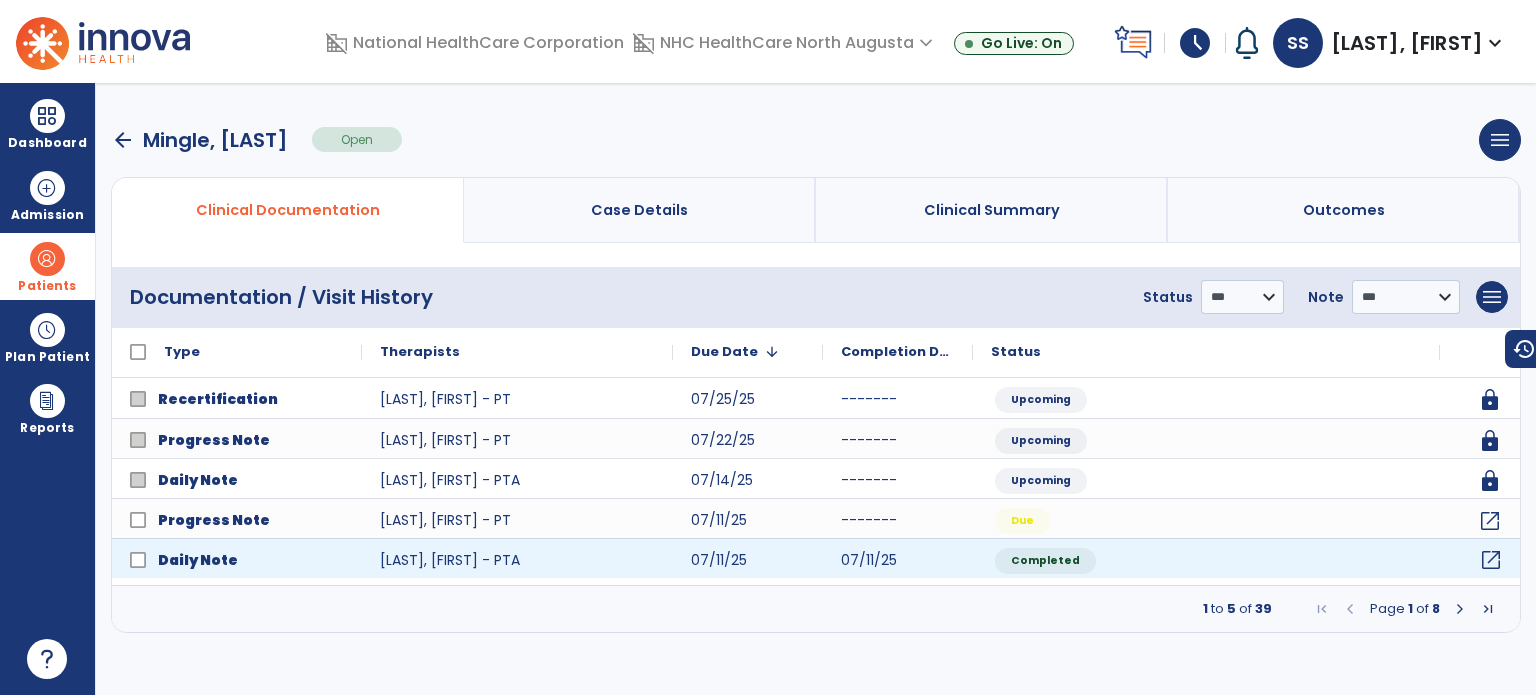 click on "open_in_new" 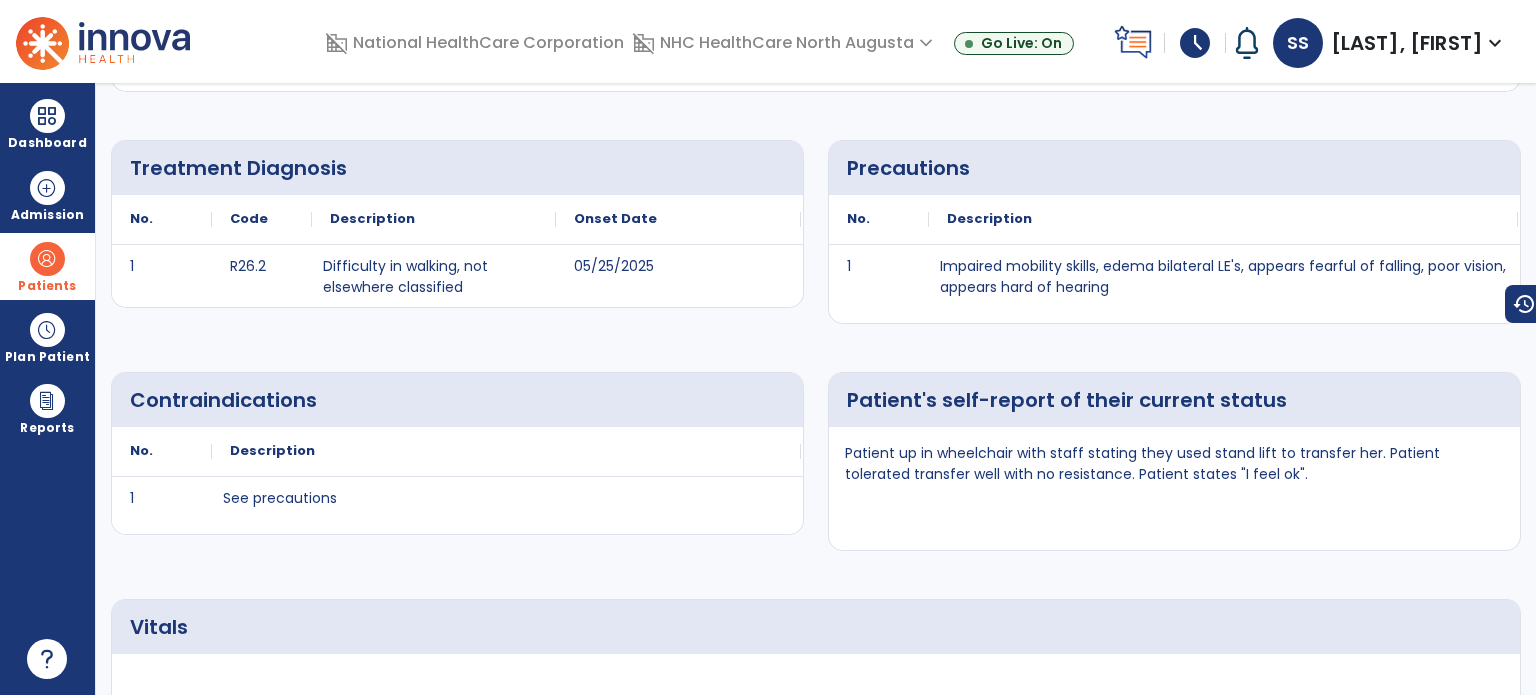 scroll, scrollTop: 0, scrollLeft: 0, axis: both 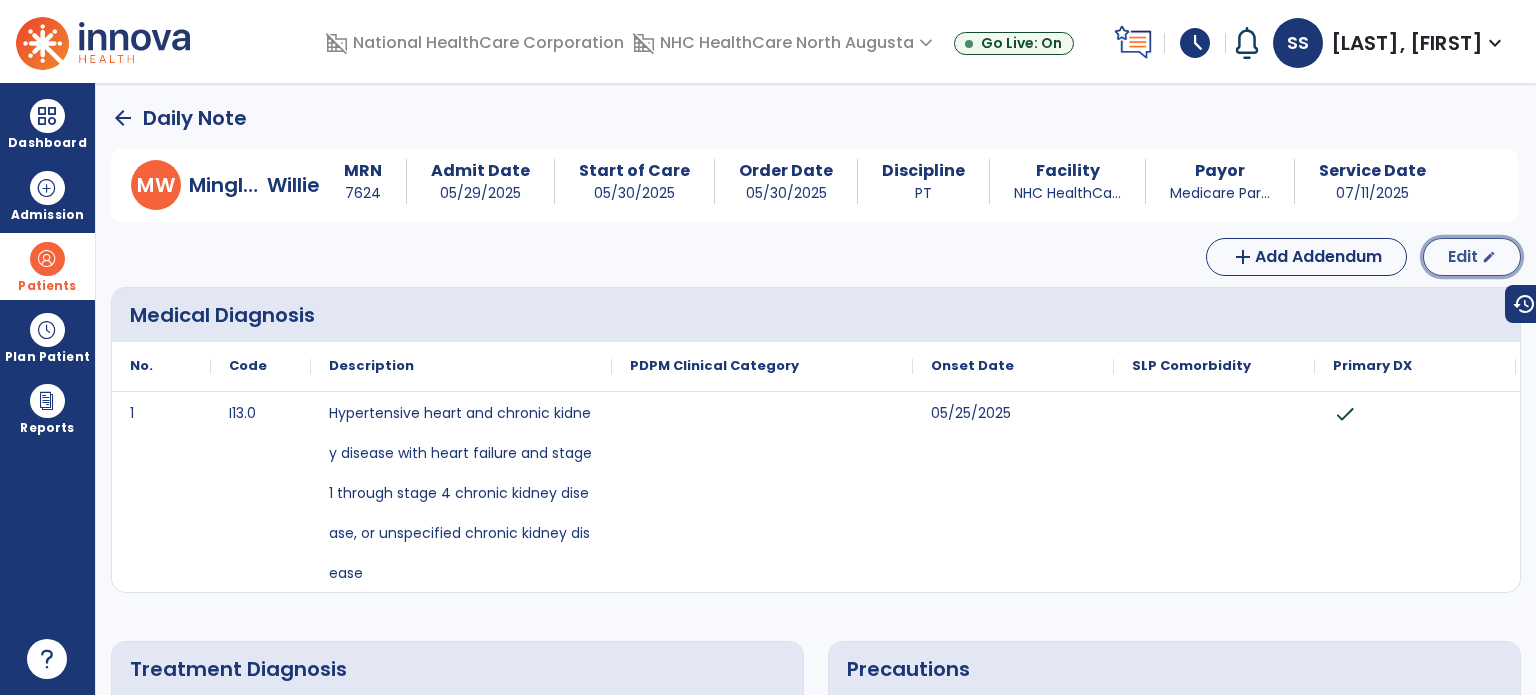 click on "Edit" 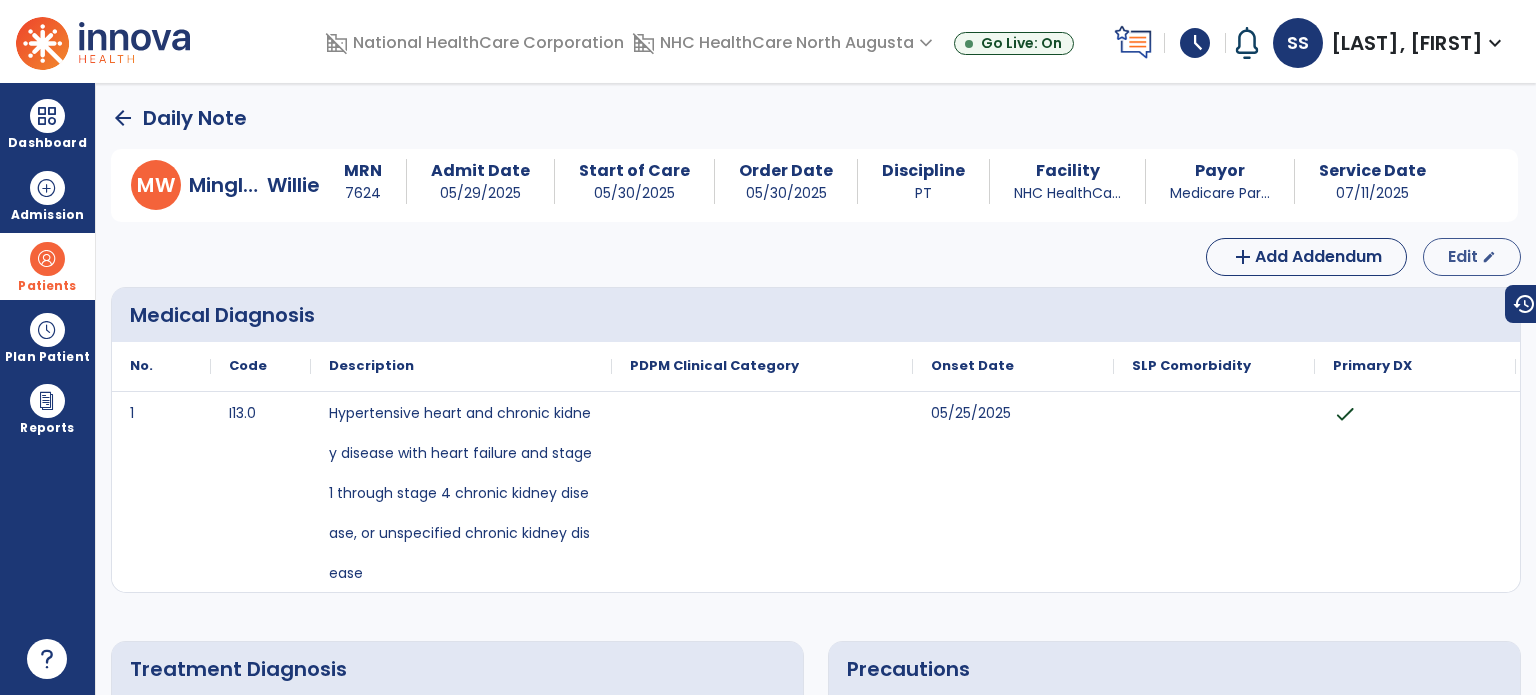 select on "*" 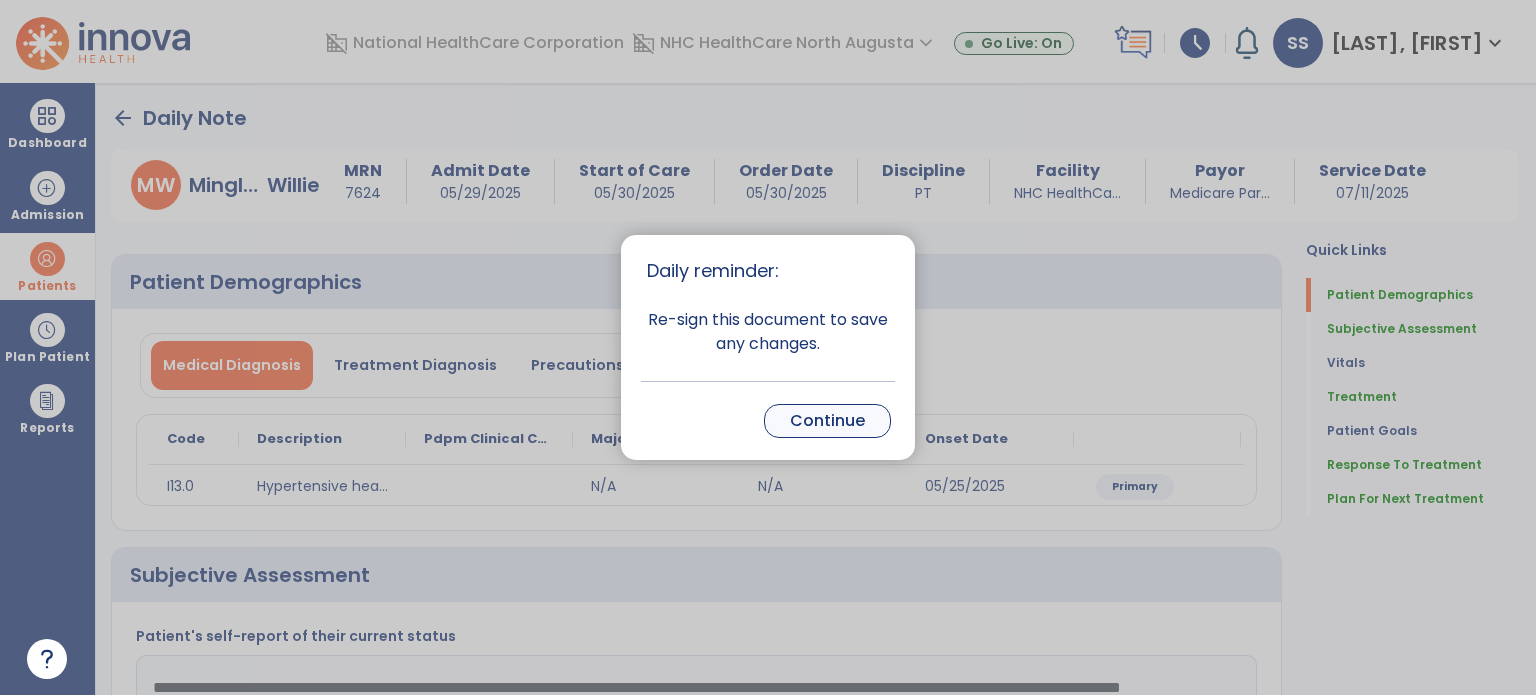 click on "Continue" at bounding box center [827, 421] 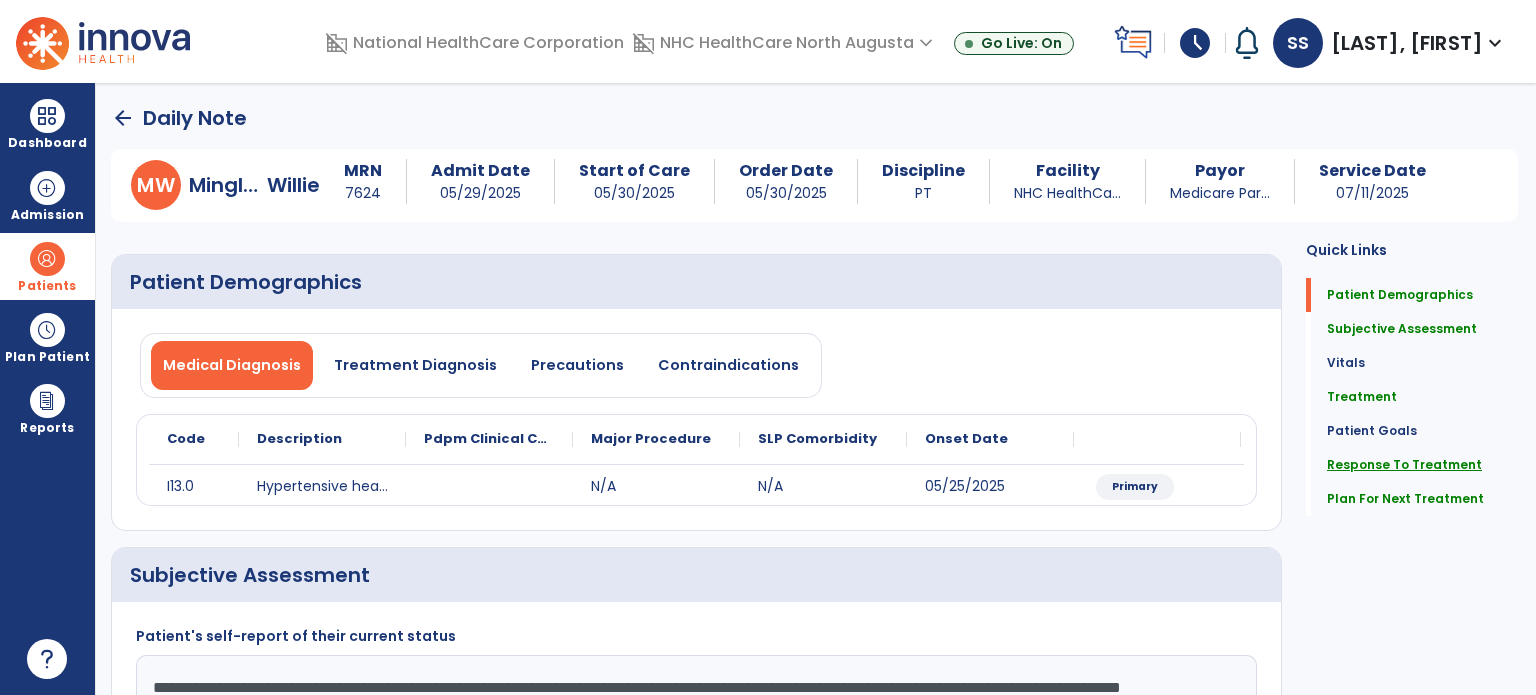 click on "Response To Treatment" 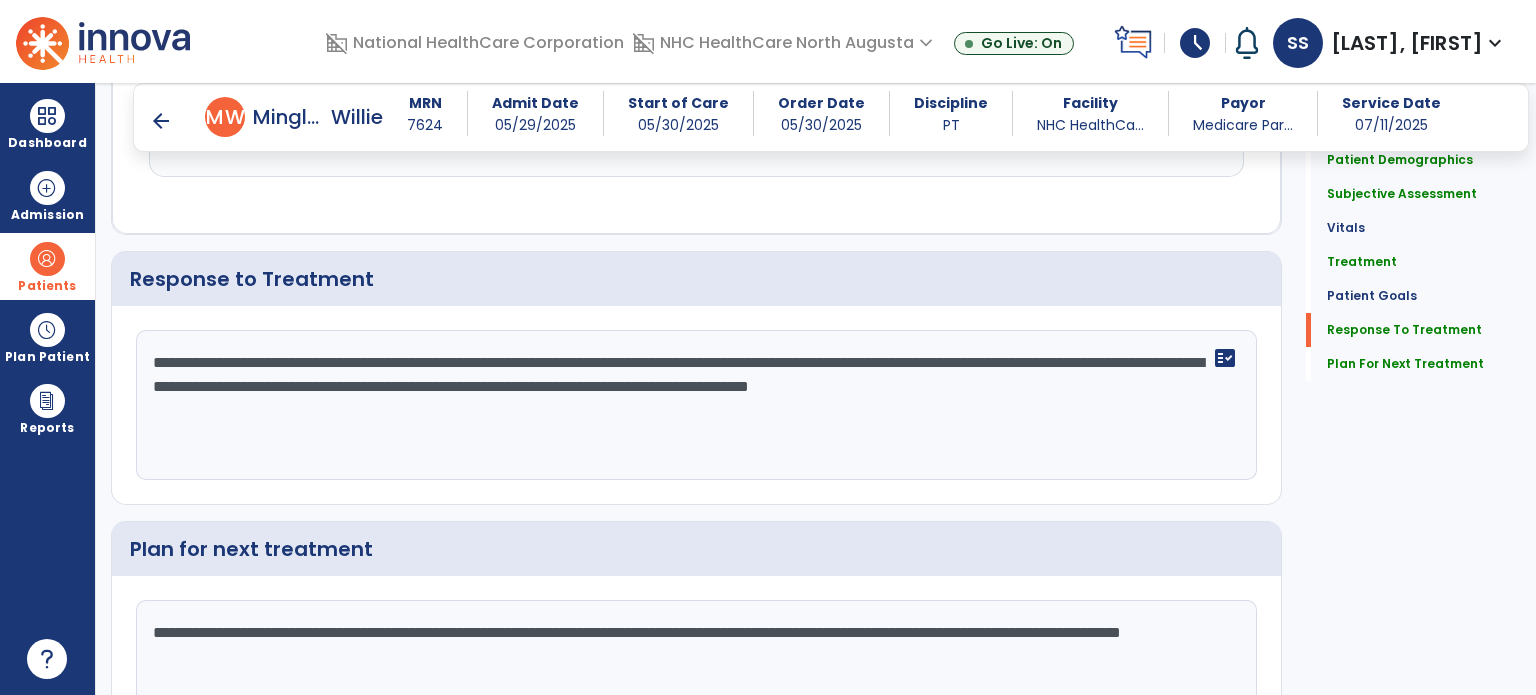 scroll, scrollTop: 2271, scrollLeft: 0, axis: vertical 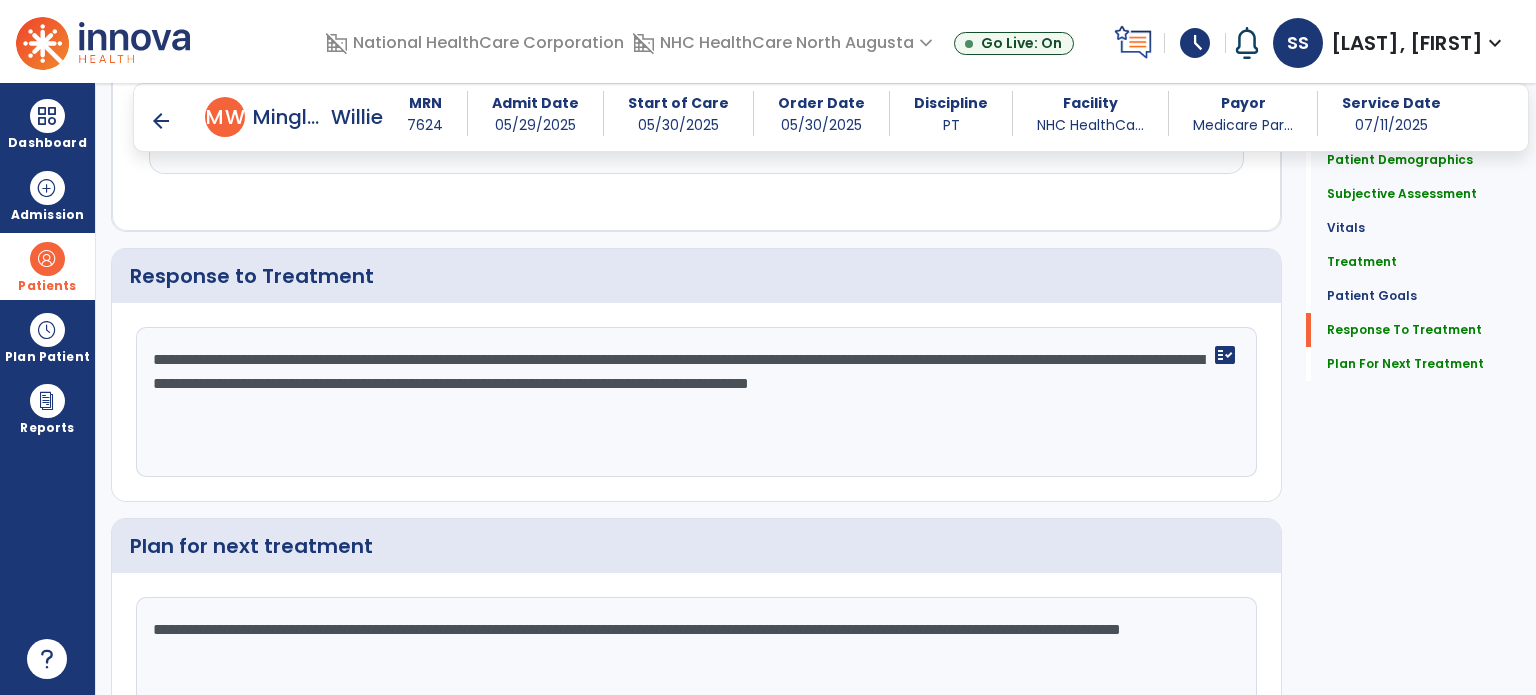 click on "**********" 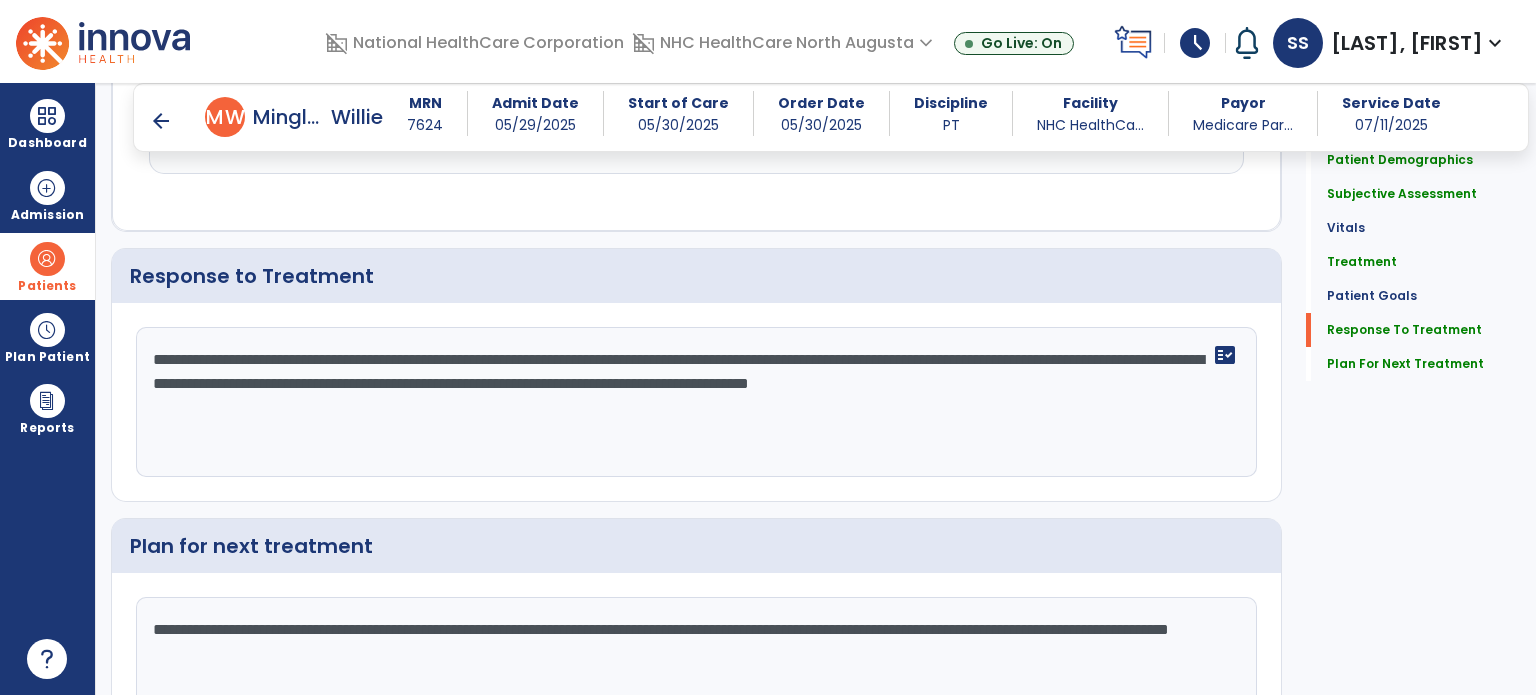 scroll, scrollTop: 2271, scrollLeft: 0, axis: vertical 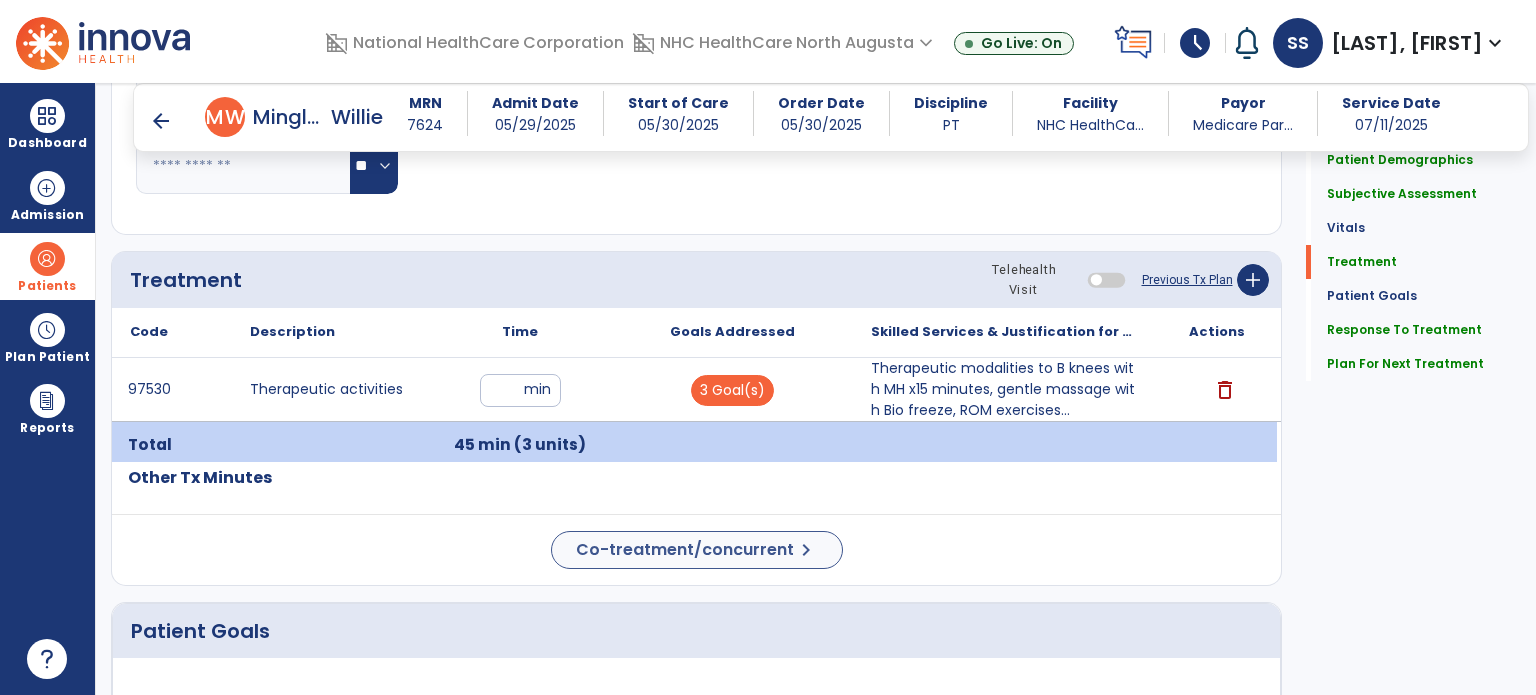 type on "**********" 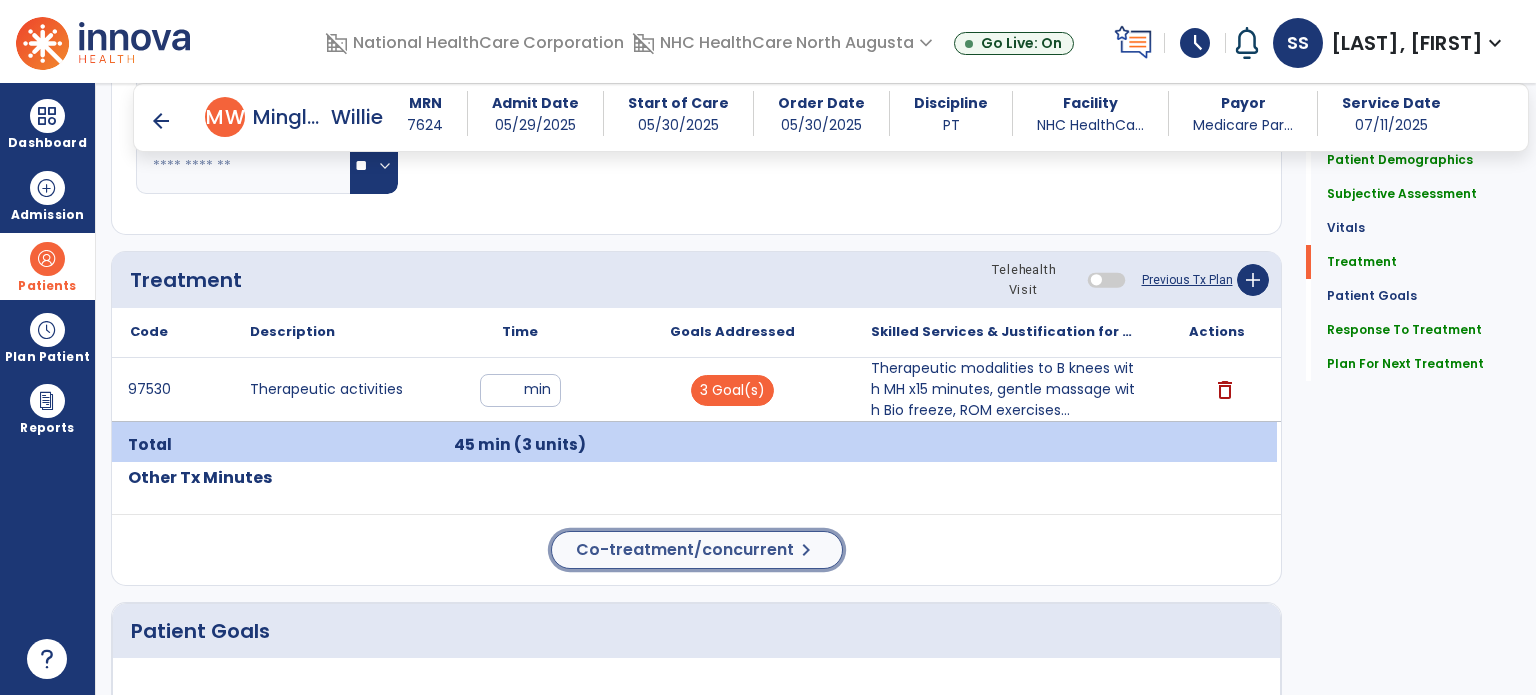 click on "Co-treatment/concurrent  chevron_right" 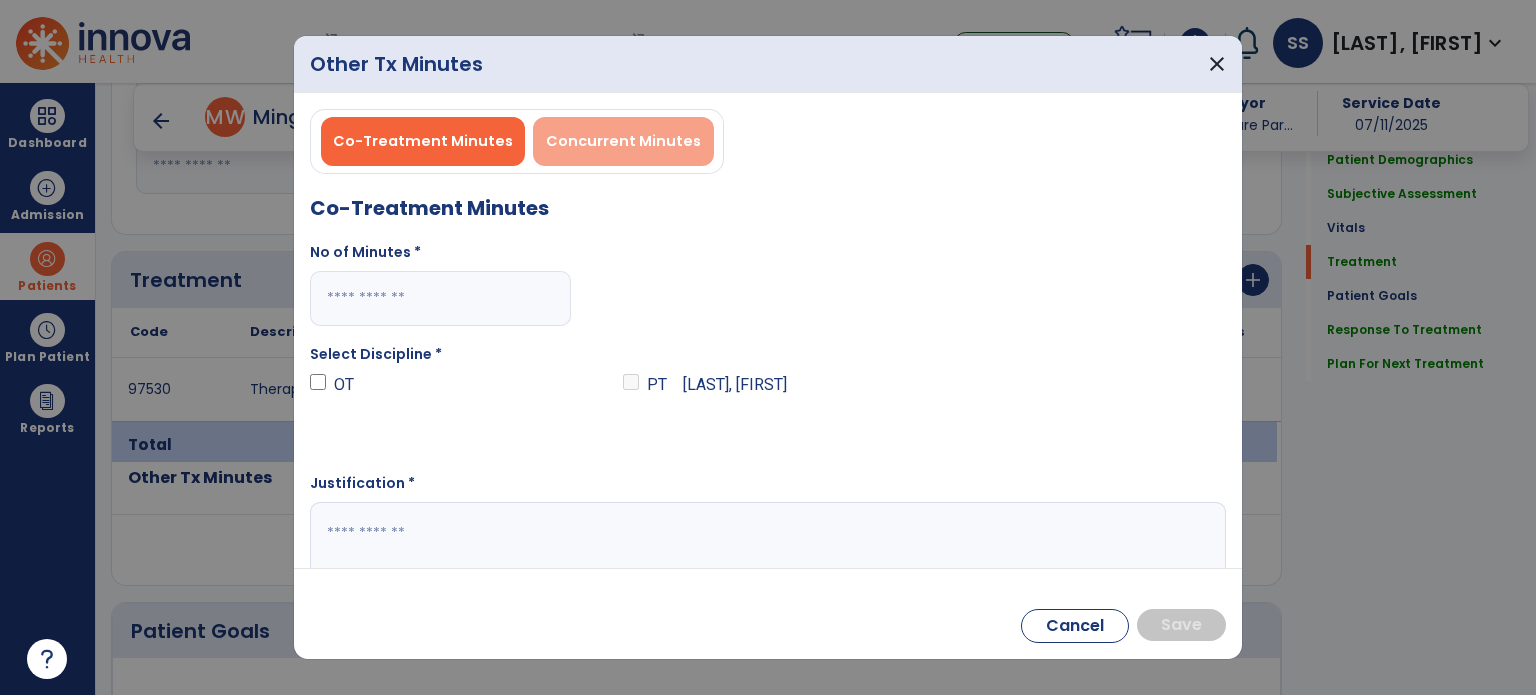 click on "Co-Treatment Minutes Concurrent Minutes Co-Treatment Minutes No of Minutes * Select Discipline * OT PT Smith, Shakeila Justification *" at bounding box center (768, 344) 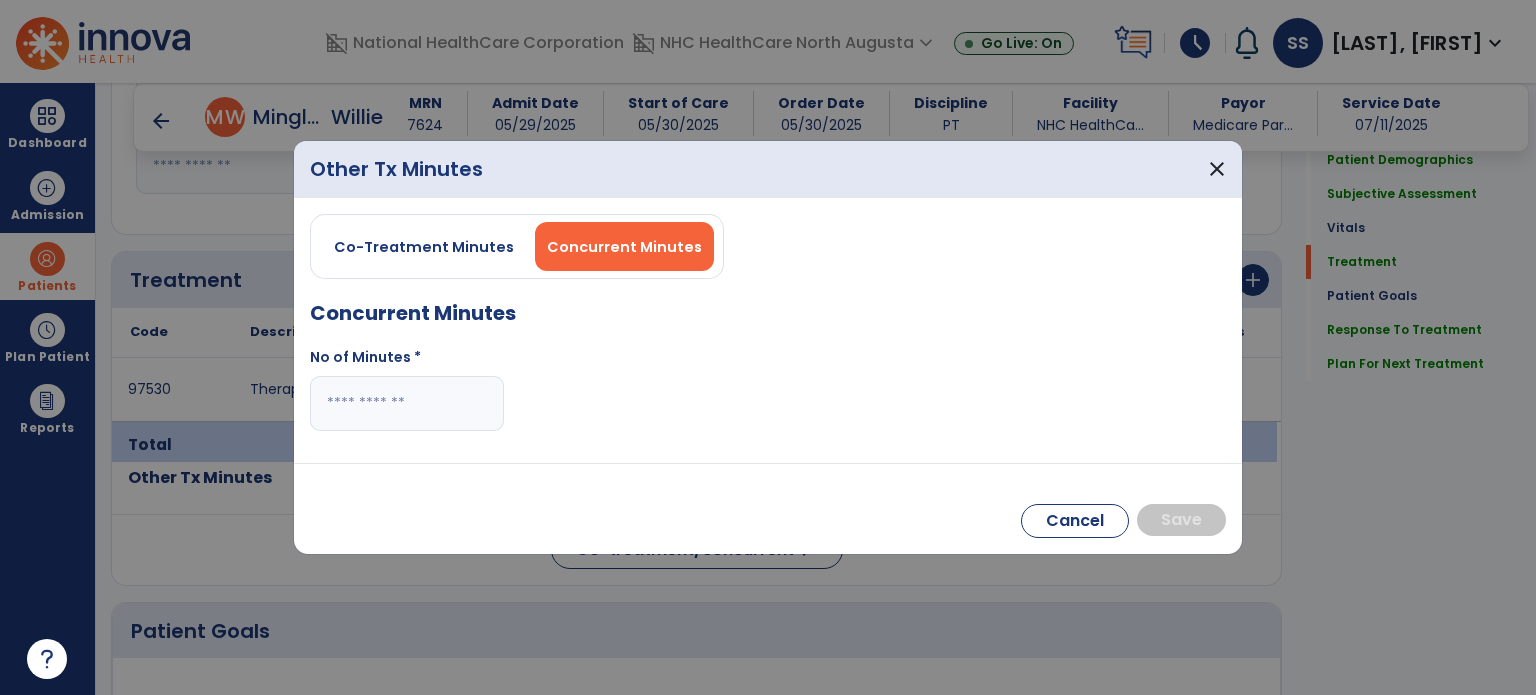 click at bounding box center [407, 403] 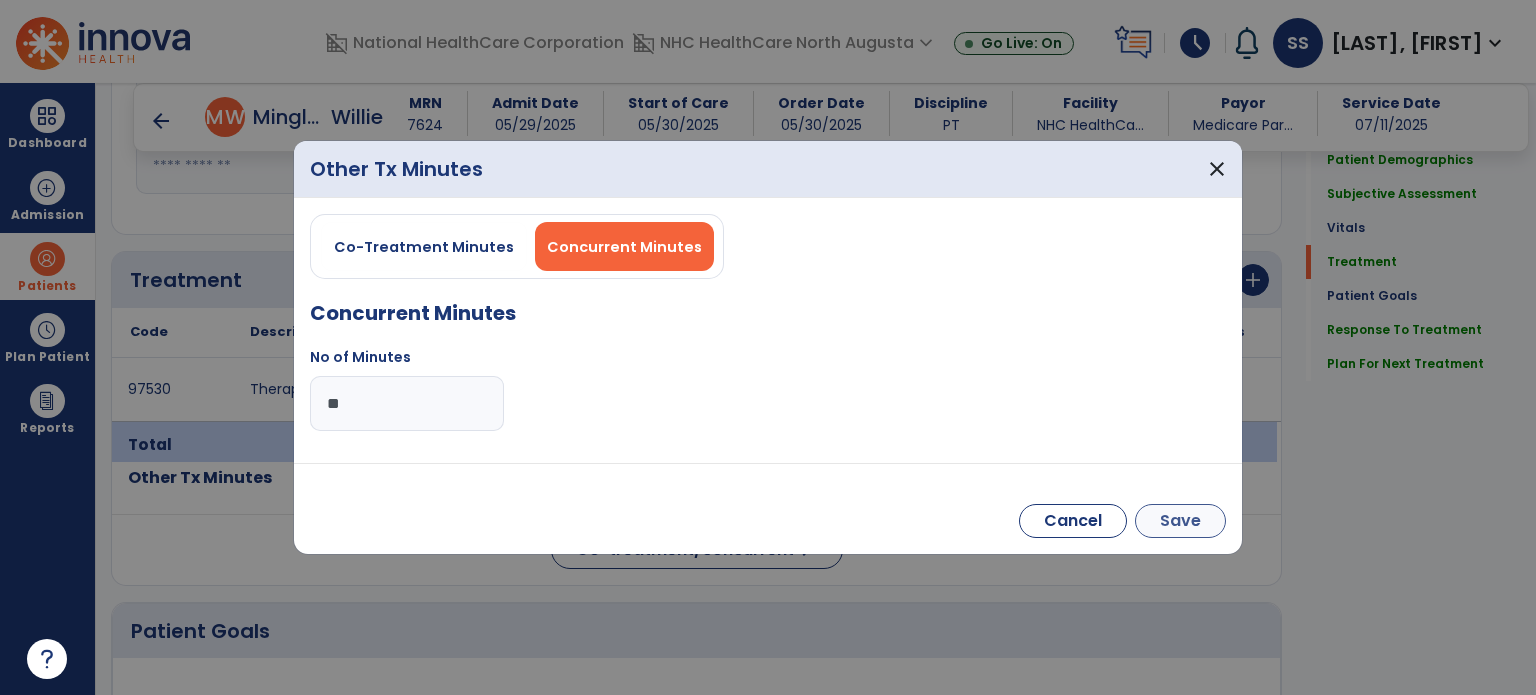 type on "**" 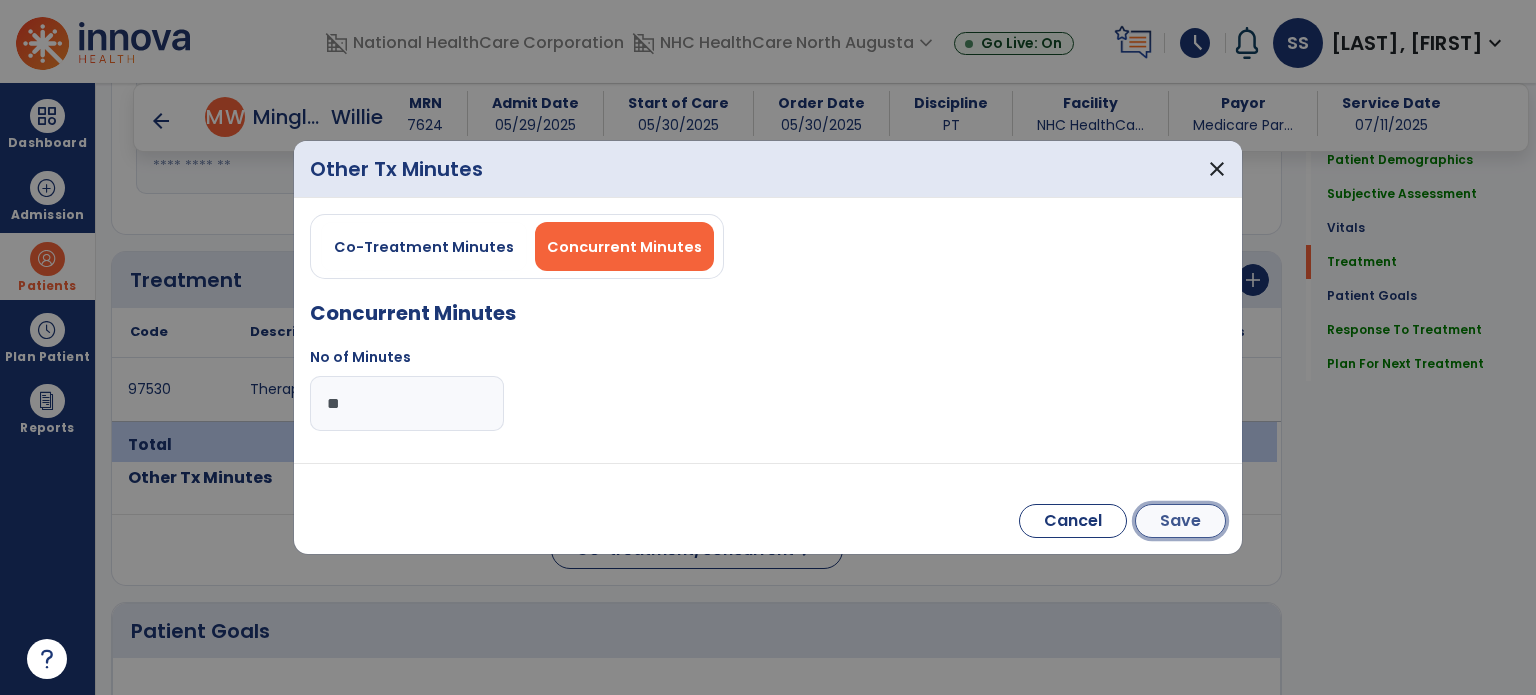 click on "Save" at bounding box center [1180, 521] 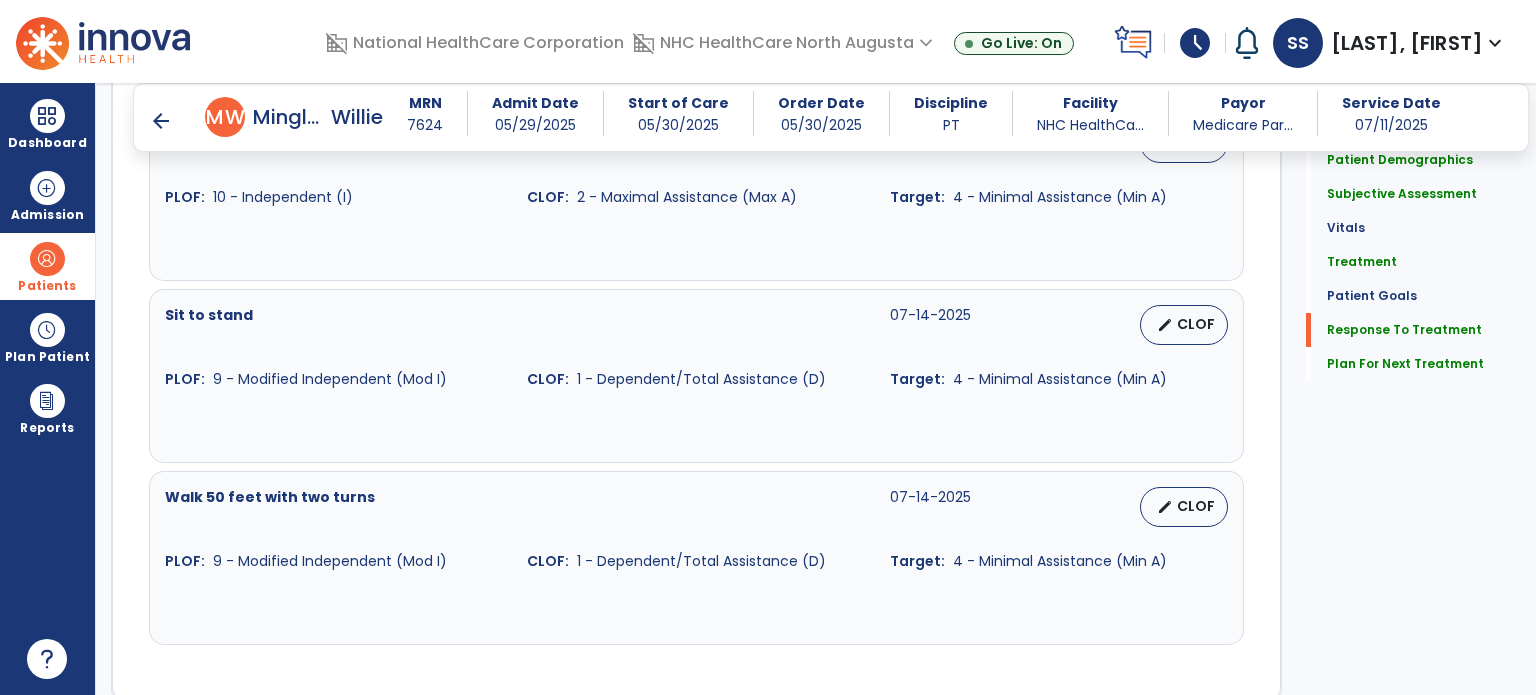 scroll, scrollTop: 2483, scrollLeft: 0, axis: vertical 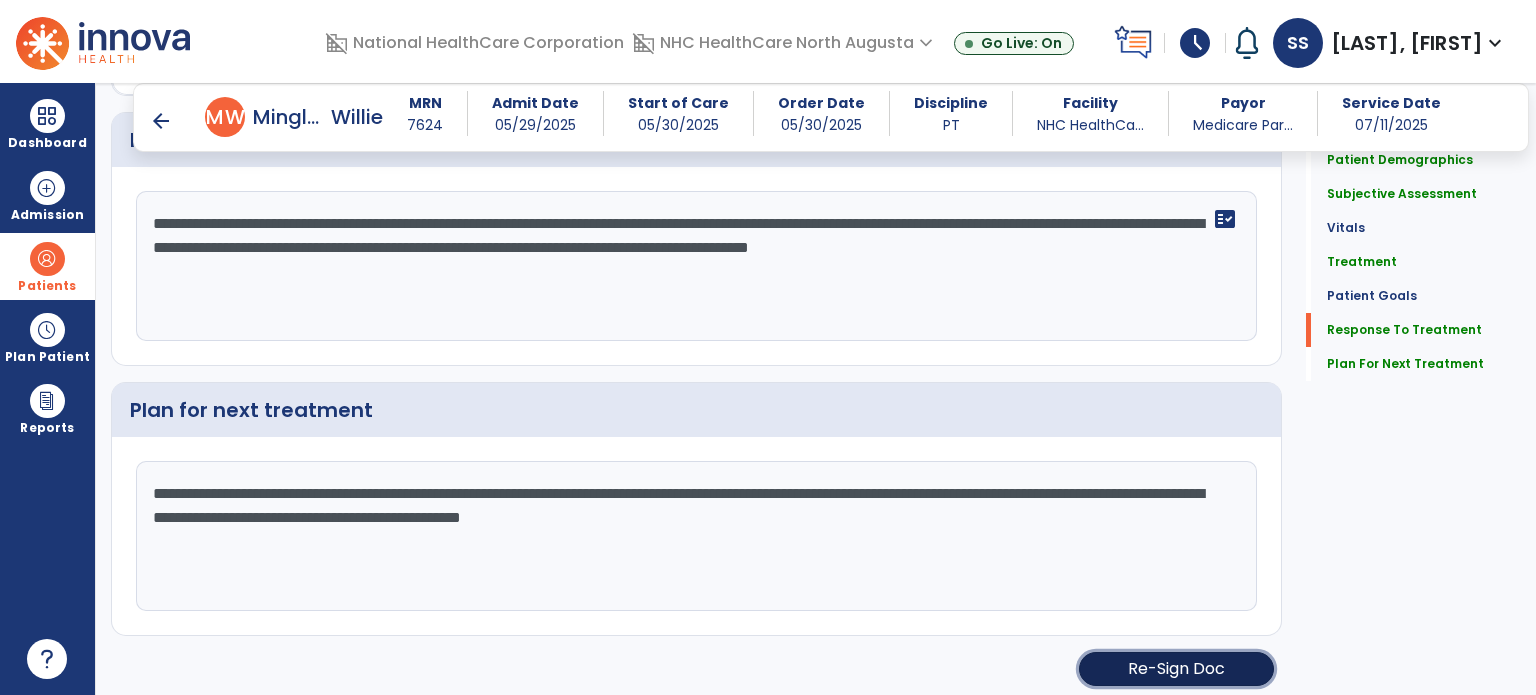 click on "Re-Sign Doc" 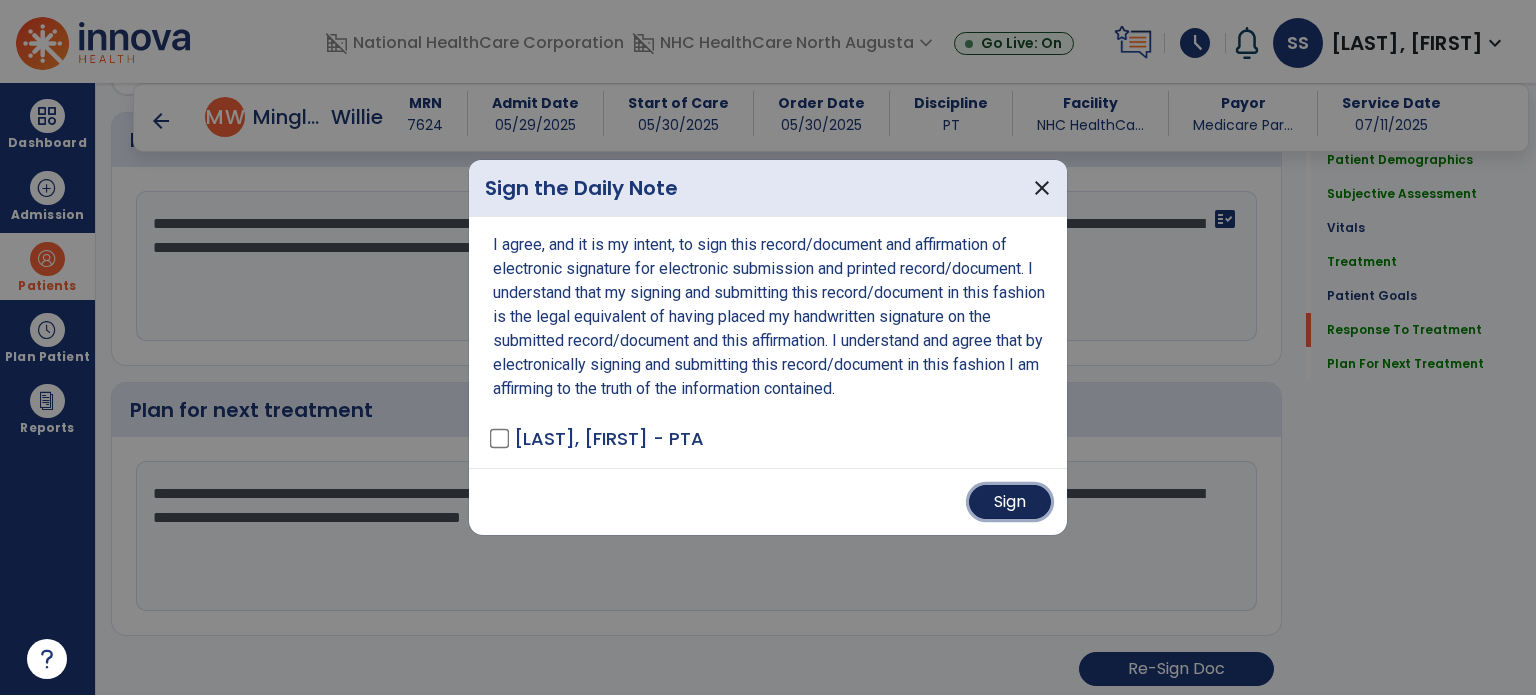 click on "Sign" at bounding box center [1010, 502] 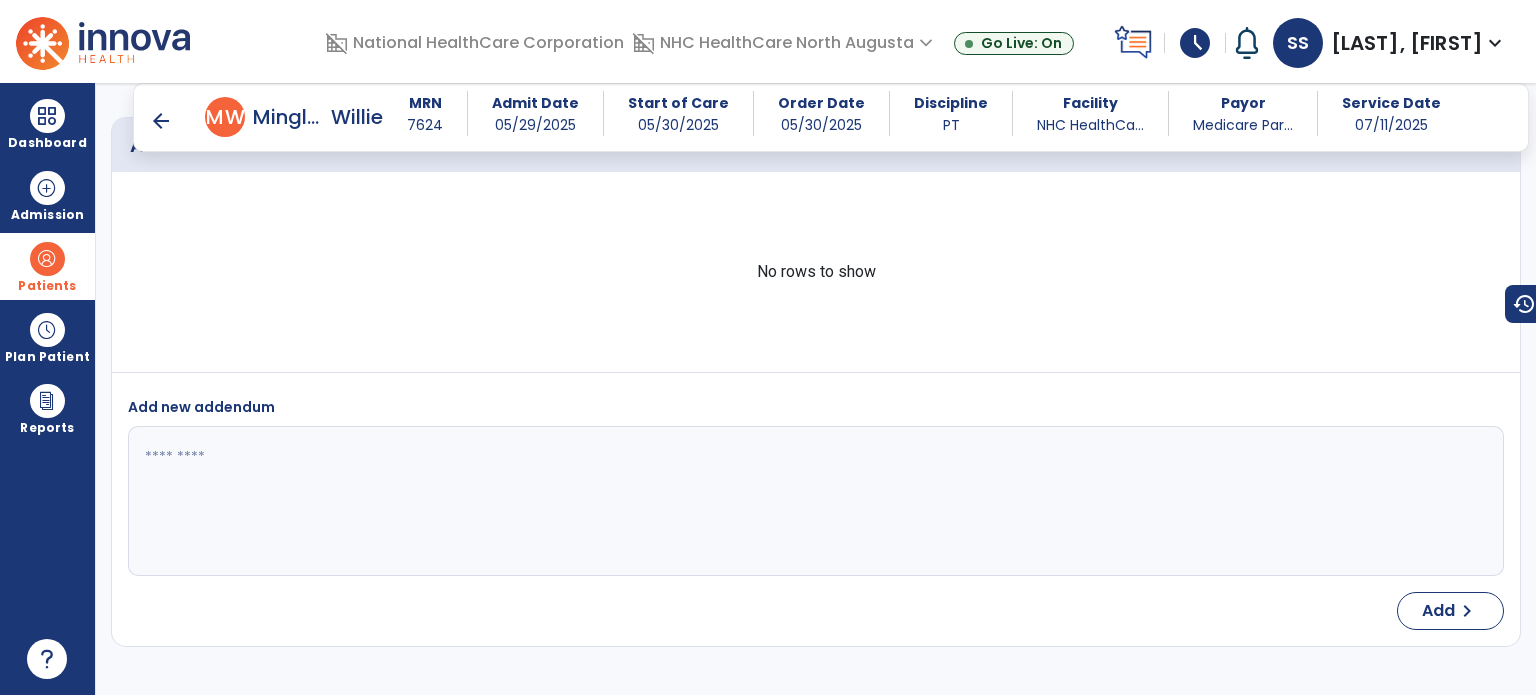 scroll, scrollTop: 3184, scrollLeft: 0, axis: vertical 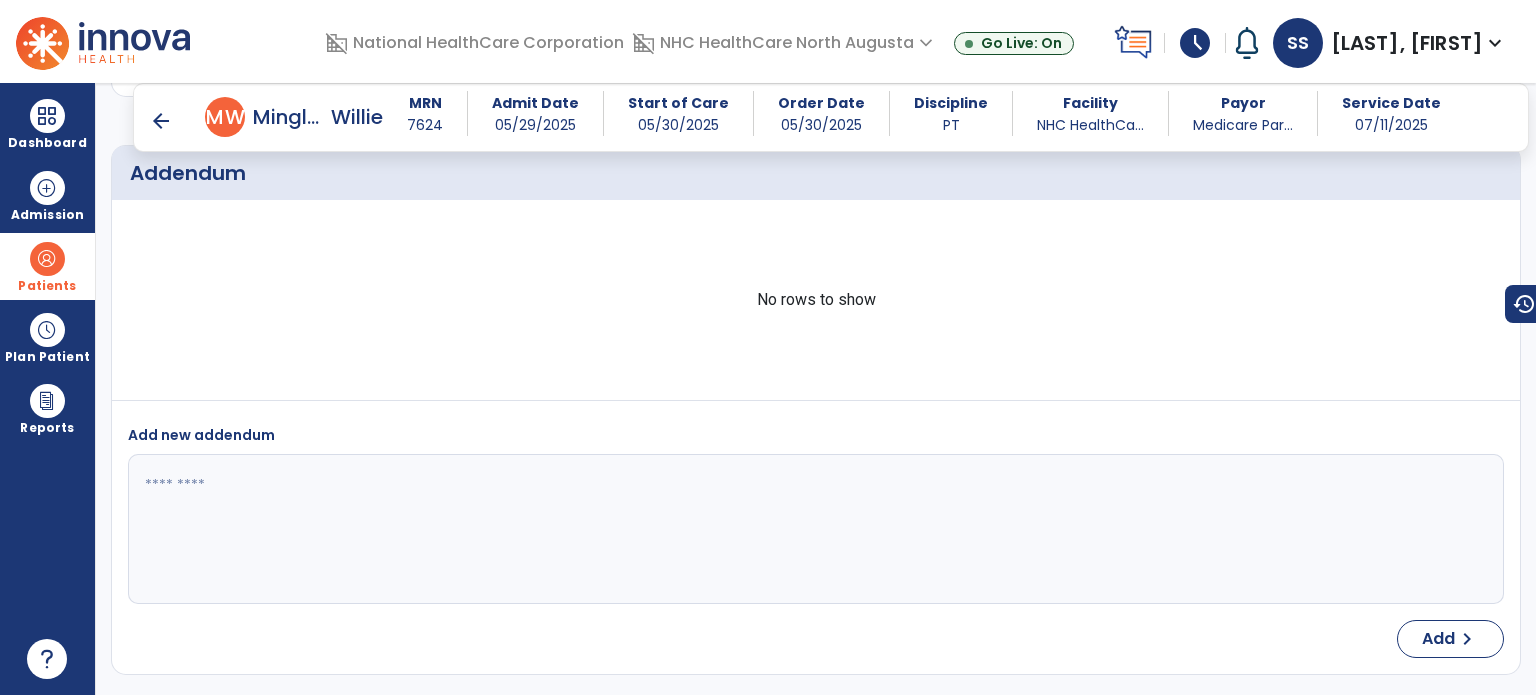 click on "arrow_back" at bounding box center [161, 121] 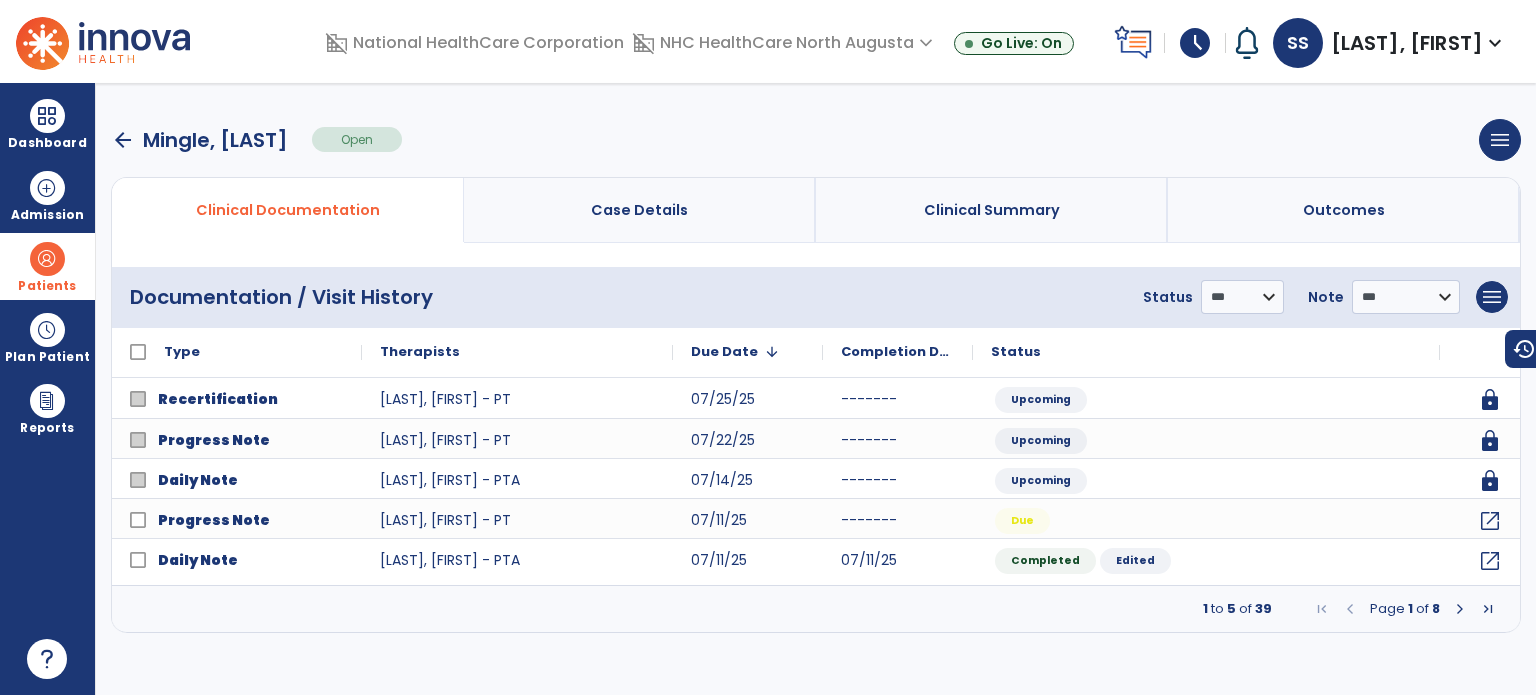 scroll, scrollTop: 0, scrollLeft: 0, axis: both 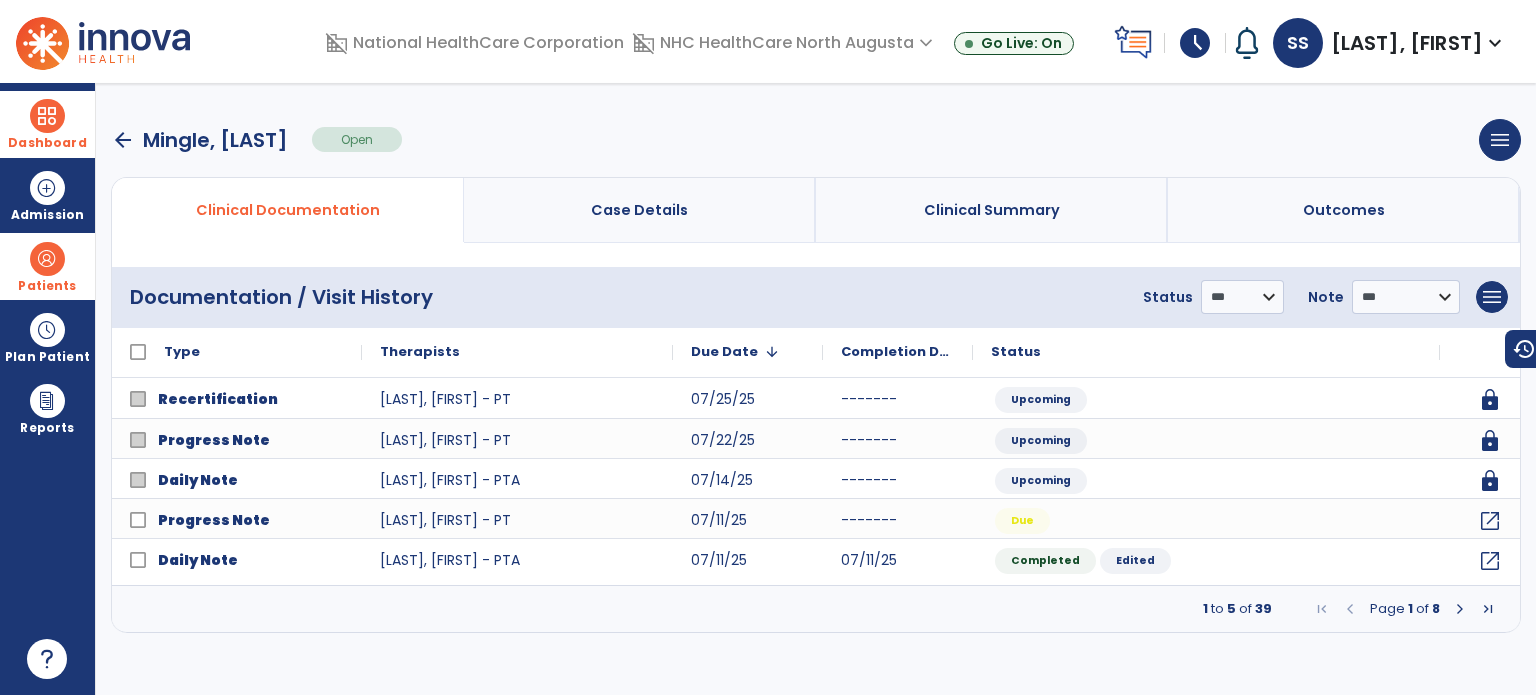 click on "Dashboard" at bounding box center [47, 124] 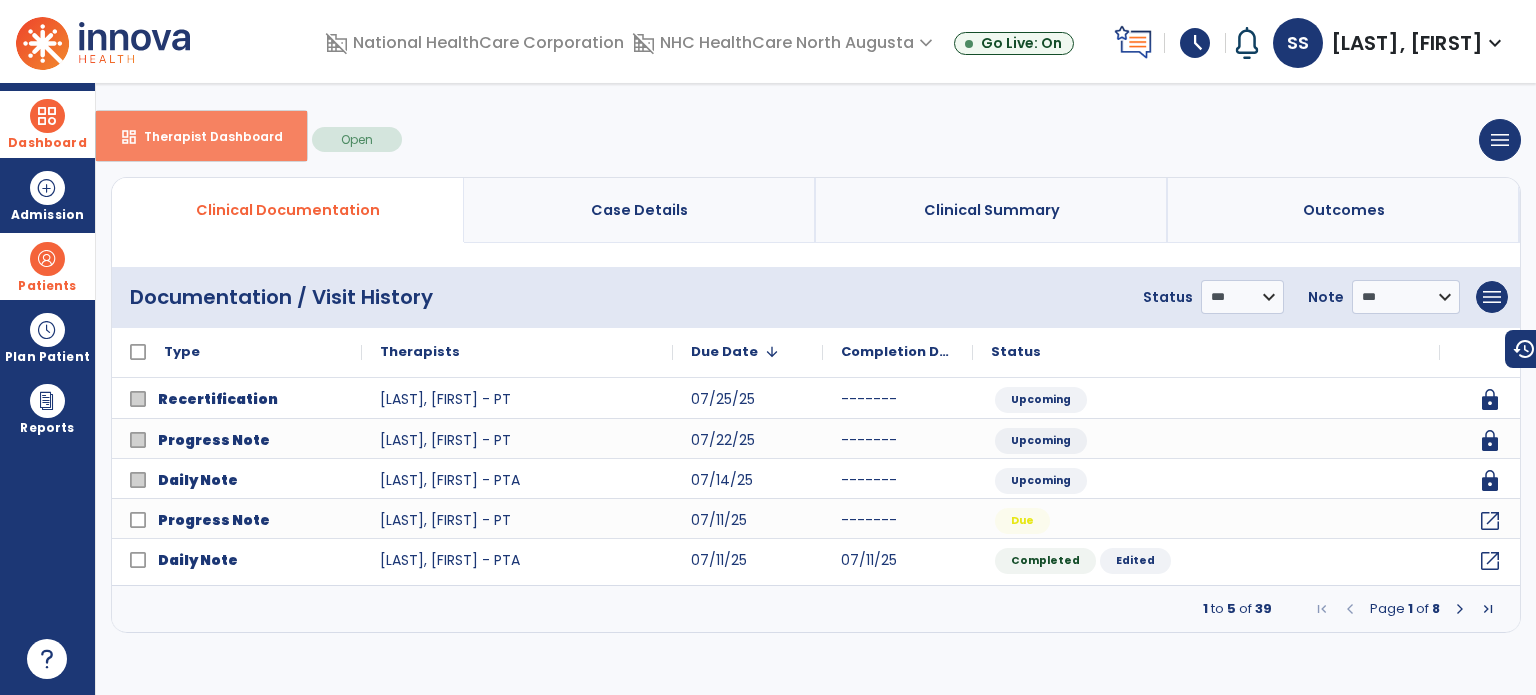 click on "dashboard  Therapist Dashboard" at bounding box center [201, 136] 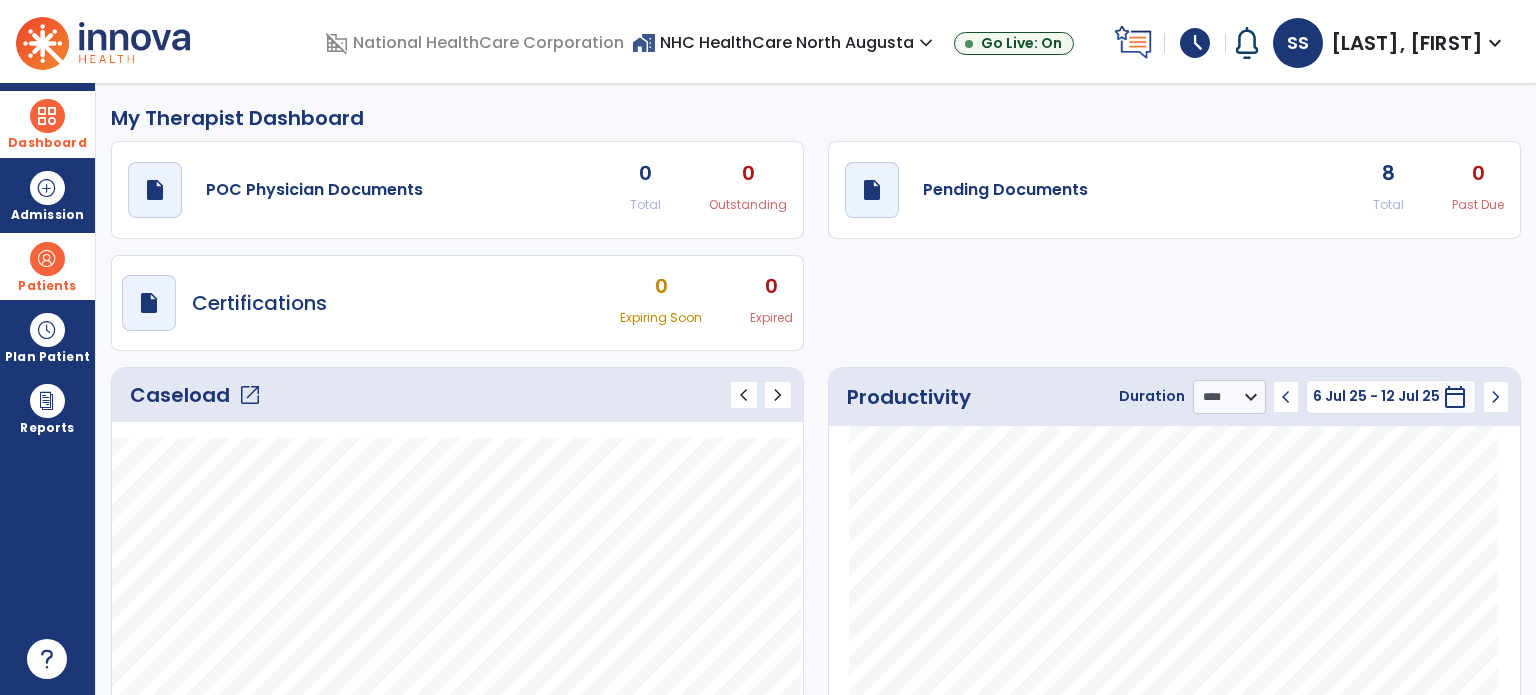 click on "8" 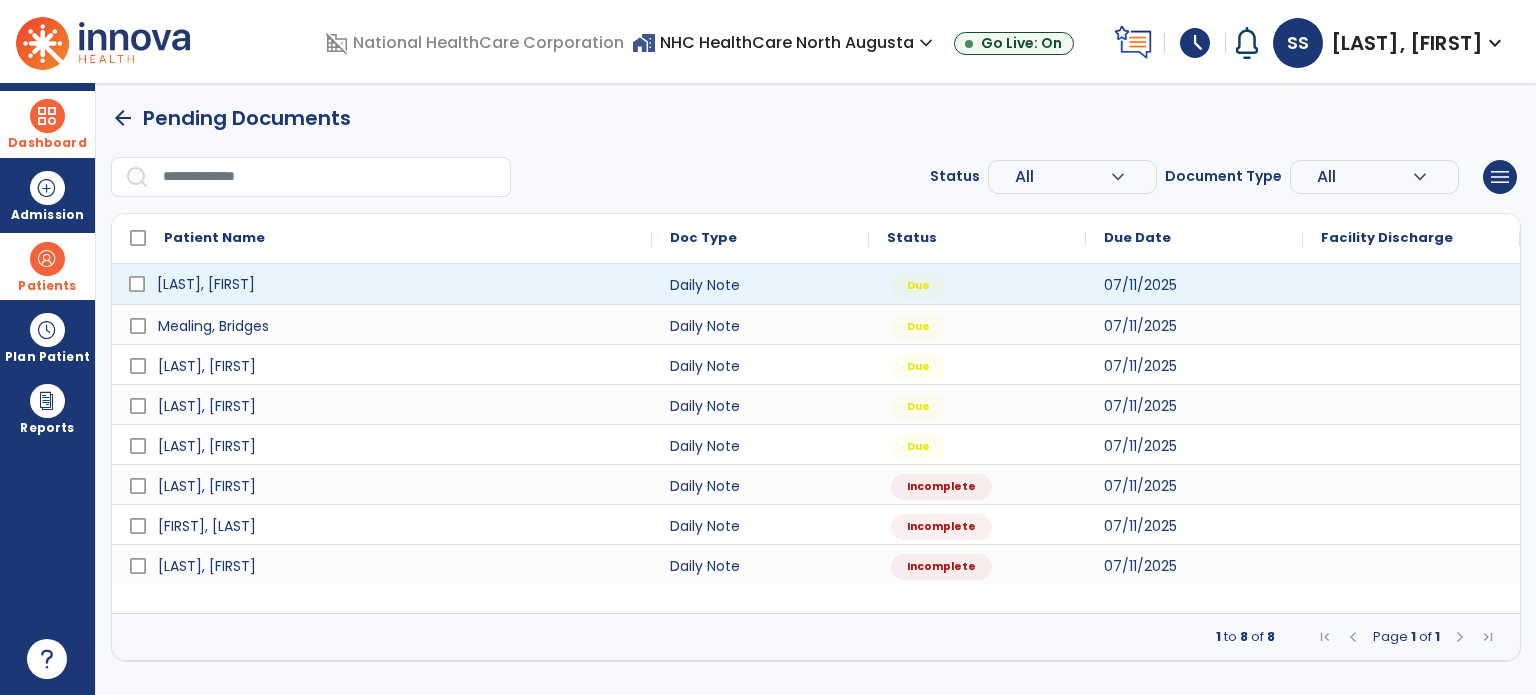 click on "[LAST], [FIRST]" at bounding box center [396, 284] 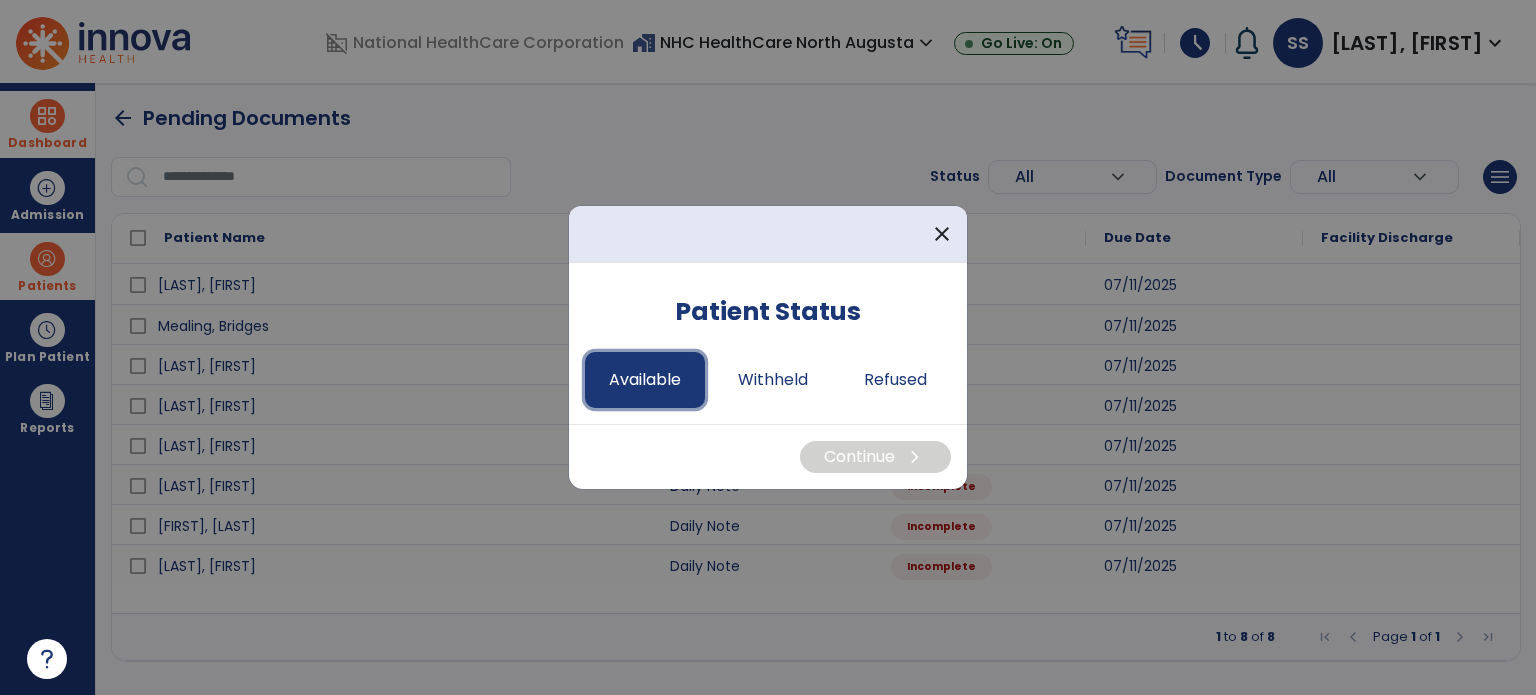 click on "Available" at bounding box center (645, 380) 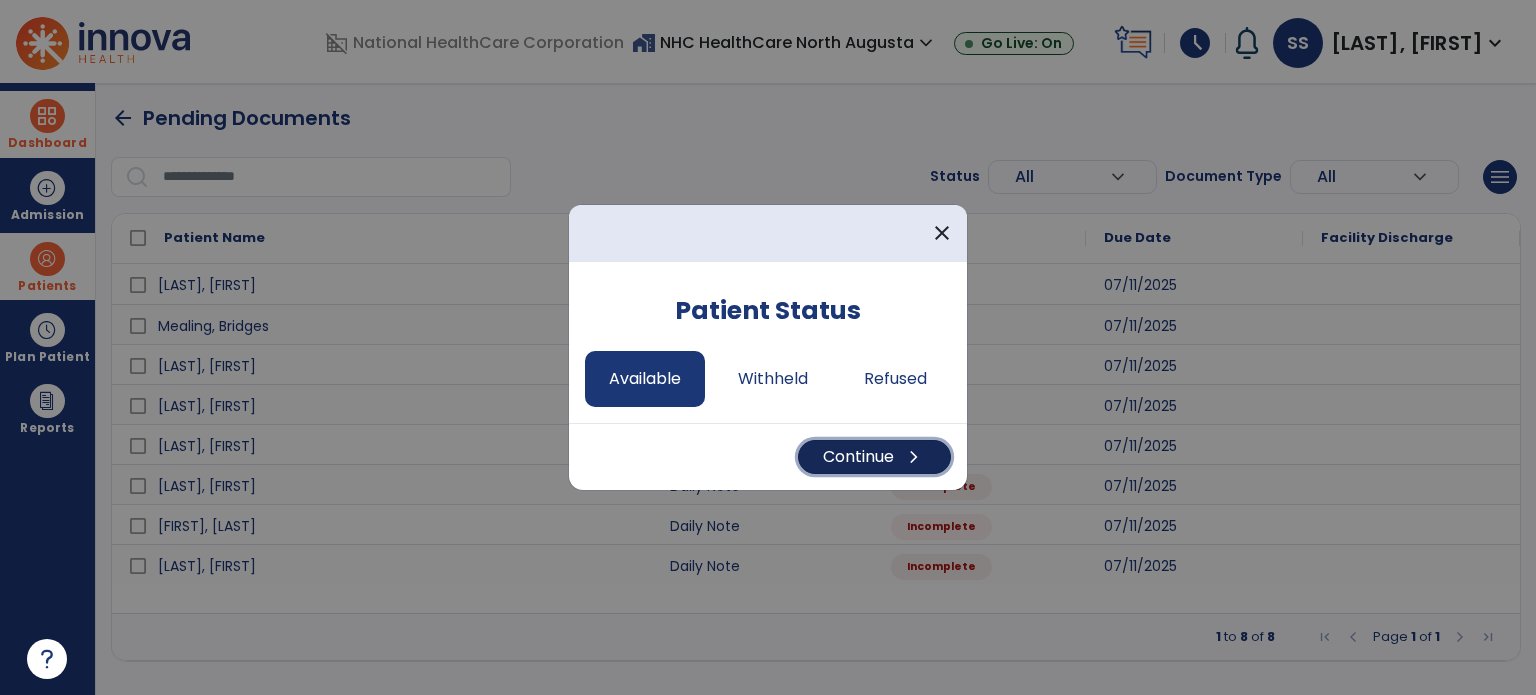 click on "Continue   chevron_right" at bounding box center (874, 457) 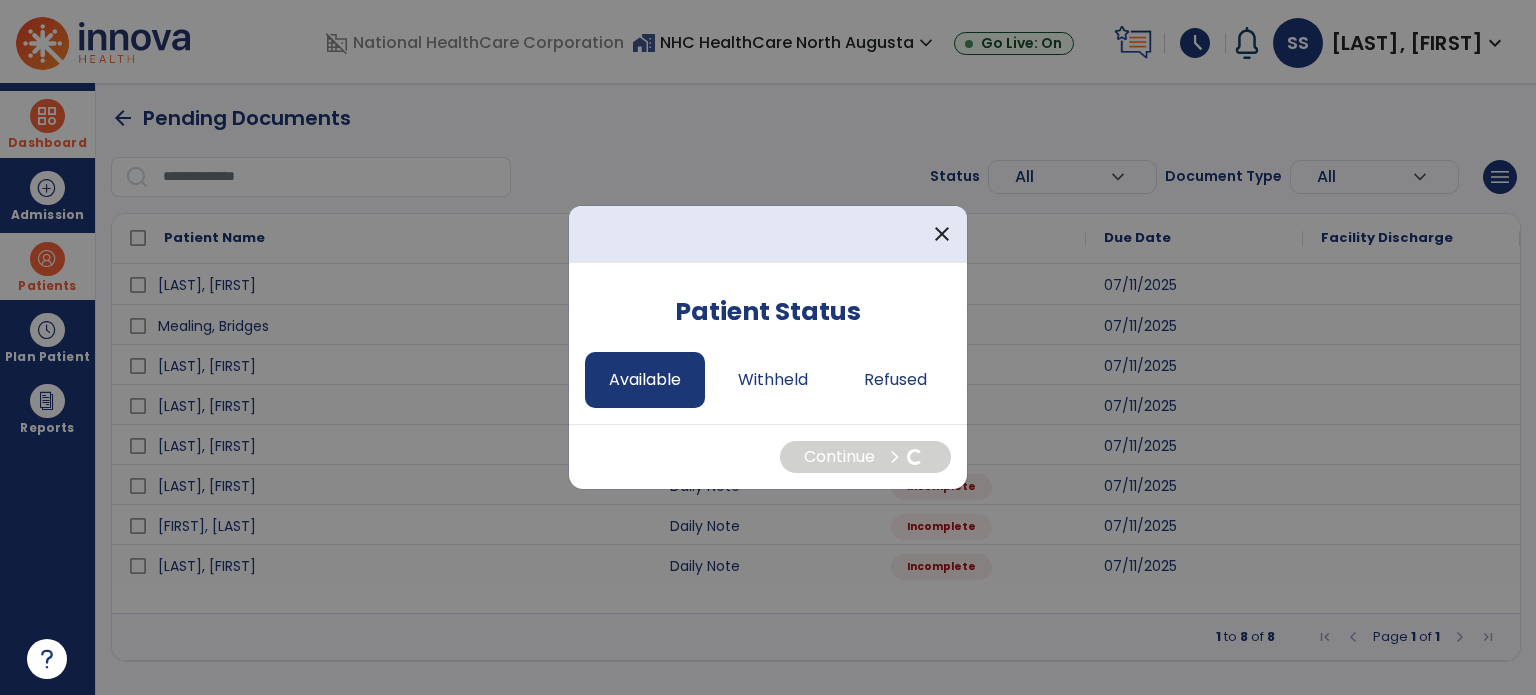 select on "*" 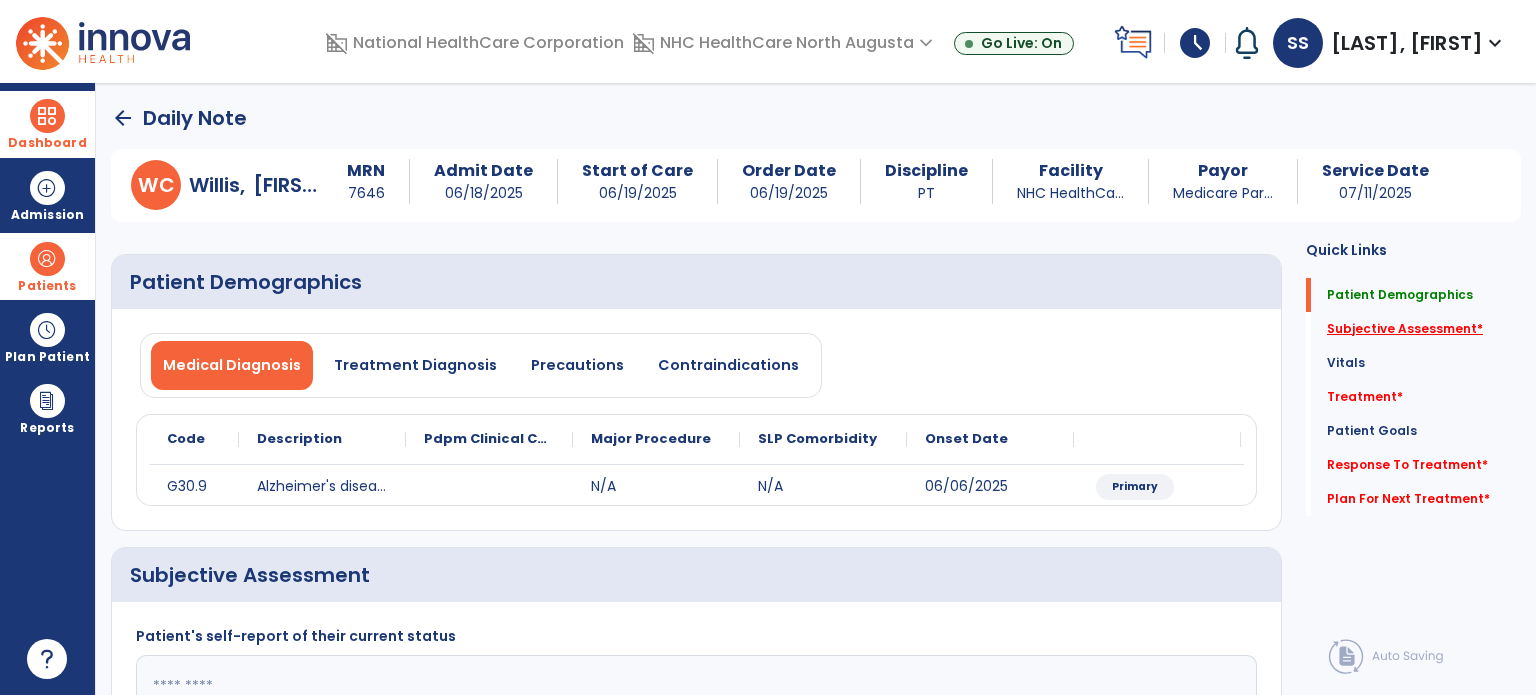 click on "Subjective Assessment   *" 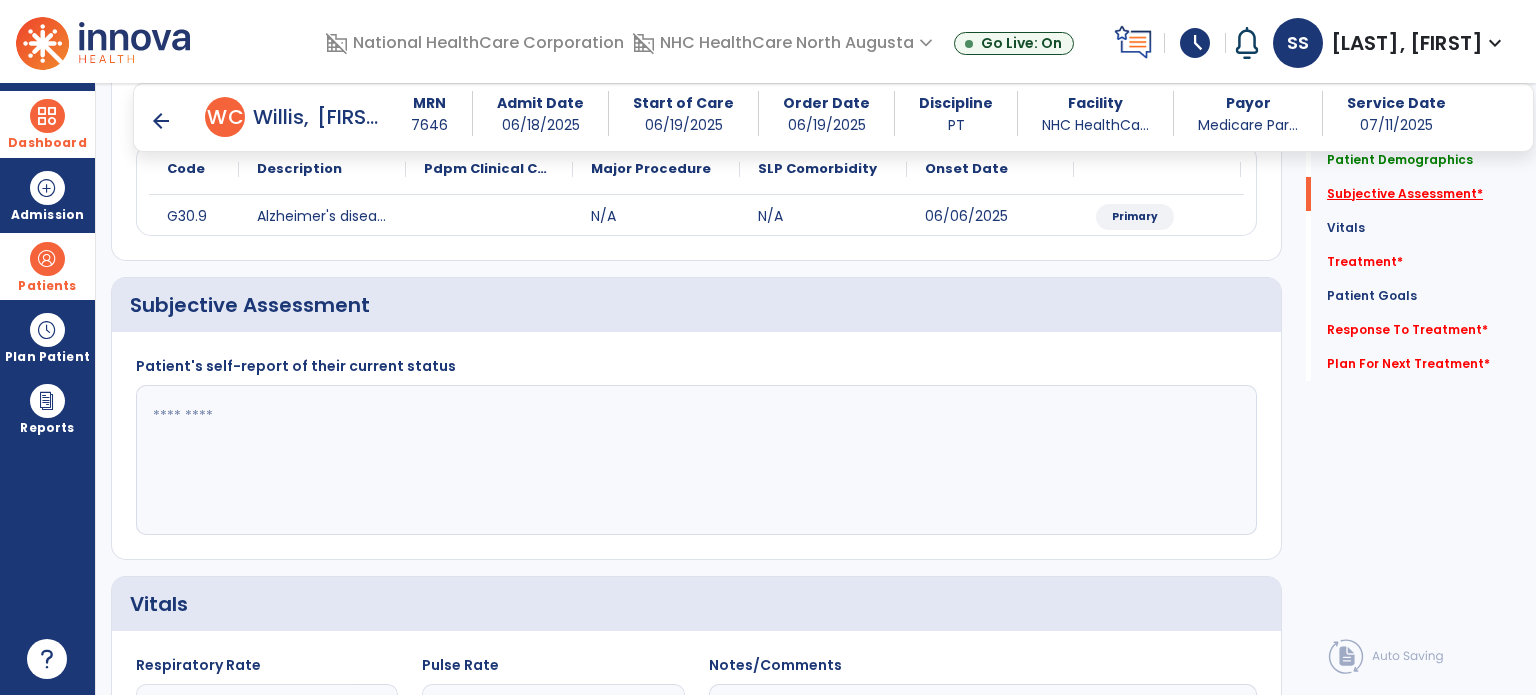 scroll, scrollTop: 298, scrollLeft: 0, axis: vertical 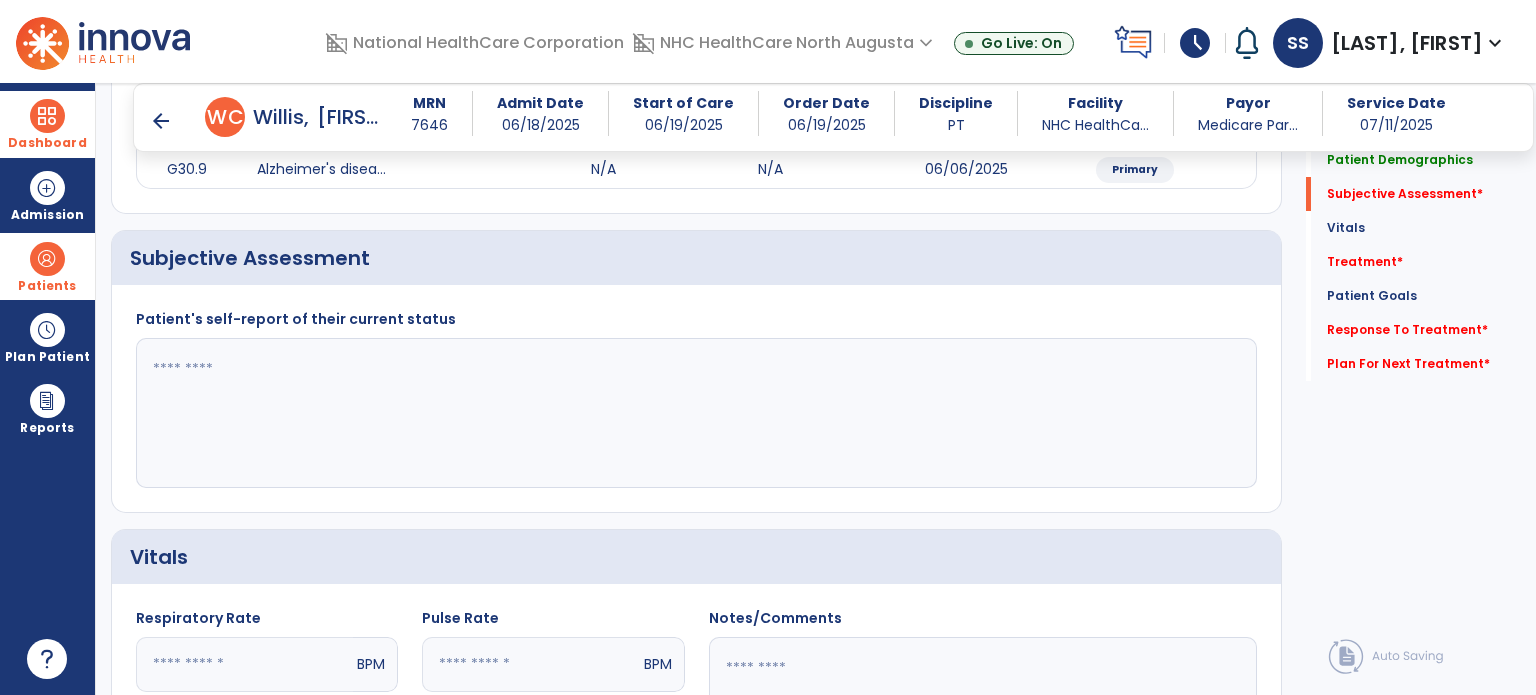 drag, startPoint x: 958, startPoint y: 328, endPoint x: 937, endPoint y: 388, distance: 63.56886 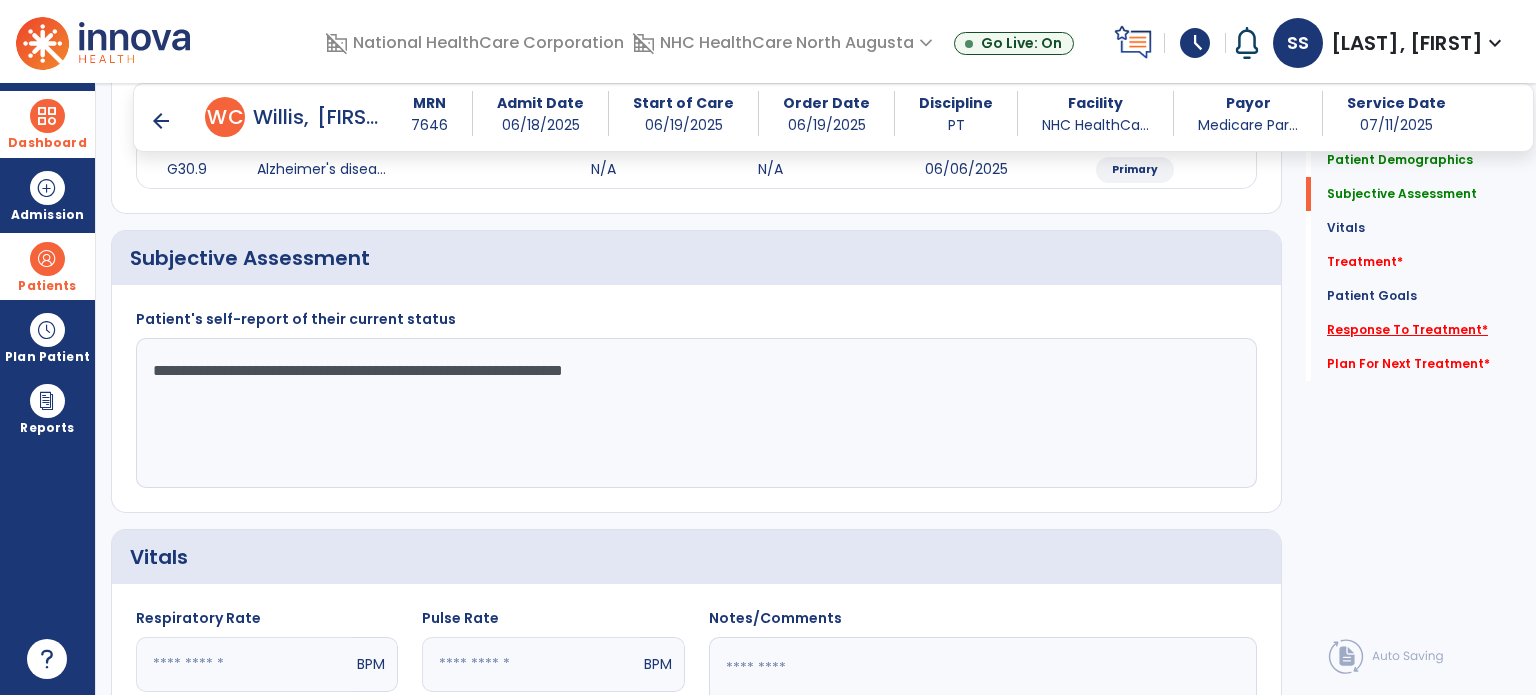 type on "**********" 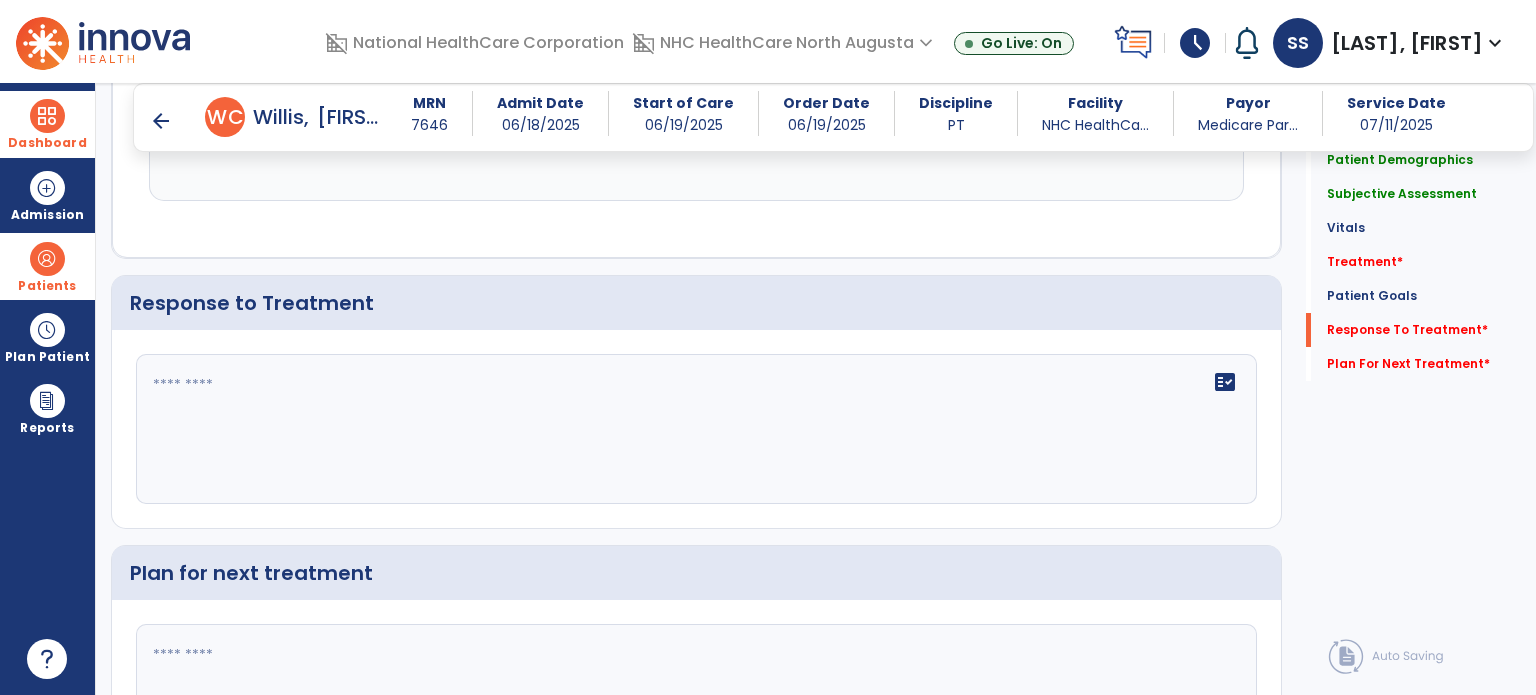 scroll, scrollTop: 2152, scrollLeft: 0, axis: vertical 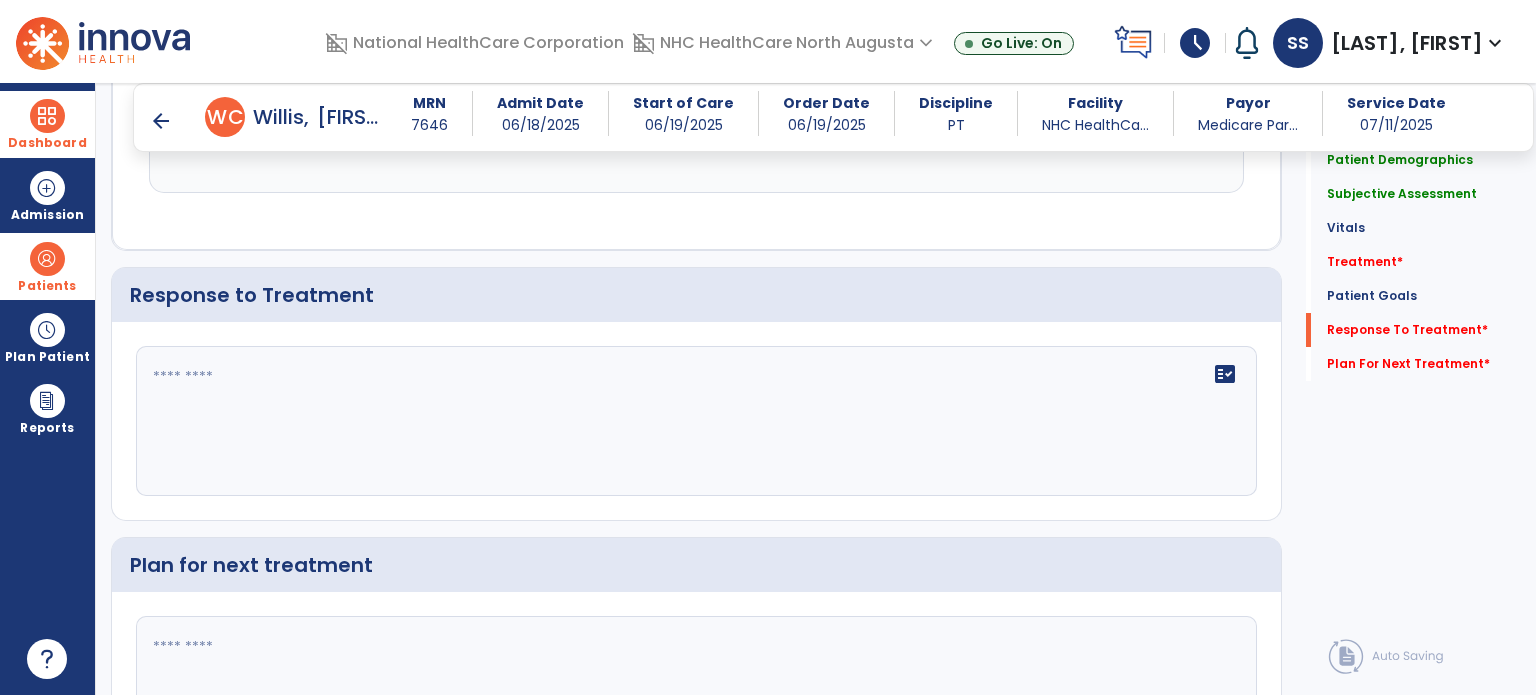 click on "fact_check" 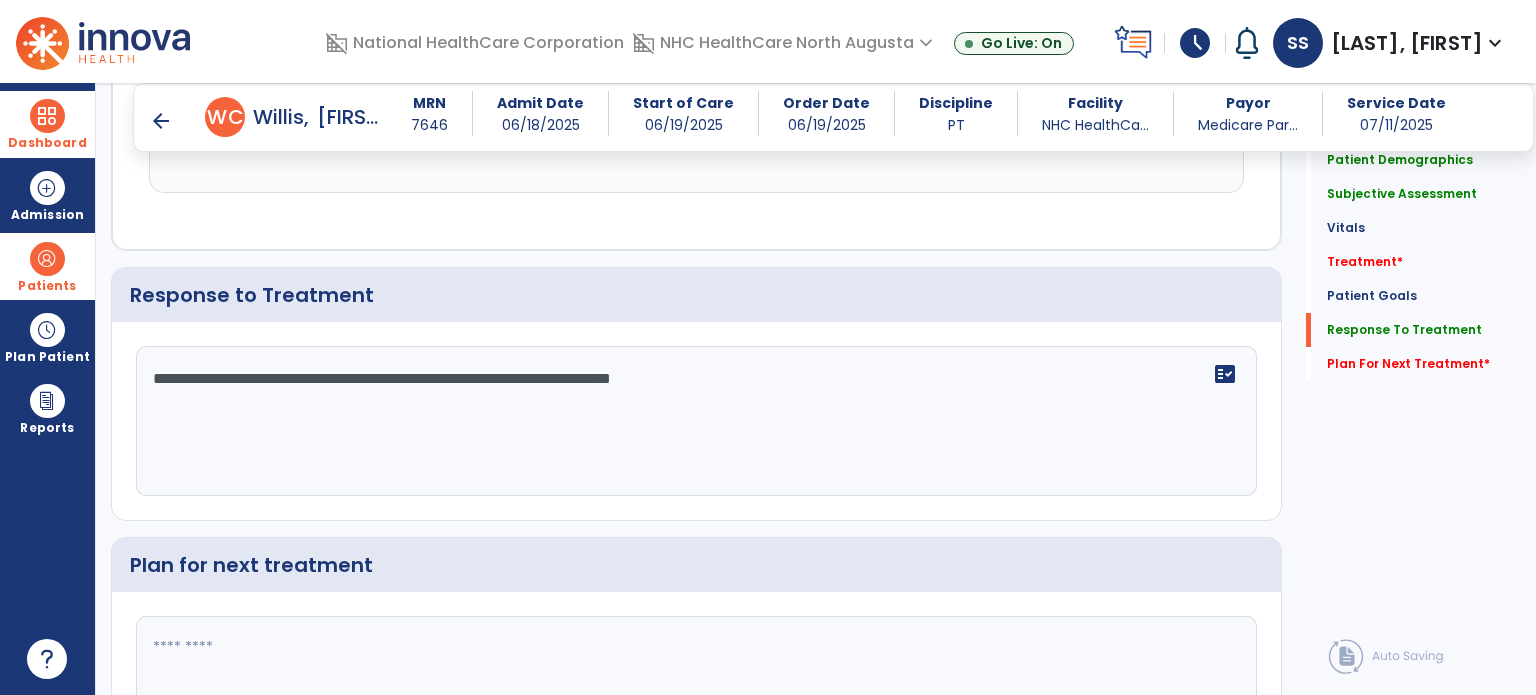 type on "**********" 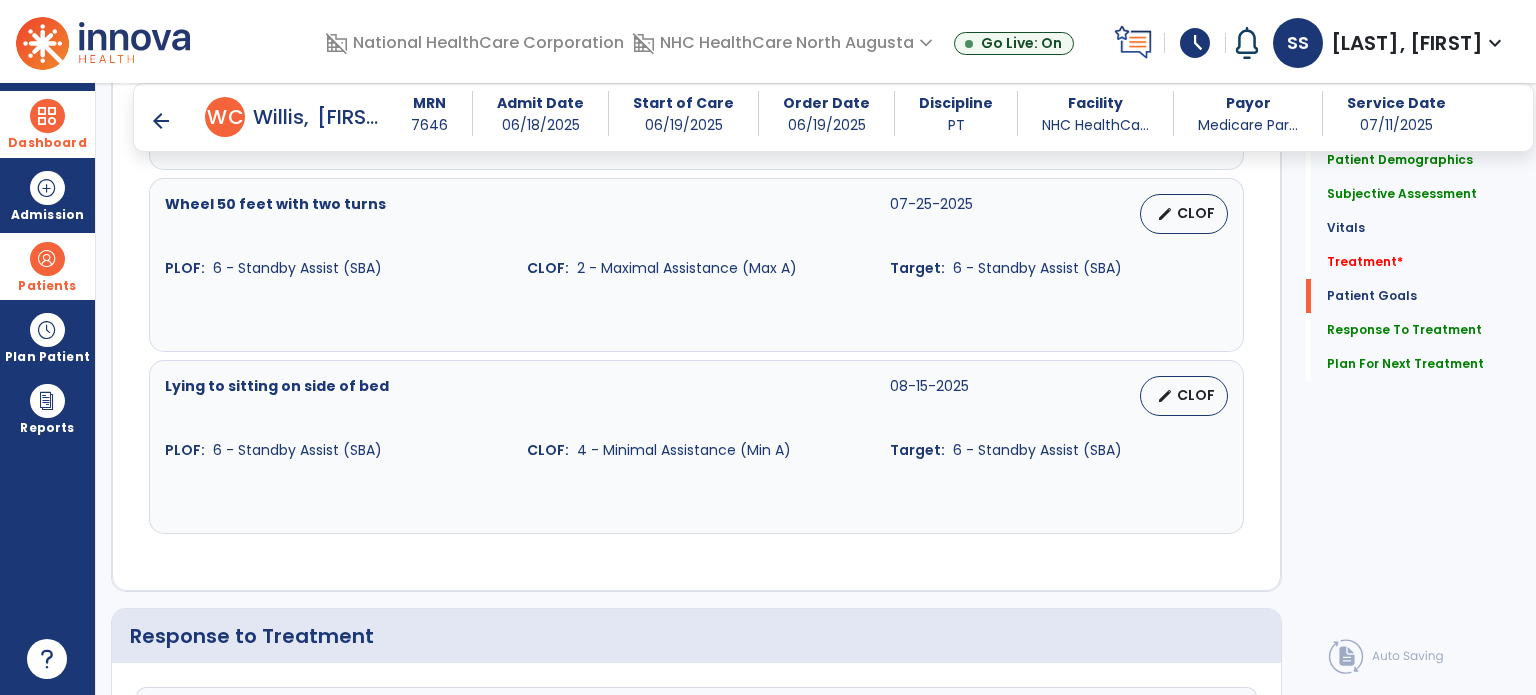 scroll, scrollTop: 1800, scrollLeft: 0, axis: vertical 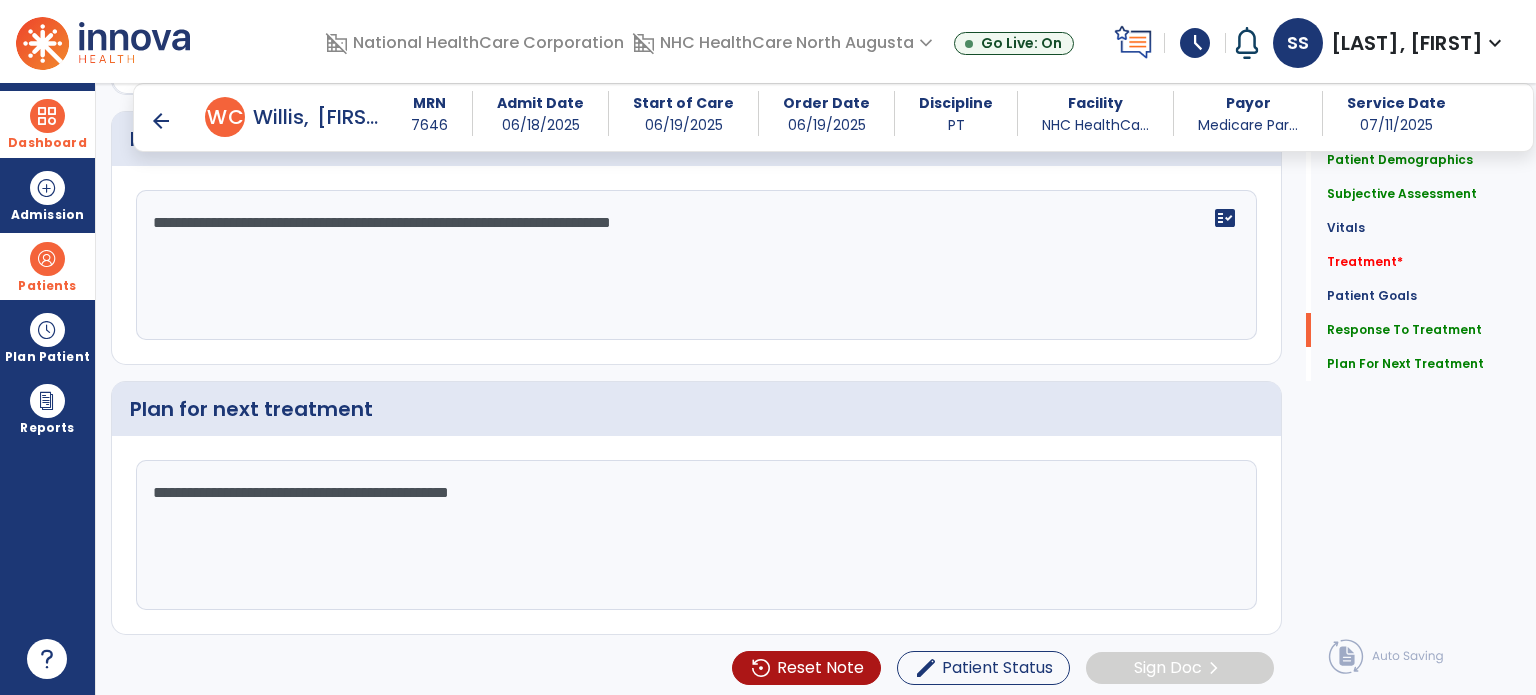 type on "**********" 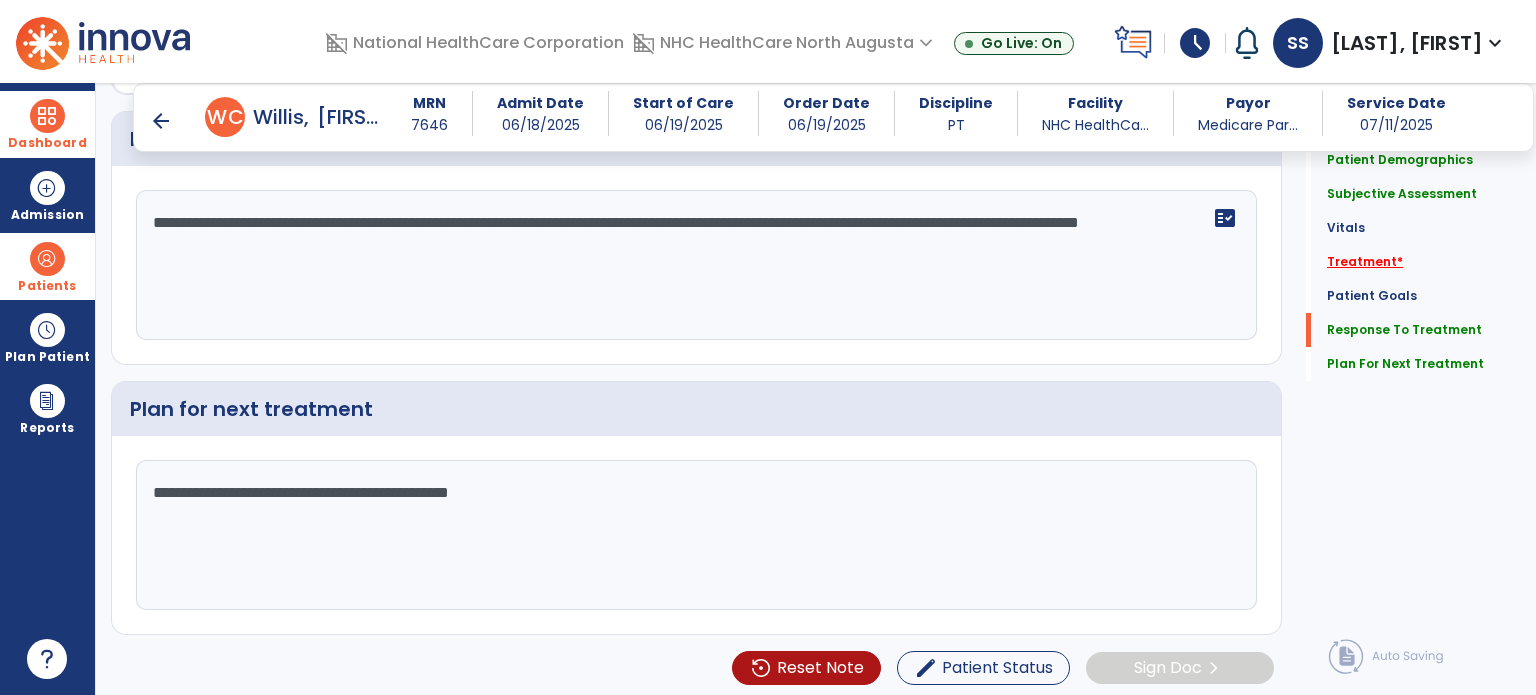 type on "**********" 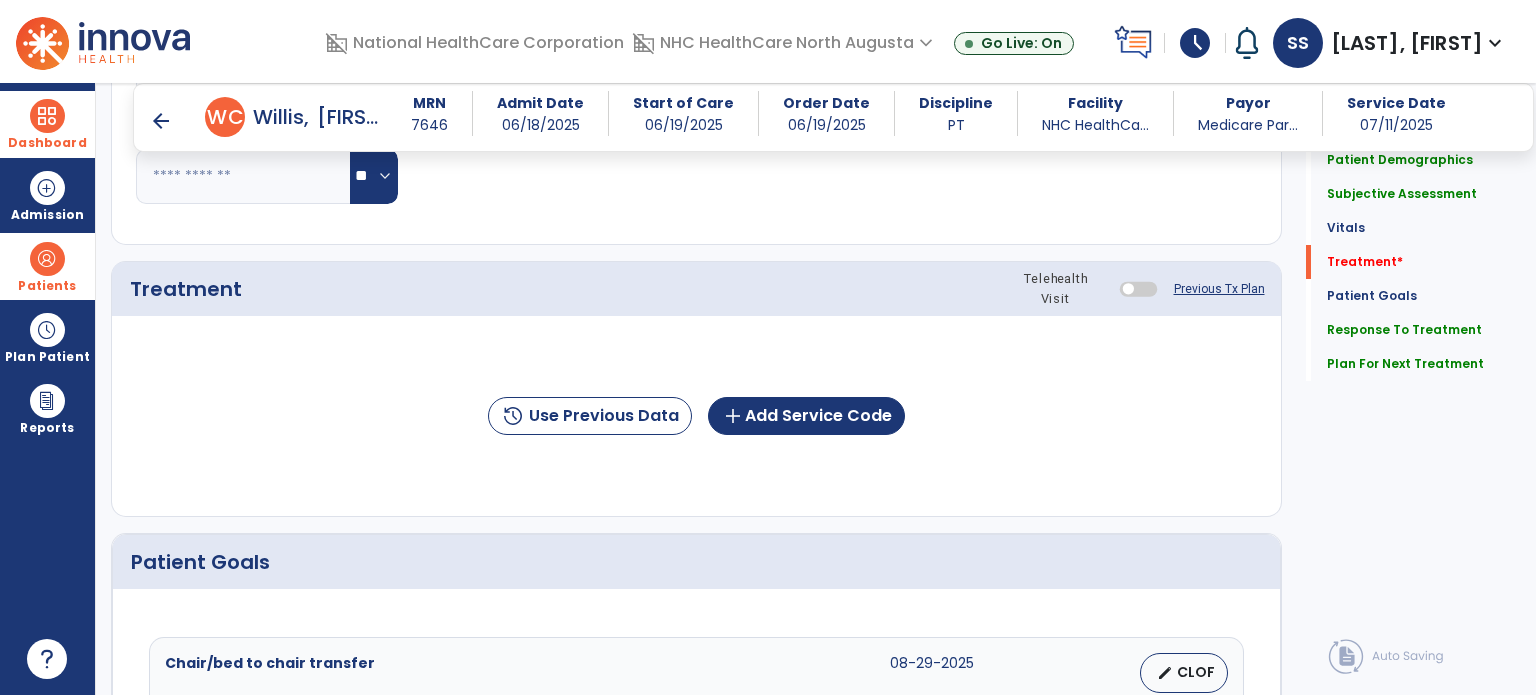 scroll, scrollTop: 987, scrollLeft: 0, axis: vertical 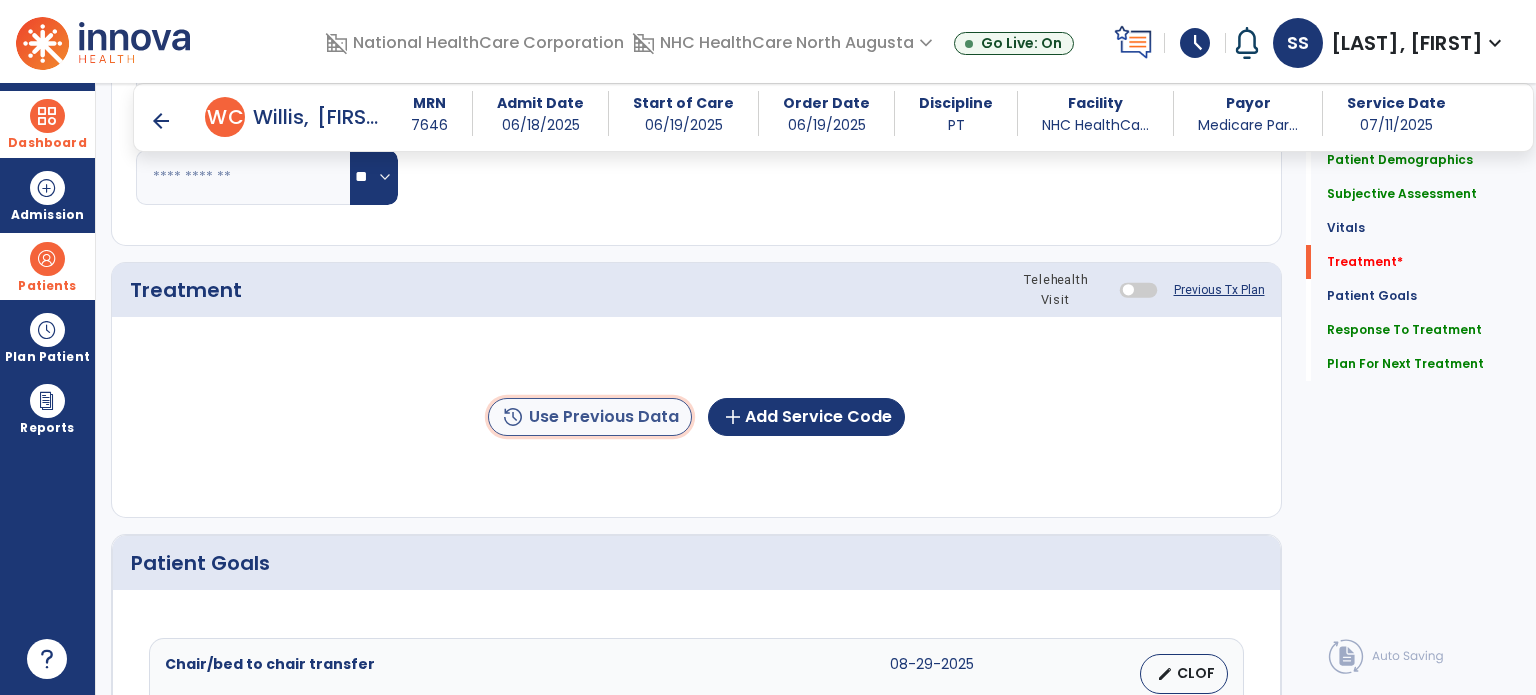 click on "history  Use Previous Data" 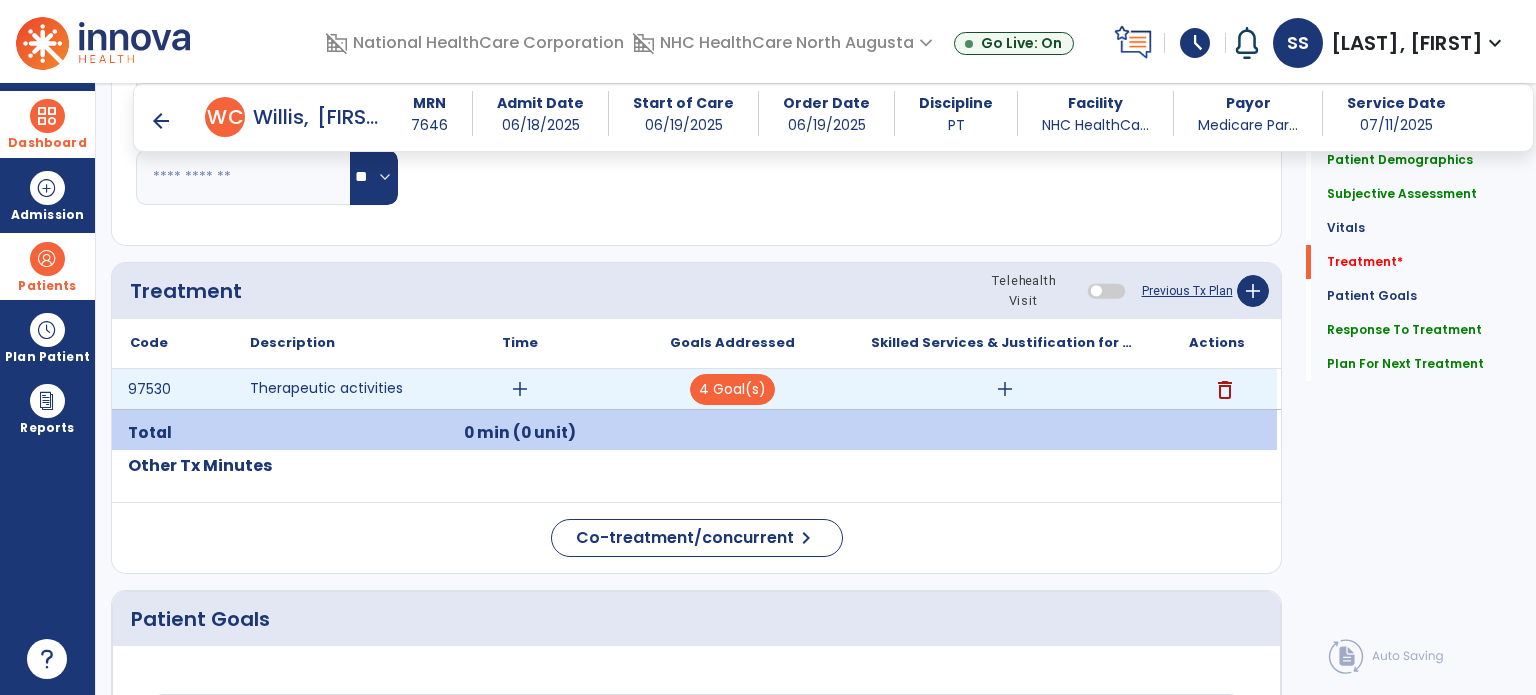 click on "add" at bounding box center (520, 389) 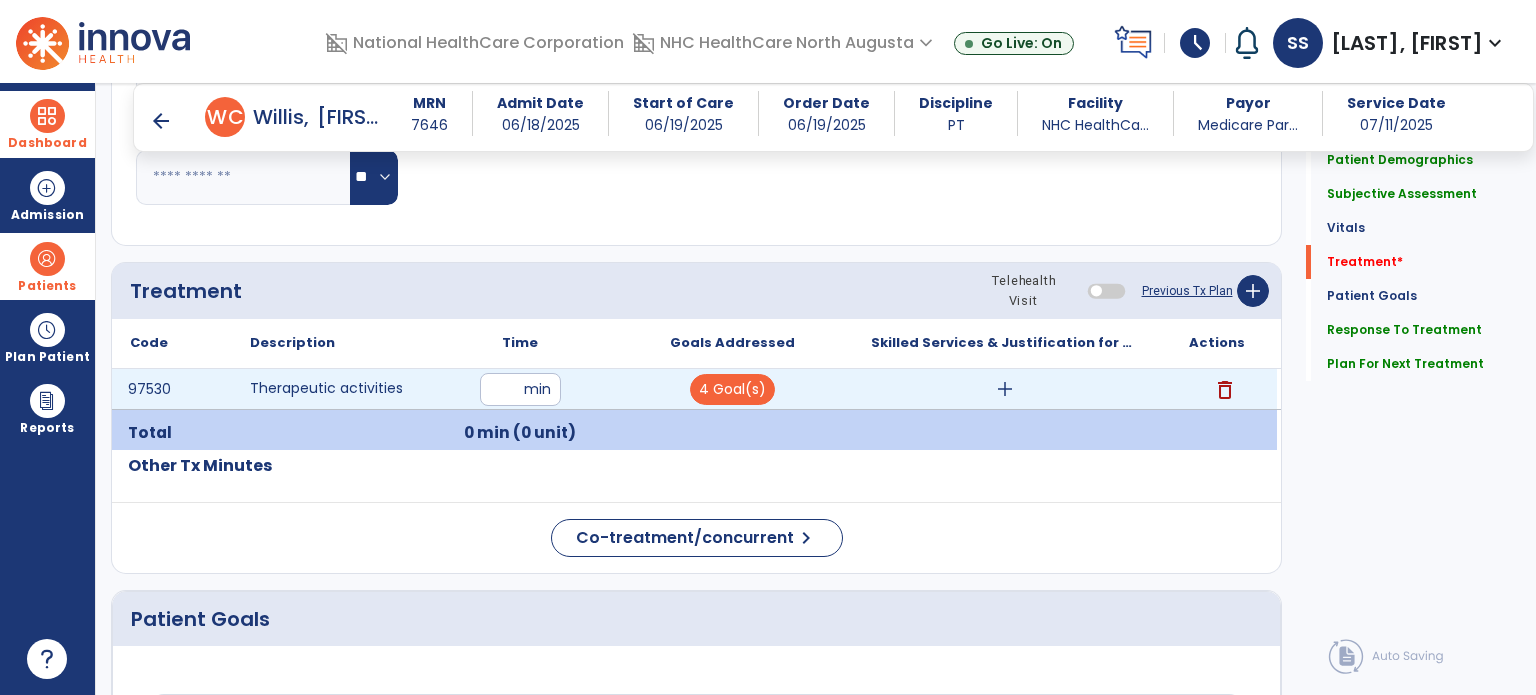 type on "**" 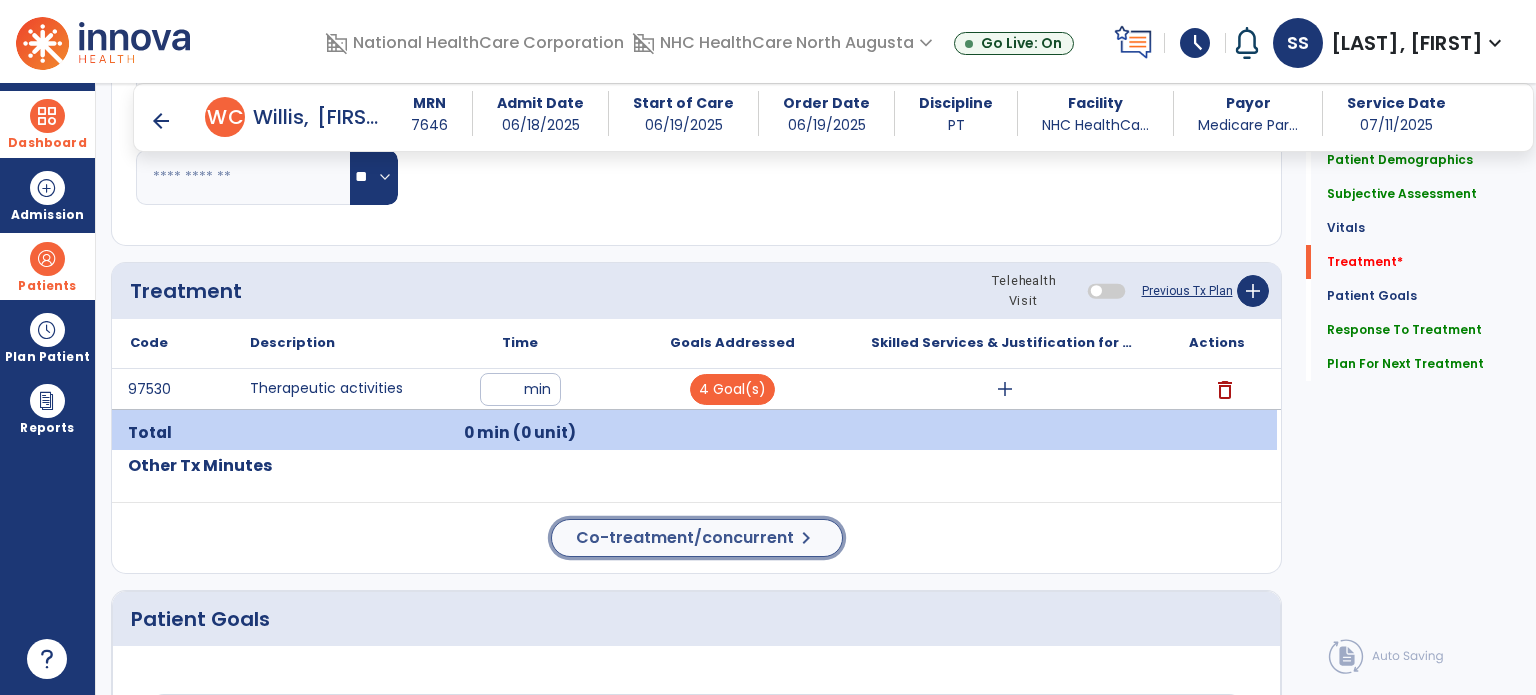 click on "Co-treatment/concurrent" 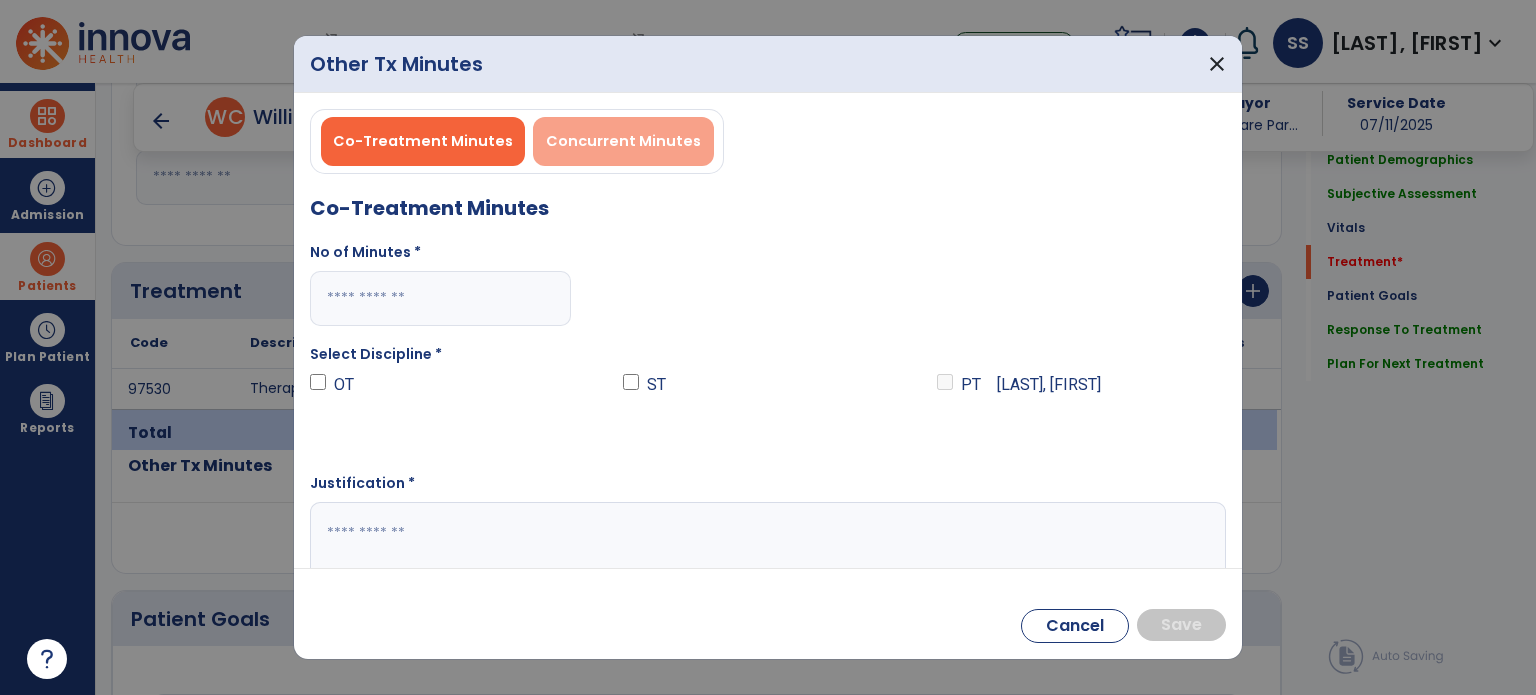 click on "PT [LAST], [FIRST]" at bounding box center (768, 344) 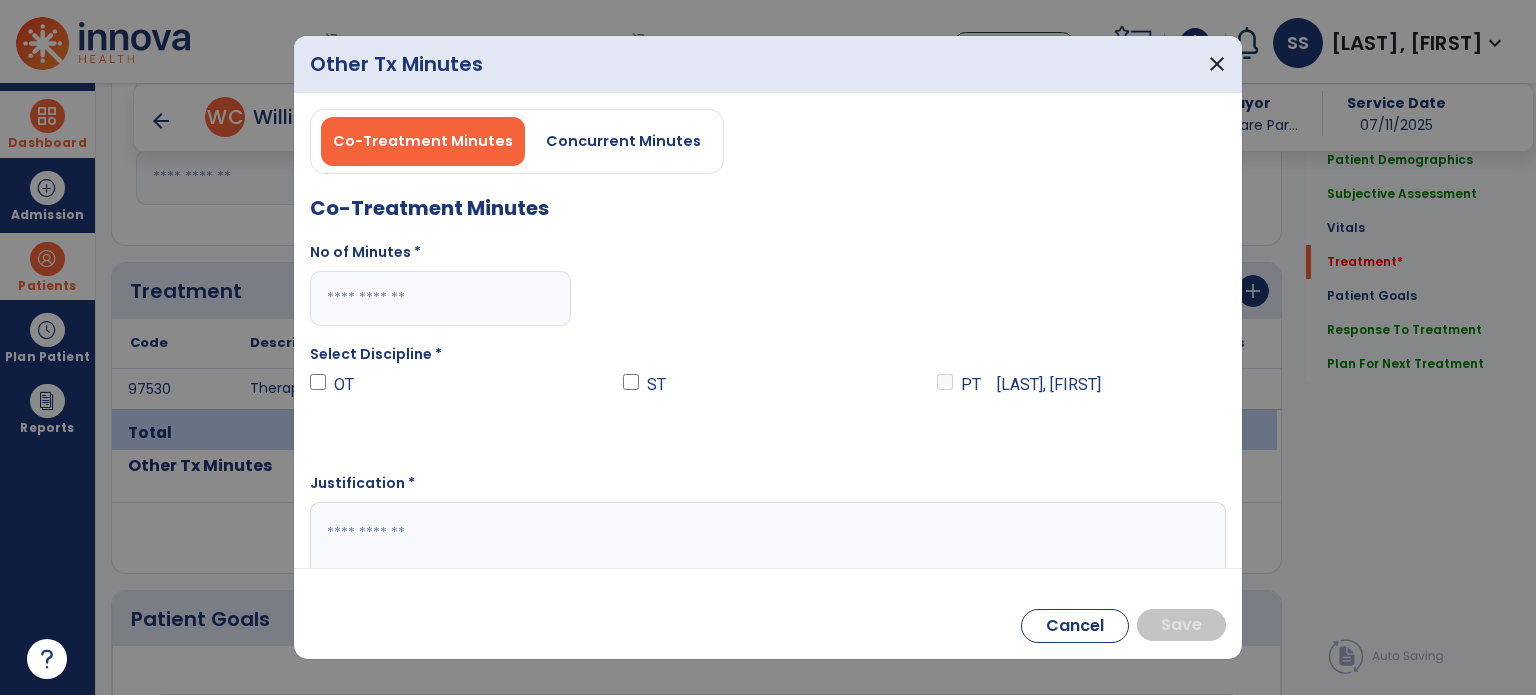 click at bounding box center (440, 298) 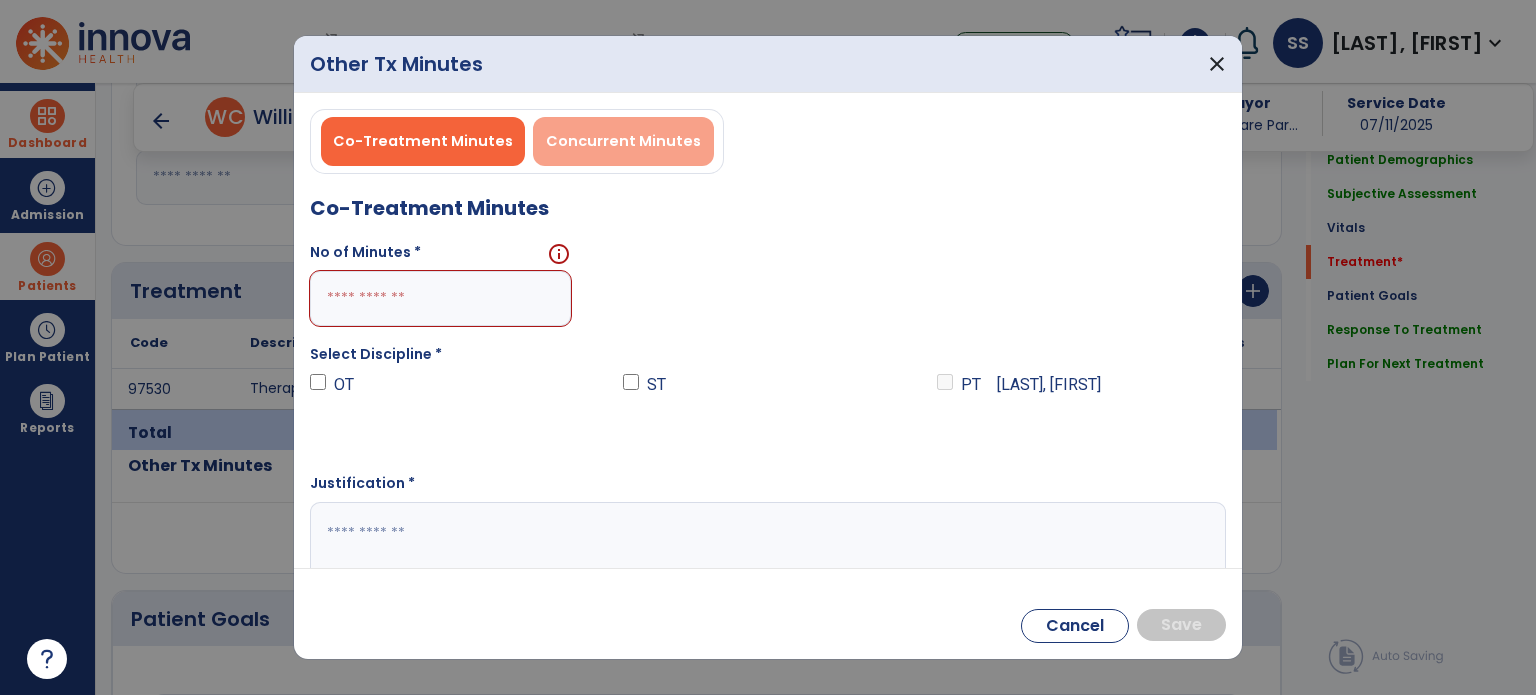 click on "Concurrent Minutes" at bounding box center [623, 141] 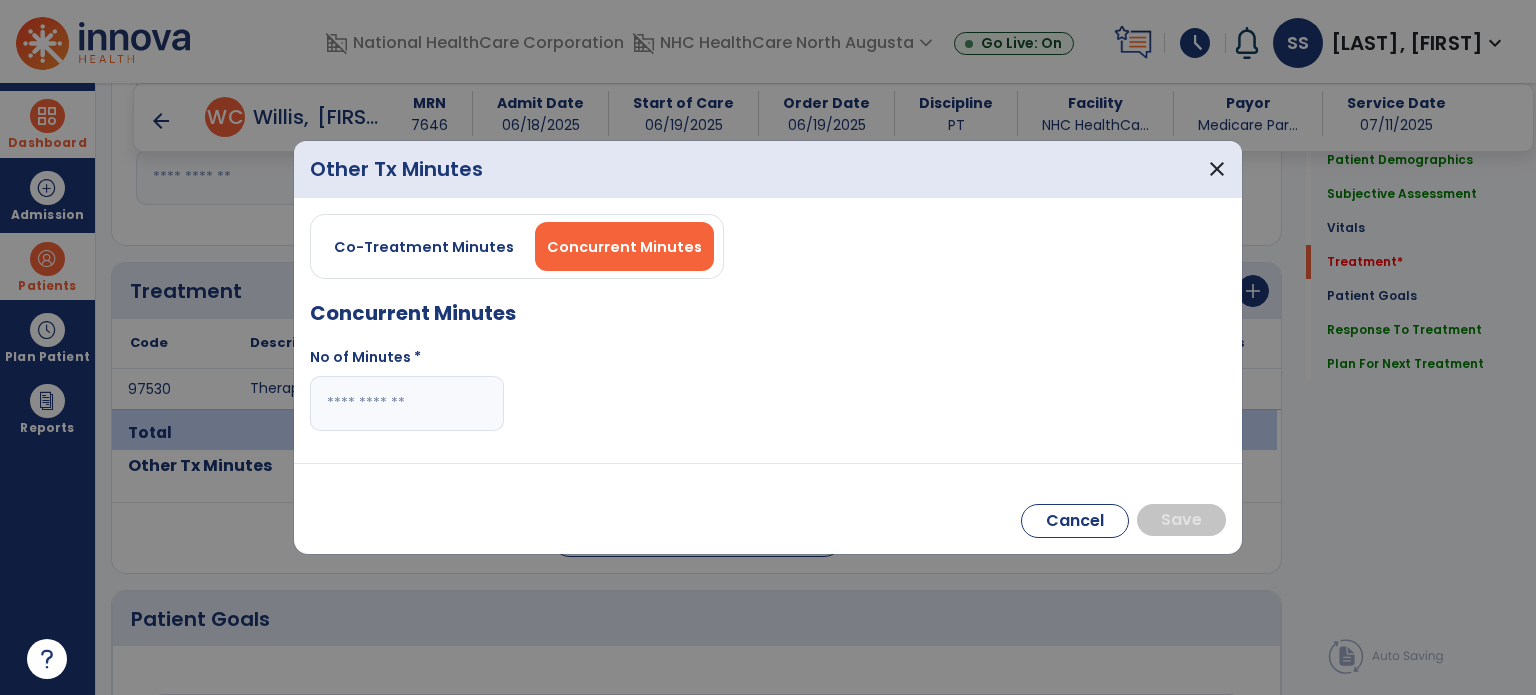 click at bounding box center [407, 403] 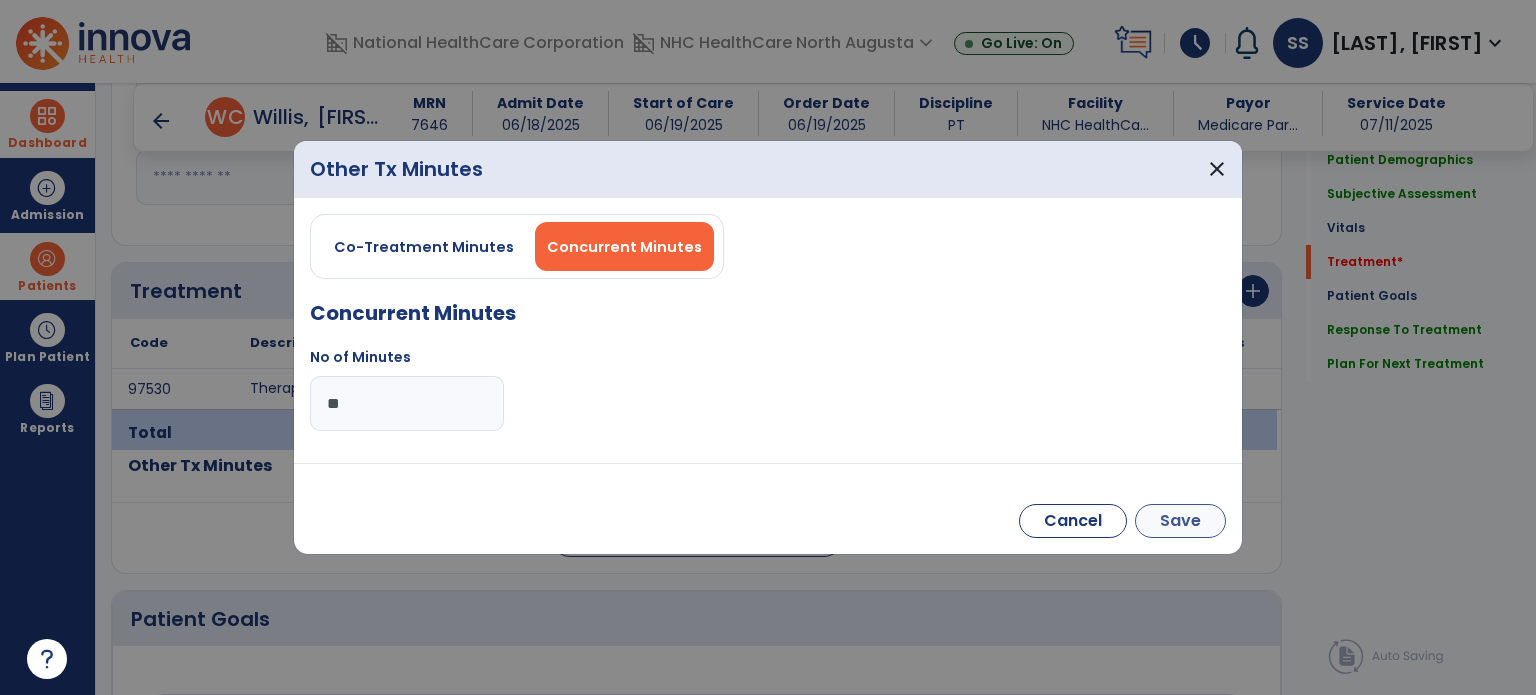 type on "**" 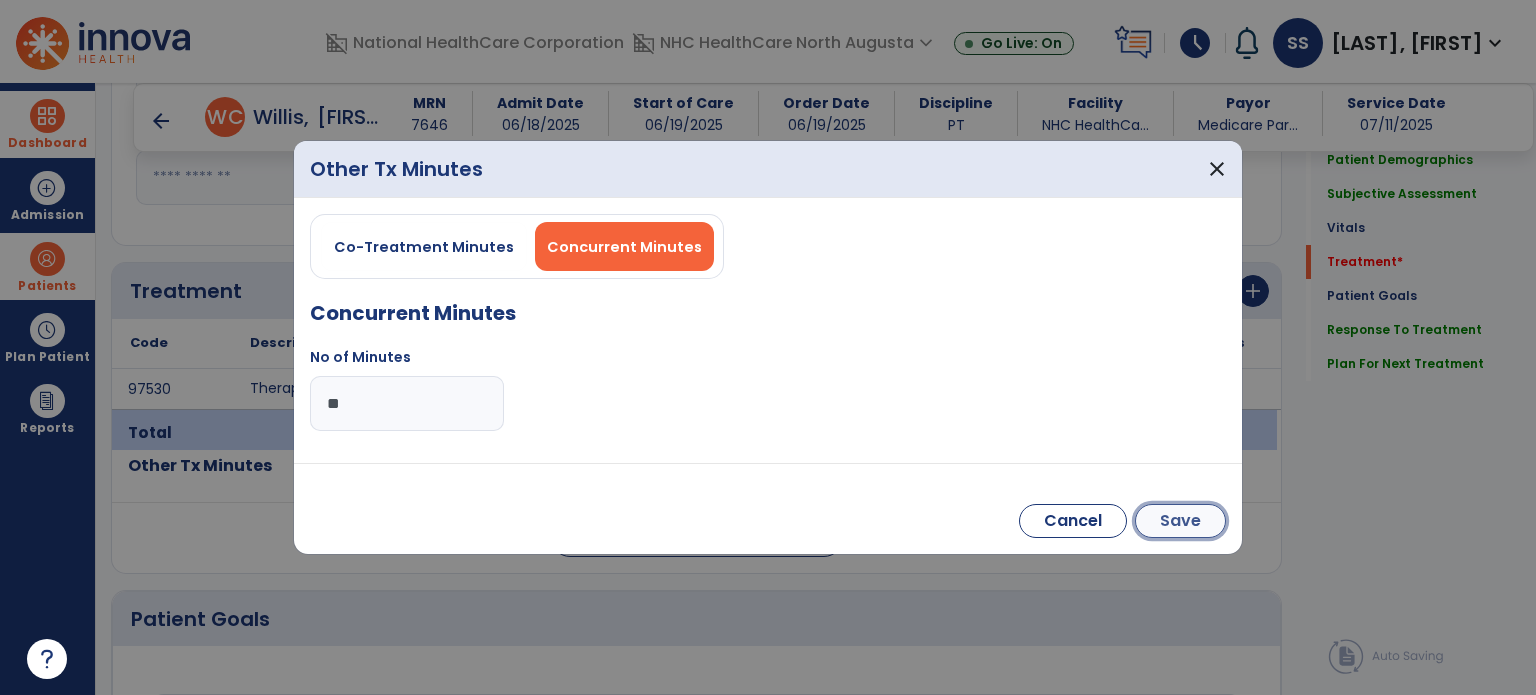 click on "Save" at bounding box center (1180, 521) 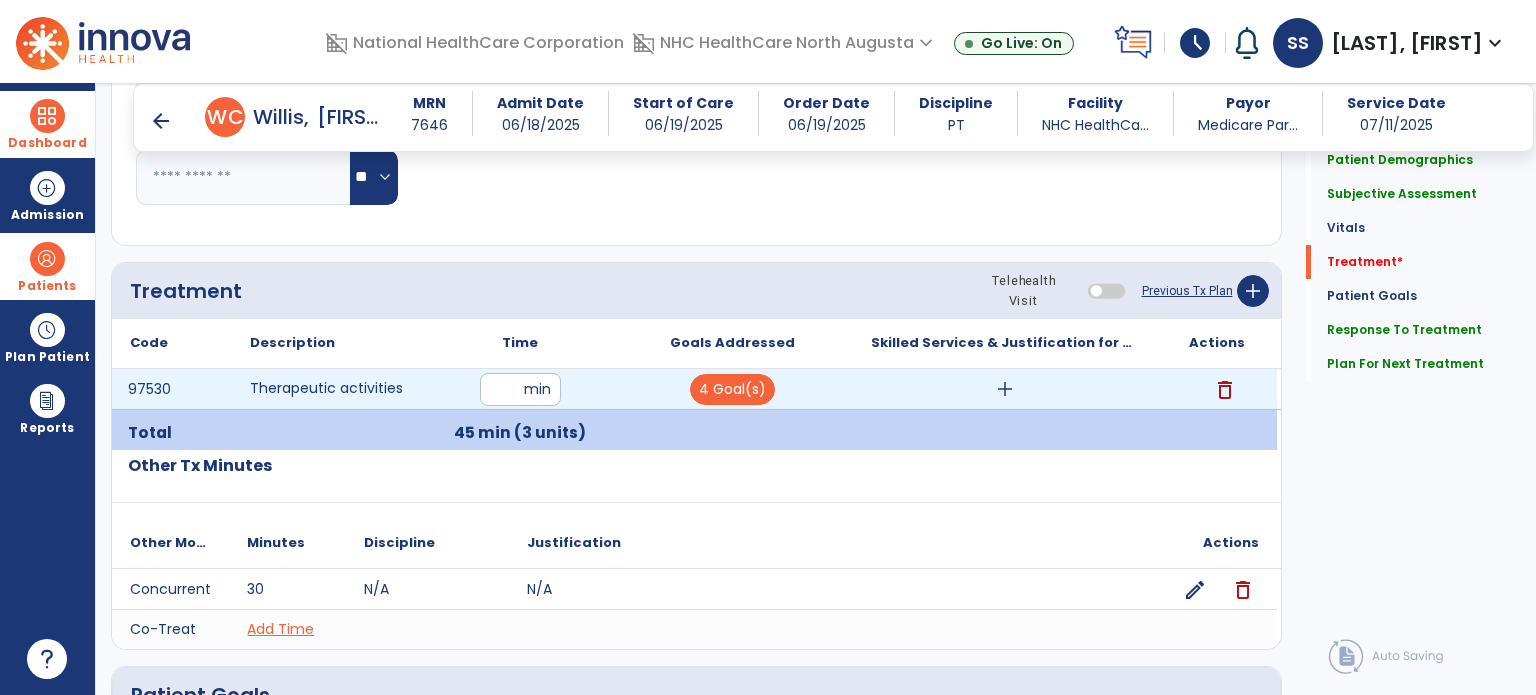 click on "add" at bounding box center [1005, 389] 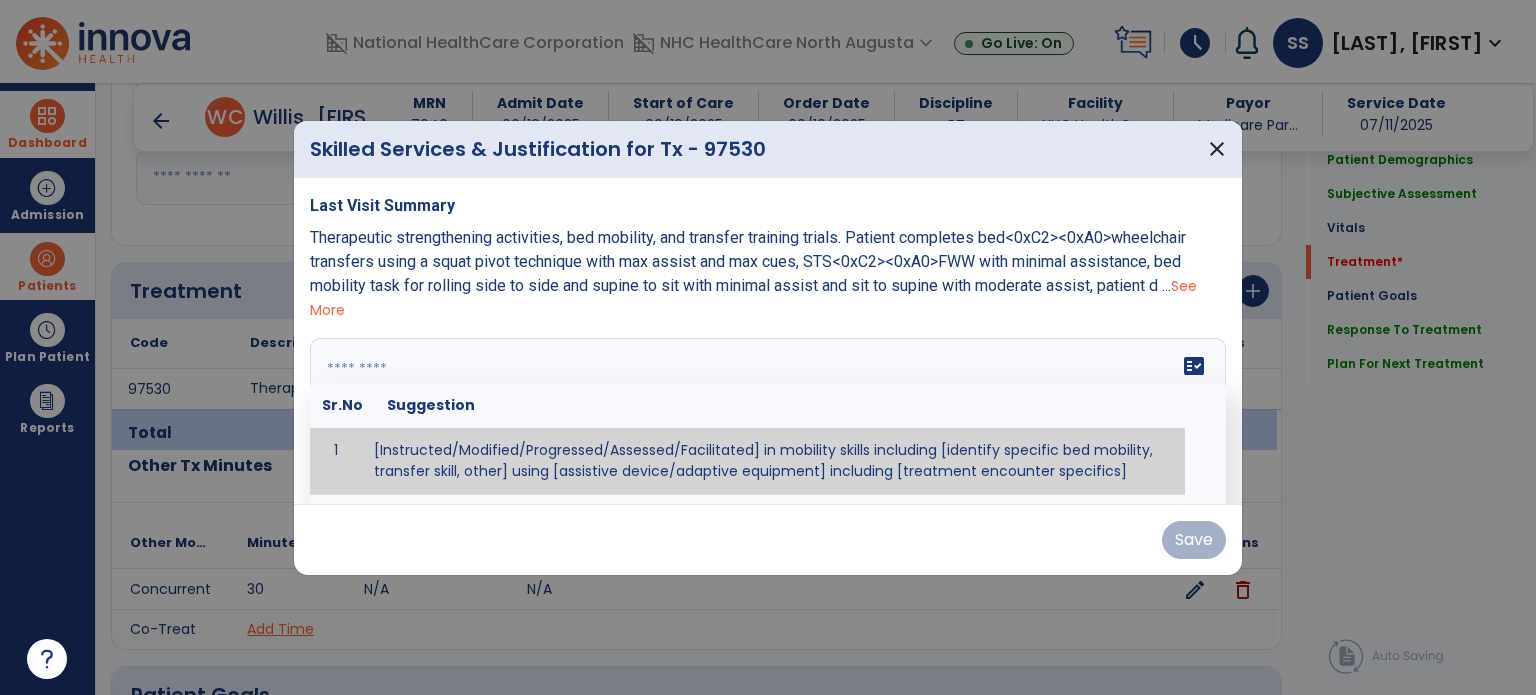 click at bounding box center (766, 413) 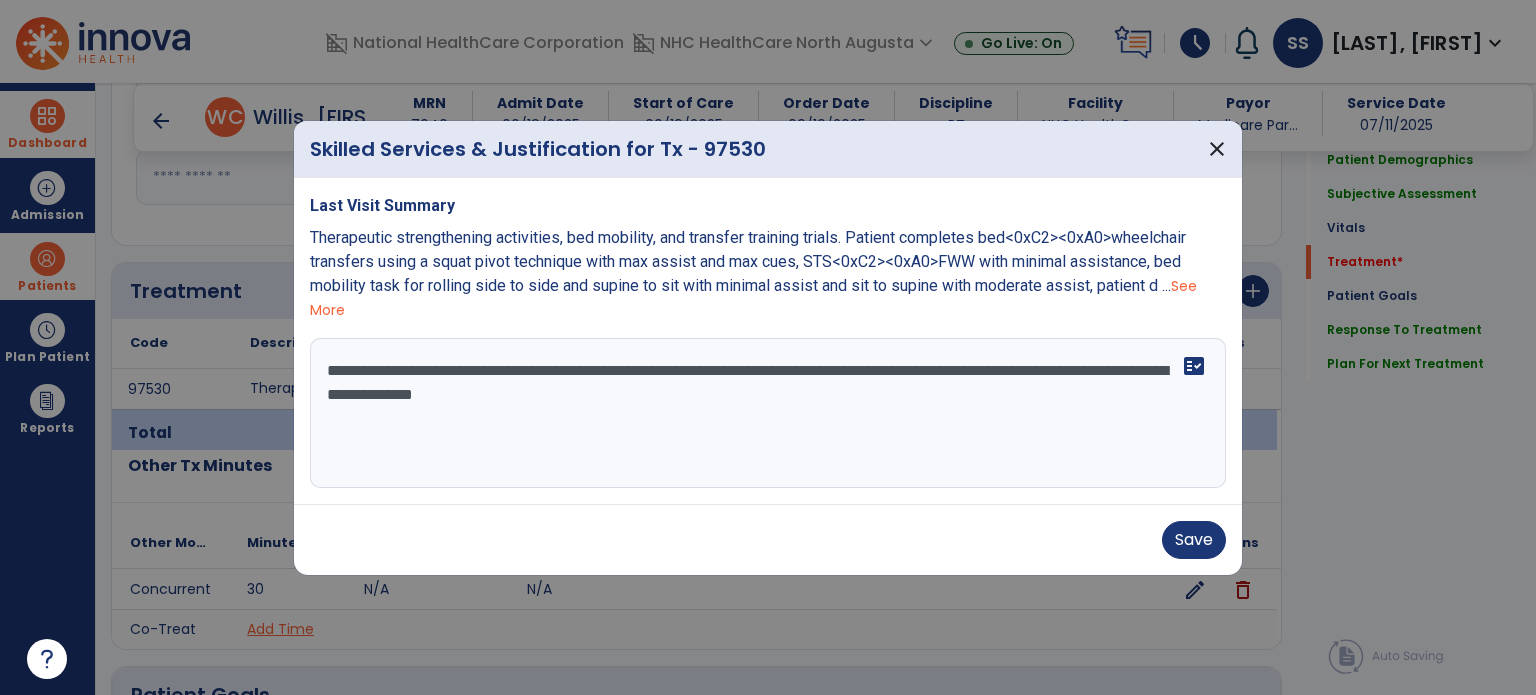click on "**********" at bounding box center (768, 413) 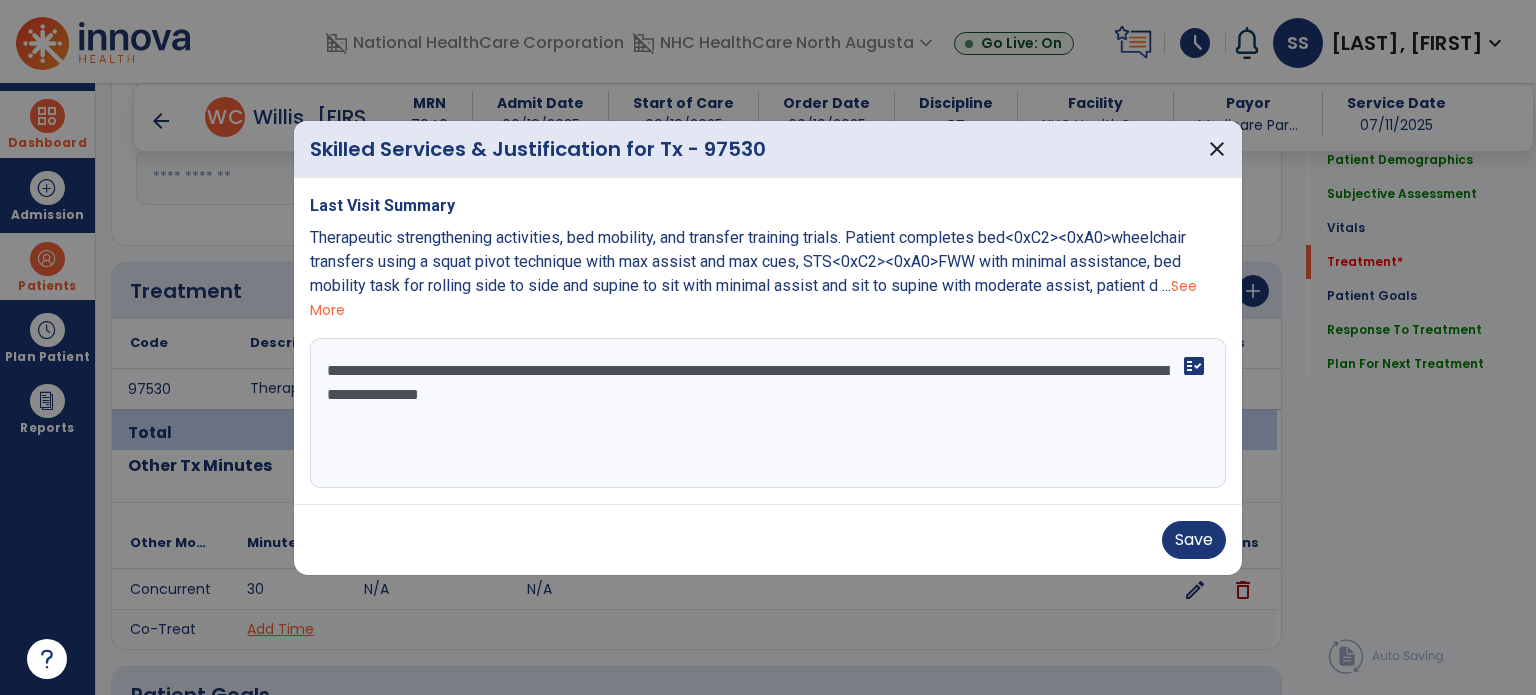 click on "**********" at bounding box center (768, 413) 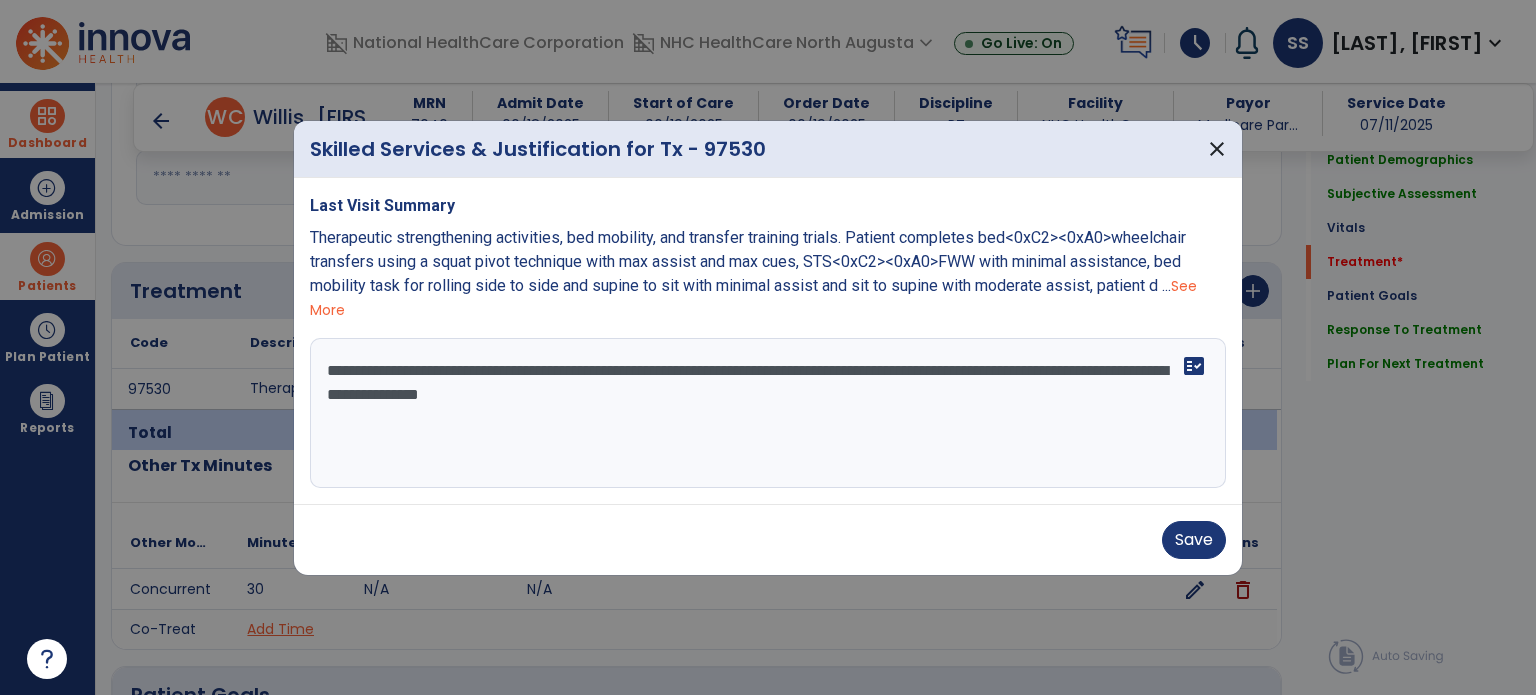 click on "**********" at bounding box center (768, 413) 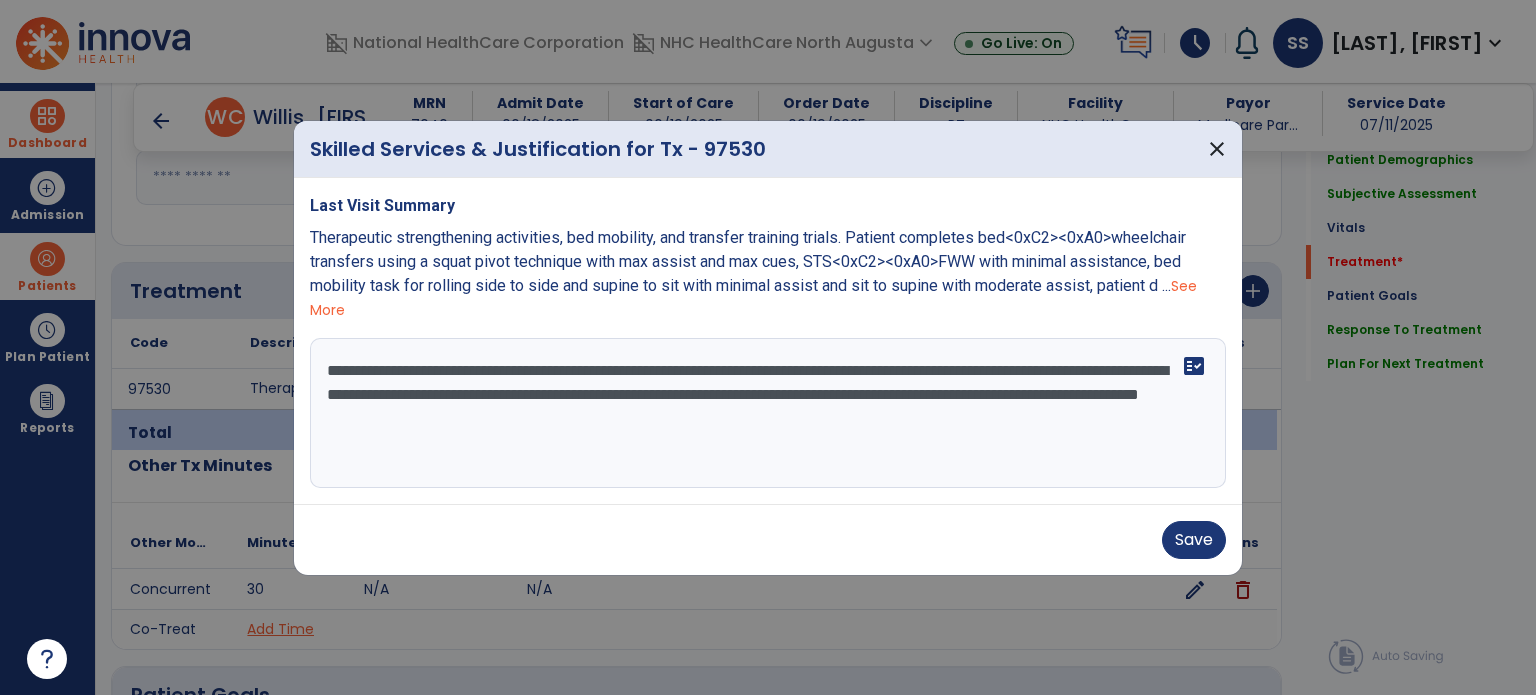 click on "**********" at bounding box center (768, 413) 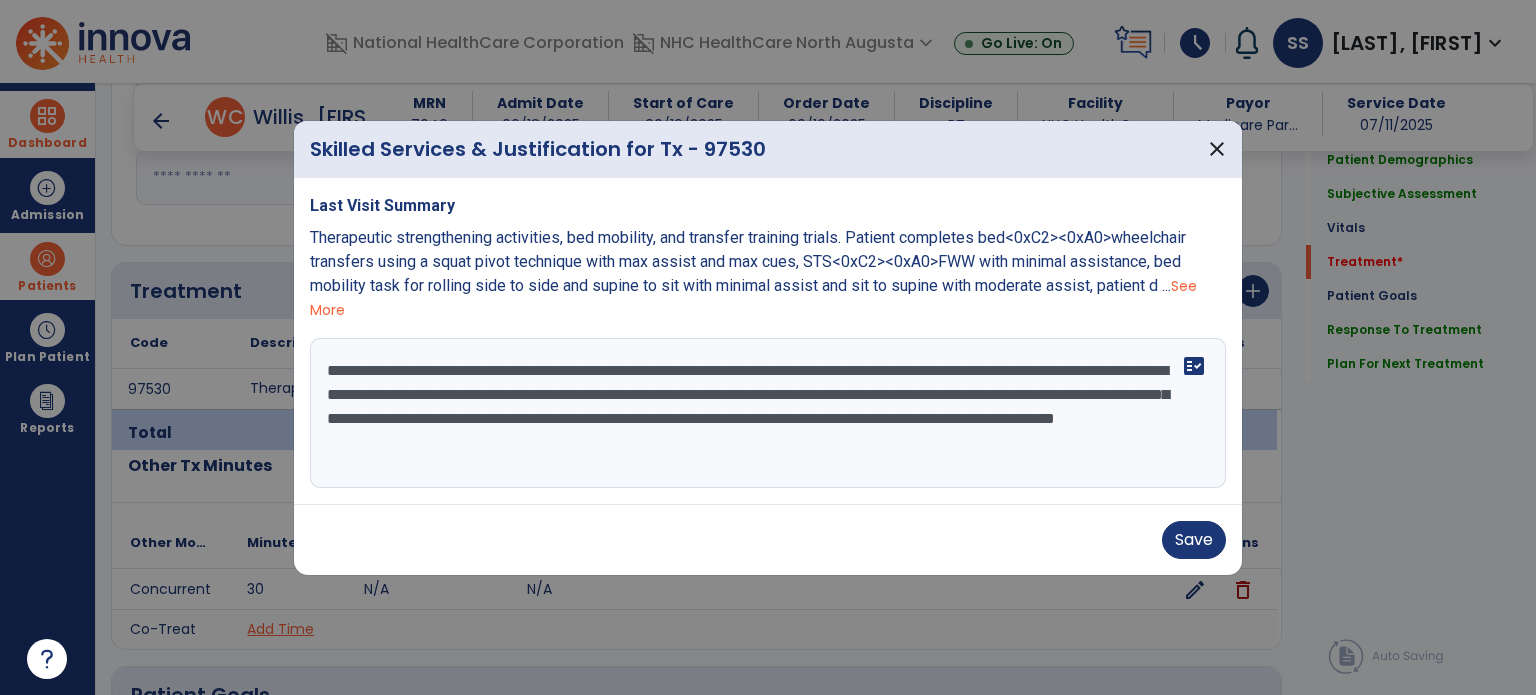 click on "See More" at bounding box center [753, 298] 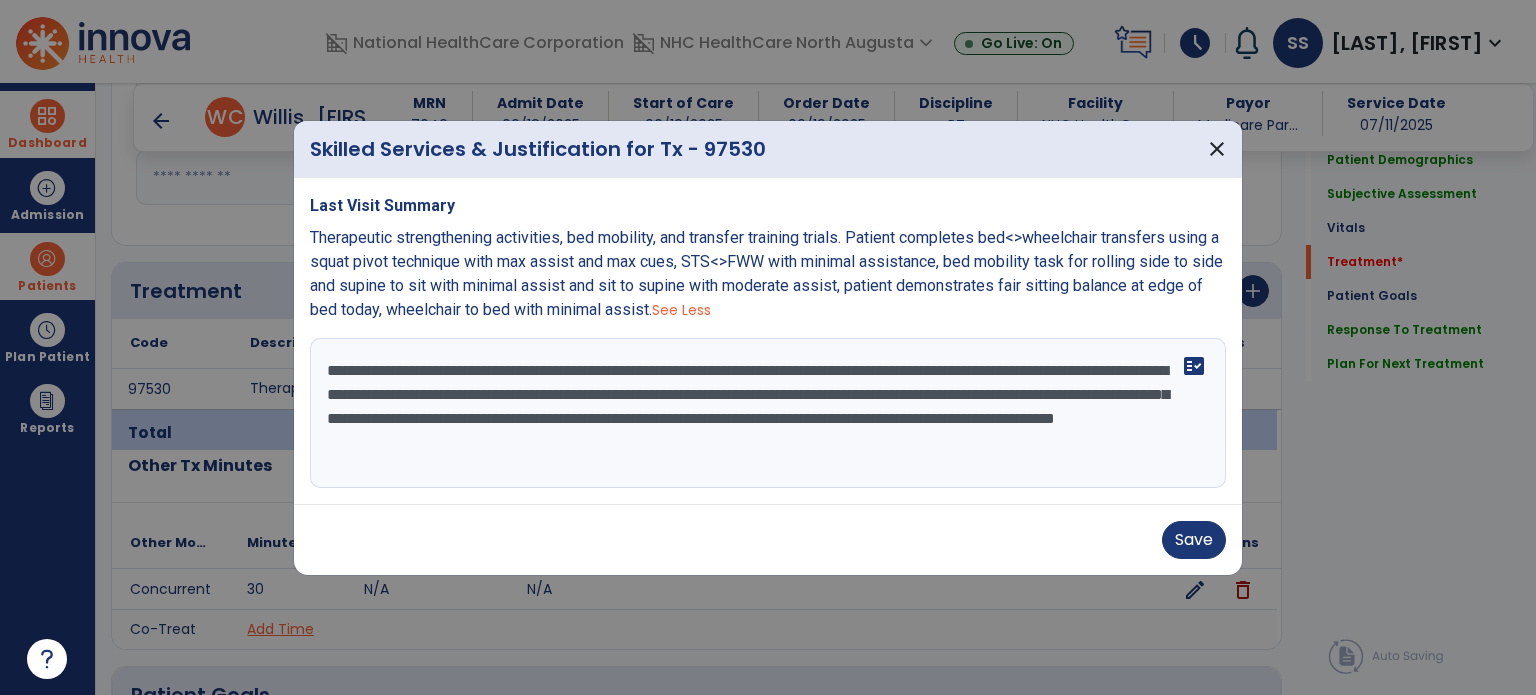 click on "**********" at bounding box center [768, 413] 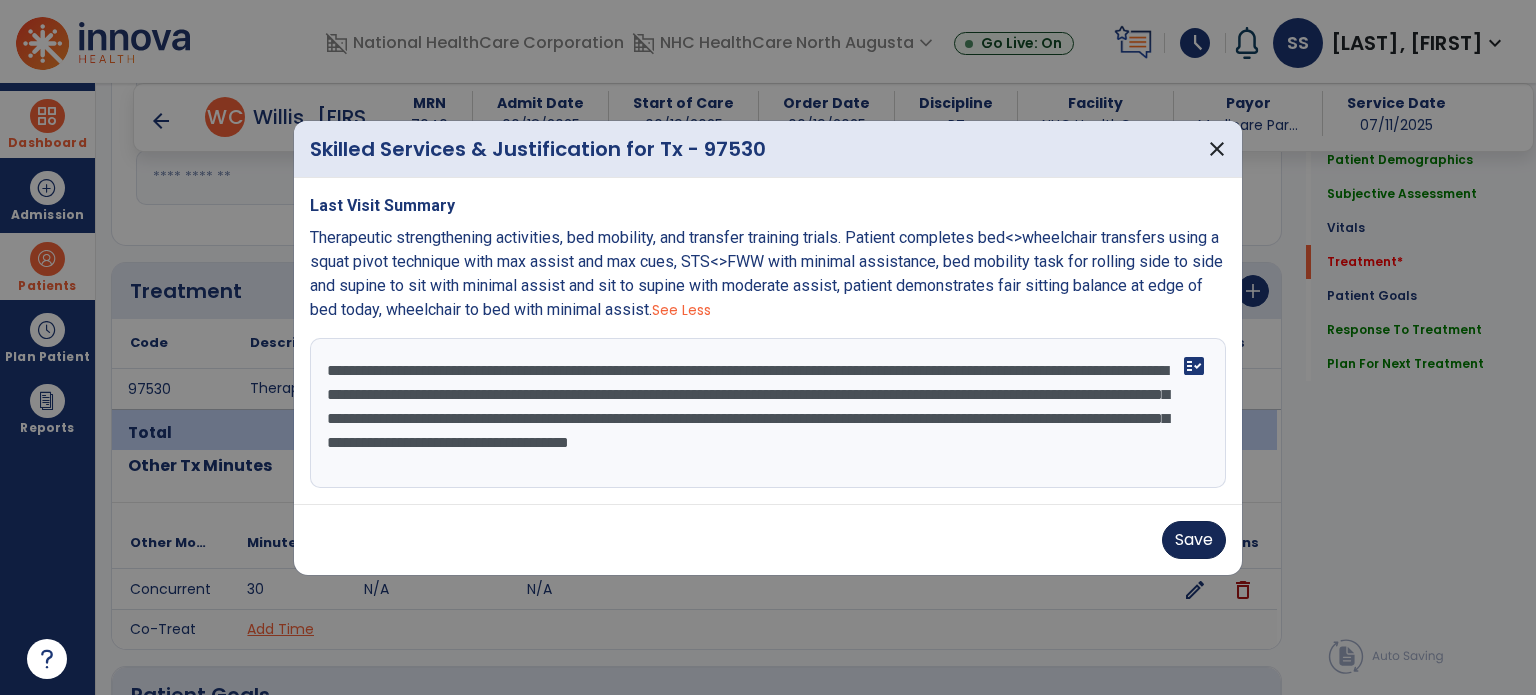 type on "**********" 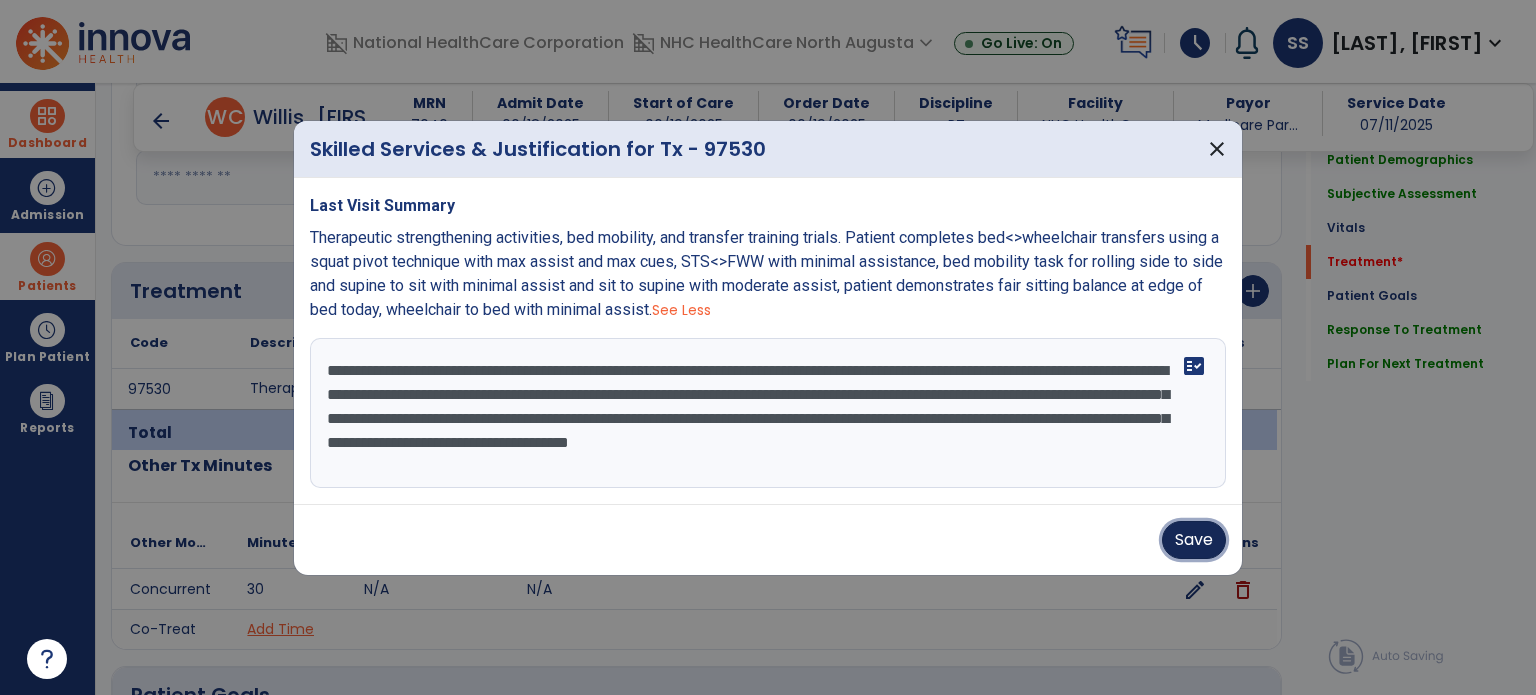 click on "Save" at bounding box center [1194, 540] 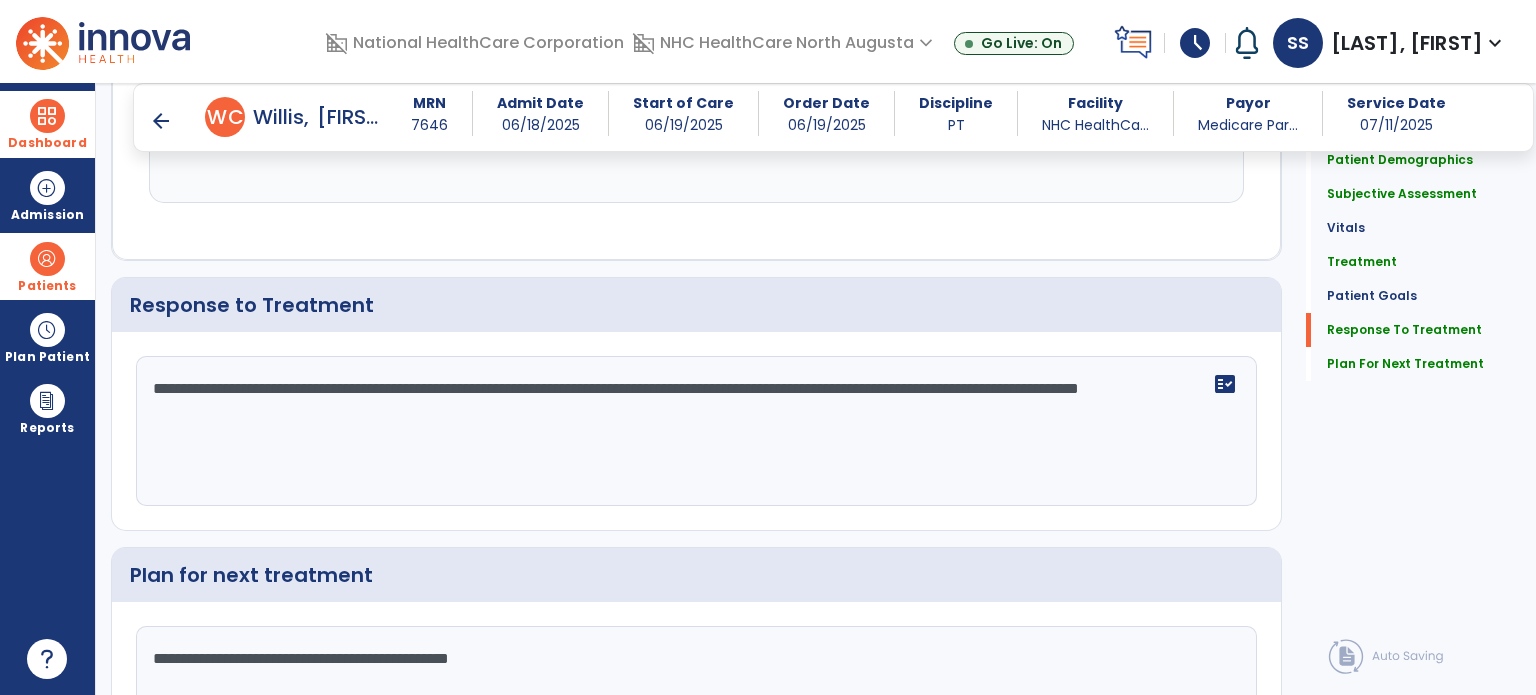 scroll, scrollTop: 2462, scrollLeft: 0, axis: vertical 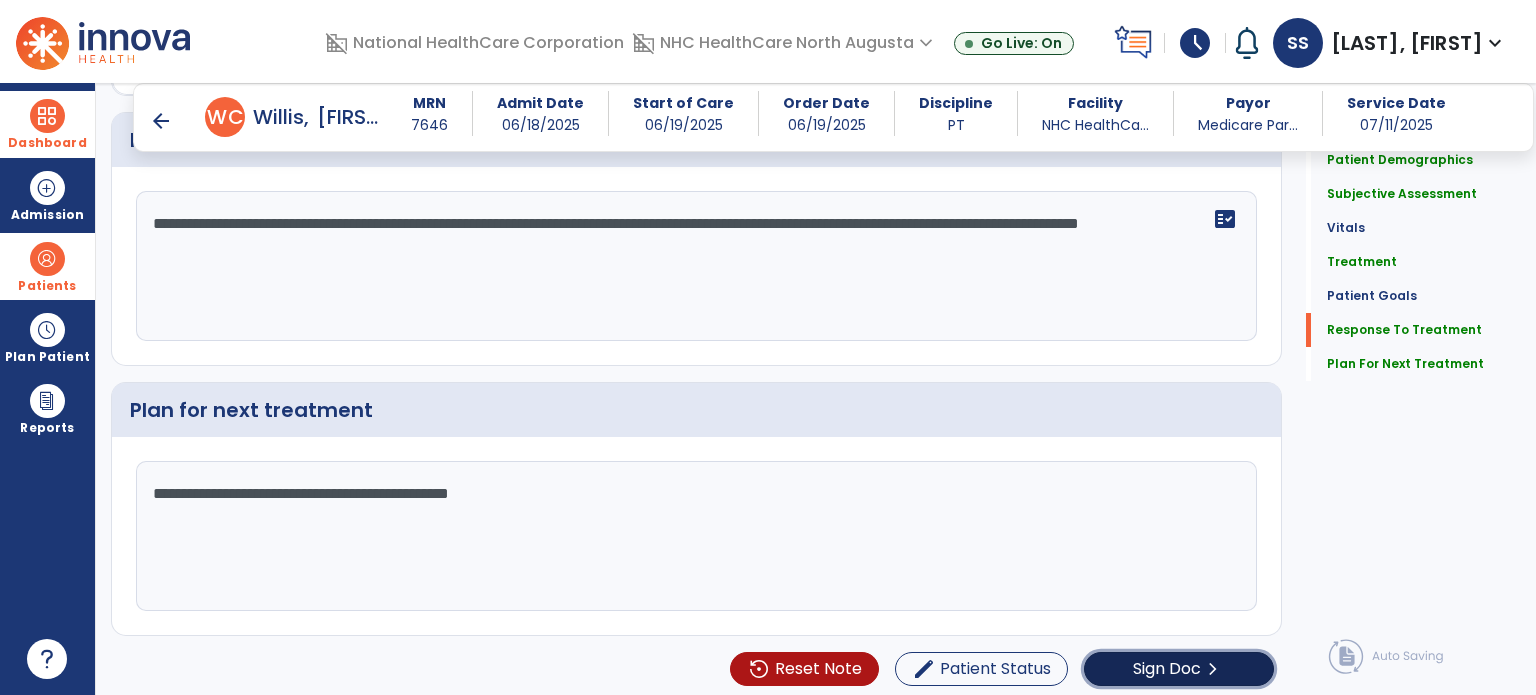 click on "chevron_right" 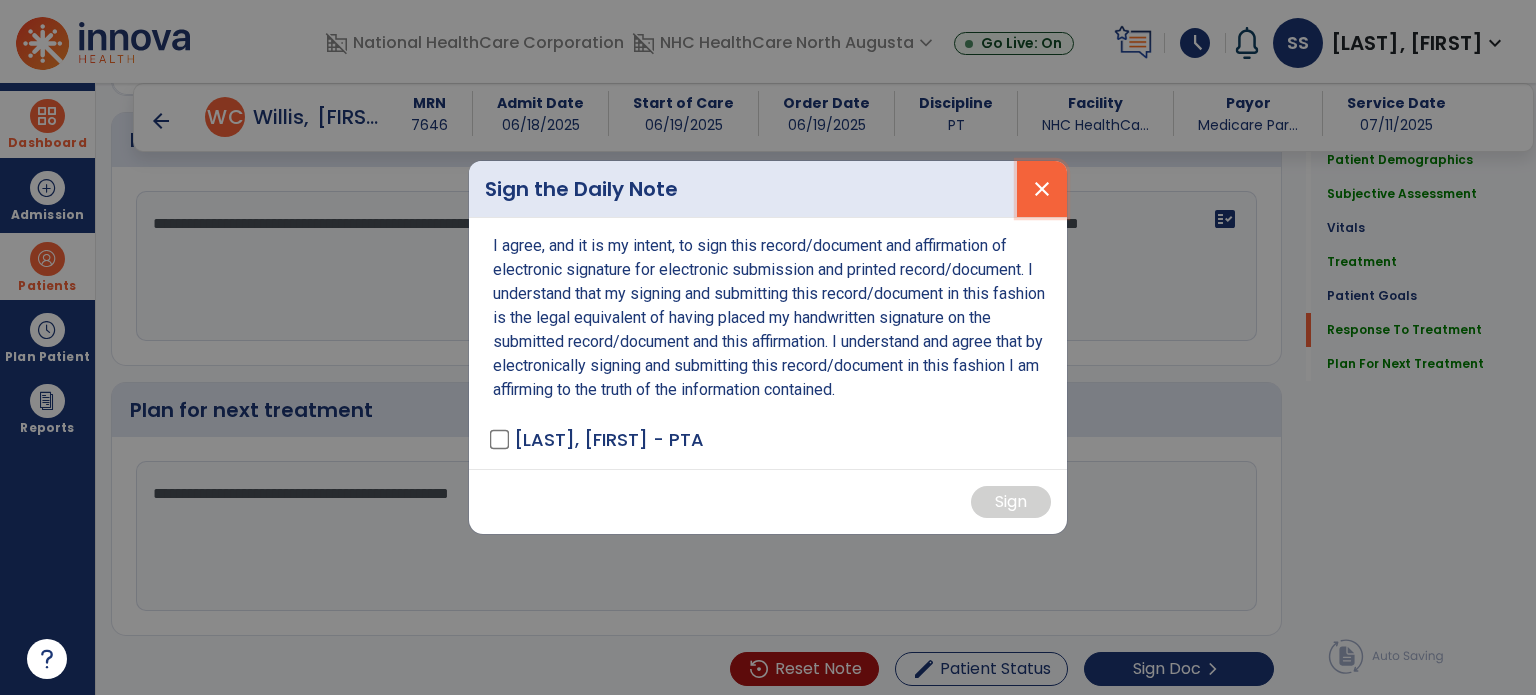 click on "close" at bounding box center (1042, 189) 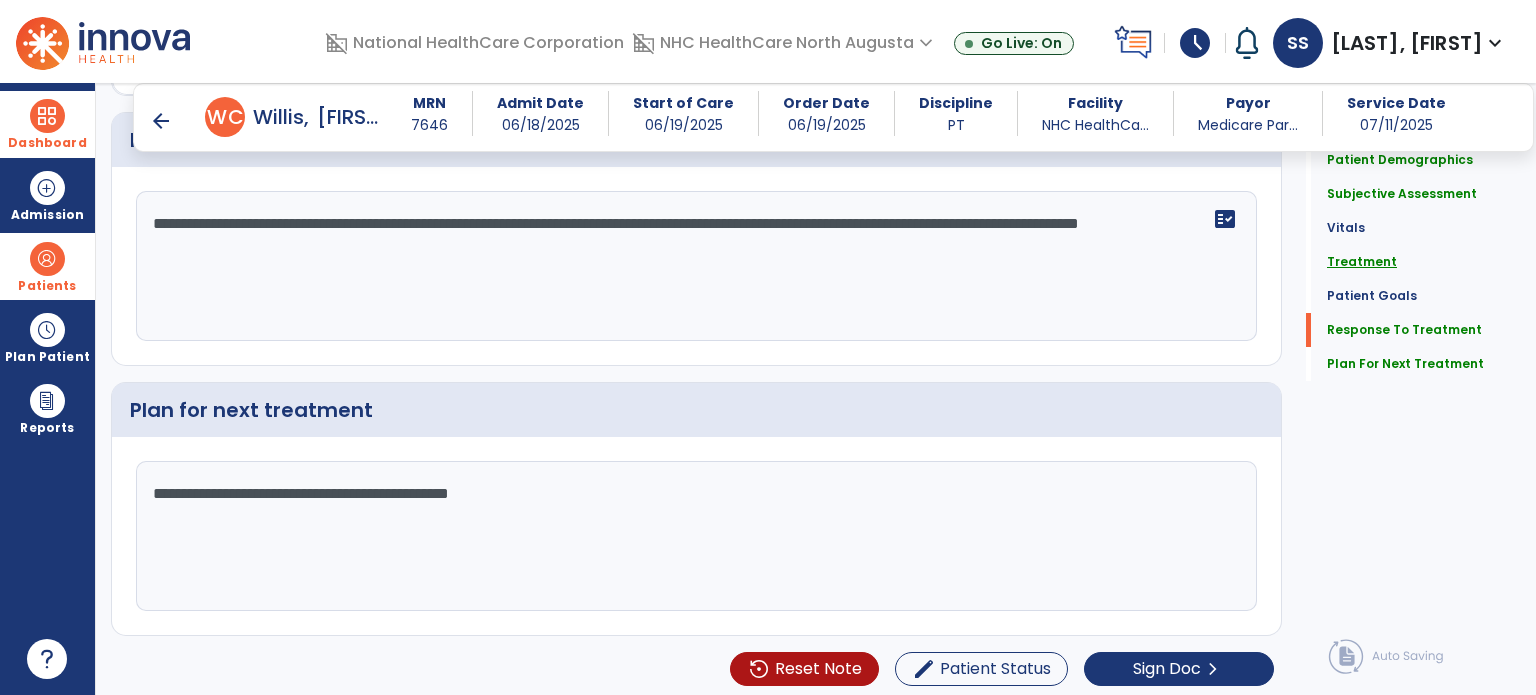 click on "Treatment" 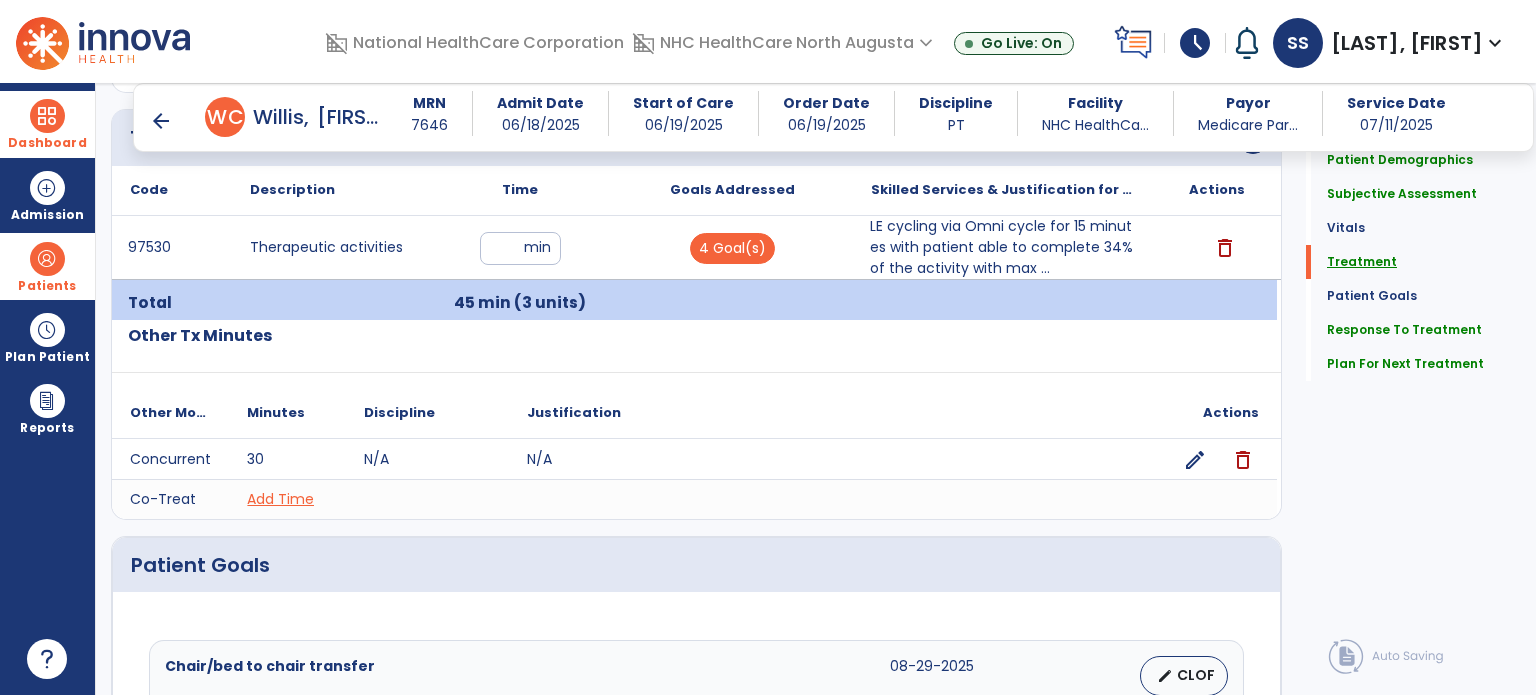 scroll, scrollTop: 1064, scrollLeft: 0, axis: vertical 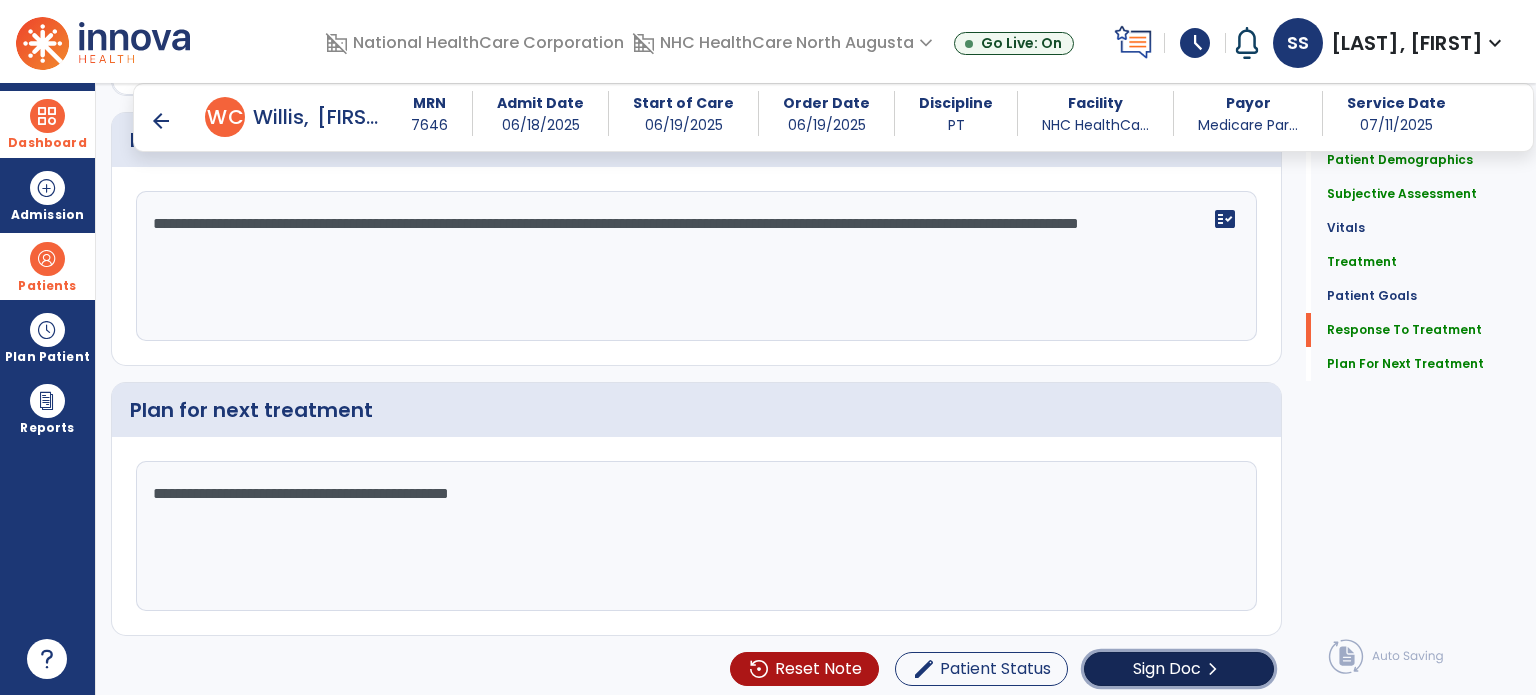 click on "Sign Doc" 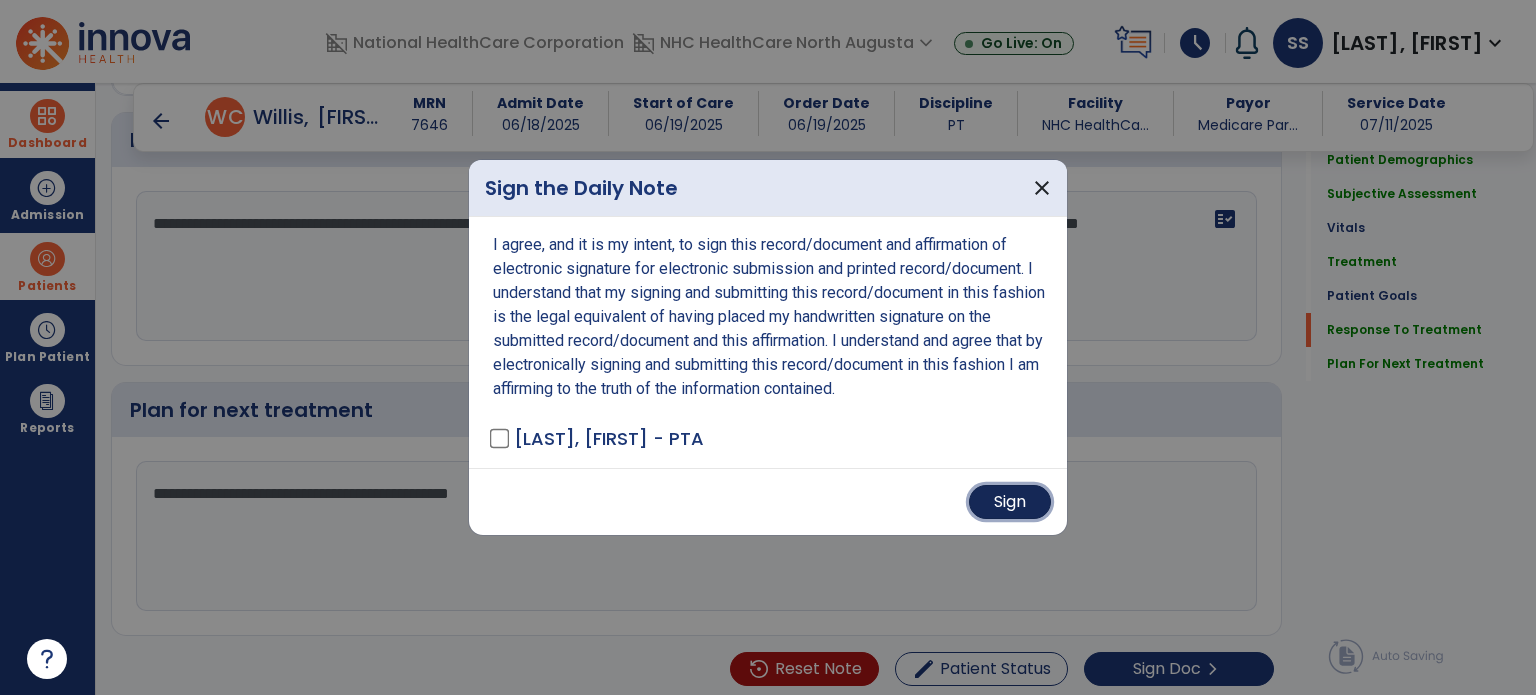click on "Sign" at bounding box center [1010, 502] 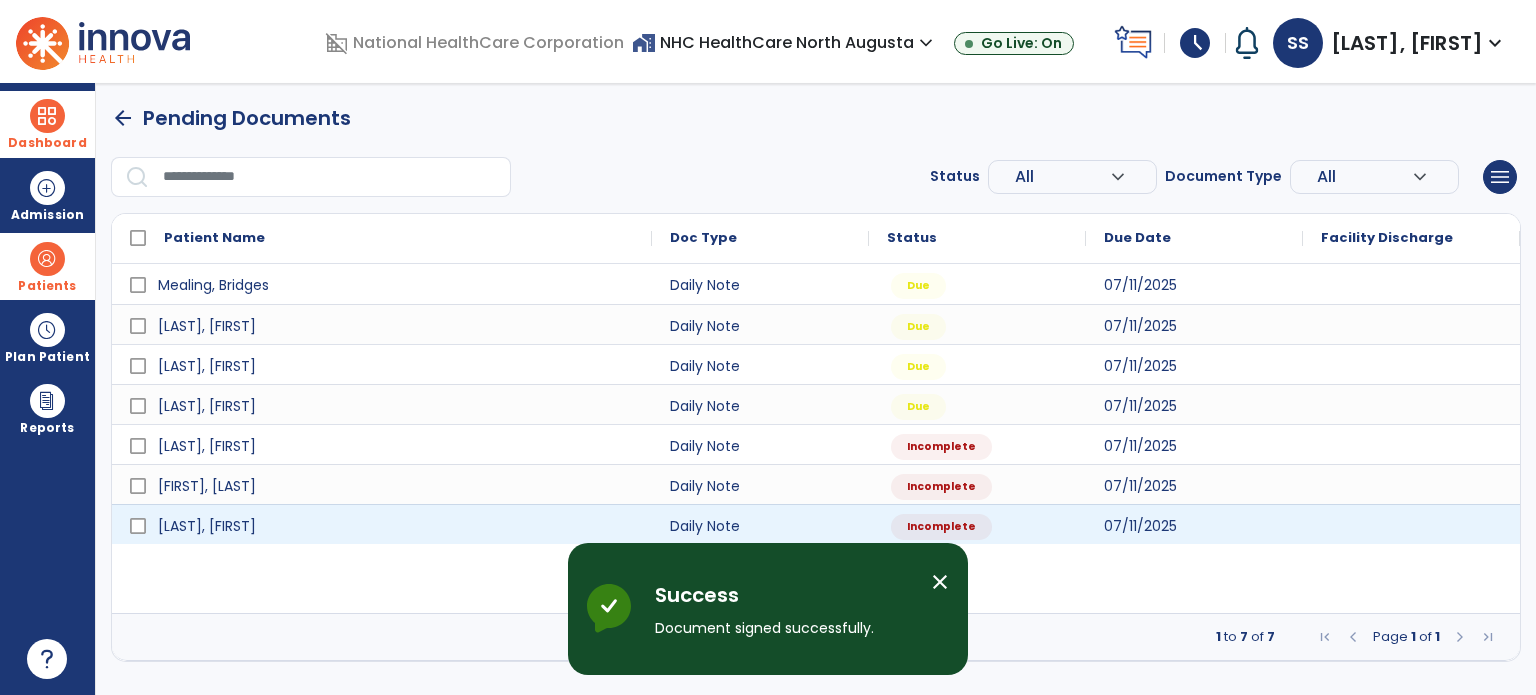 scroll, scrollTop: 0, scrollLeft: 0, axis: both 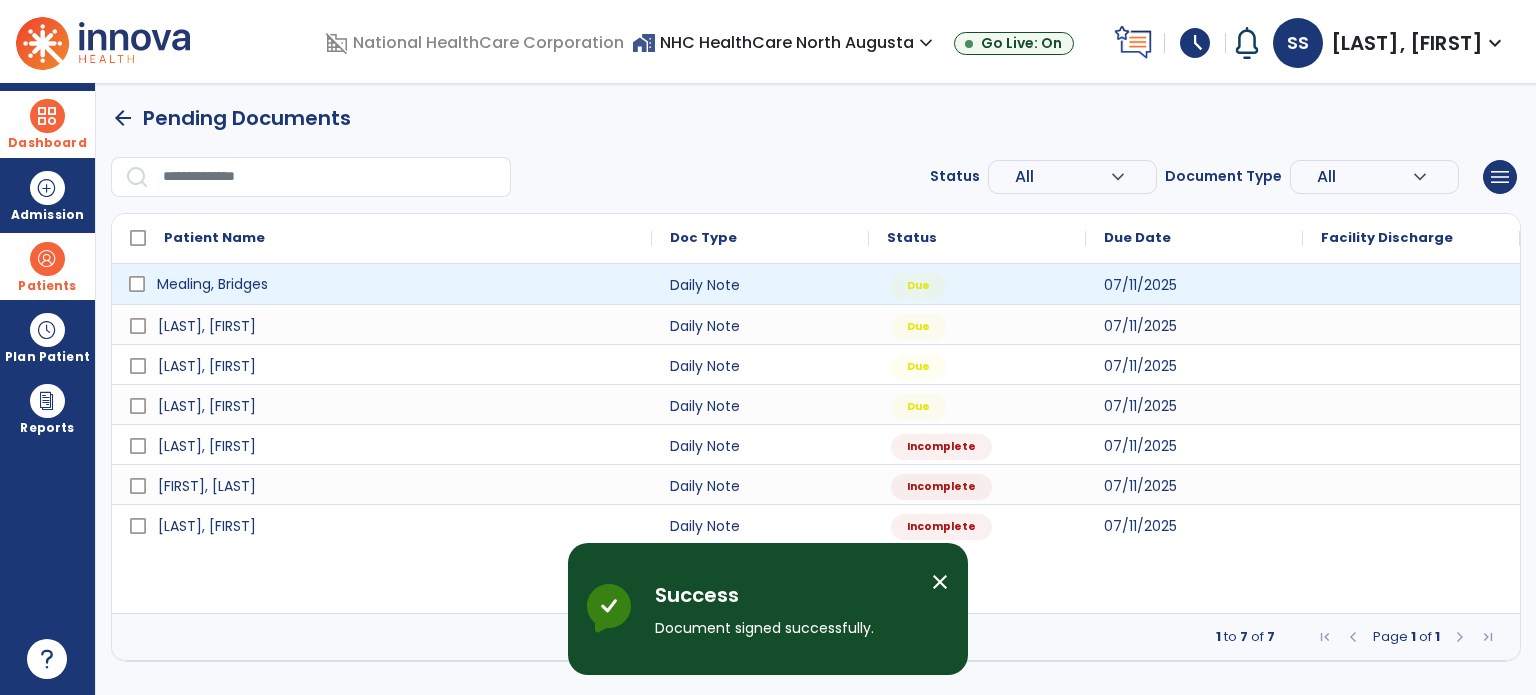 click on "Mealing, Bridges" at bounding box center [396, 284] 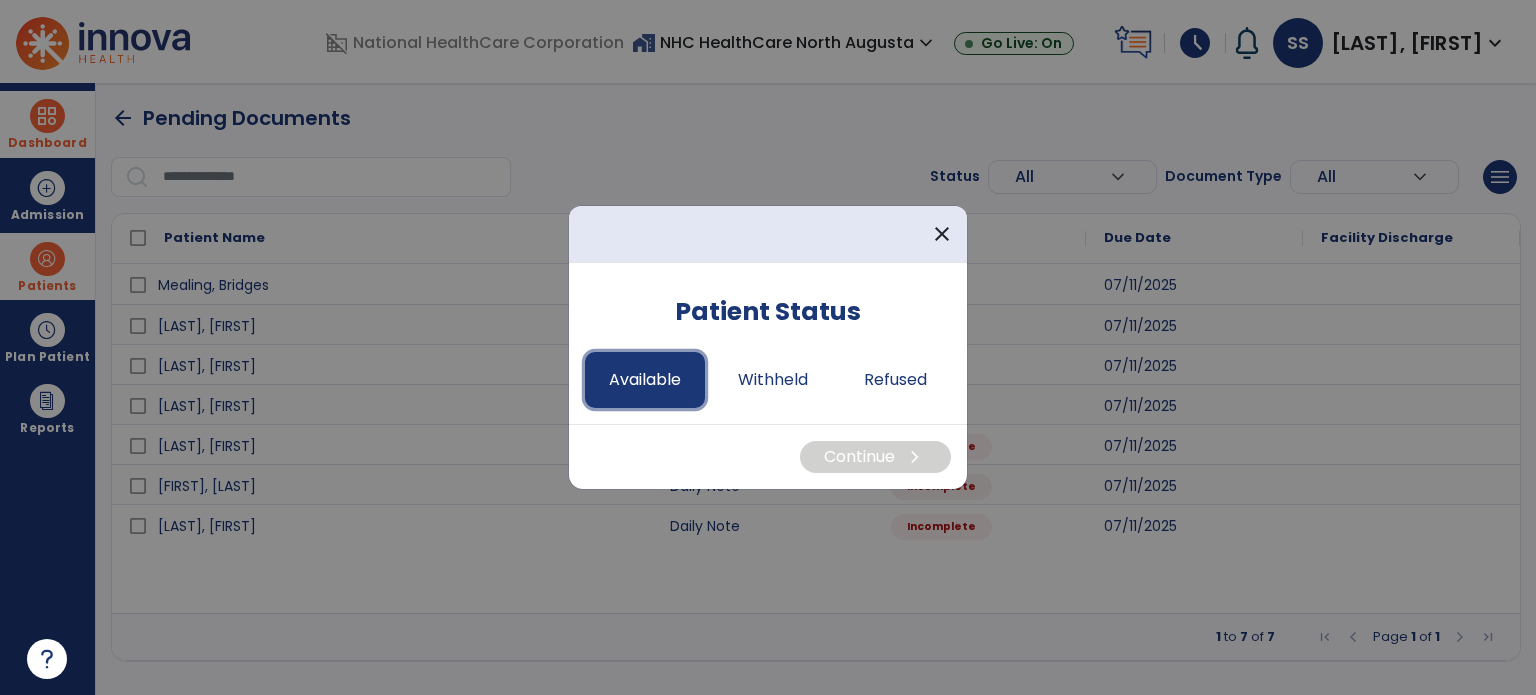 click on "Available" at bounding box center [645, 380] 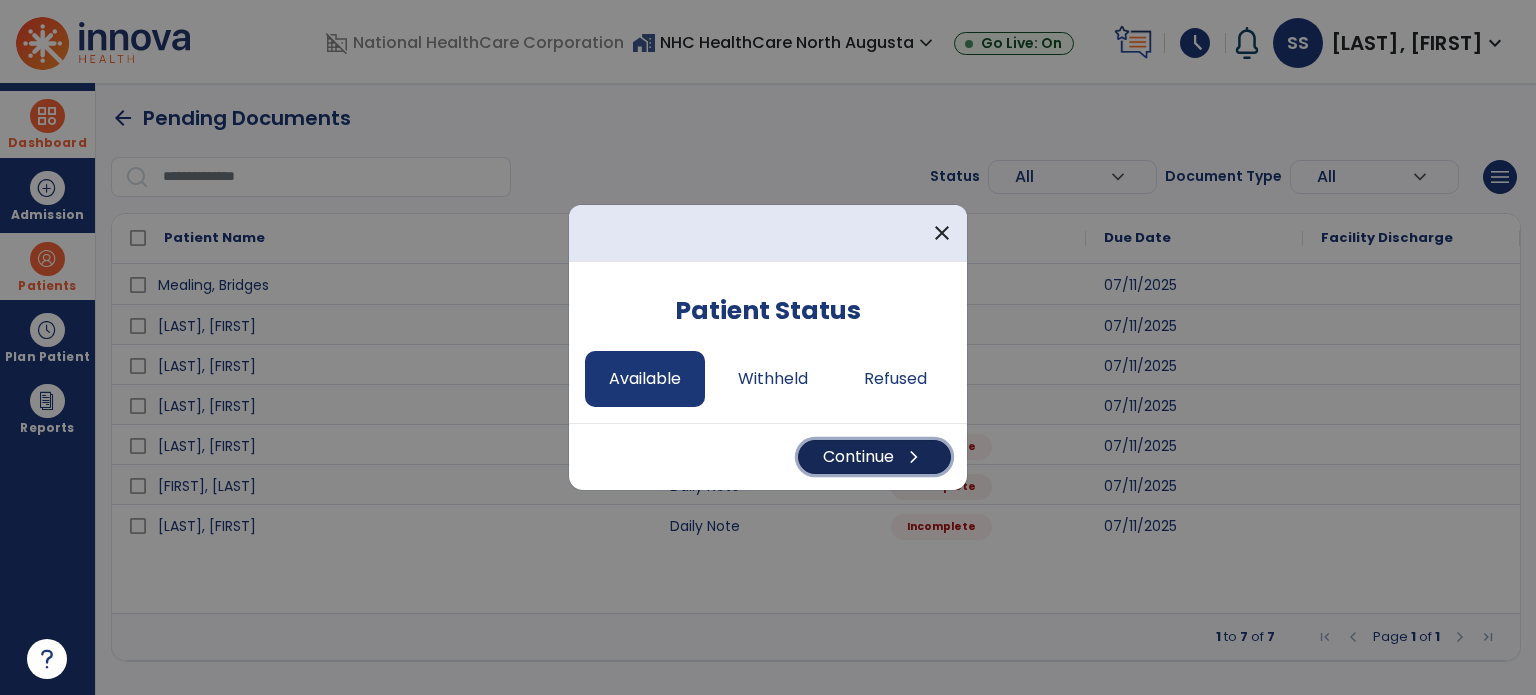 click on "Continue   chevron_right" at bounding box center (874, 457) 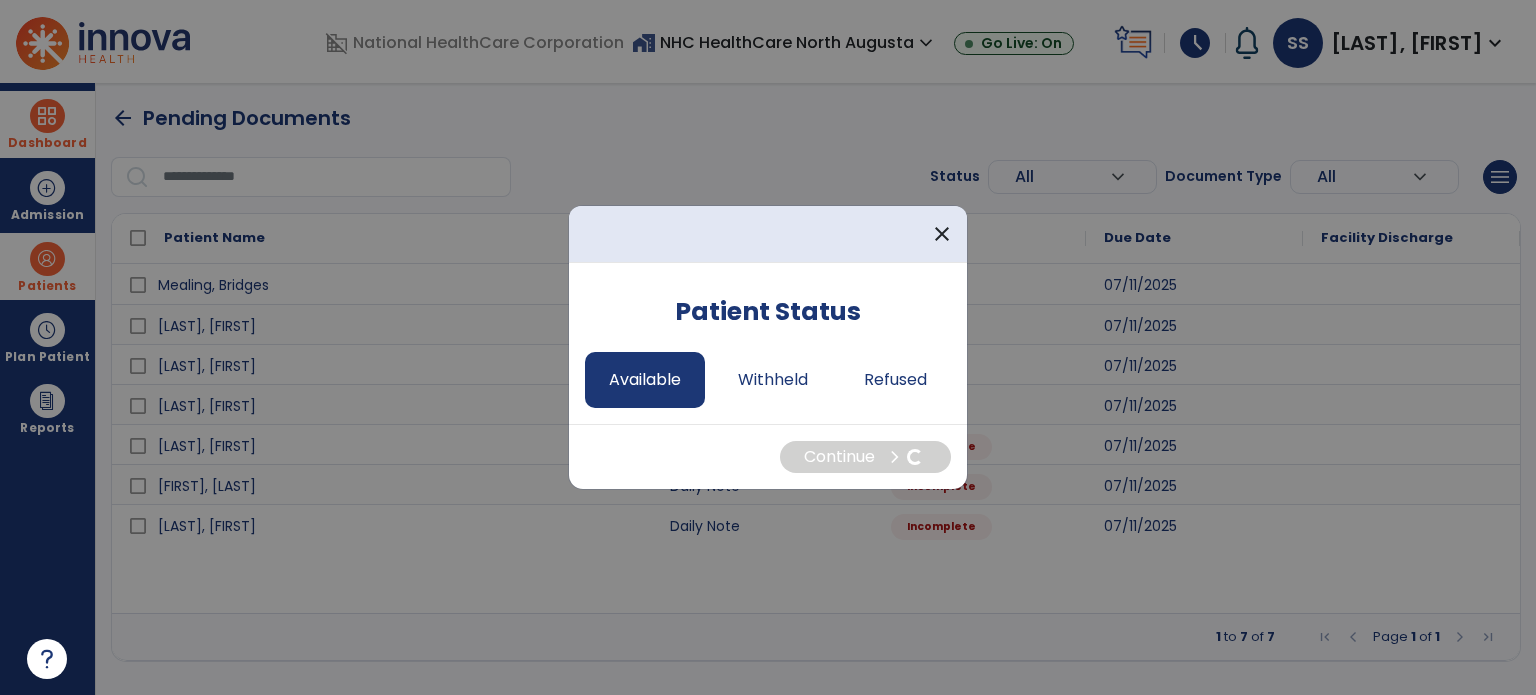 select on "*" 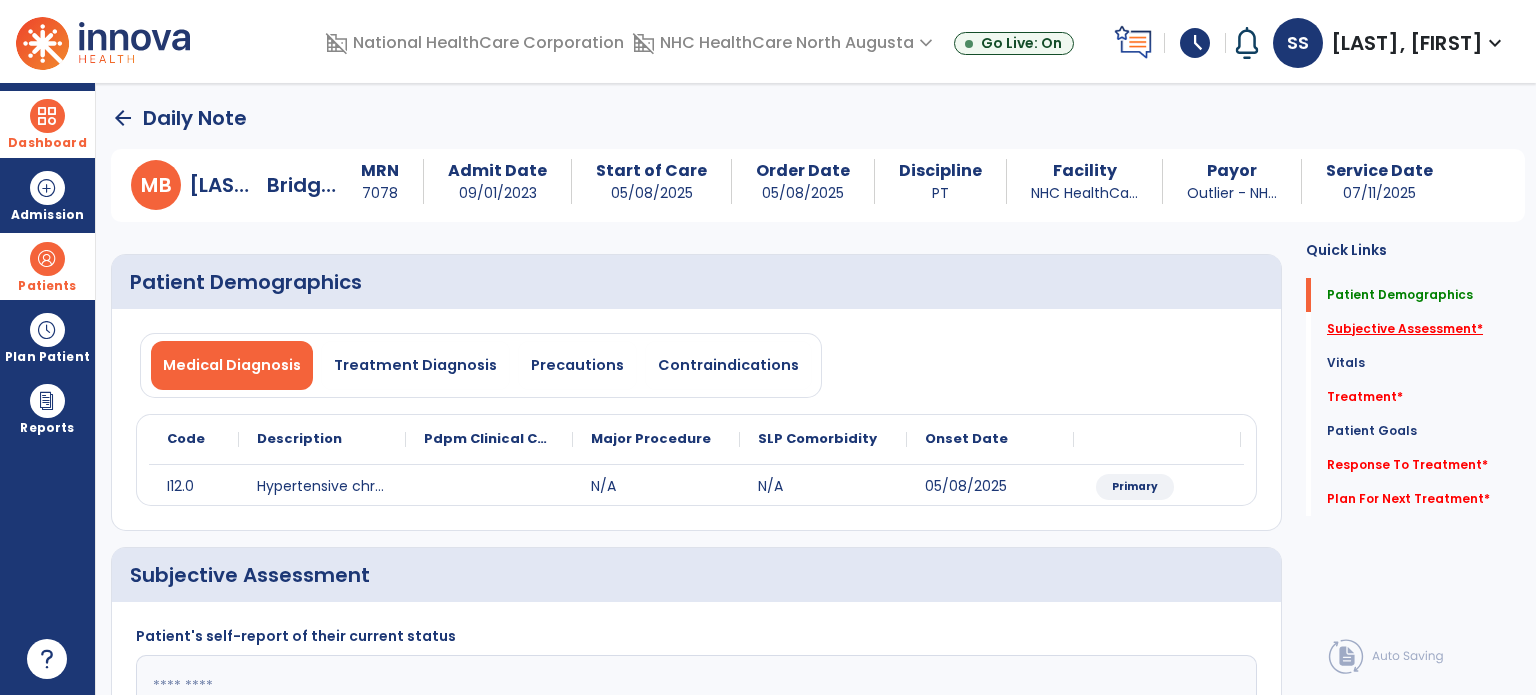 click on "Subjective Assessment   *" 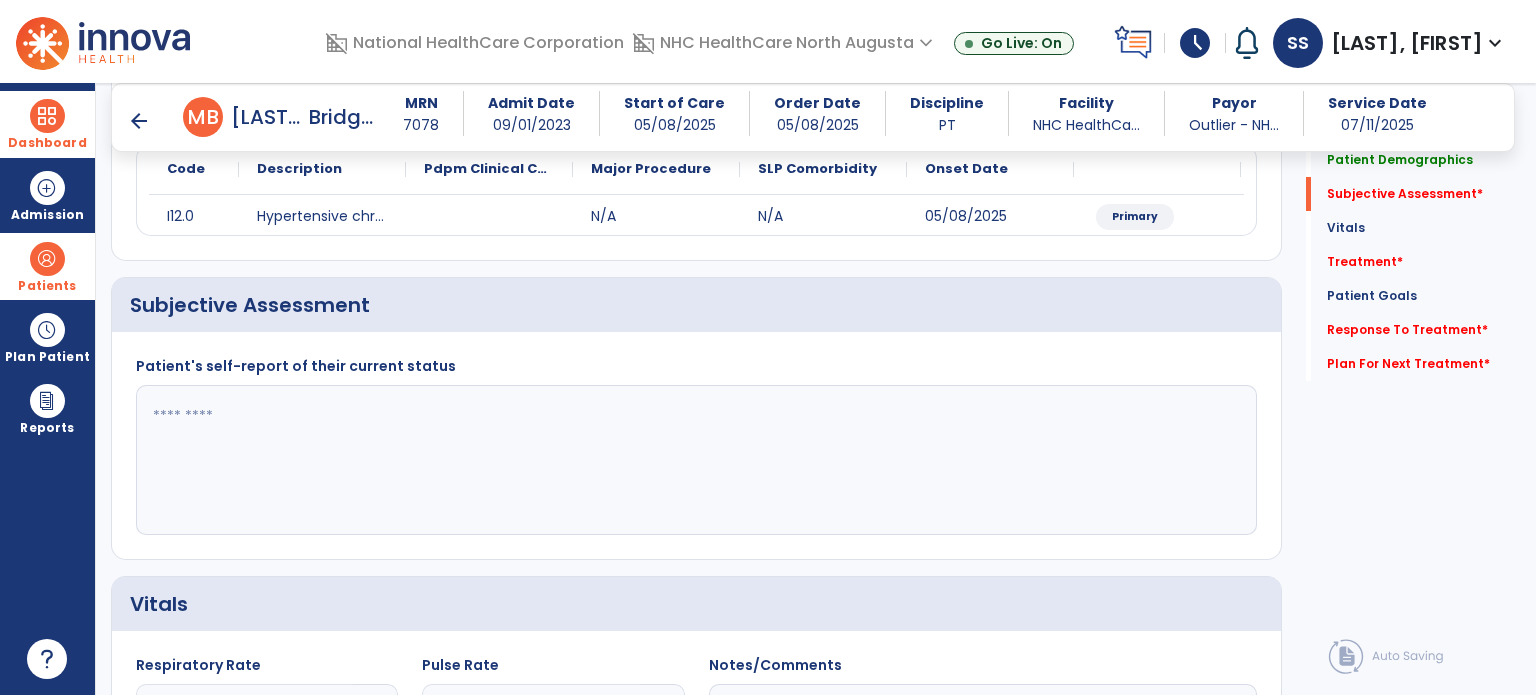 scroll, scrollTop: 298, scrollLeft: 0, axis: vertical 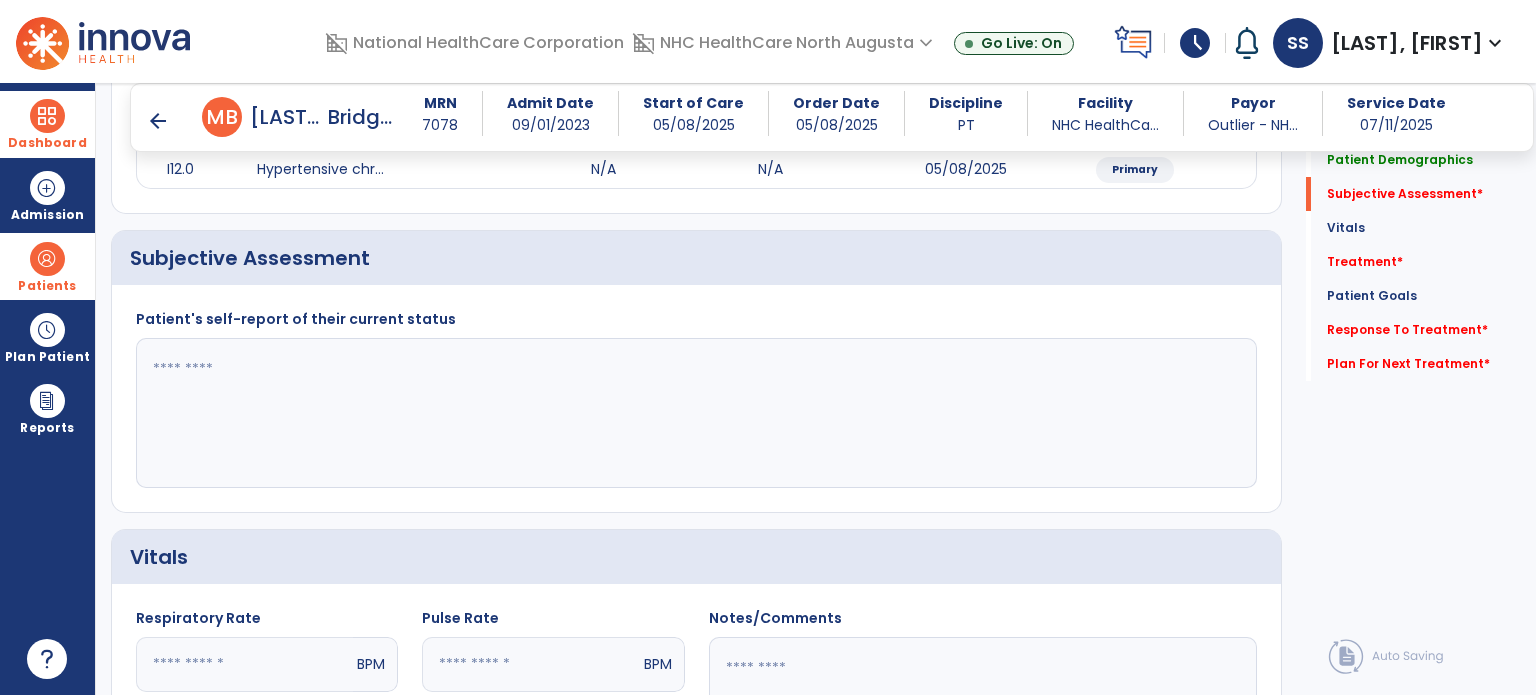 click 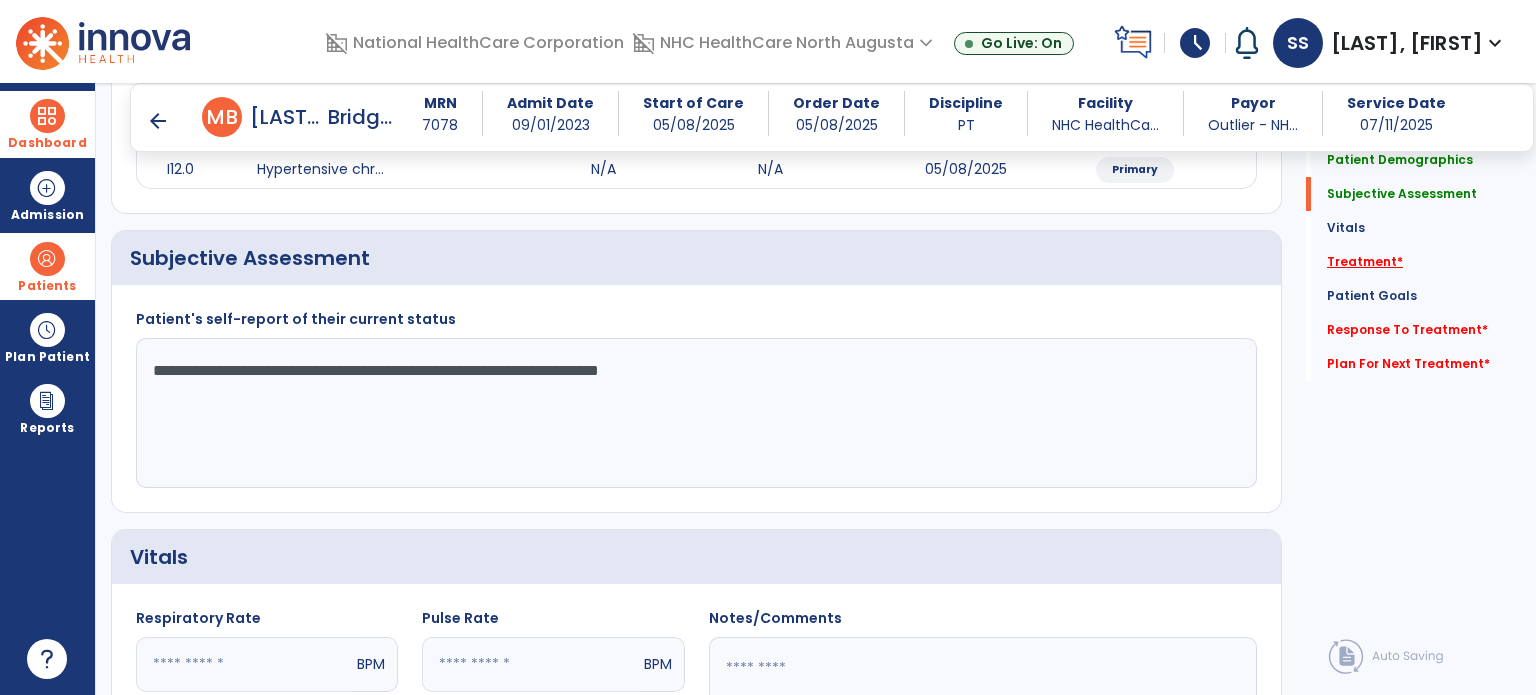 type on "**********" 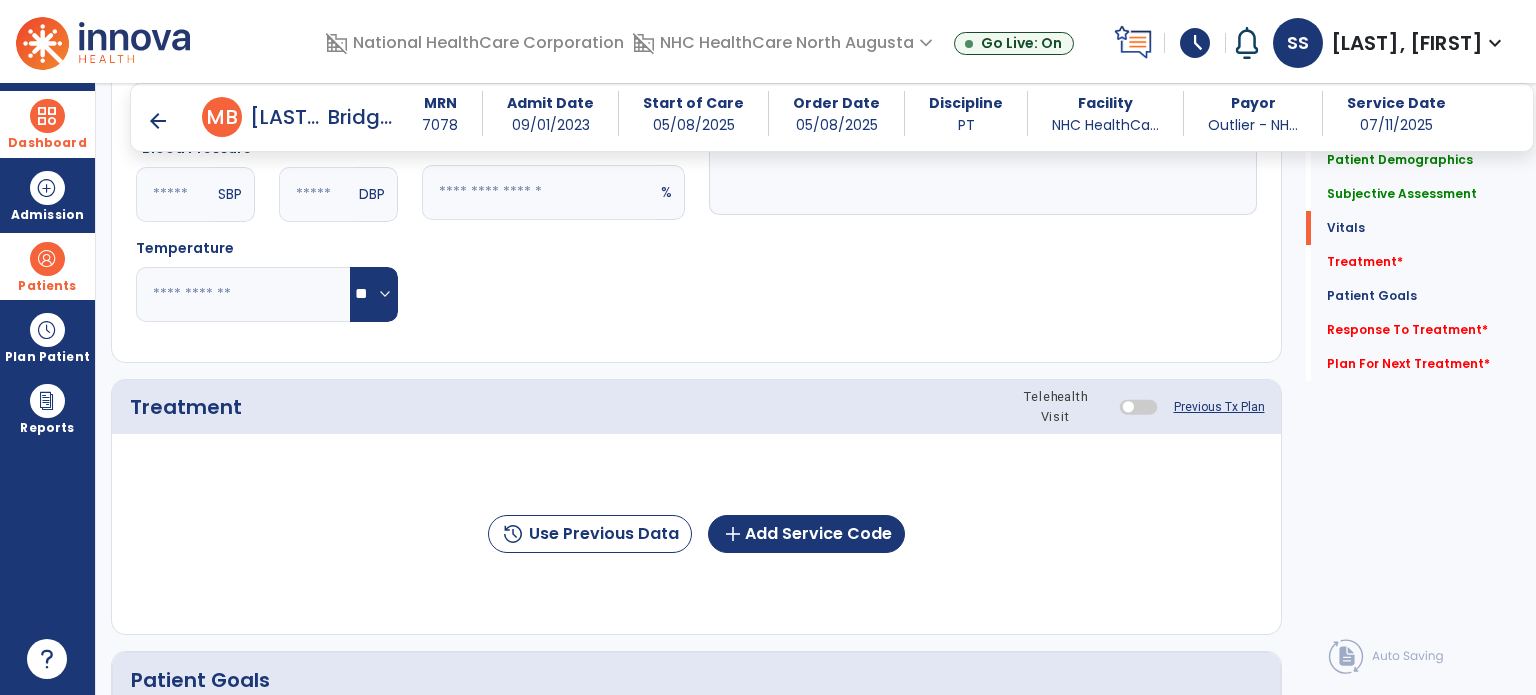 scroll, scrollTop: 987, scrollLeft: 0, axis: vertical 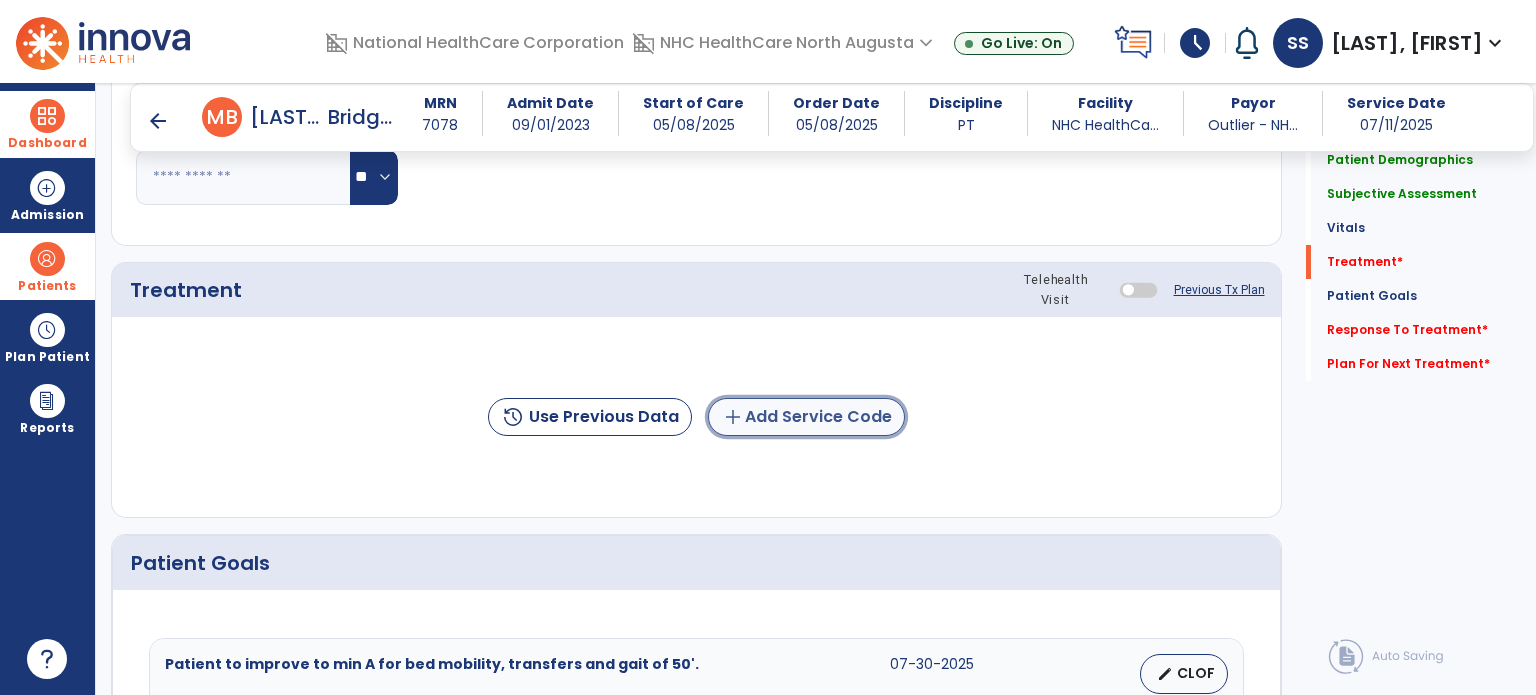 click on "add" 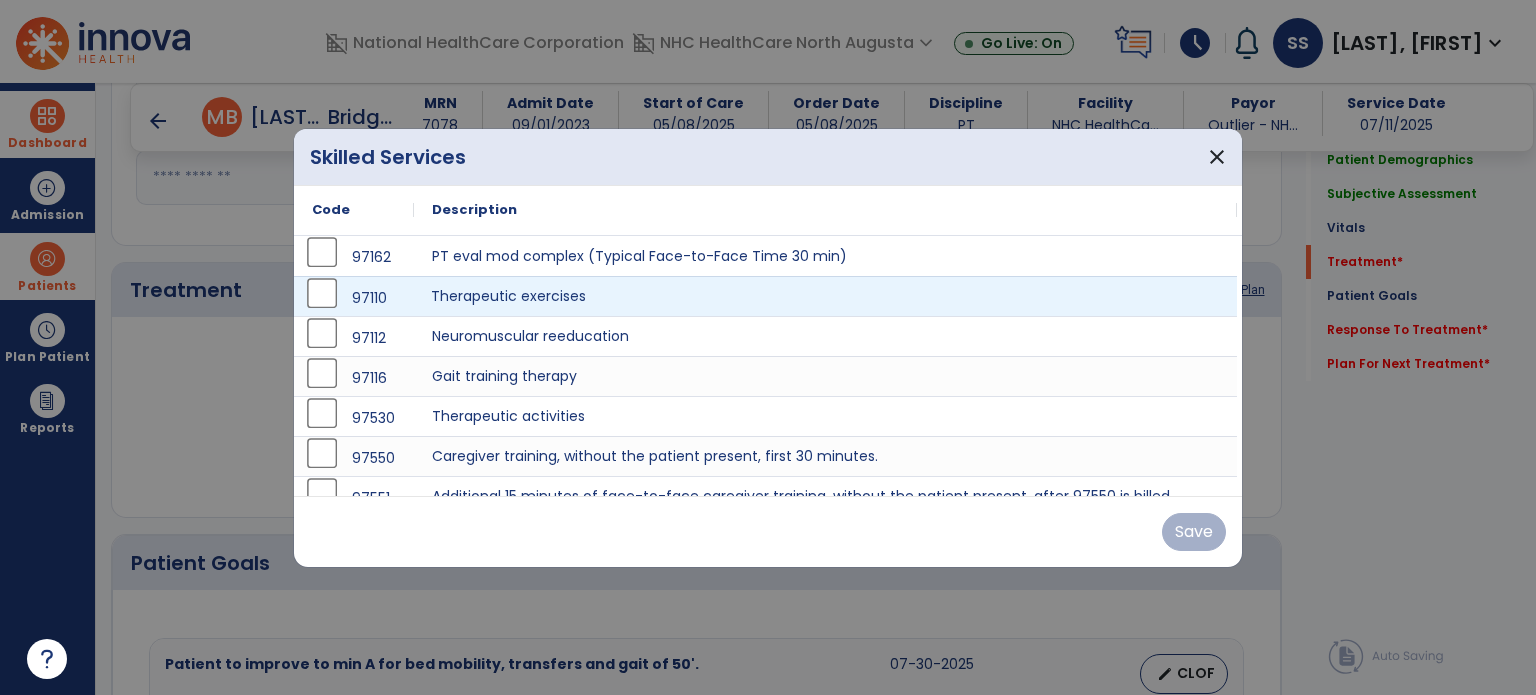 click on "Therapeutic exercises" at bounding box center [825, 296] 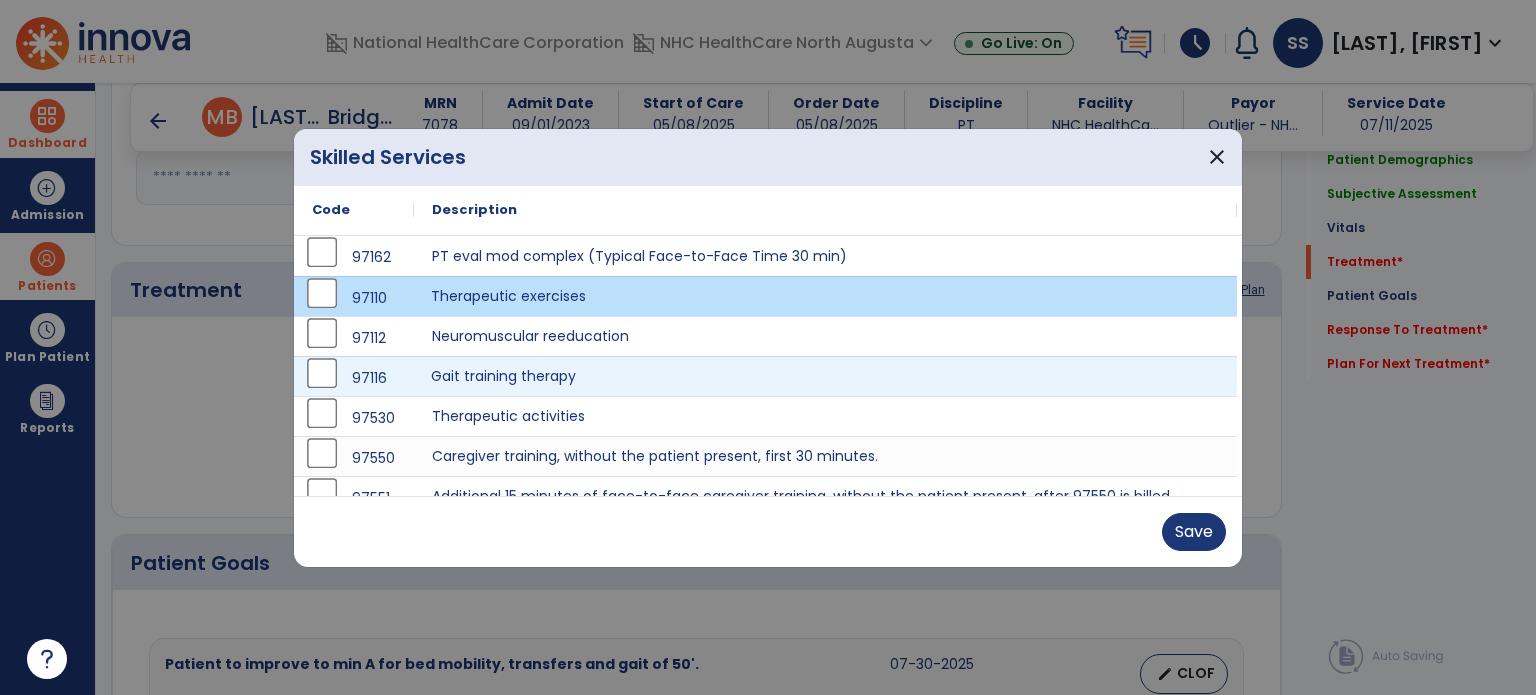 click on "Gait training therapy" at bounding box center [825, 376] 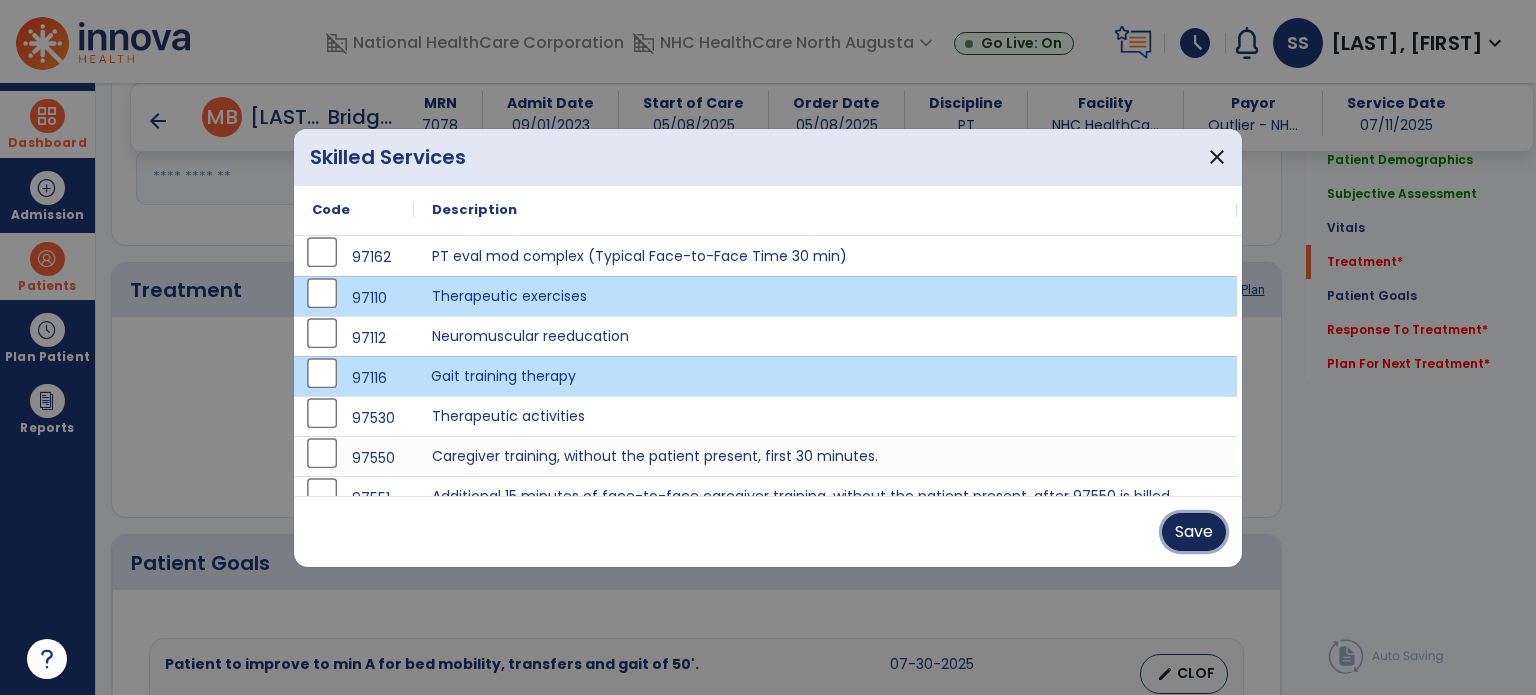 click on "Save" at bounding box center (1194, 532) 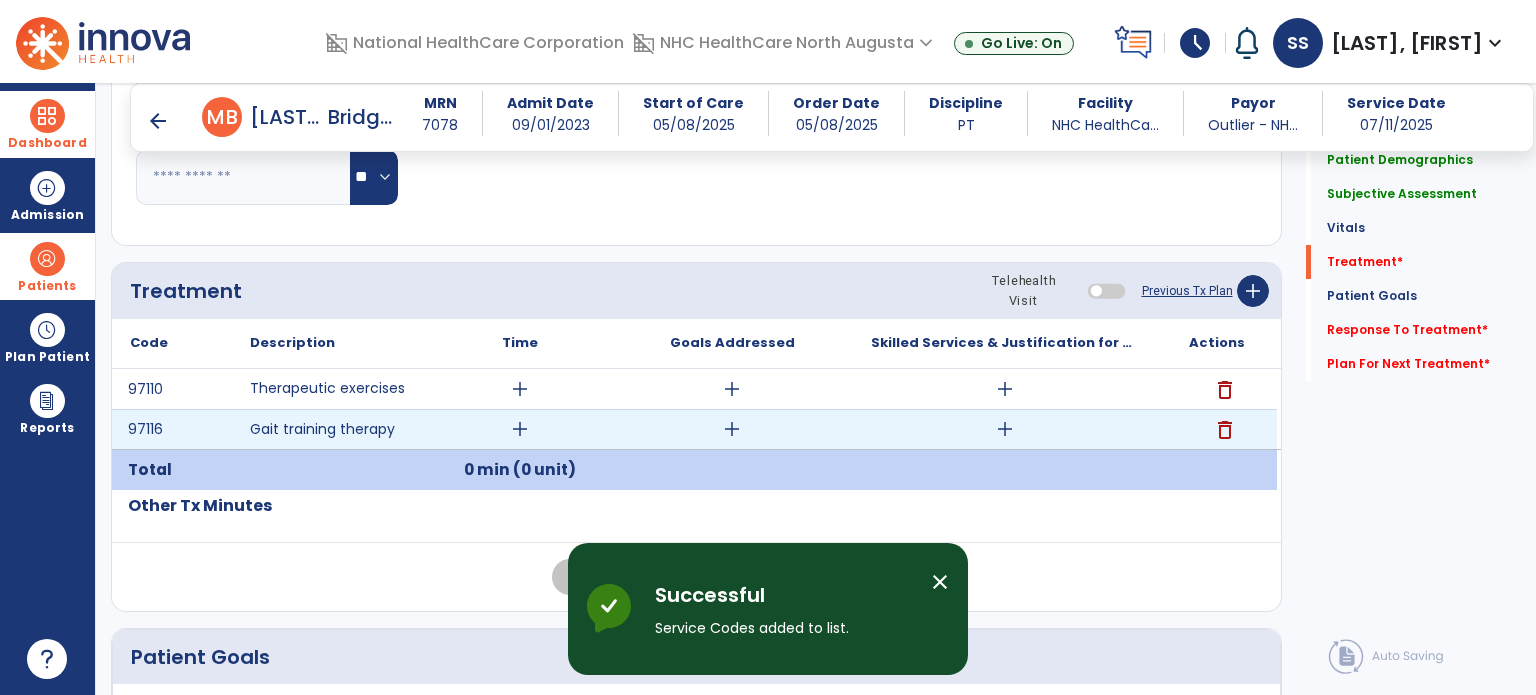 click on "add" at bounding box center [1004, 429] 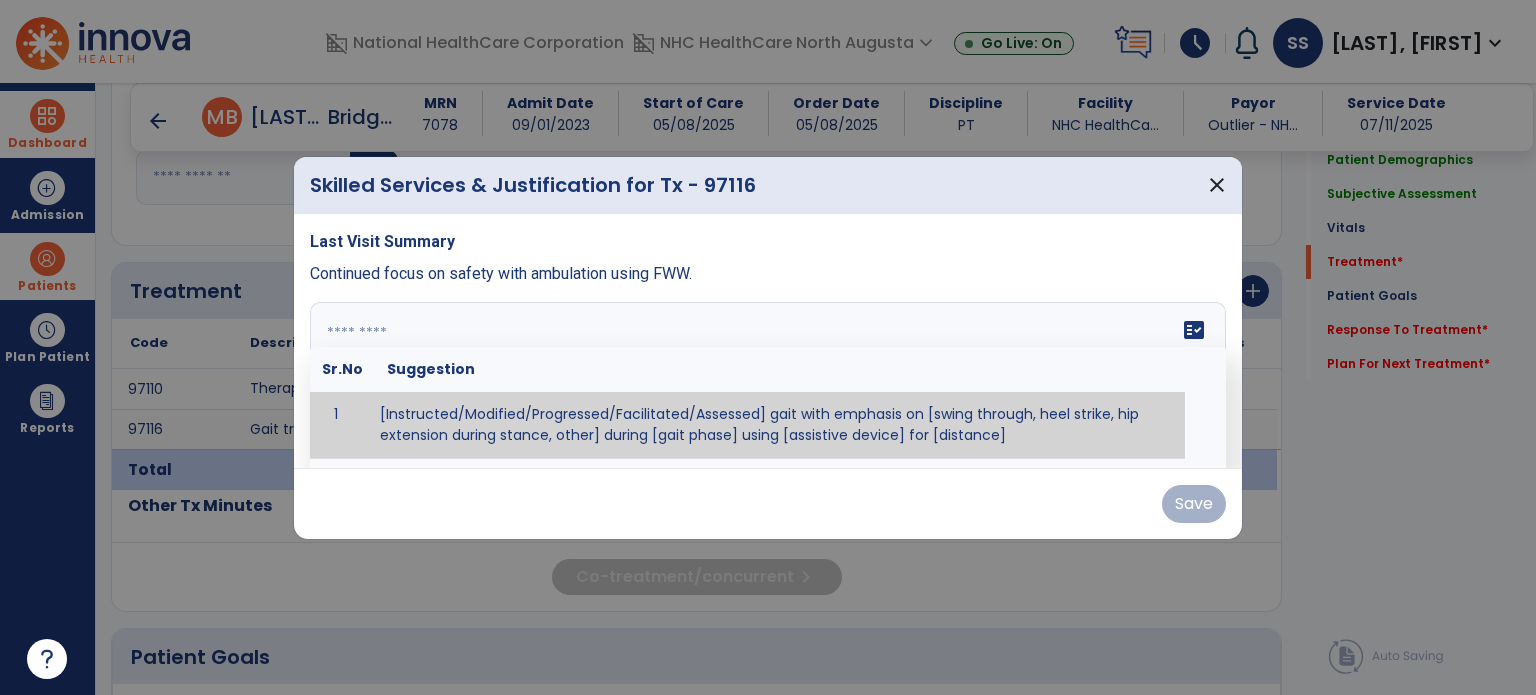 click on "fact_check  Sr.No Suggestion 1 [Instructed/Modified/Progressed/Facilitated/Assessed] gait with emphasis on [swing through, heel strike, hip extension during stance, other] during [gait phase] using [assistive device] for [distance] 2 [Instructed/Modified/Progressed/Facilitated/Assessed] use of [assistive device] and [NWB, PWB, step-to gait pattern, step through gait pattern] 3 [Instructed/Modified/Progressed/Facilitated/Assessed] patient's ability to [ascend/descend # of steps, perform directional changes, walk on even/uneven surfaces, pick-up objects off floor, velocity changes, other] using [assistive device]. 4 [Instructed/Modified/Progressed/Facilitated/Assessed] pre-gait activities including [identify exercise] in order to prepare for gait training. 5" at bounding box center [768, 377] 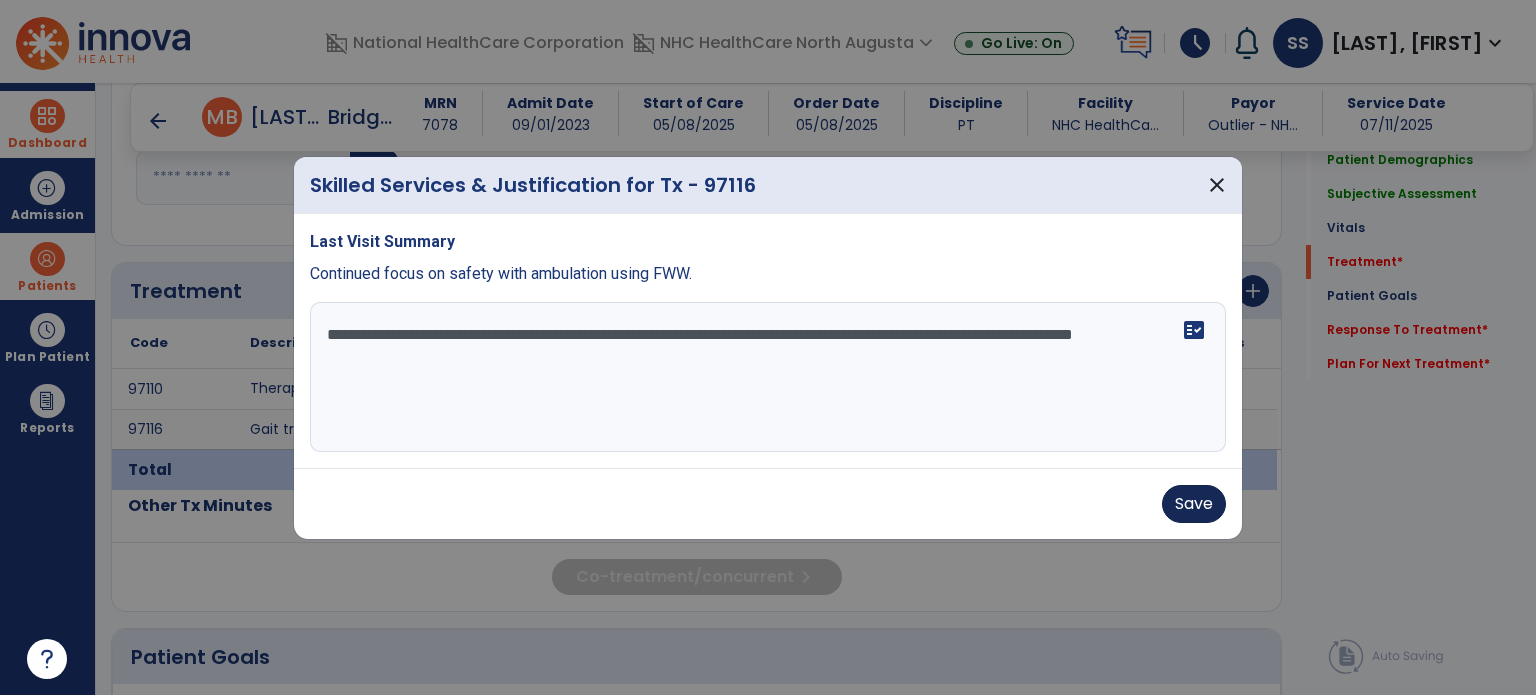 type on "**********" 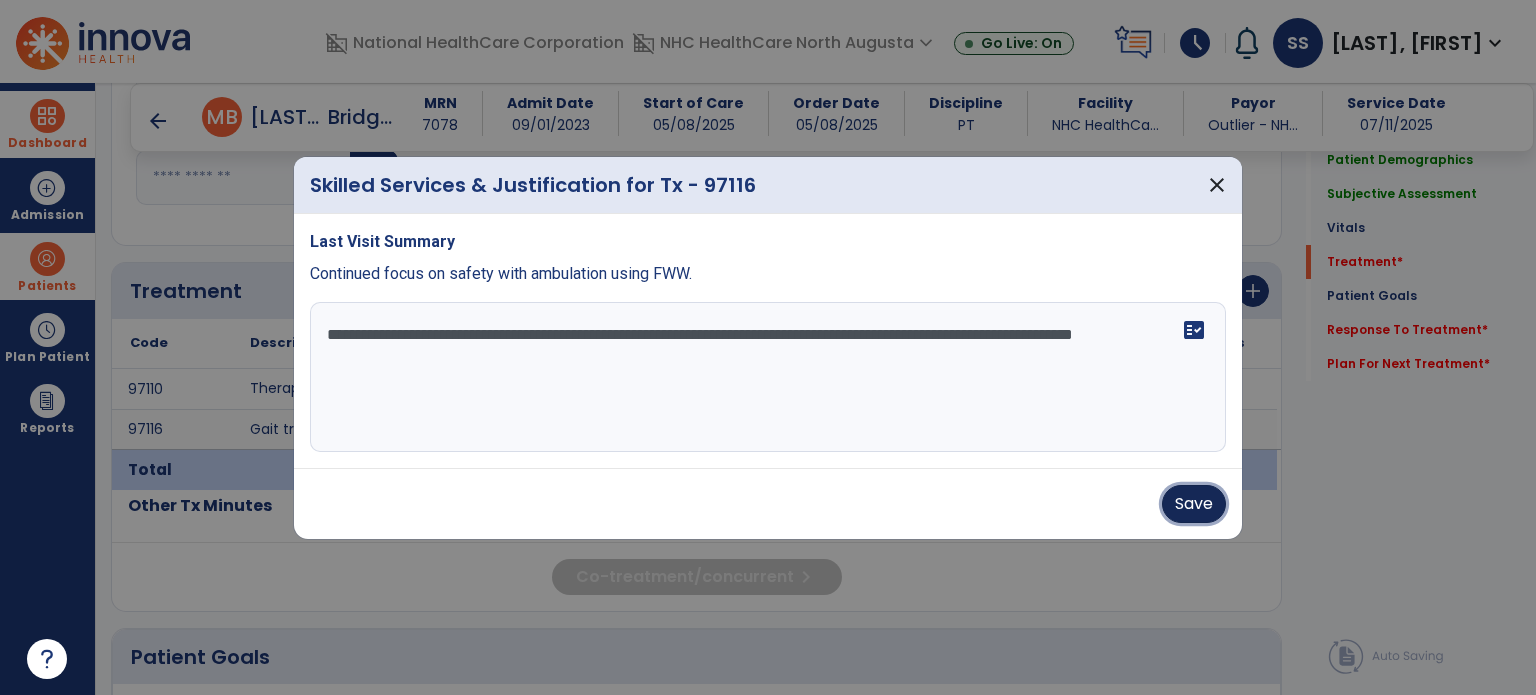 click on "Save" at bounding box center [1194, 504] 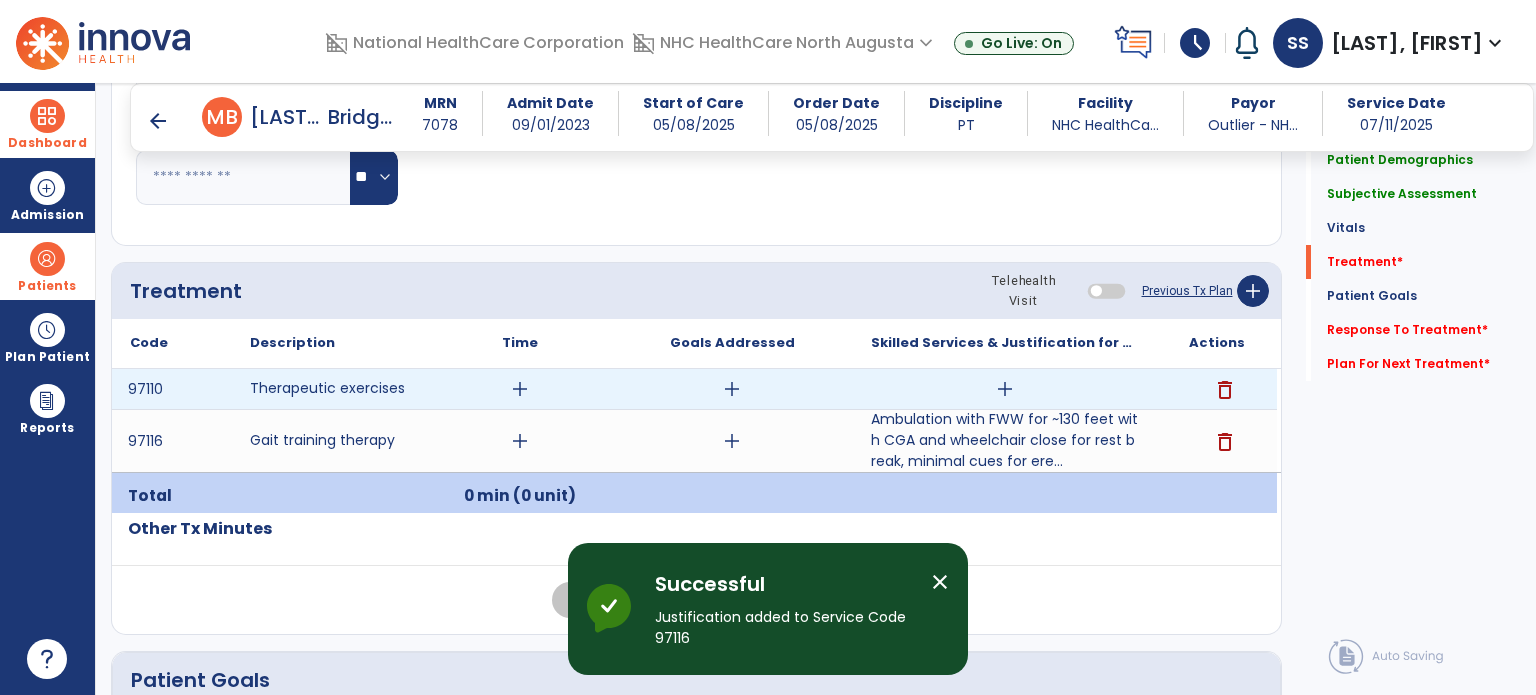 click on "add" at bounding box center [1005, 389] 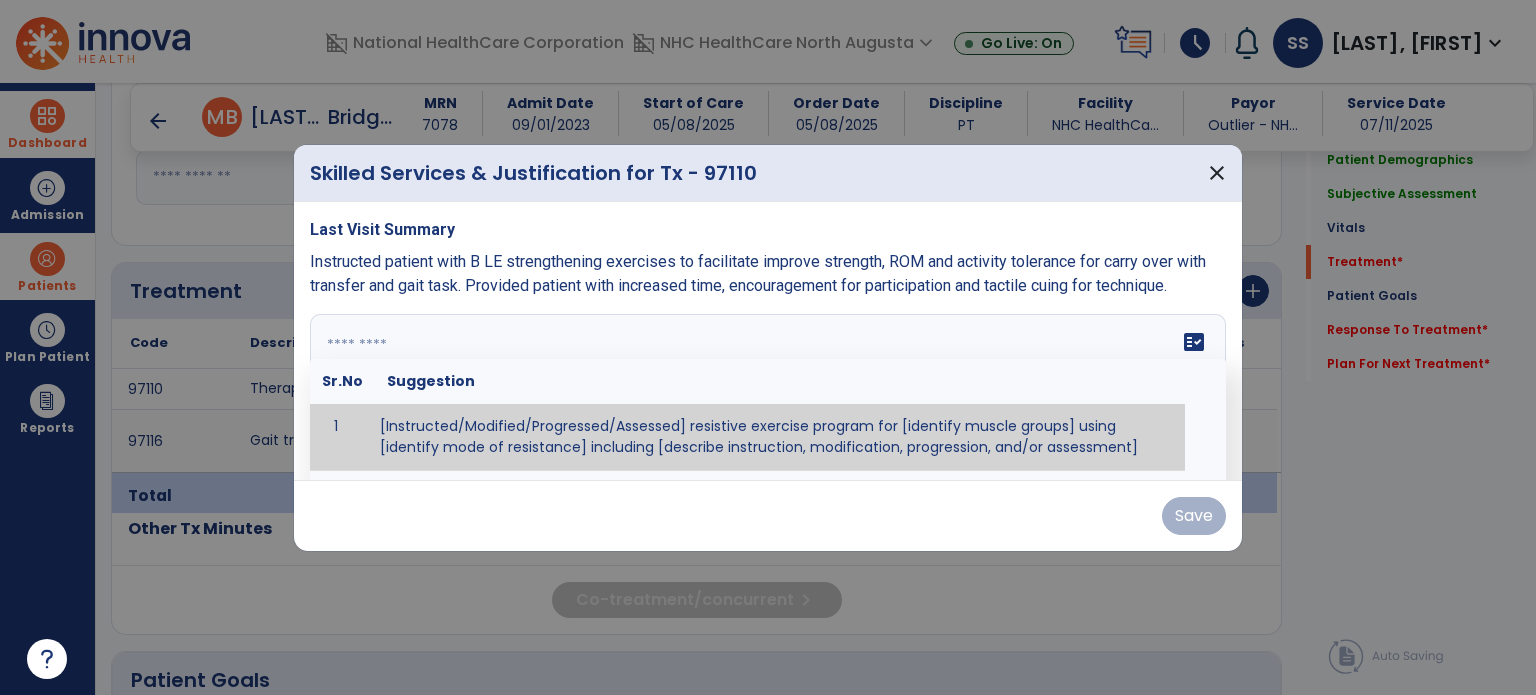 click at bounding box center (766, 389) 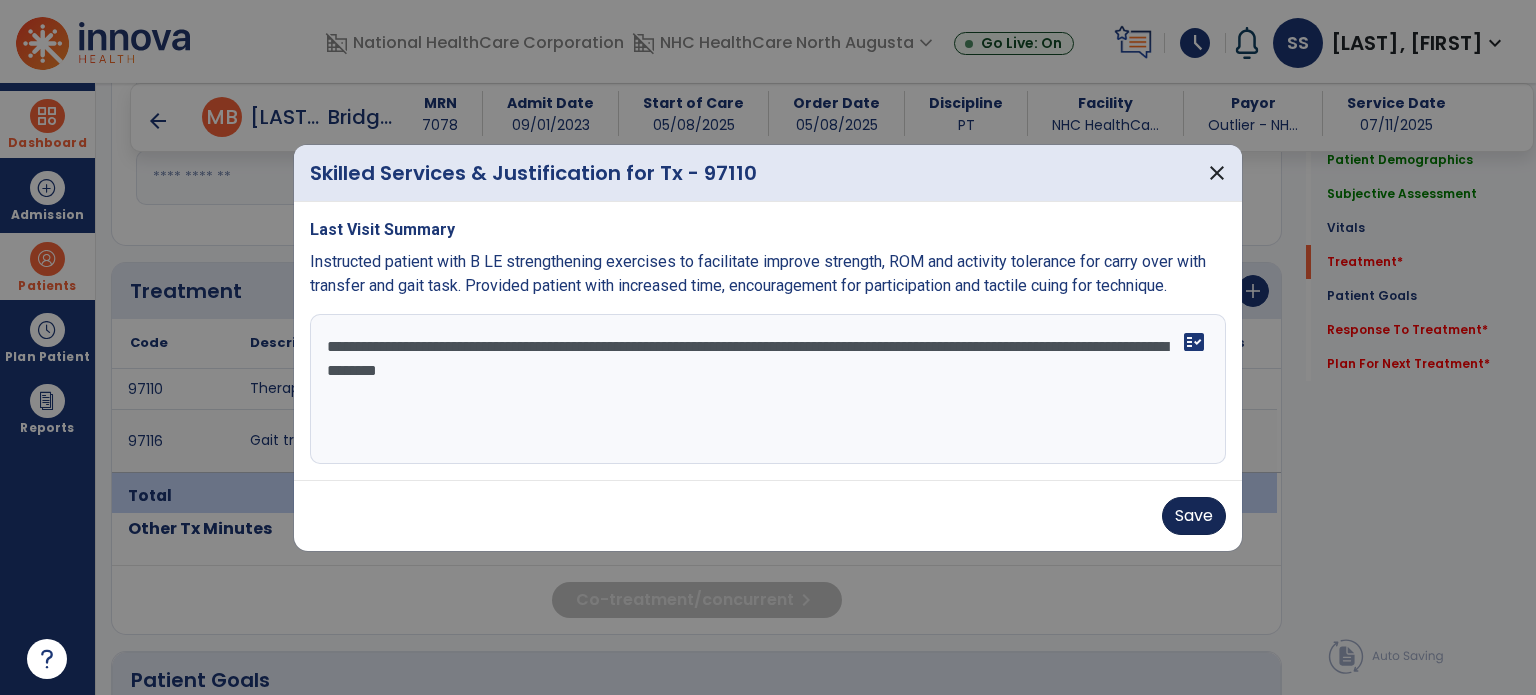 type on "**********" 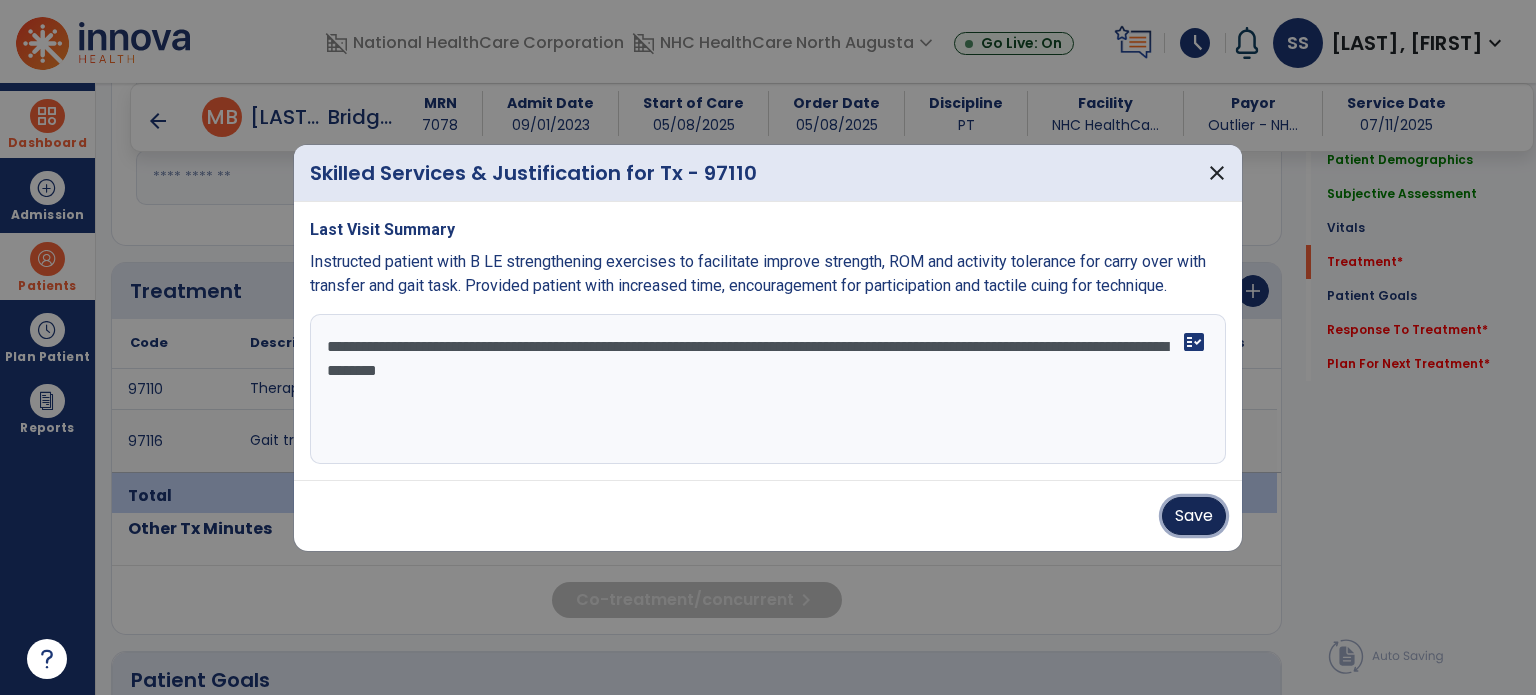 click on "Save" at bounding box center (1194, 516) 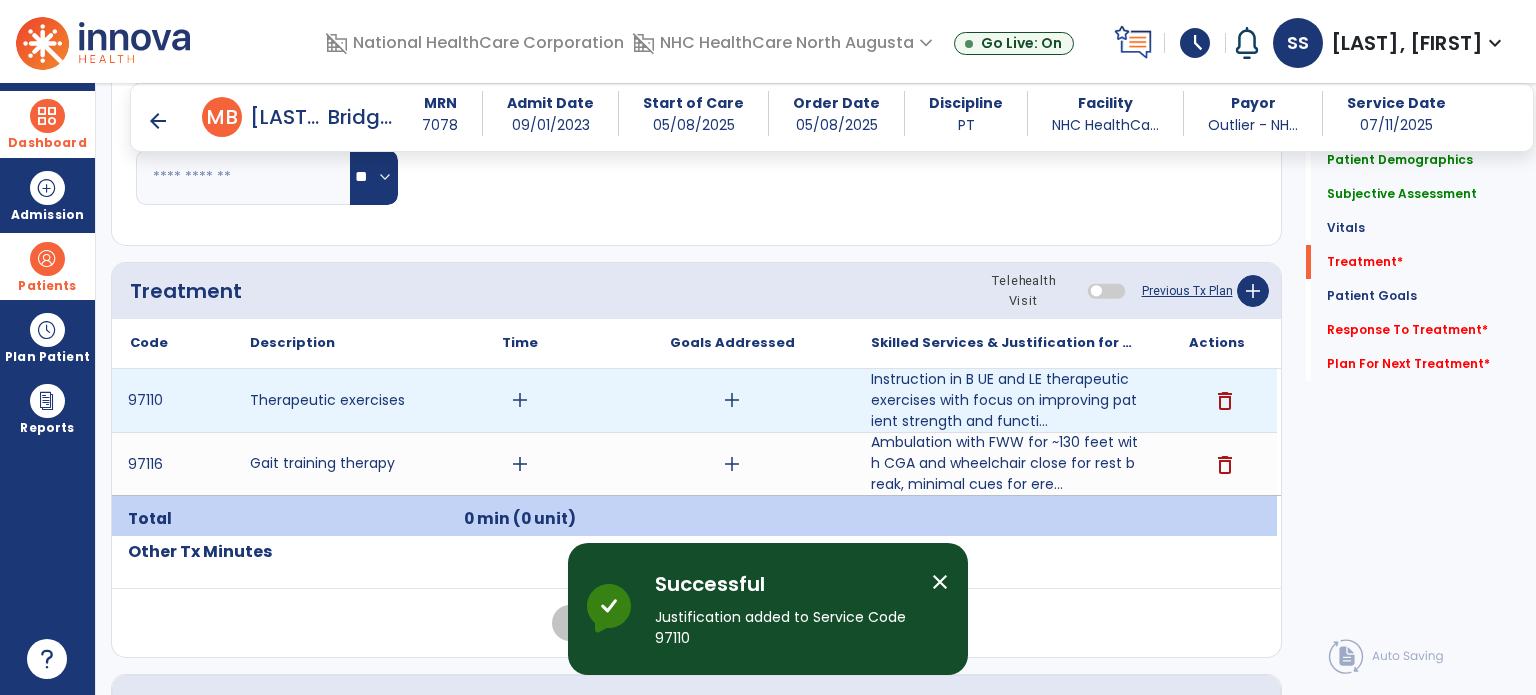 click on "add" at bounding box center [520, 400] 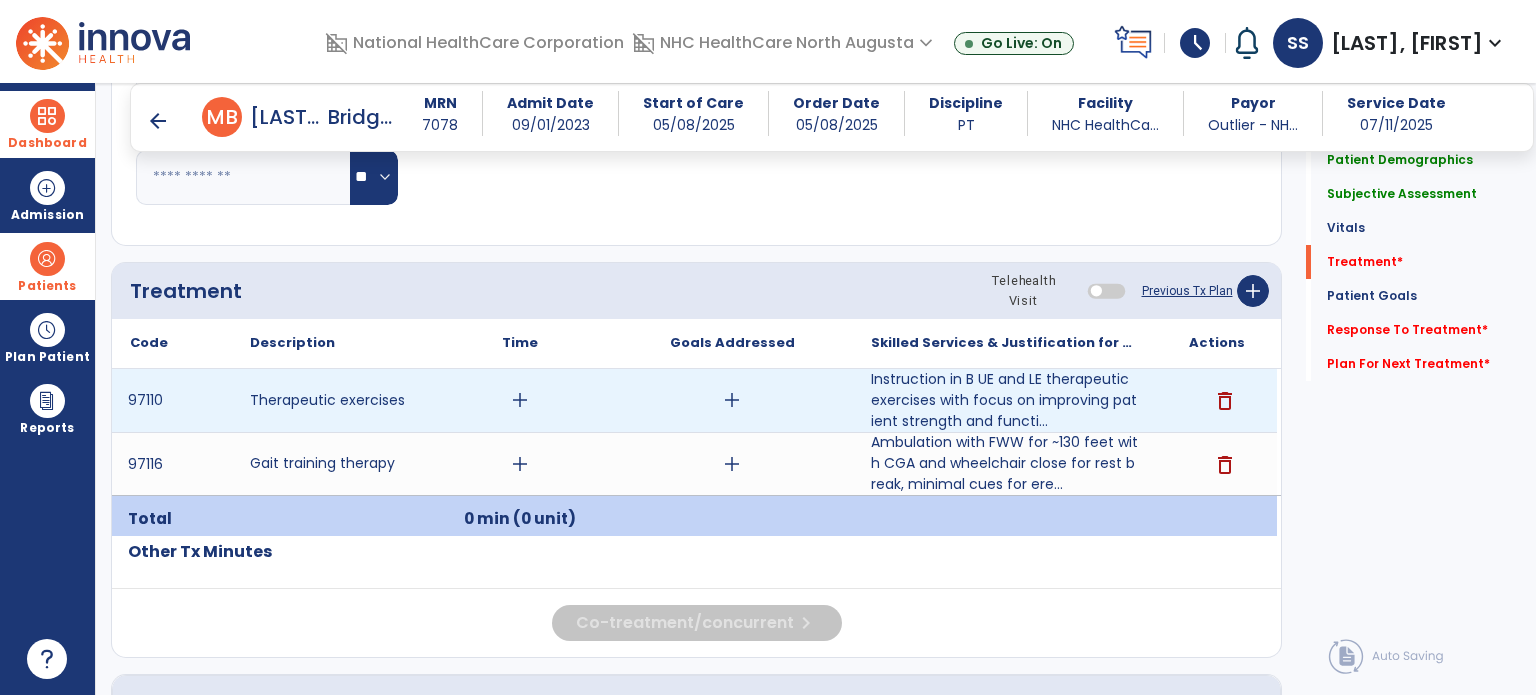 click on "add" at bounding box center [520, 400] 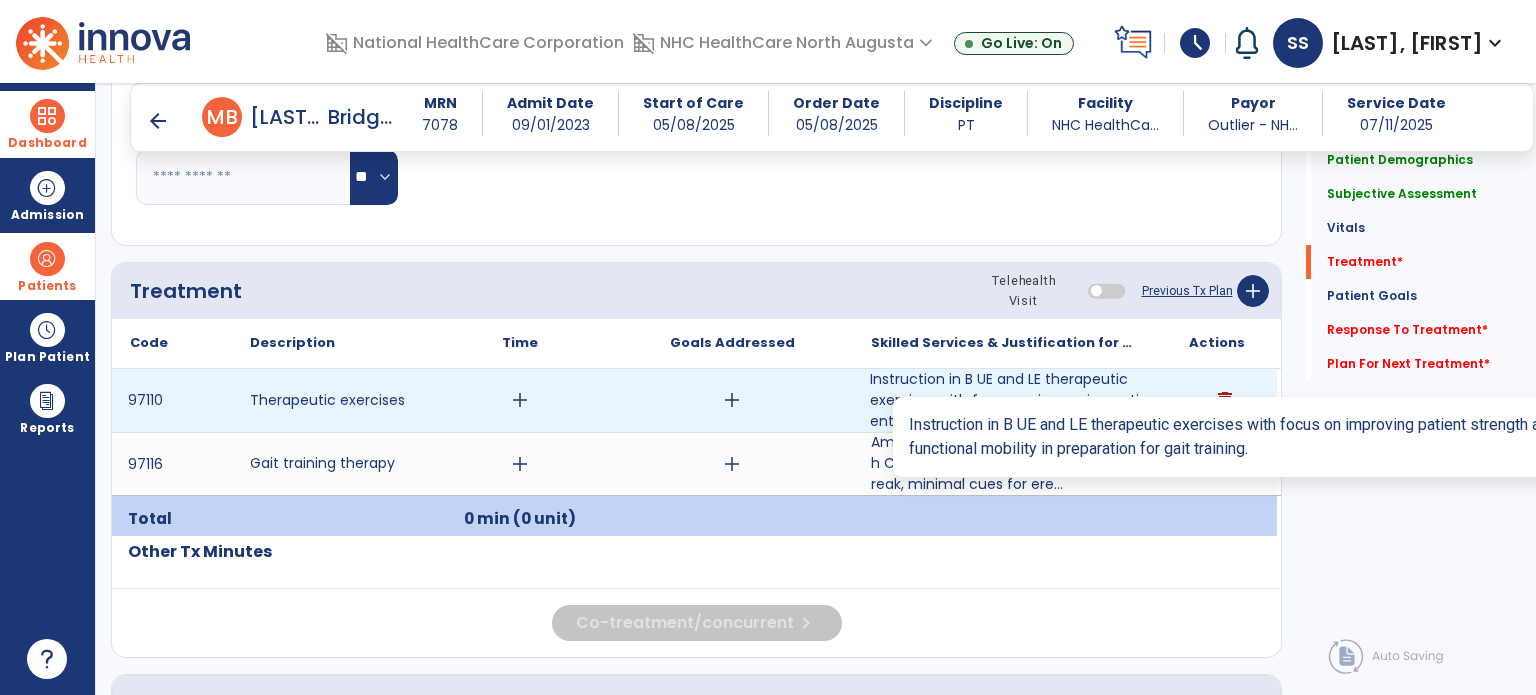 click on "Instruction in B UE and LE therapeutic exercises with focus on improving patient strength and functi..." at bounding box center [1004, 400] 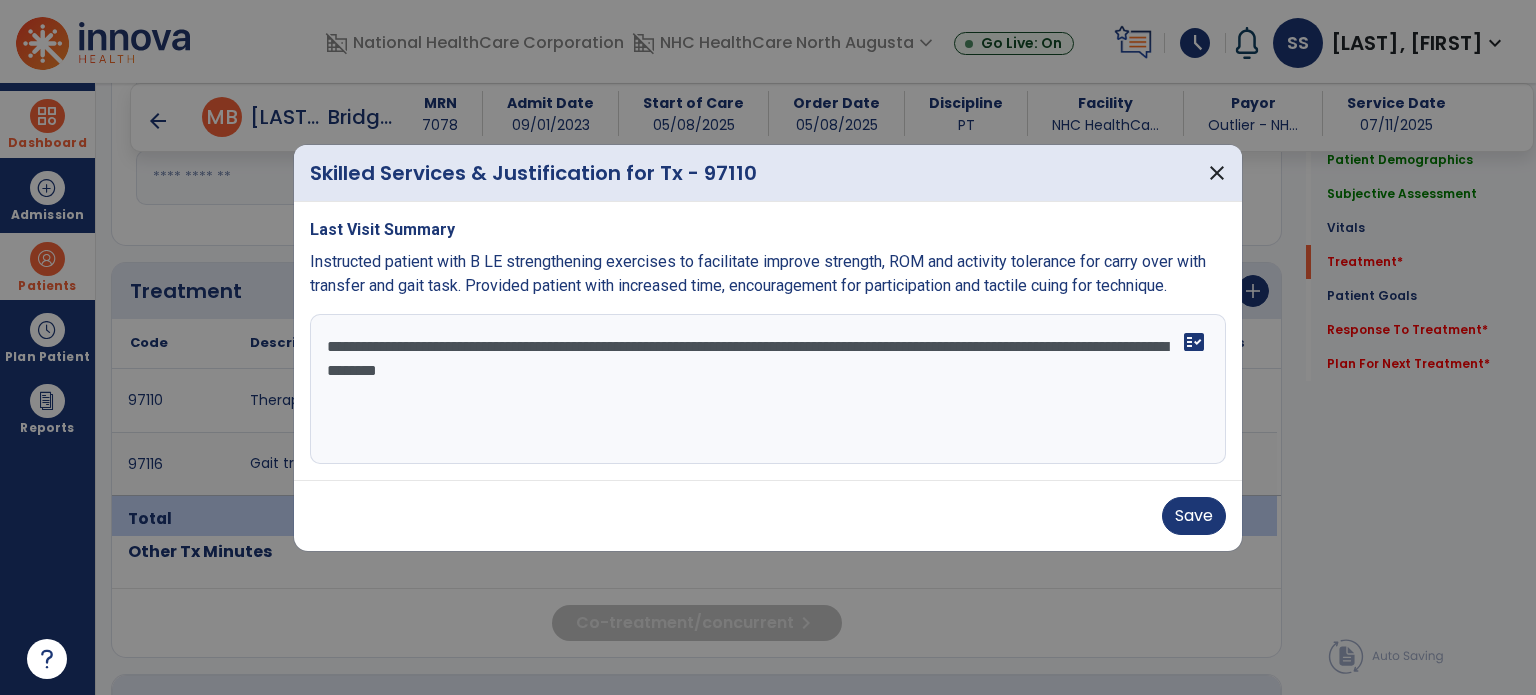 click on "**********" at bounding box center (768, 389) 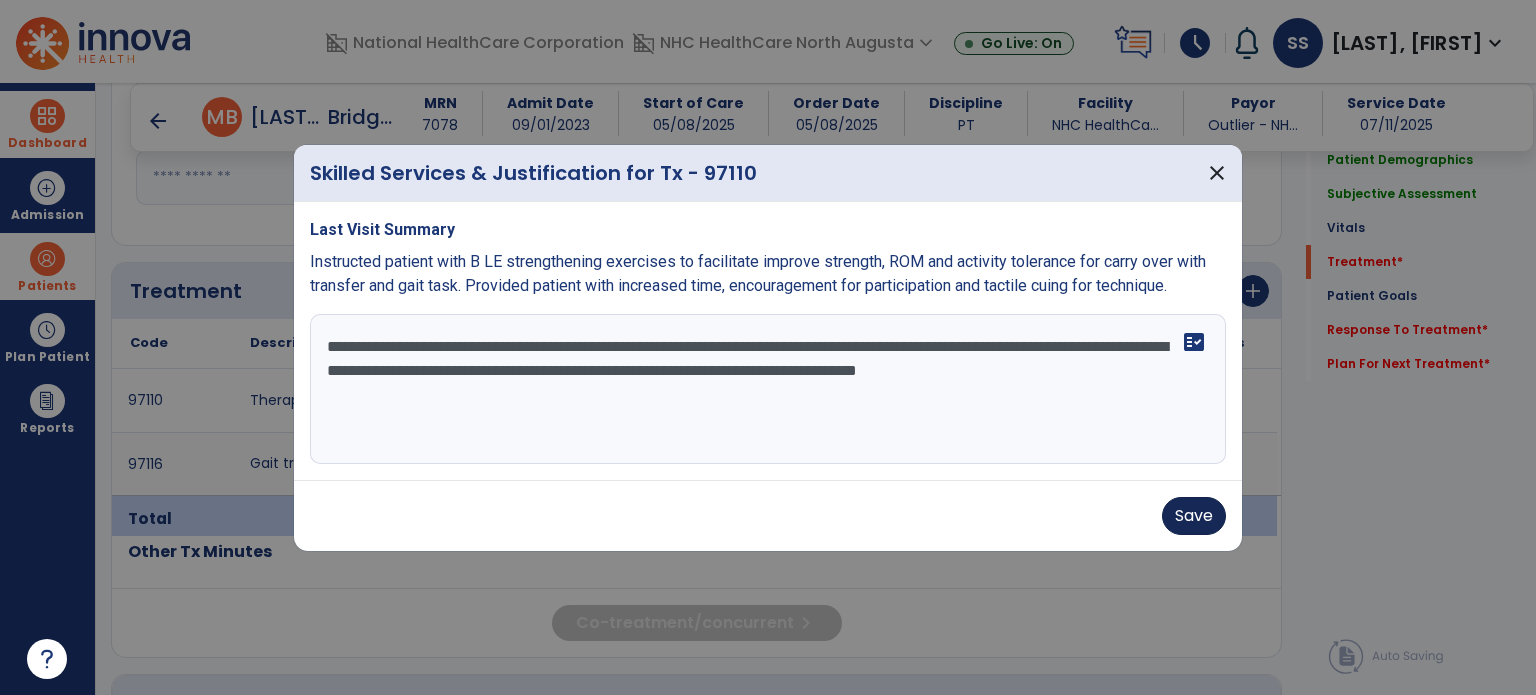type on "**********" 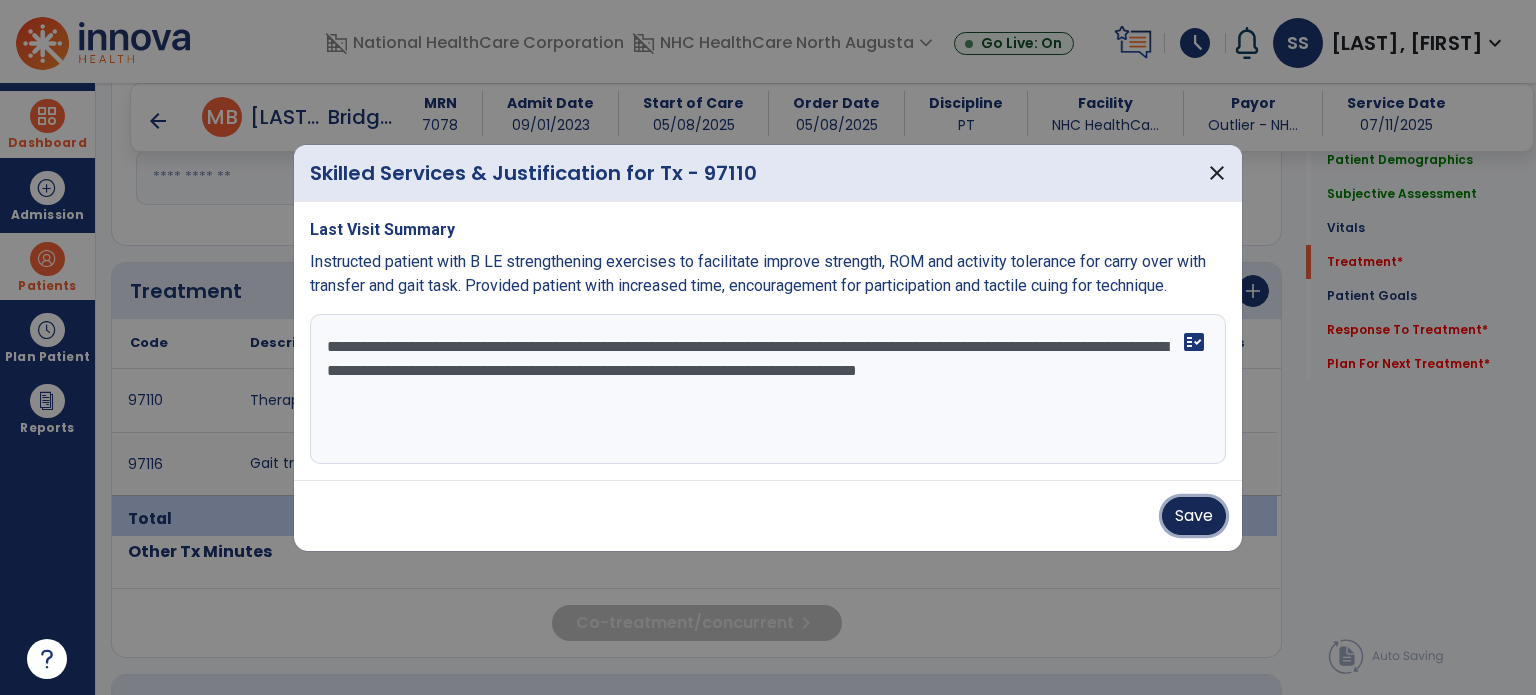 click on "Save" at bounding box center (1194, 516) 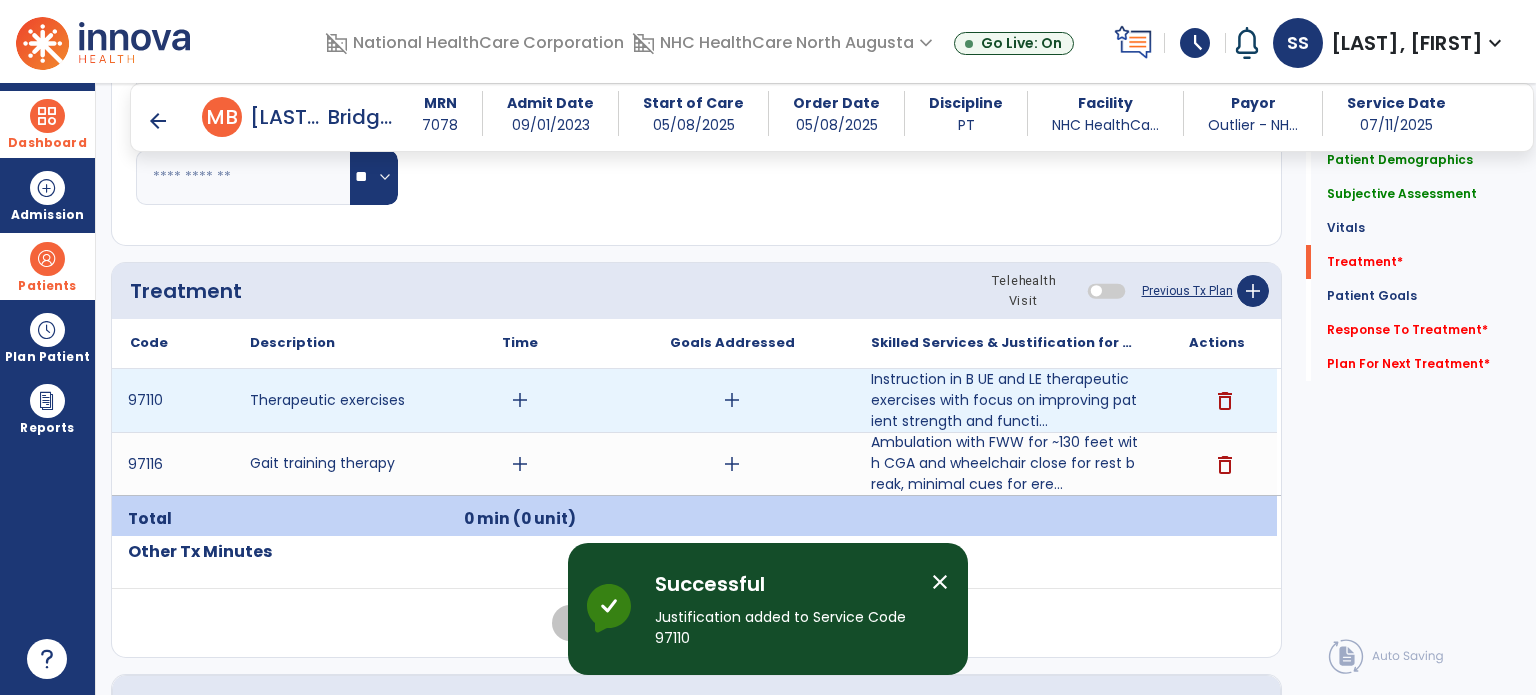 click on "add" at bounding box center (520, 400) 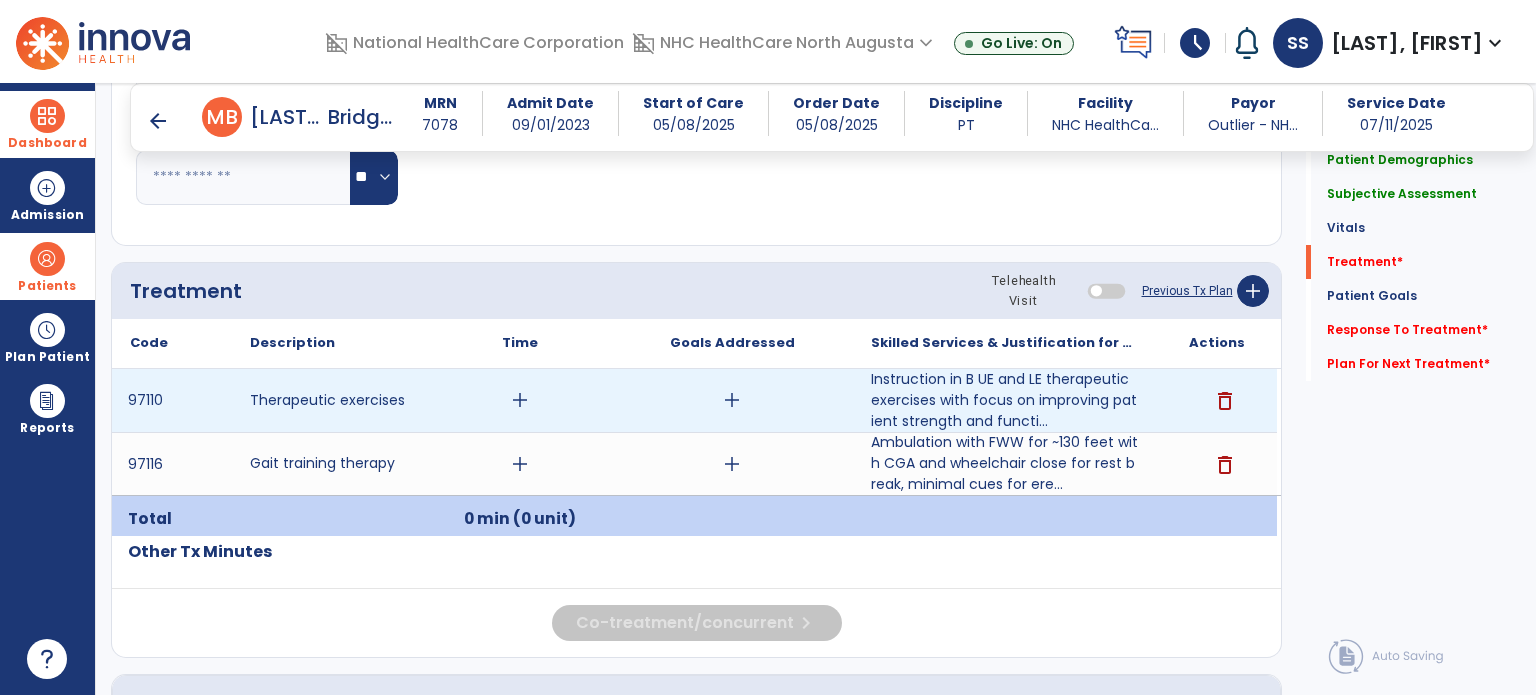 click on "add" at bounding box center (520, 400) 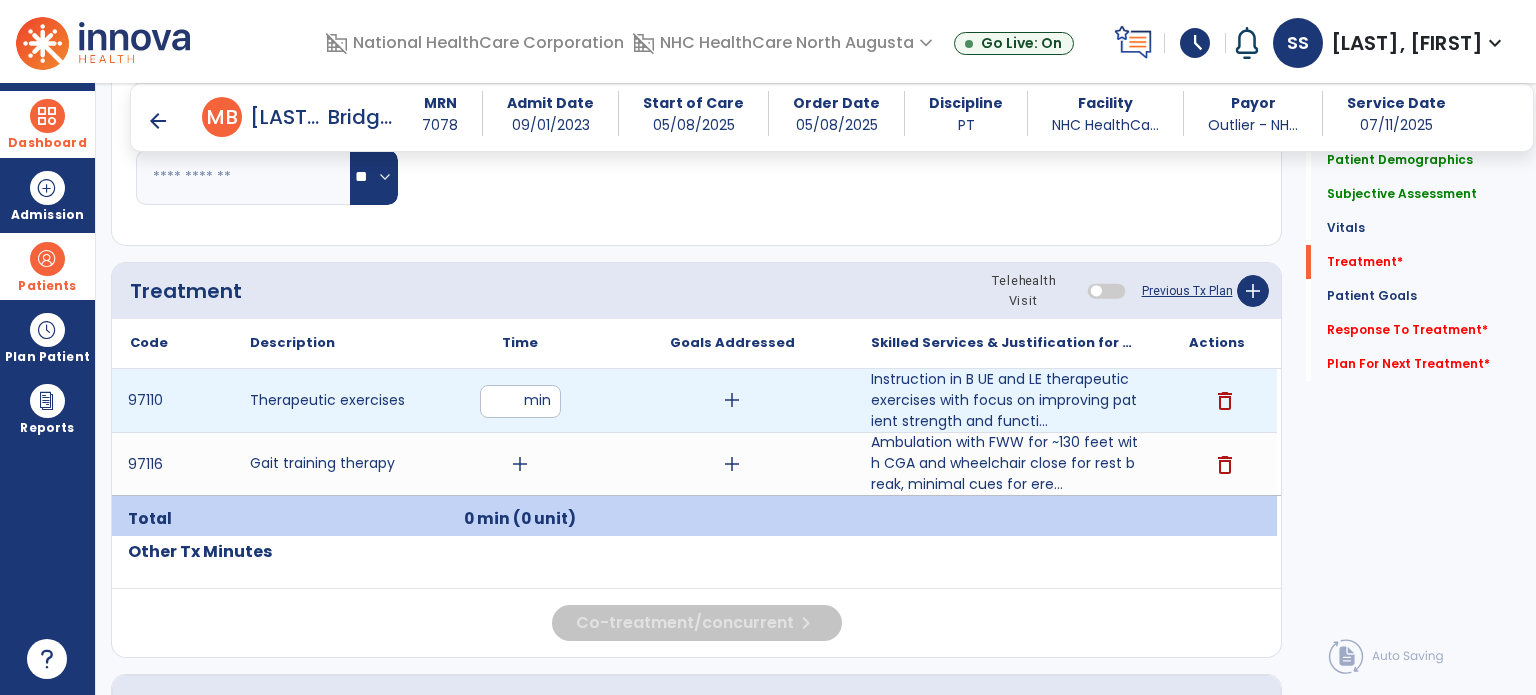 type on "**" 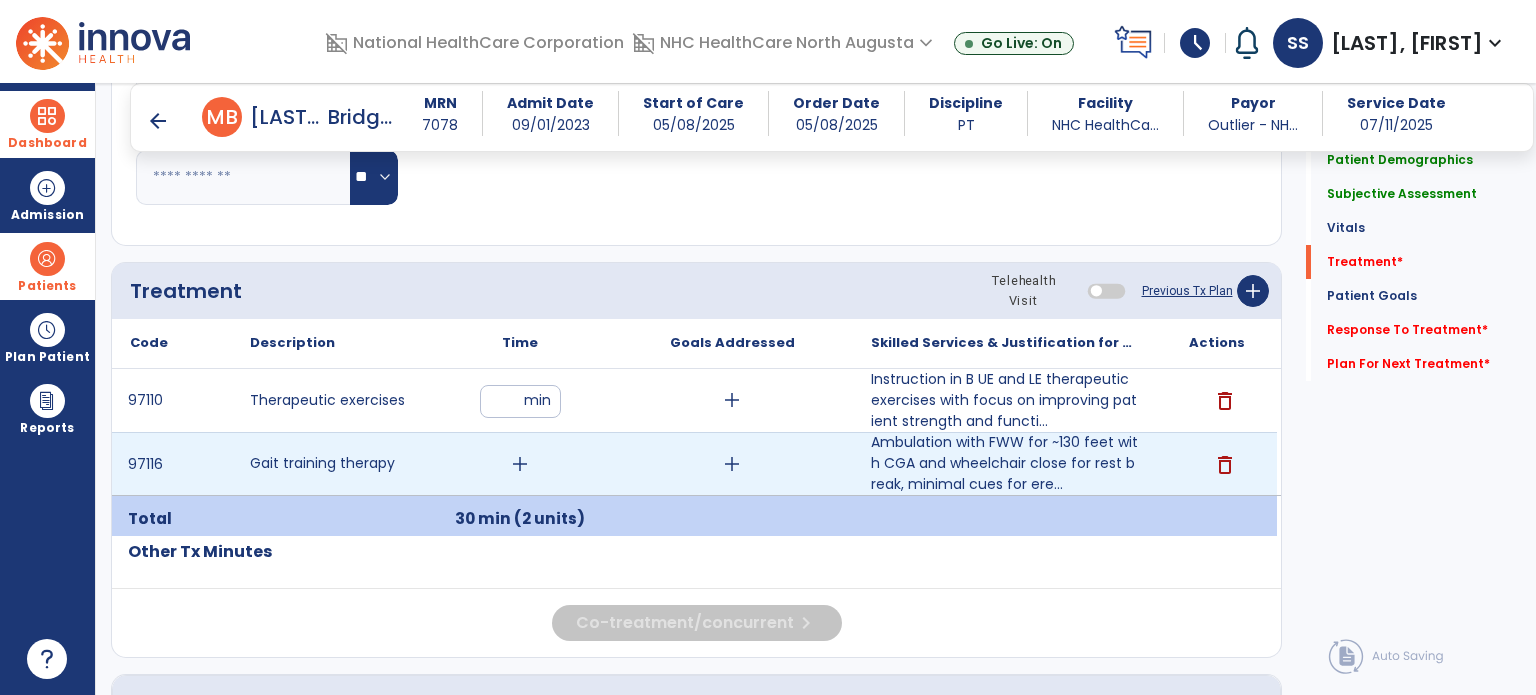 click on "add" at bounding box center (520, 464) 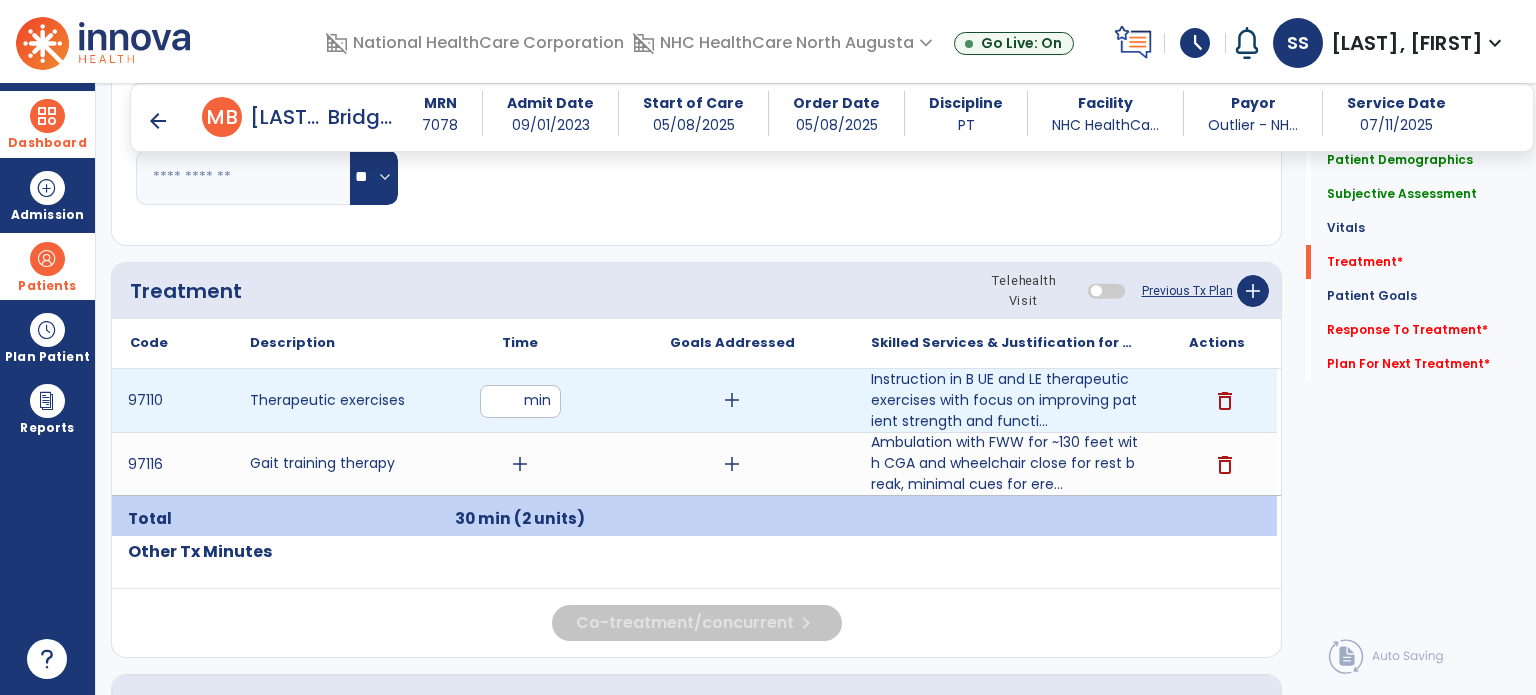 click on "**" at bounding box center [520, 401] 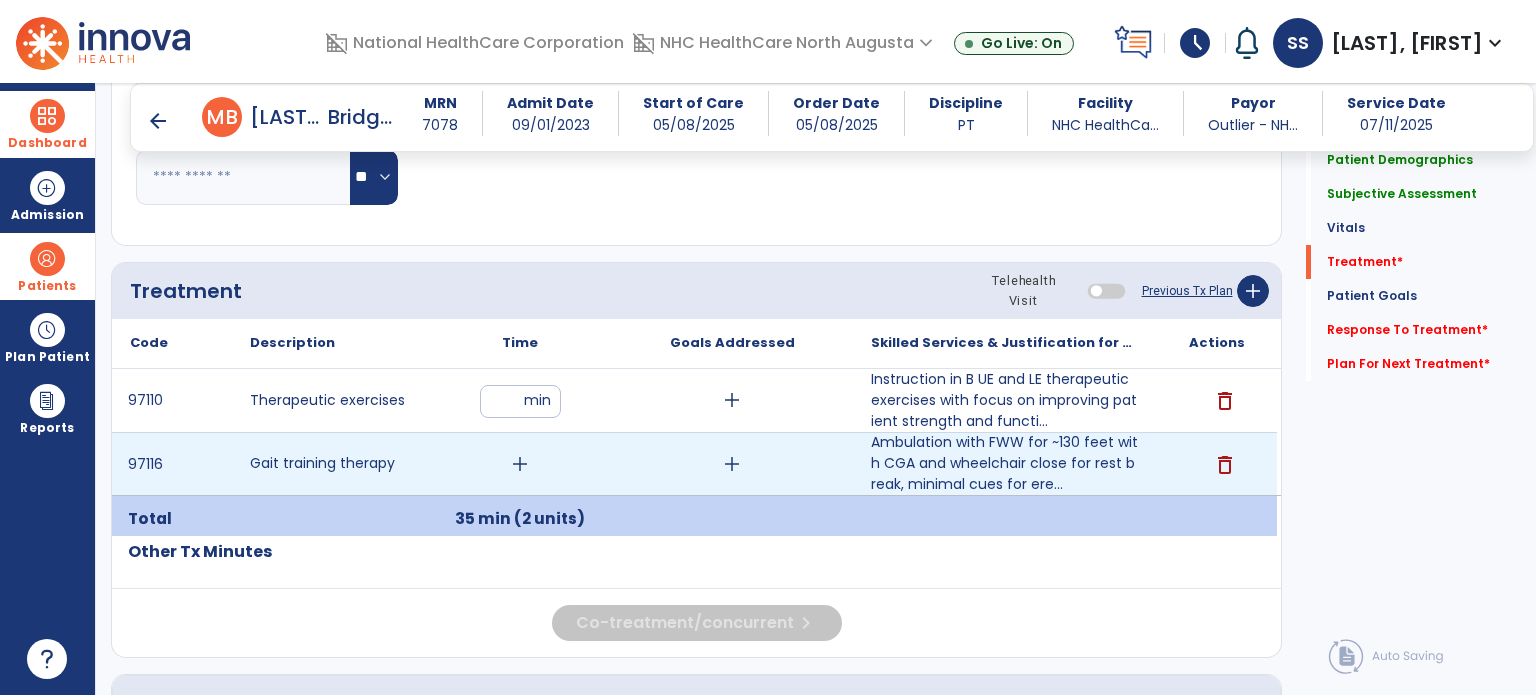 click on "add" at bounding box center (520, 464) 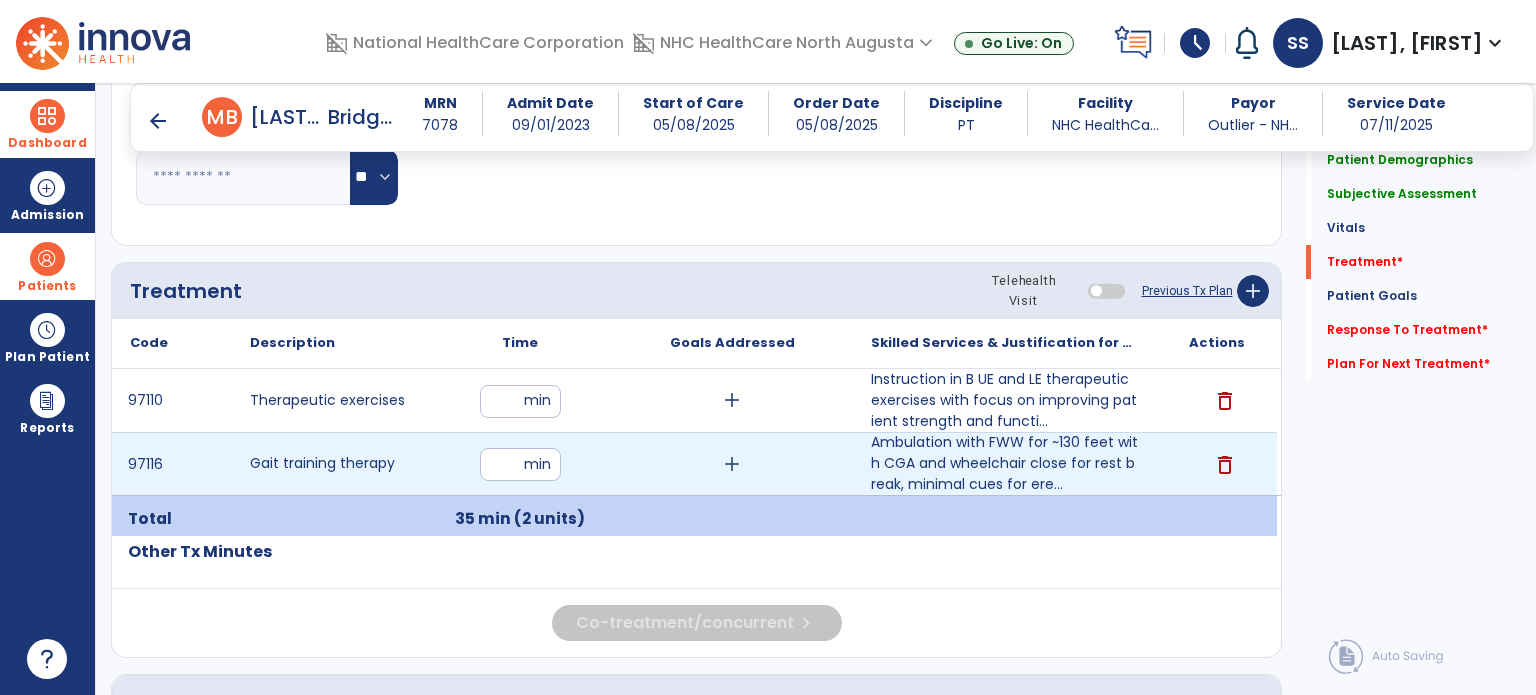 type on "**" 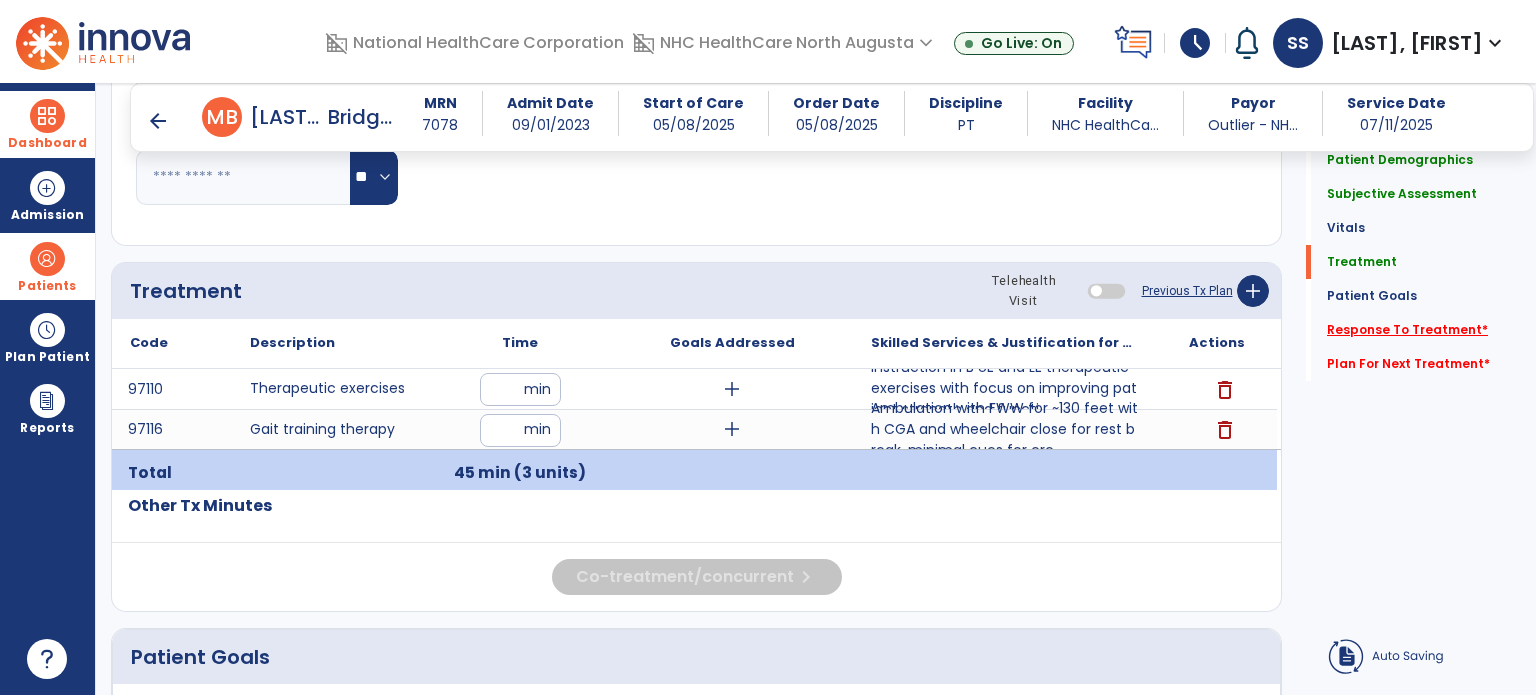click on "Response To Treatment   *" 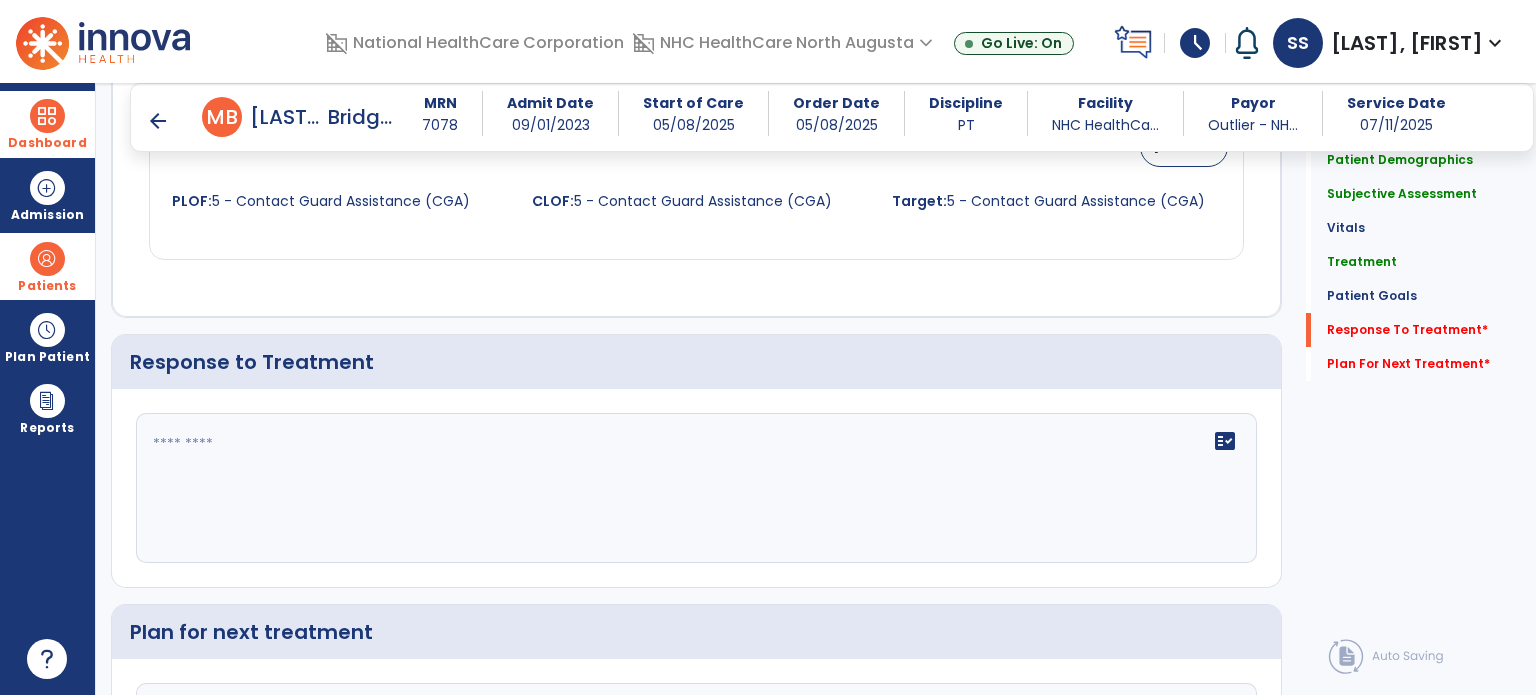 scroll, scrollTop: 2184, scrollLeft: 0, axis: vertical 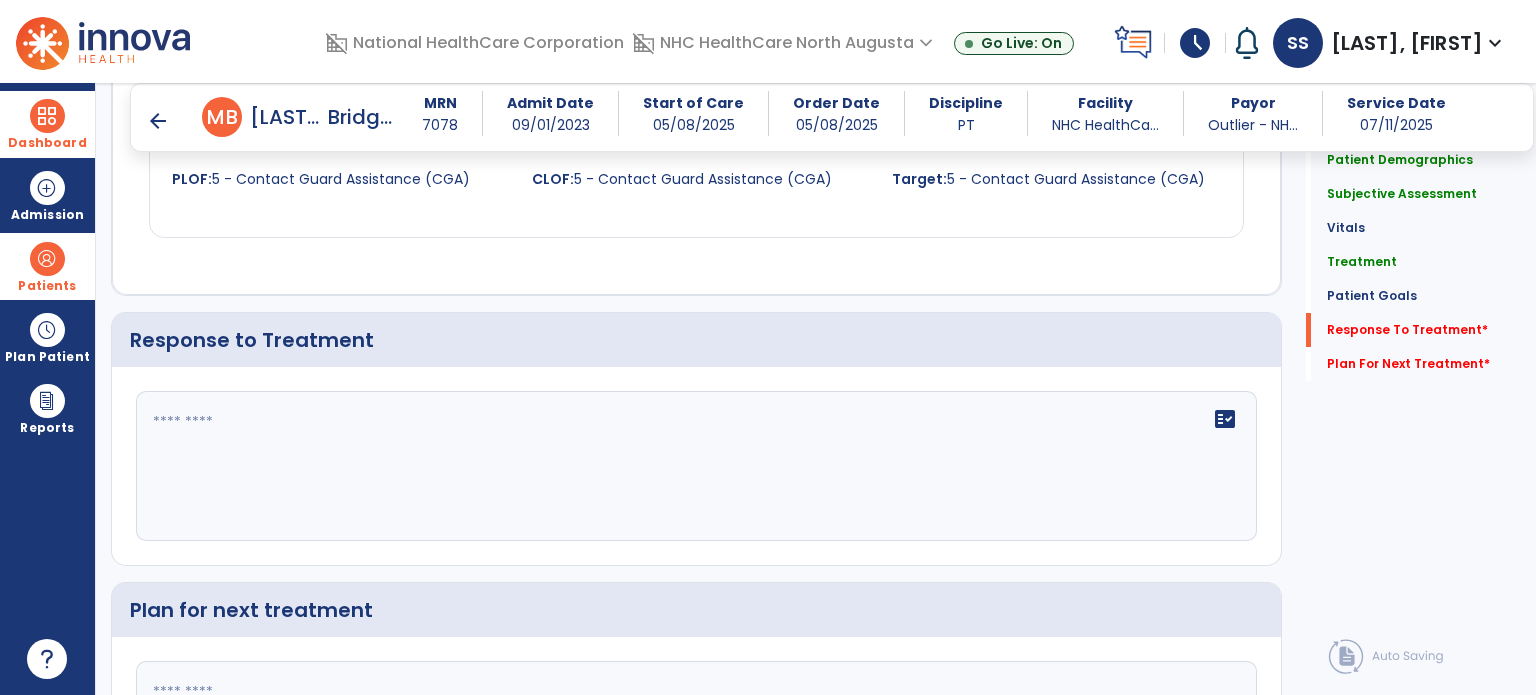 click on "fact_check" 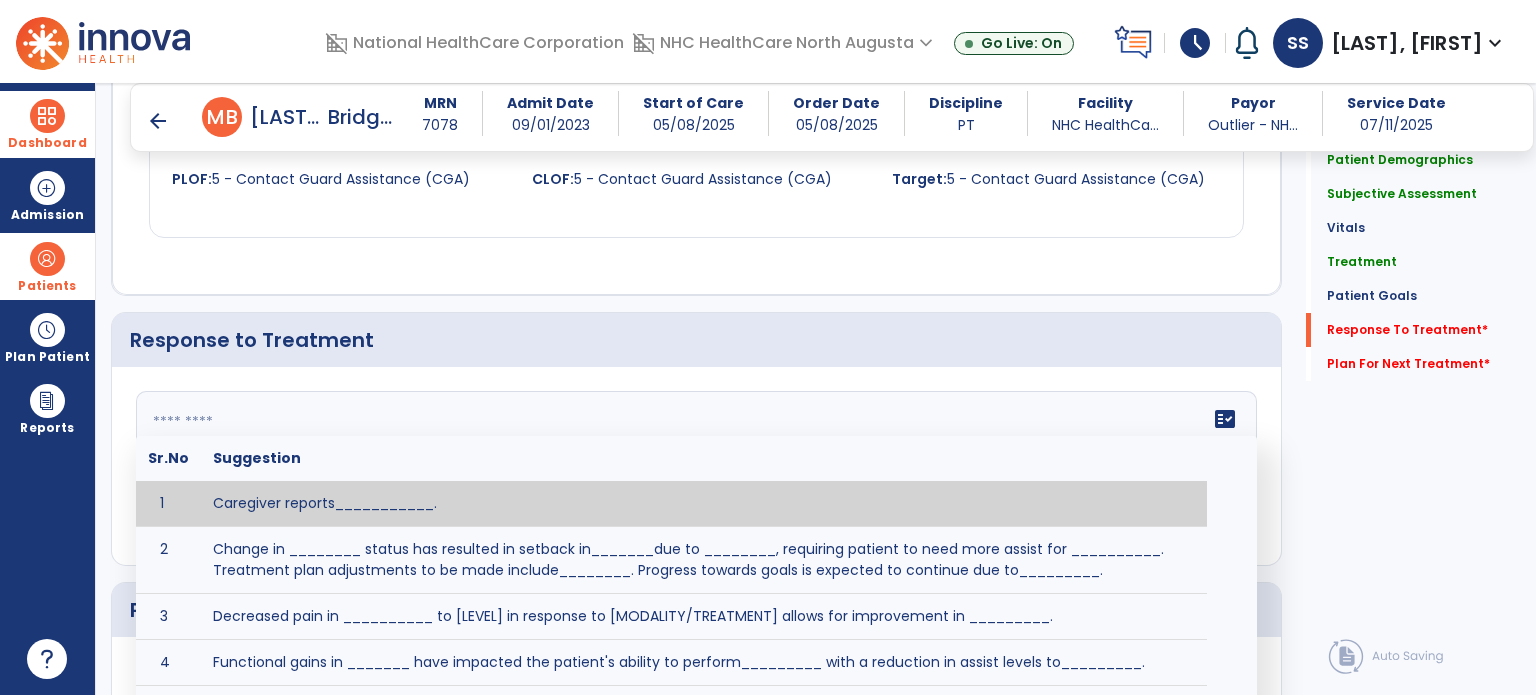click 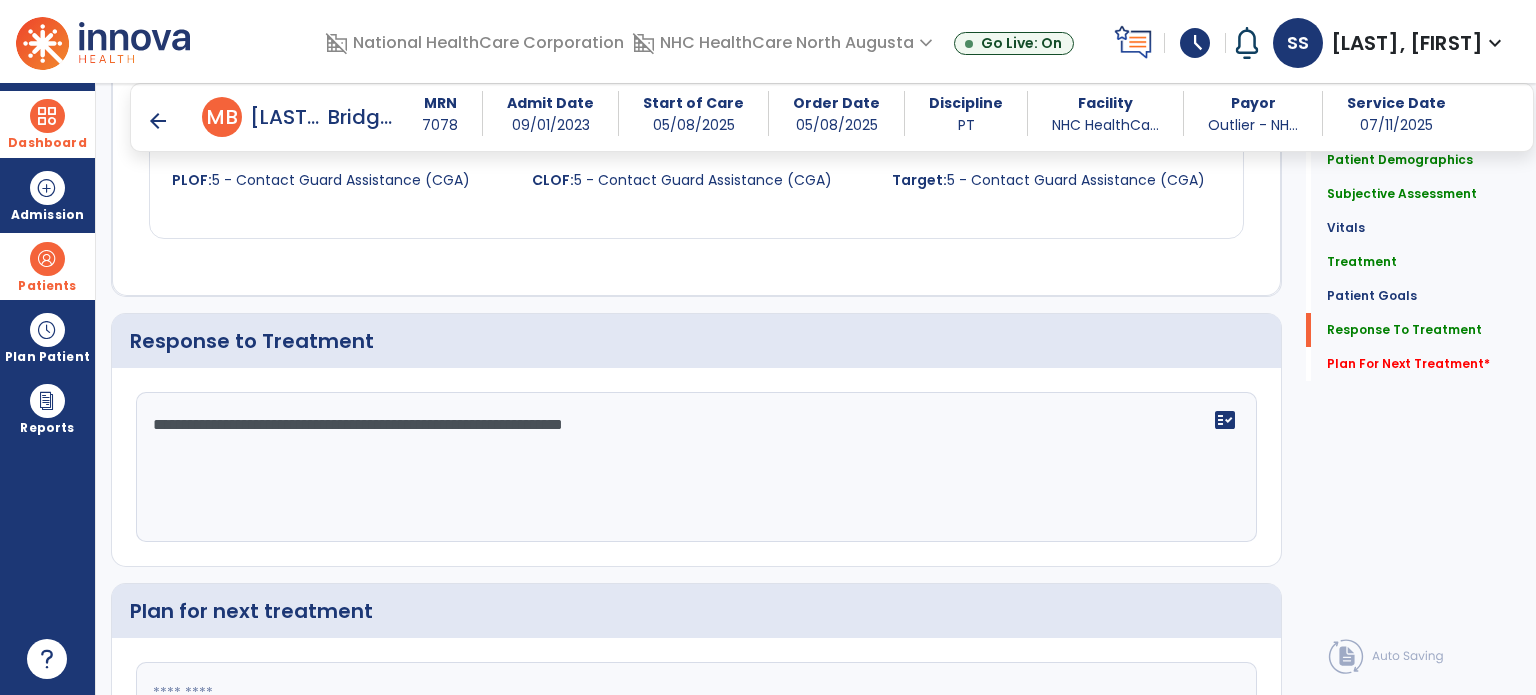 scroll, scrollTop: 2183, scrollLeft: 0, axis: vertical 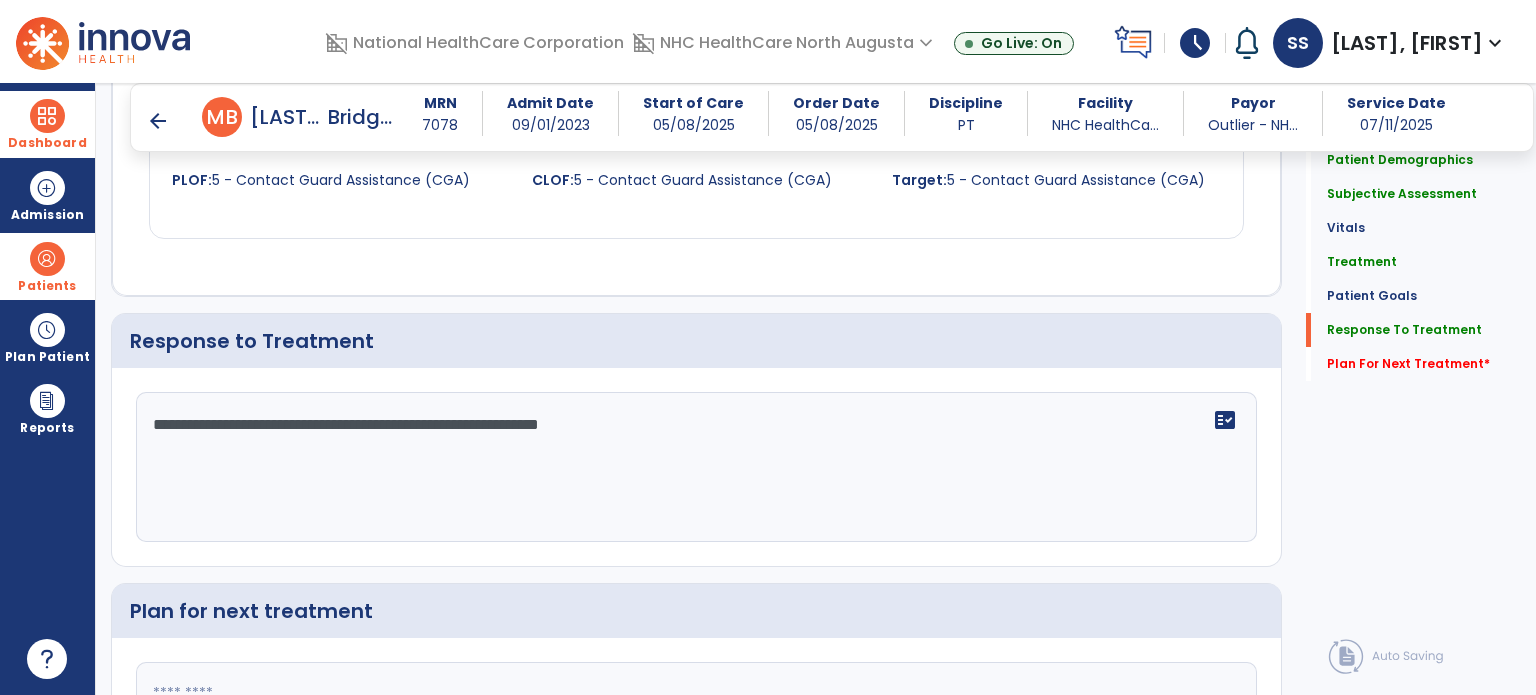 type on "**********" 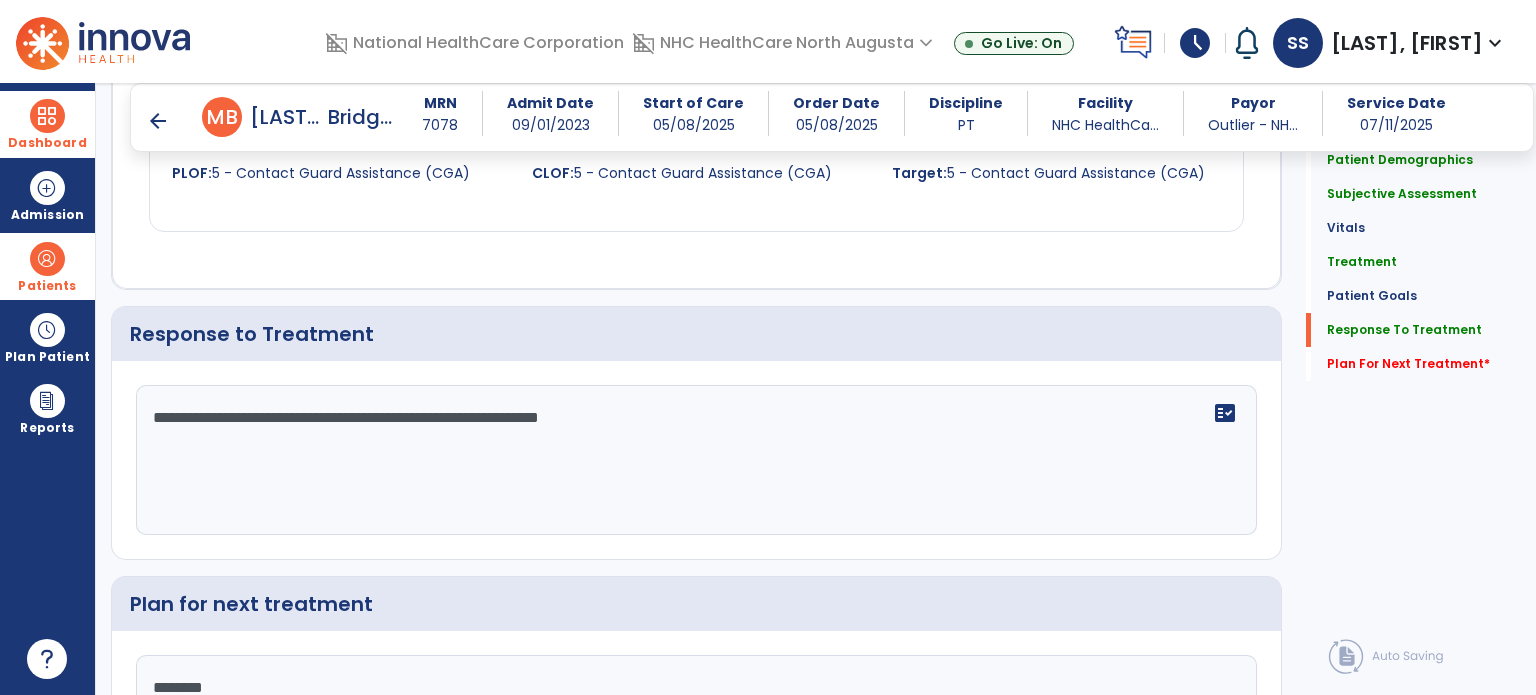 scroll, scrollTop: 2189, scrollLeft: 0, axis: vertical 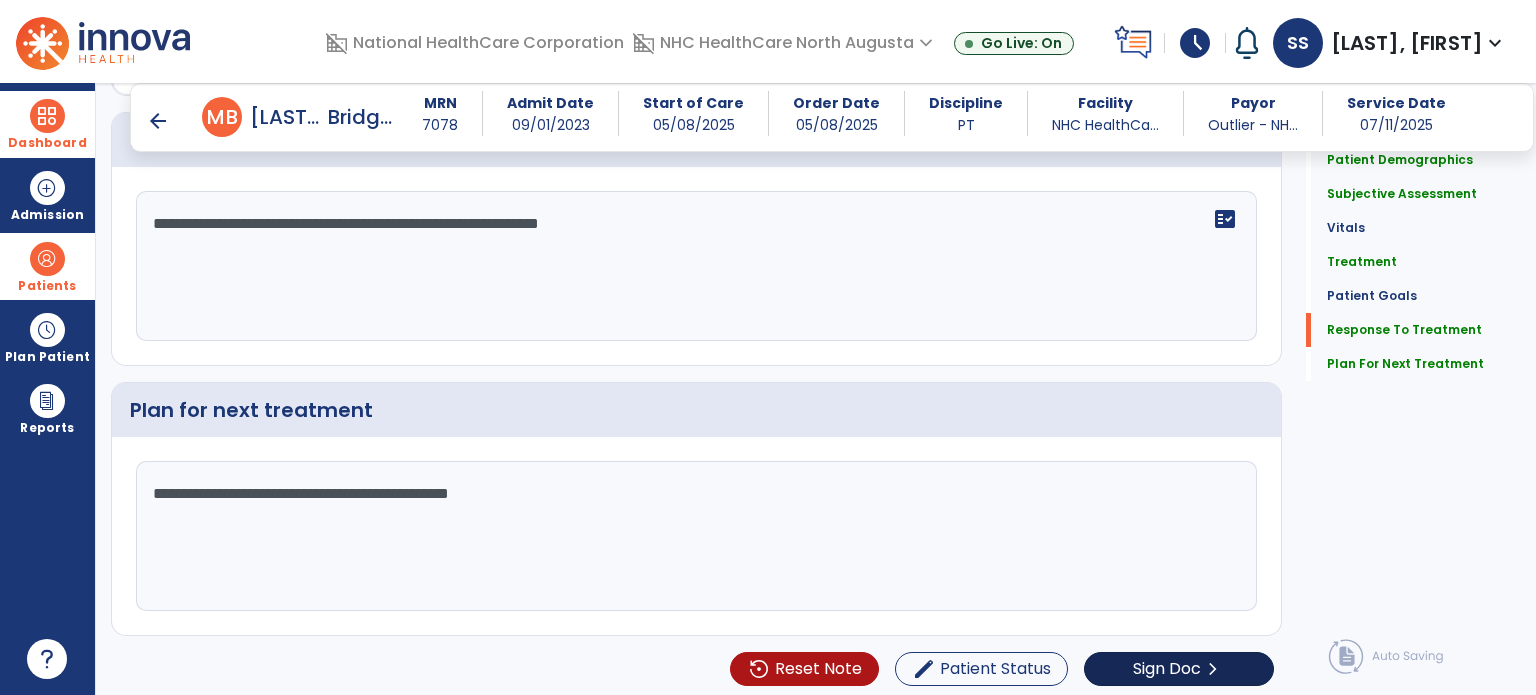 type on "**********" 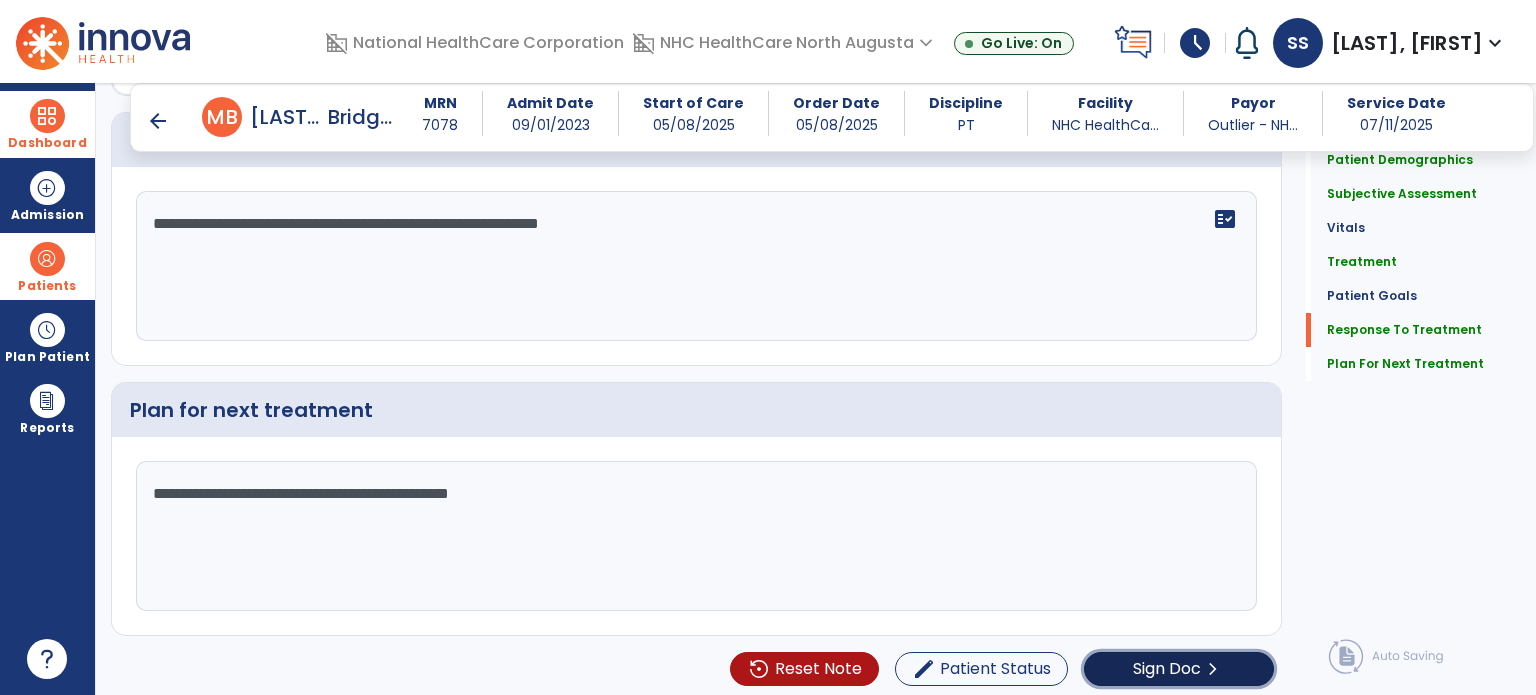 click on "Sign Doc  chevron_right" 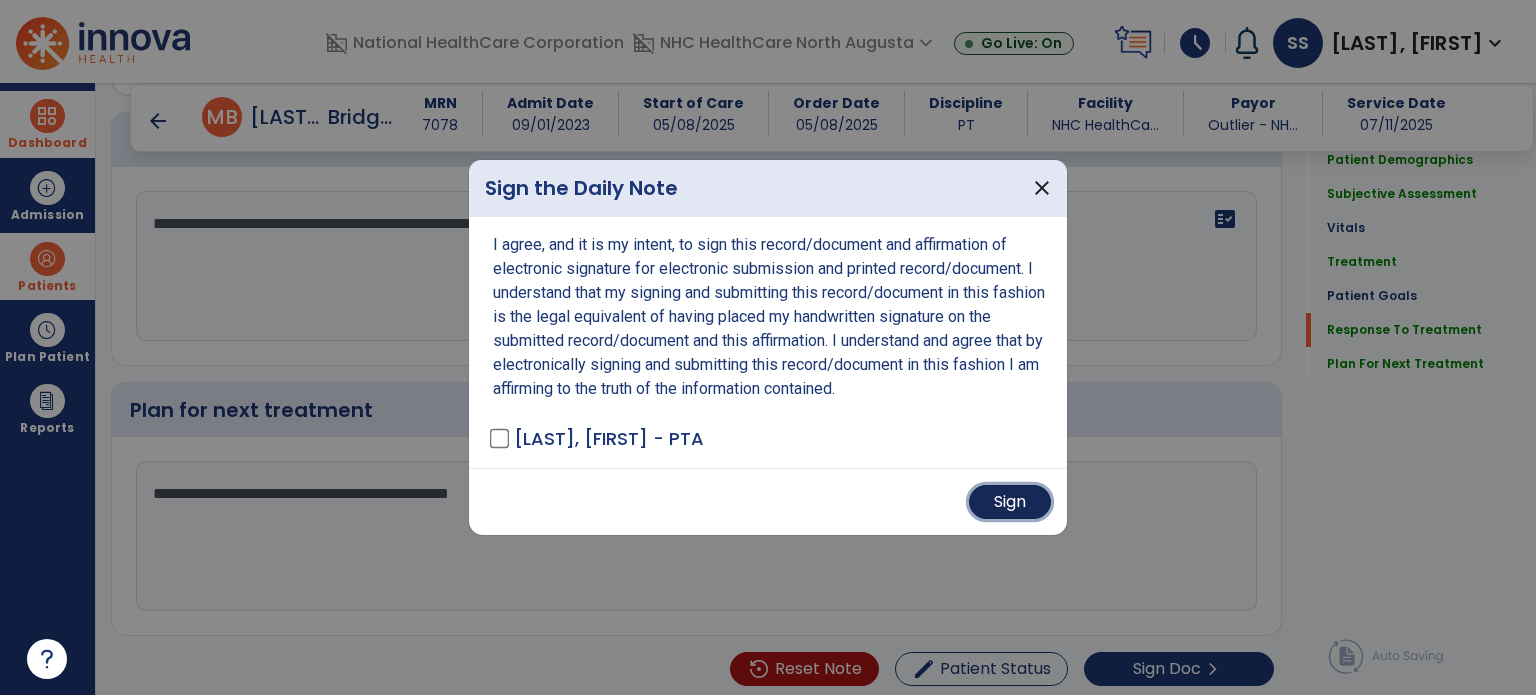 click on "Sign" at bounding box center (1010, 502) 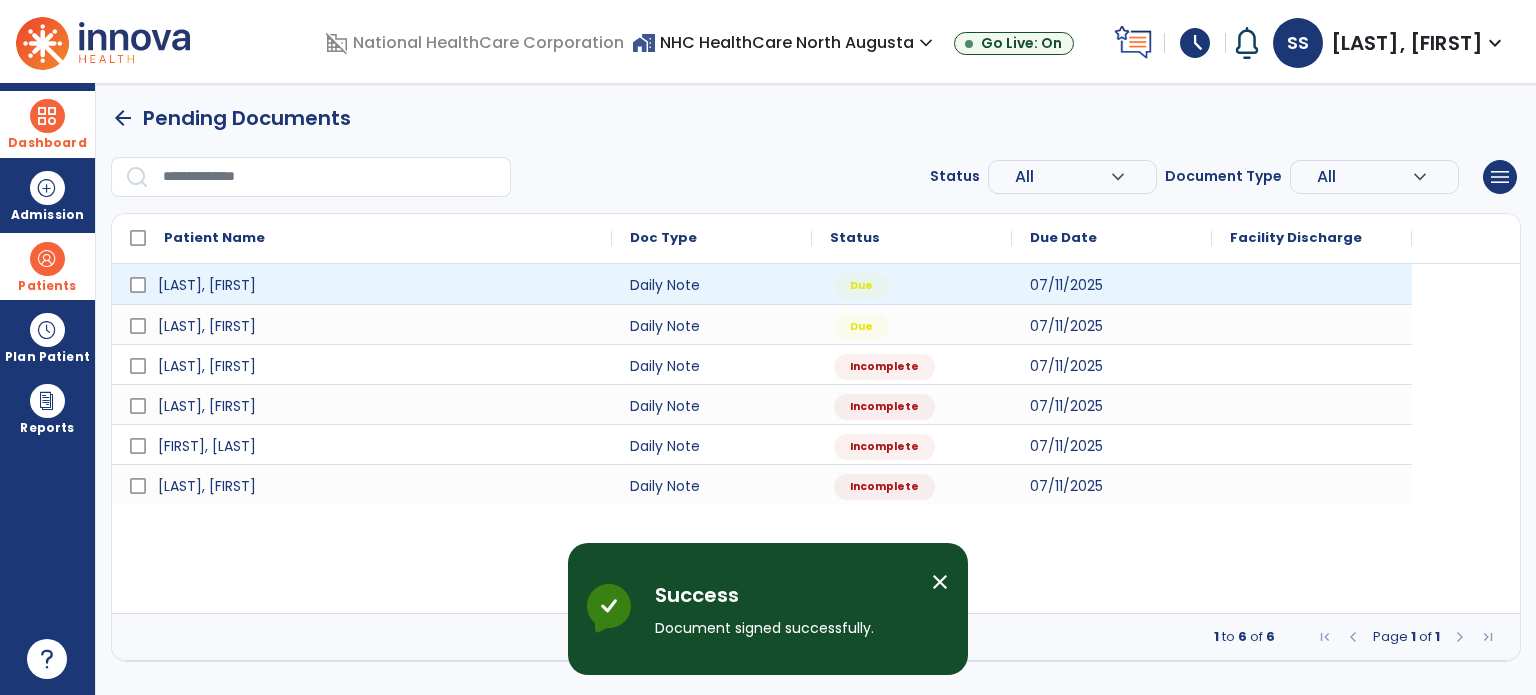 scroll, scrollTop: 0, scrollLeft: 0, axis: both 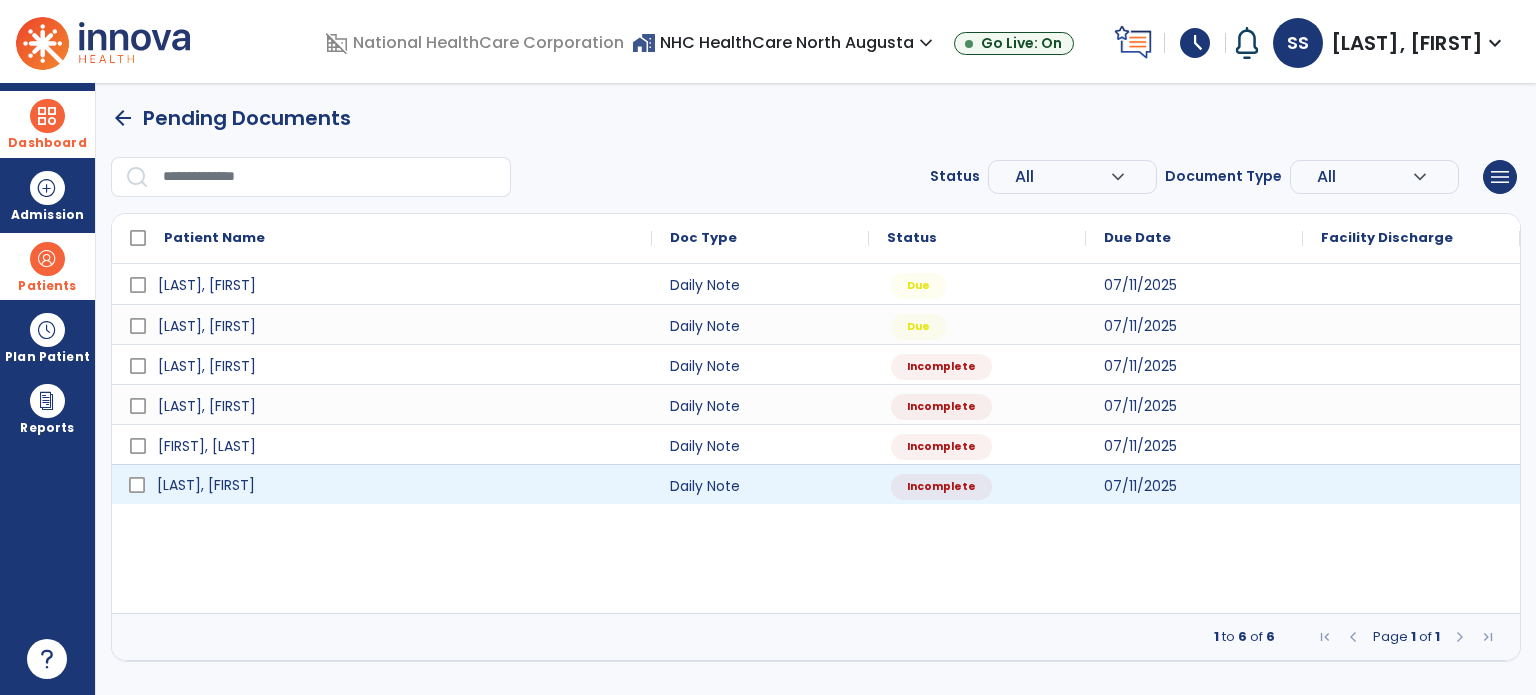 click on "[LAST], [FIRST]" at bounding box center (396, 485) 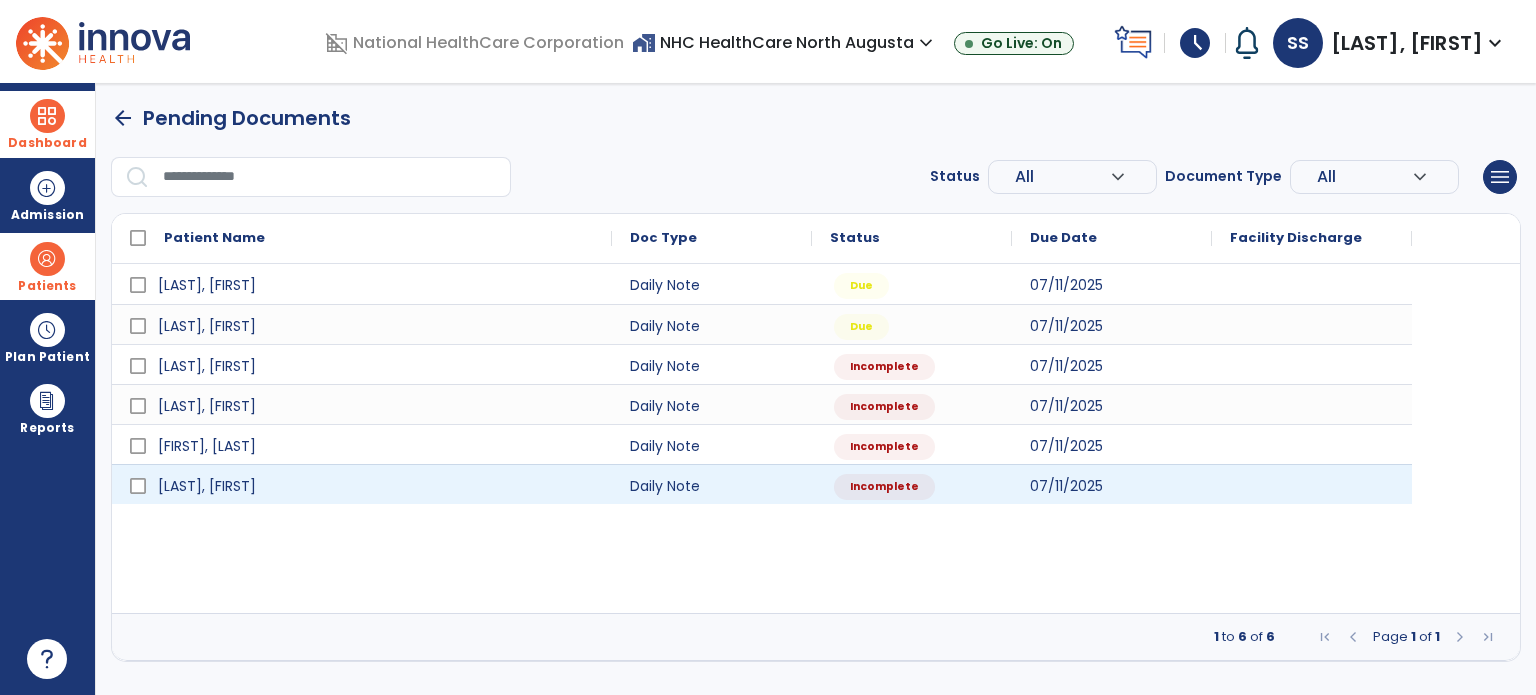select on "*" 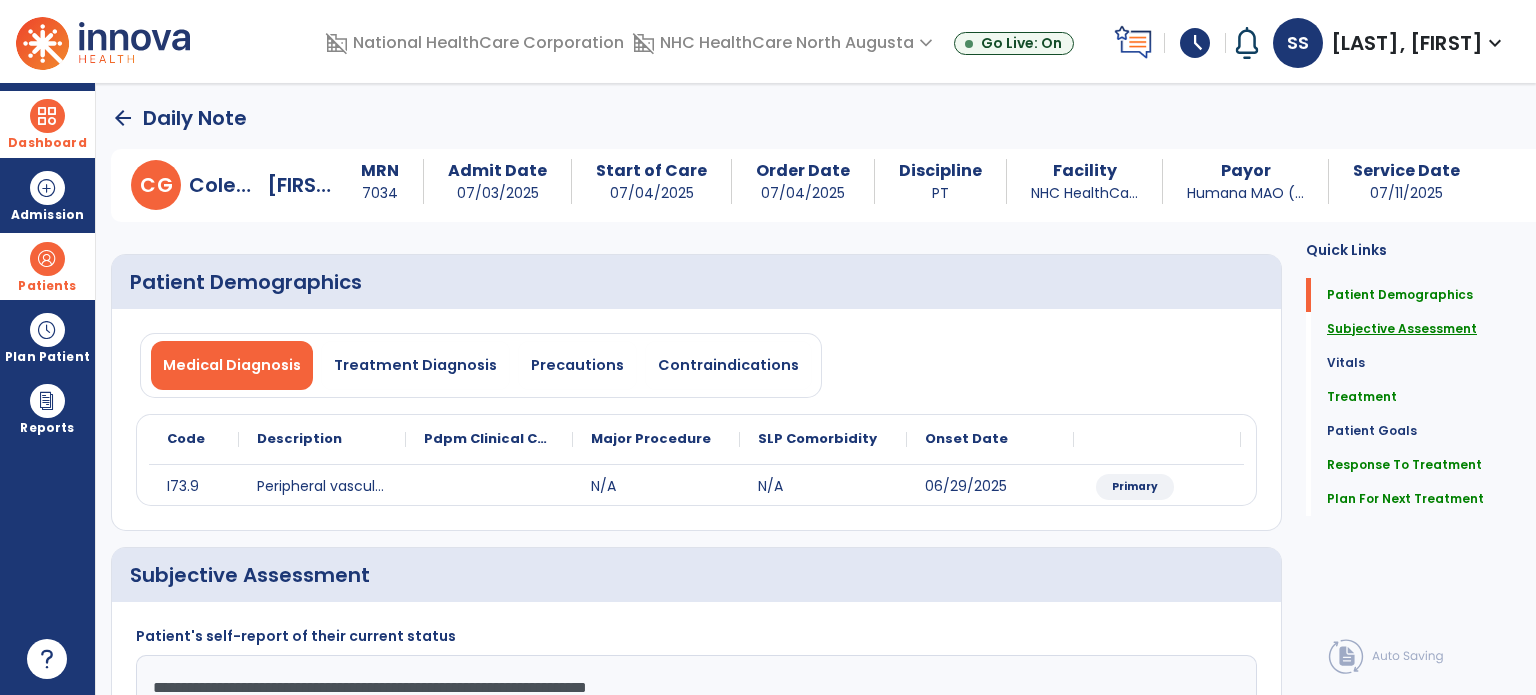 click on "Subjective Assessment" 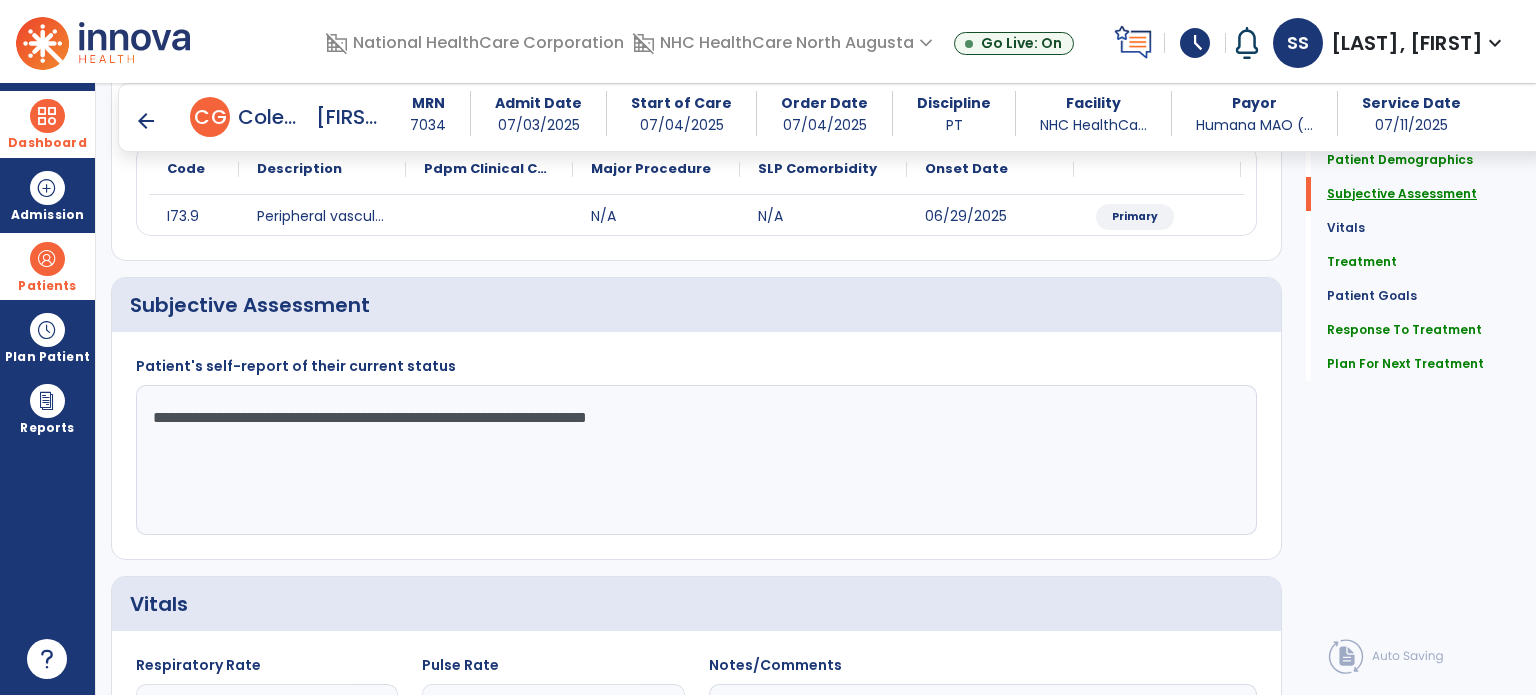 scroll, scrollTop: 298, scrollLeft: 0, axis: vertical 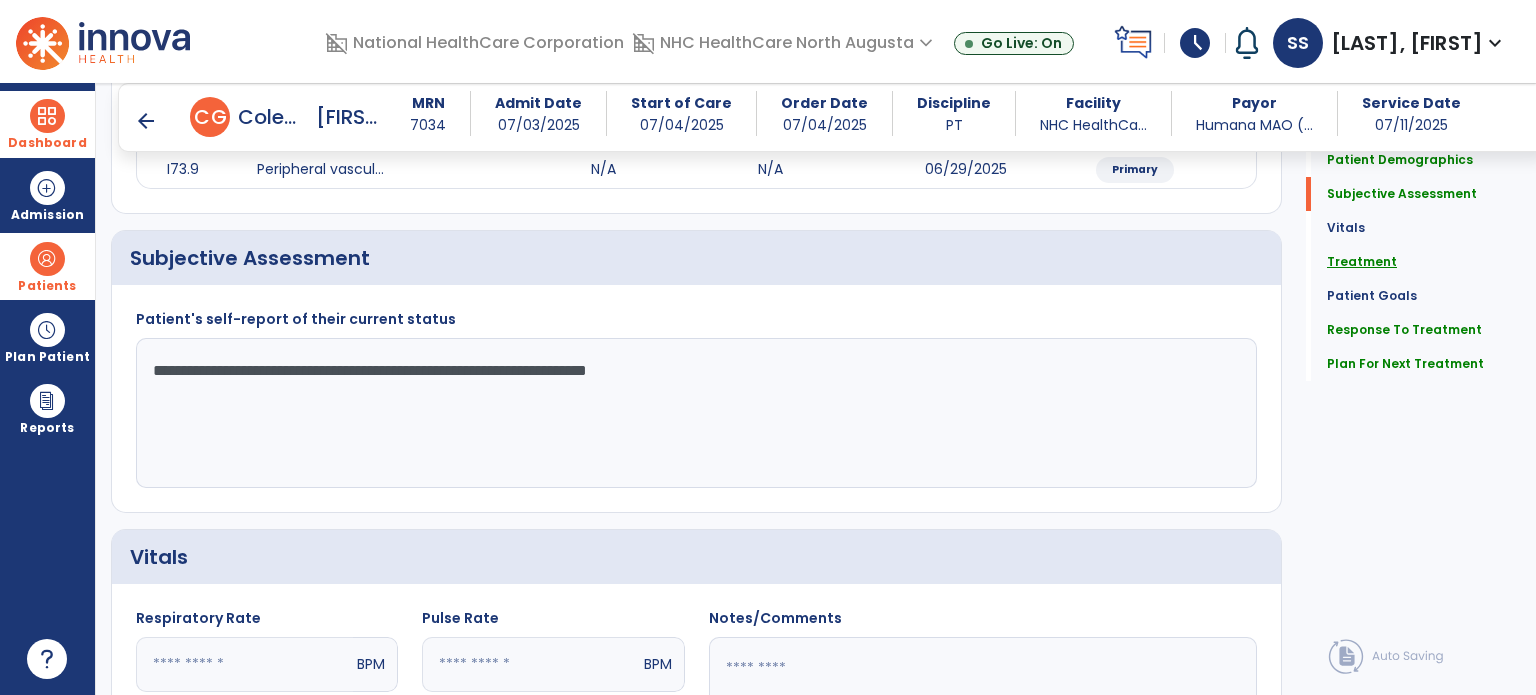 click on "Treatment" 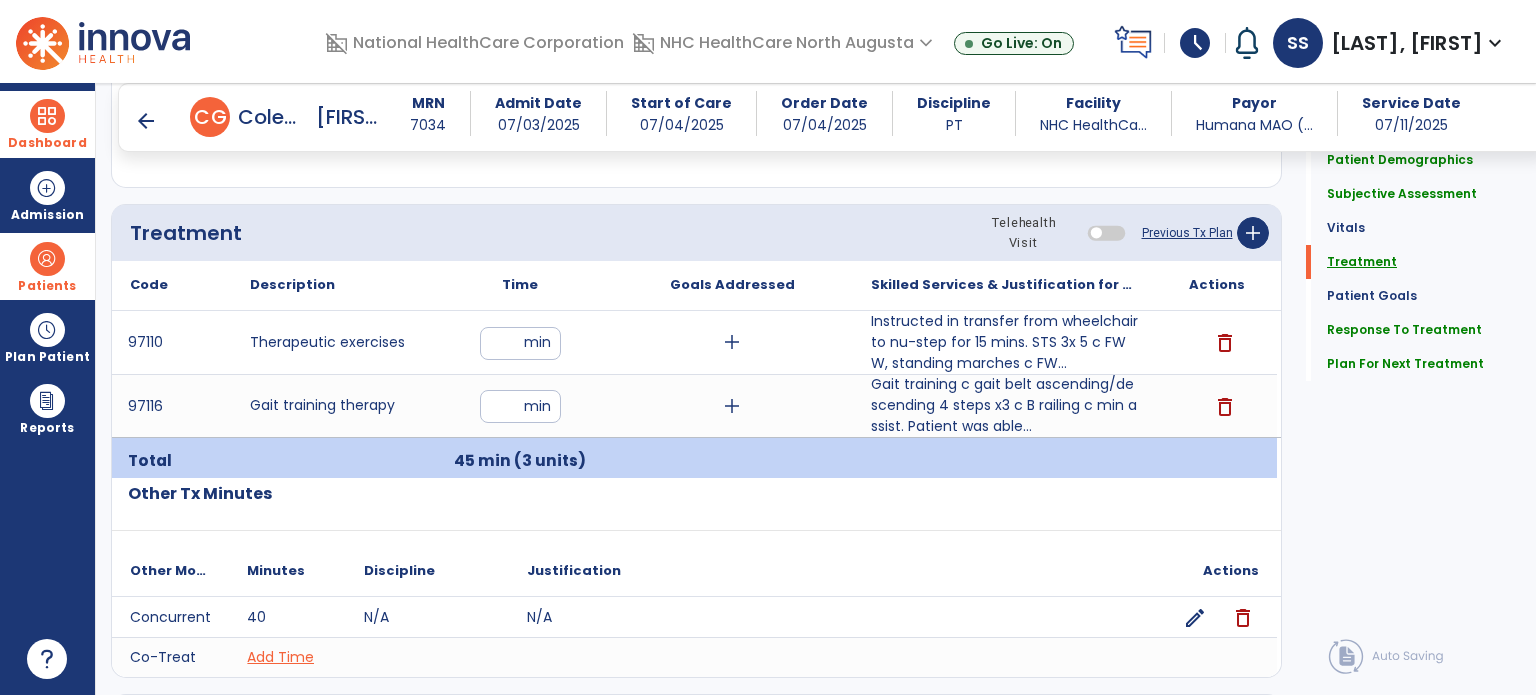 scroll, scrollTop: 1096, scrollLeft: 0, axis: vertical 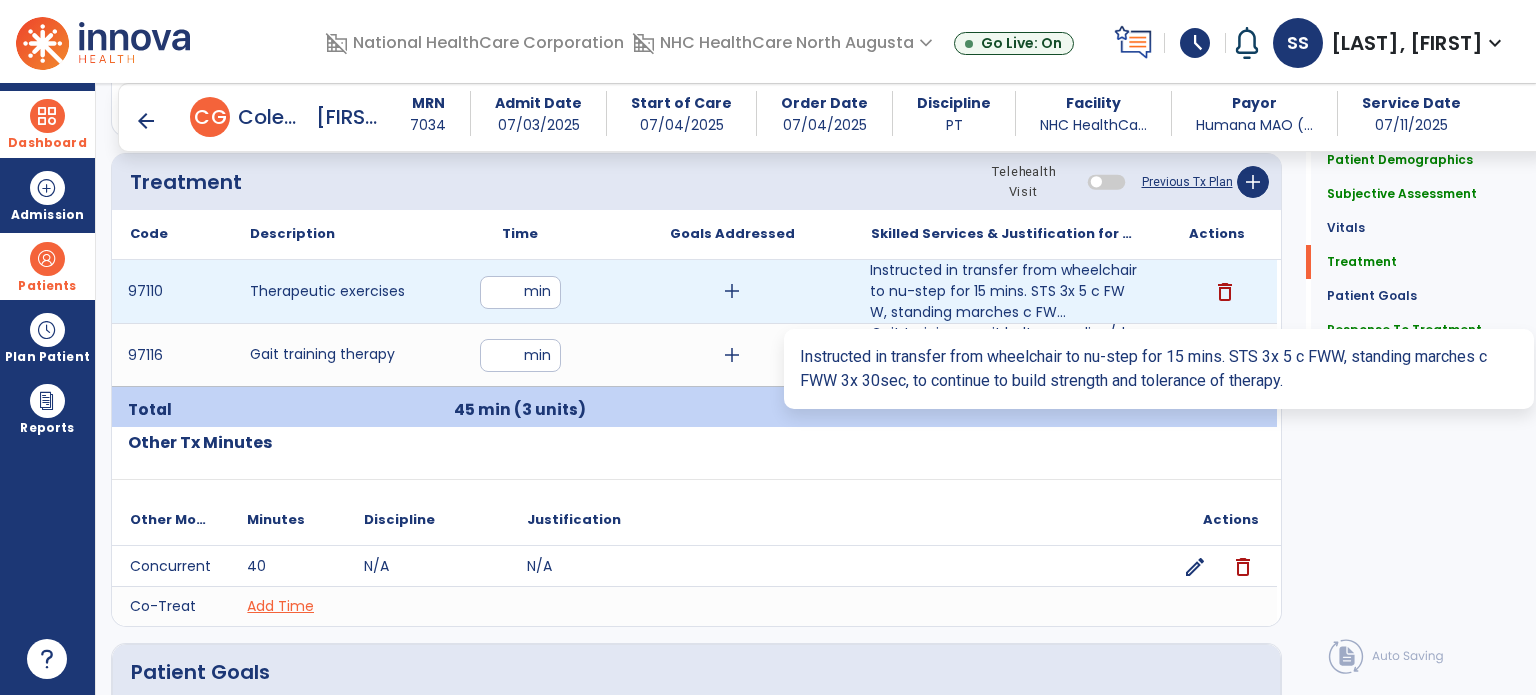 click on "Instructed in transfer from wheelchair to nu-step for 15 mins. STS 3x 5 c FWW, standing marches c FW..." at bounding box center [1004, 291] 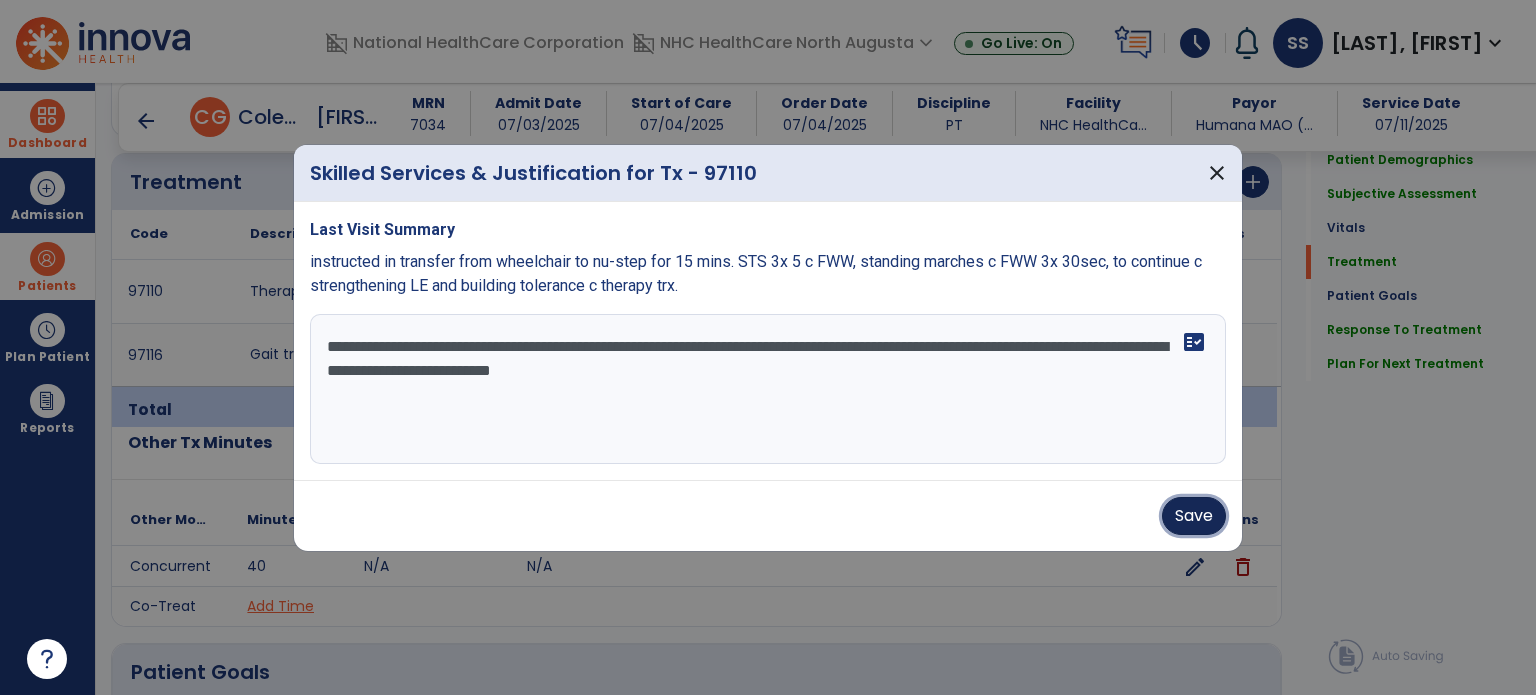 click on "Save" at bounding box center [1194, 516] 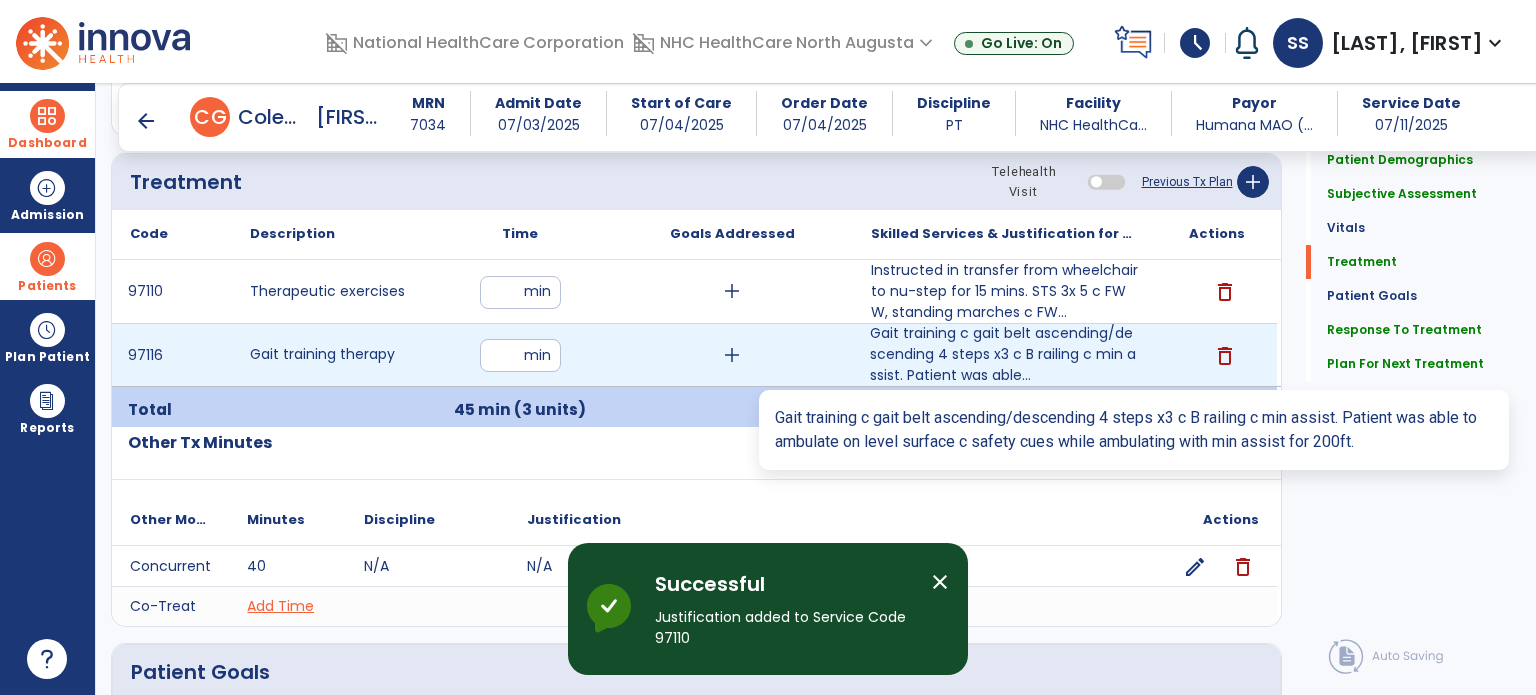 click on "Gait training c gait belt ascending/descending 4 steps x3 c B railing c min assist. Patient was able..." at bounding box center [1004, 354] 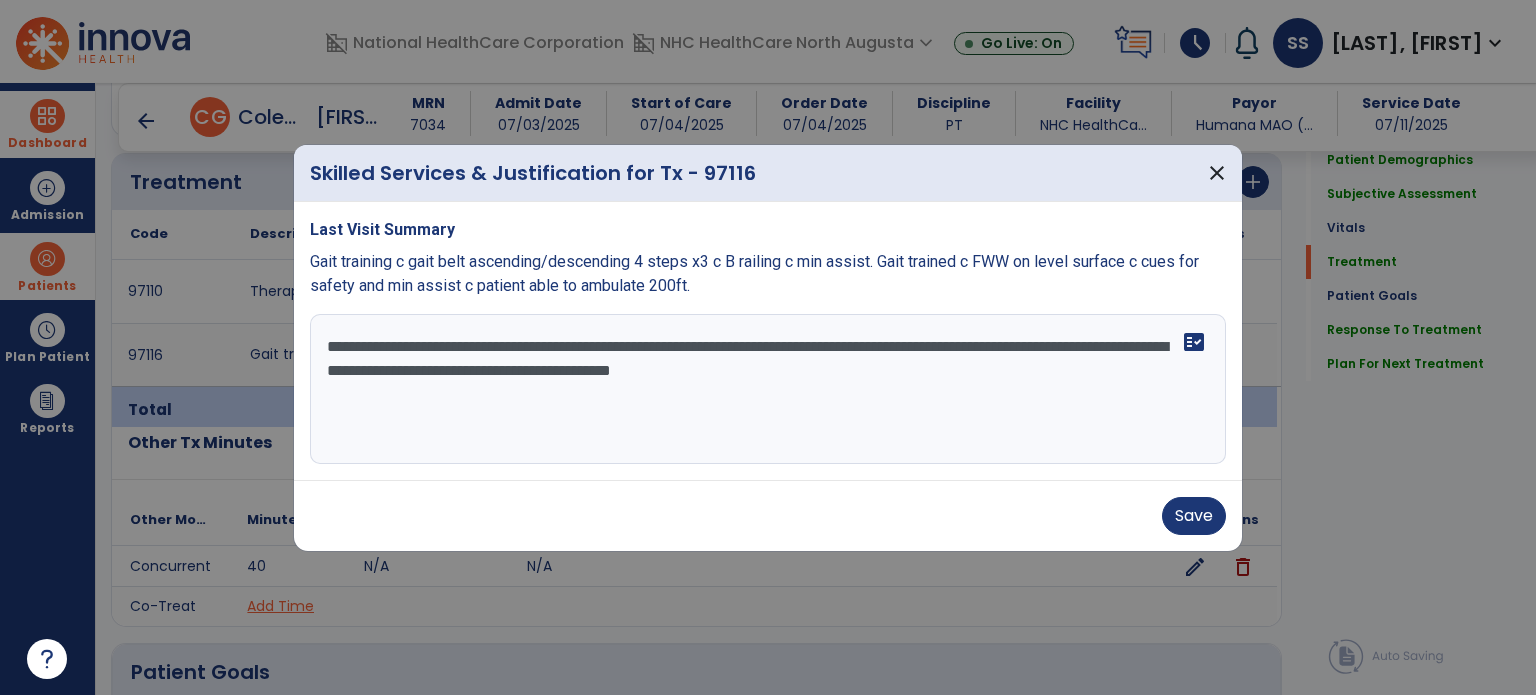 click on "**********" at bounding box center (768, 389) 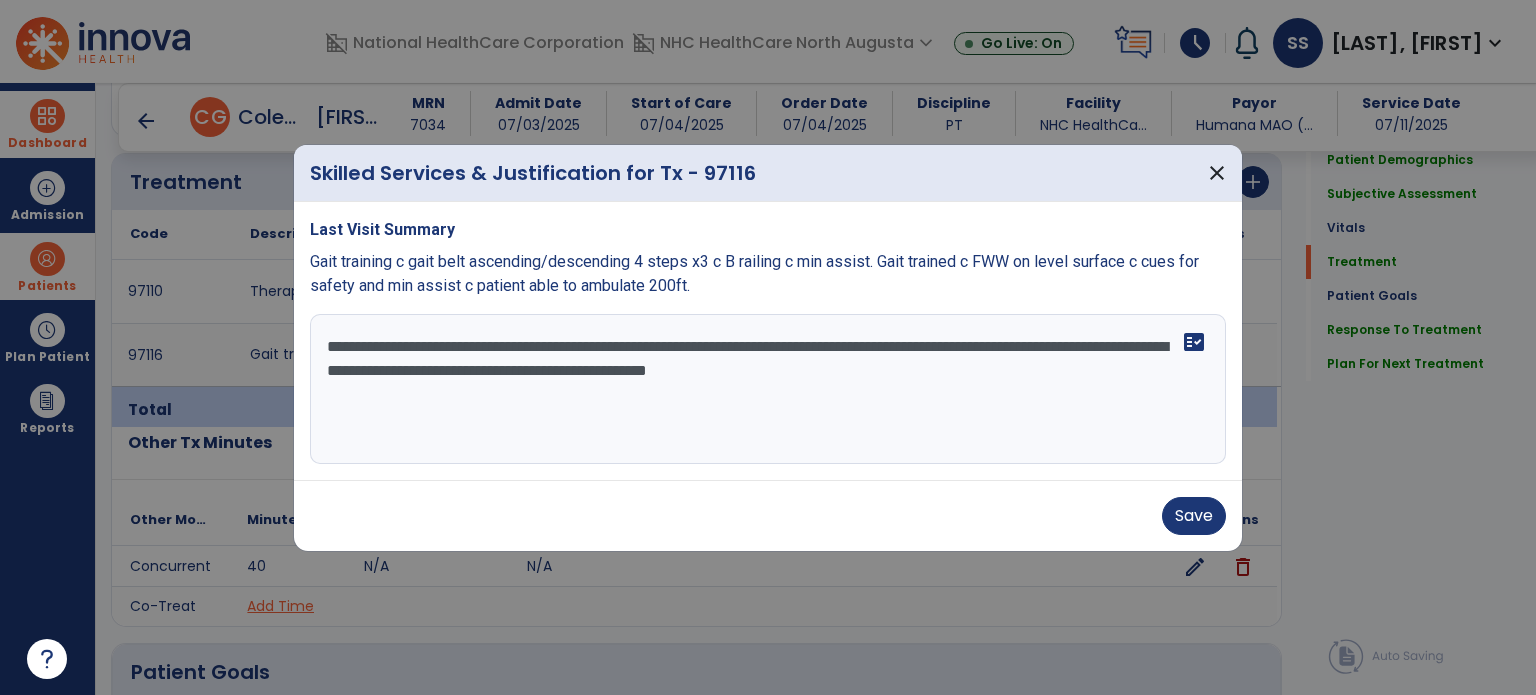 click on "**********" at bounding box center [768, 389] 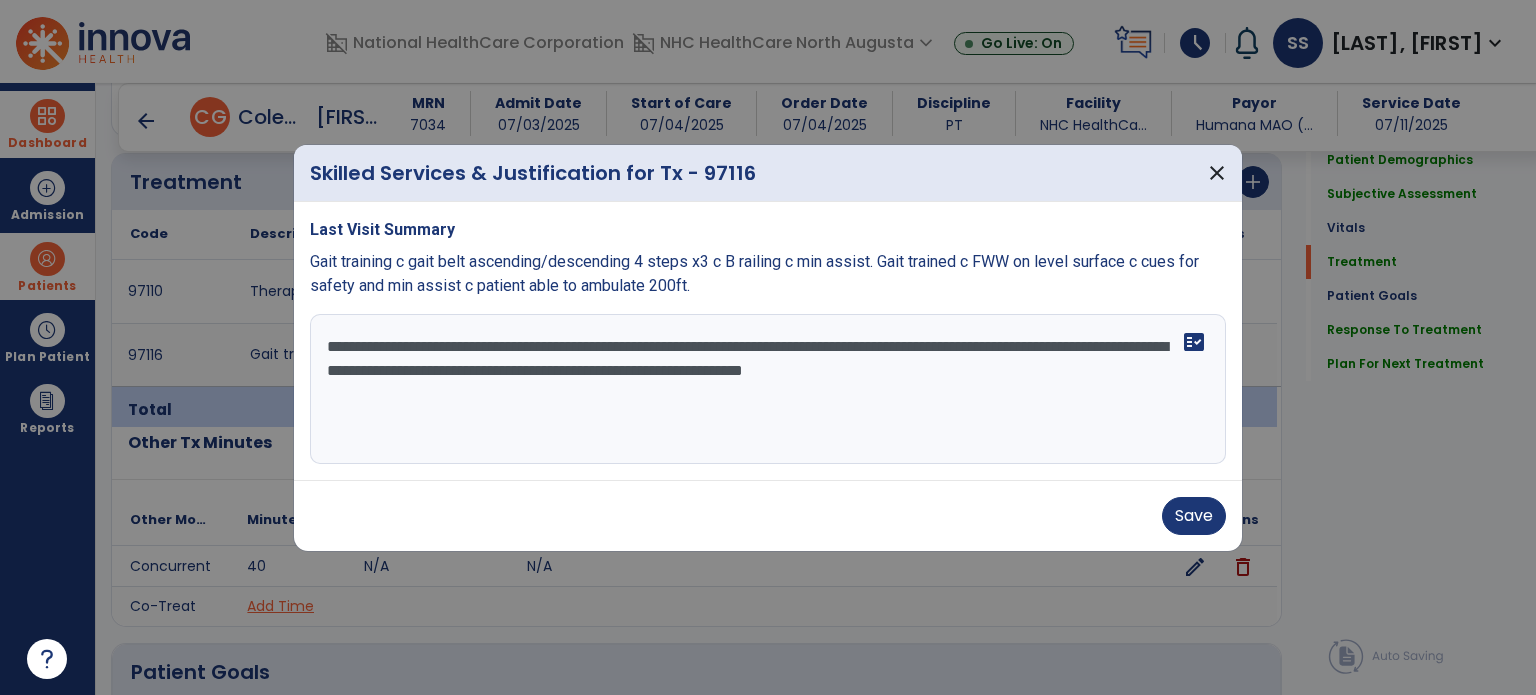click on "**********" at bounding box center [768, 389] 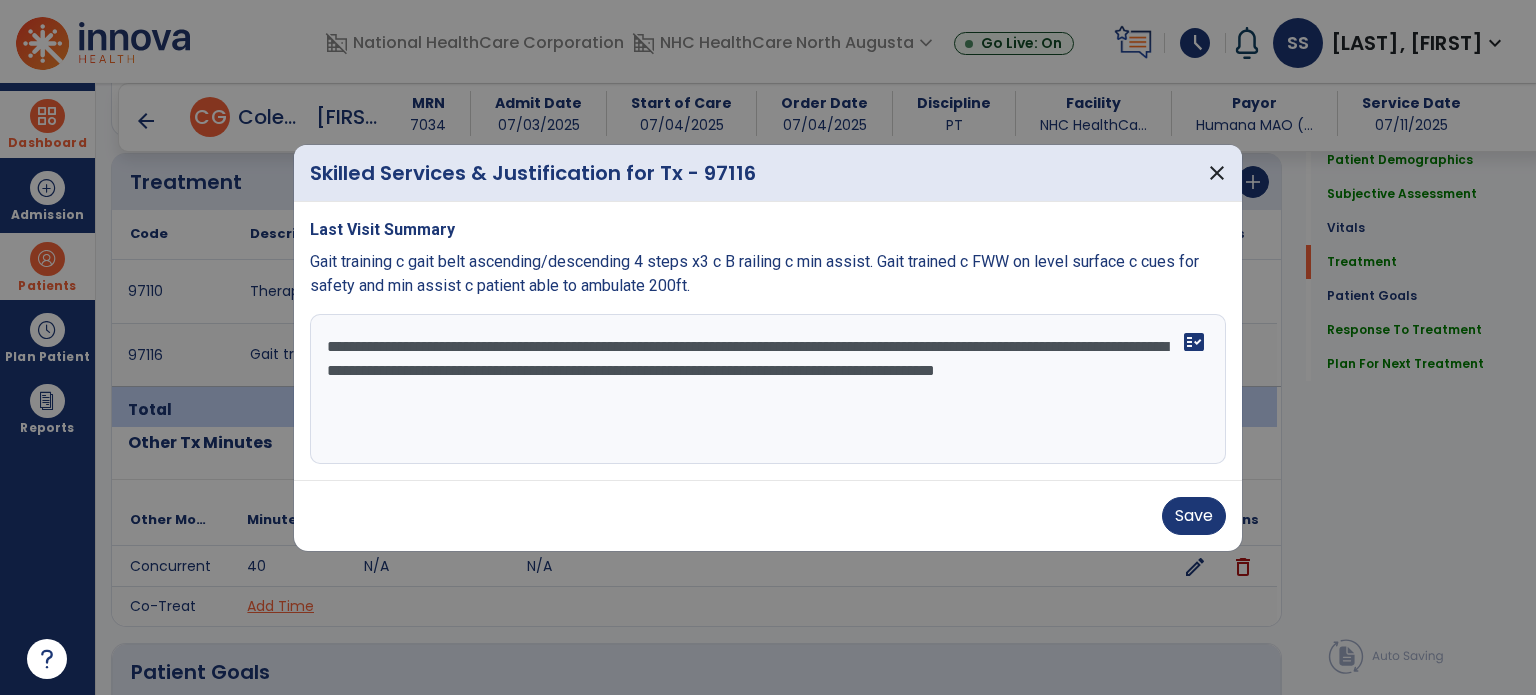 click on "**********" at bounding box center [768, 389] 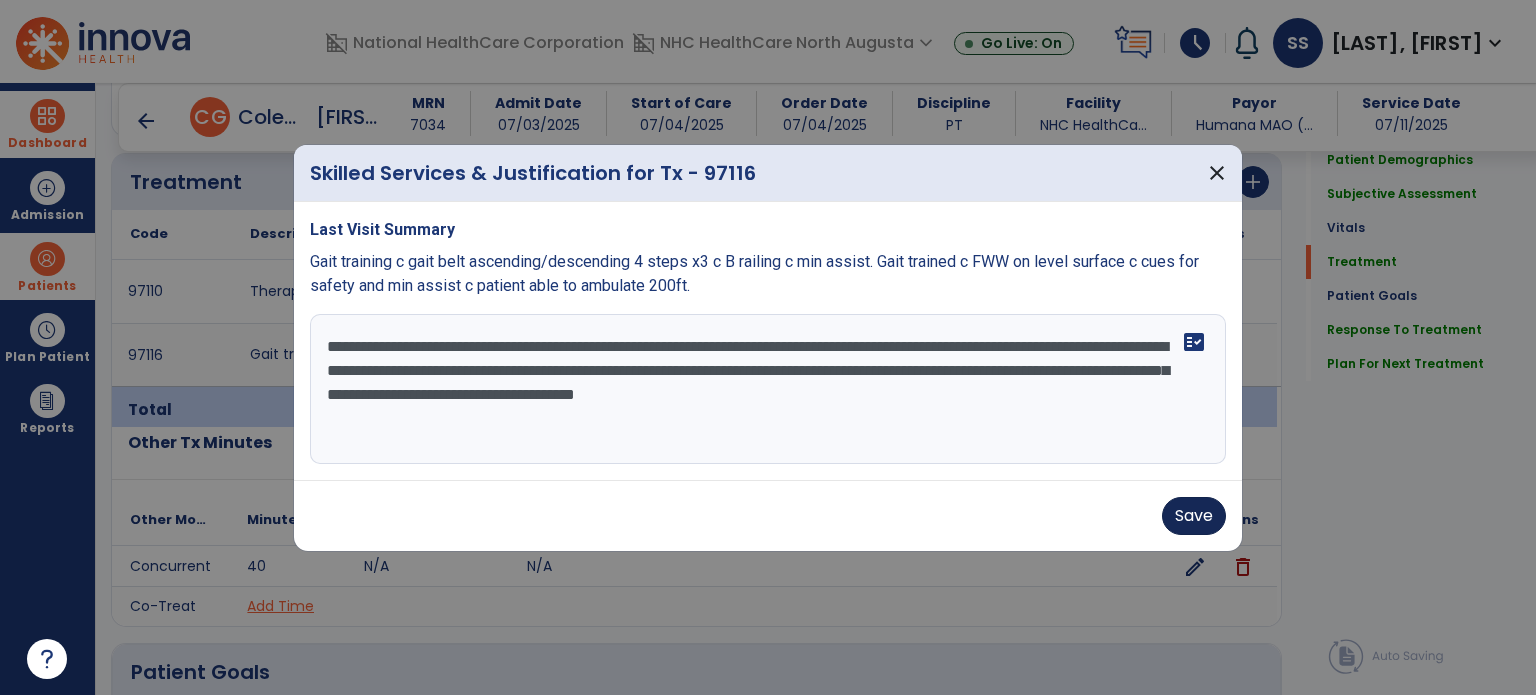 type on "**********" 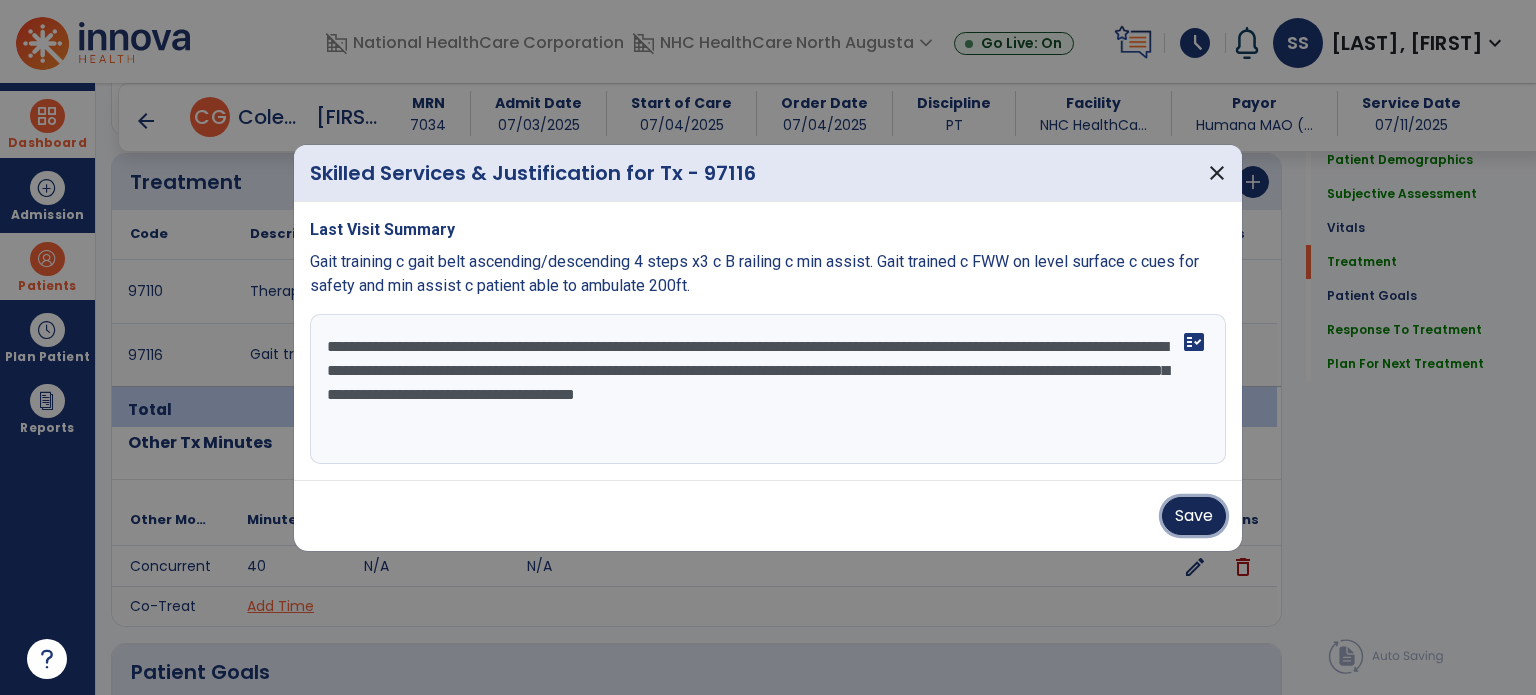 click on "Save" at bounding box center [1194, 516] 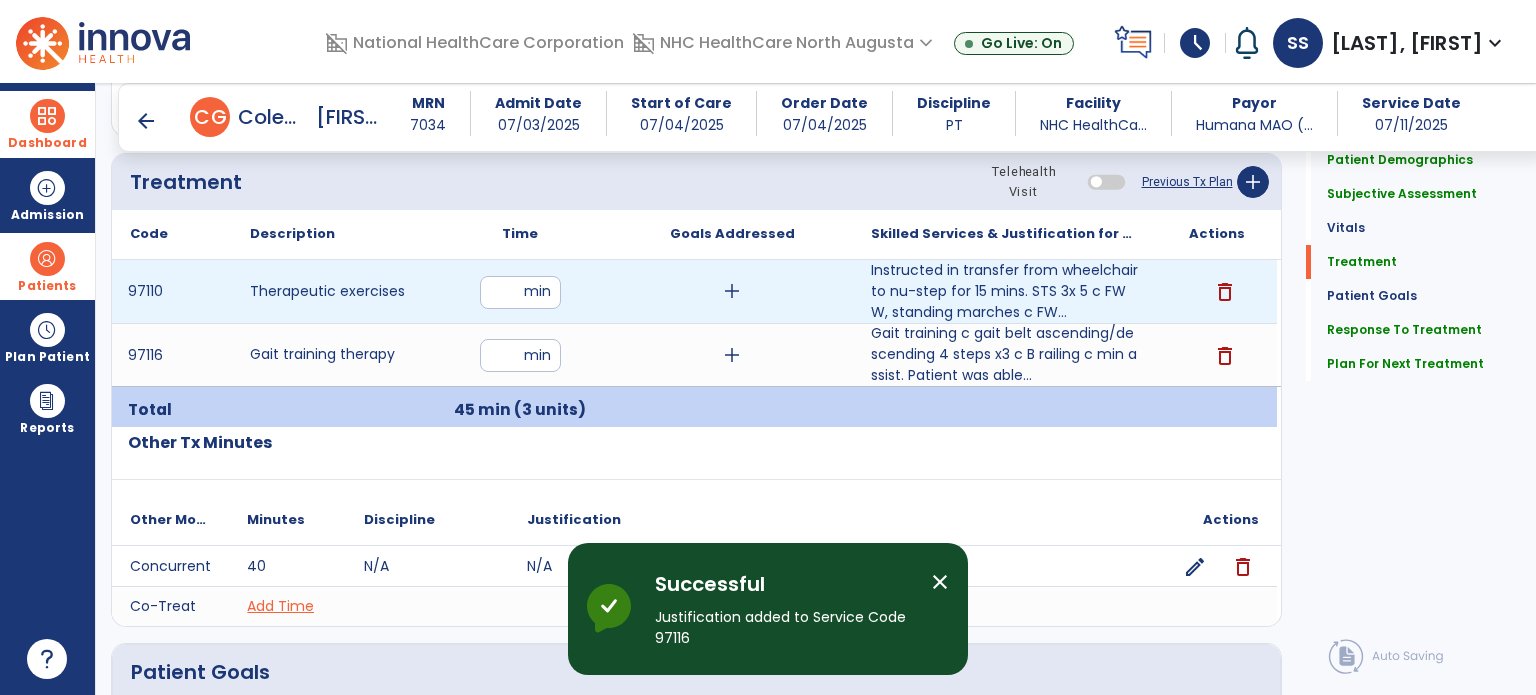 click on "add" at bounding box center [732, 291] 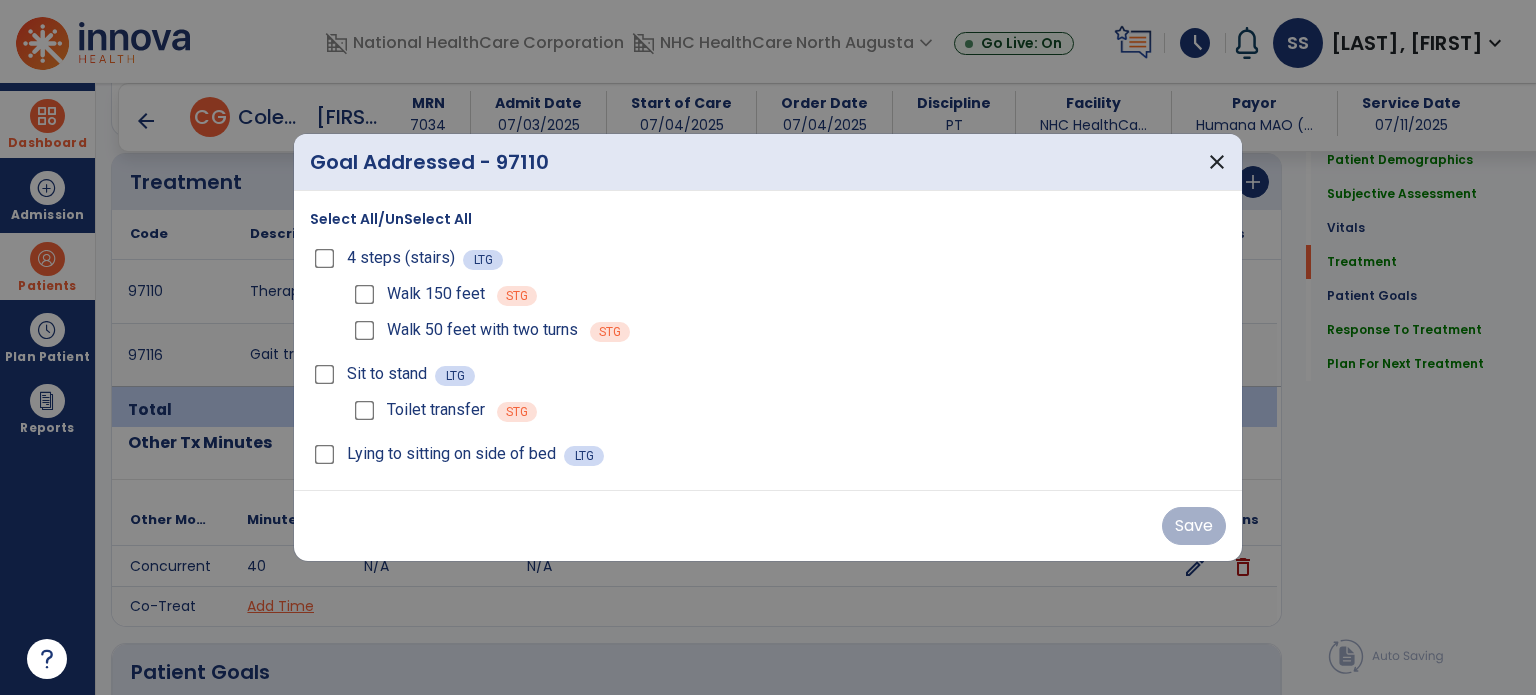 click on "Select All/UnSelect All" at bounding box center (391, 219) 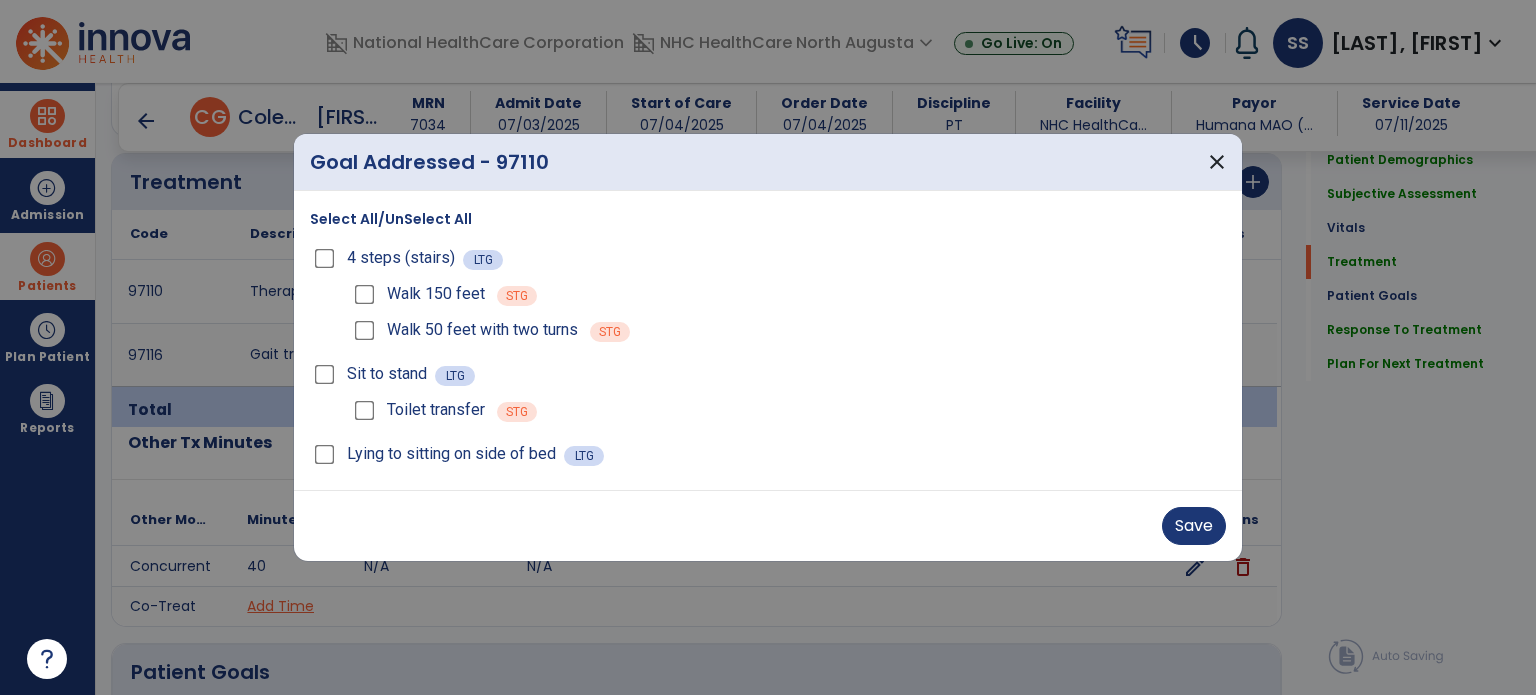 click on "Save" at bounding box center (768, 526) 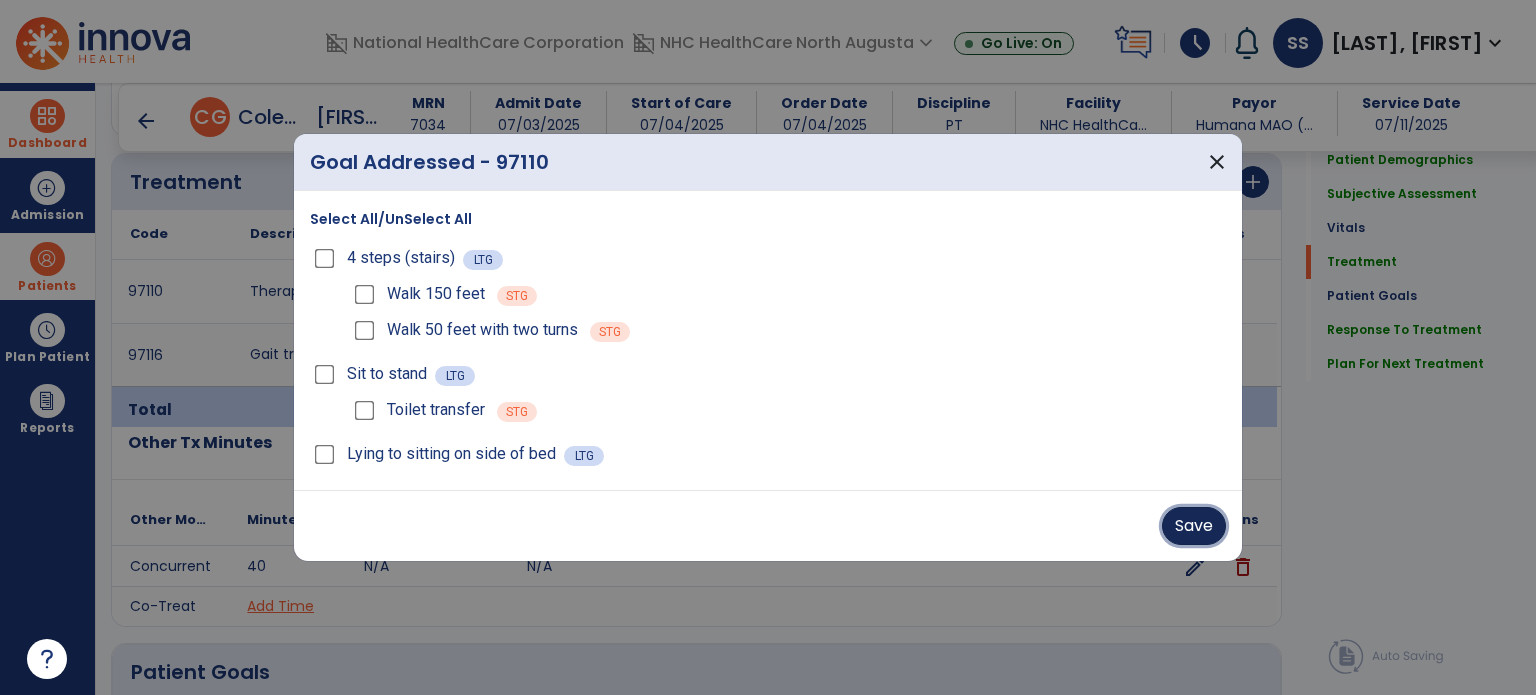 click on "Save" at bounding box center (1194, 526) 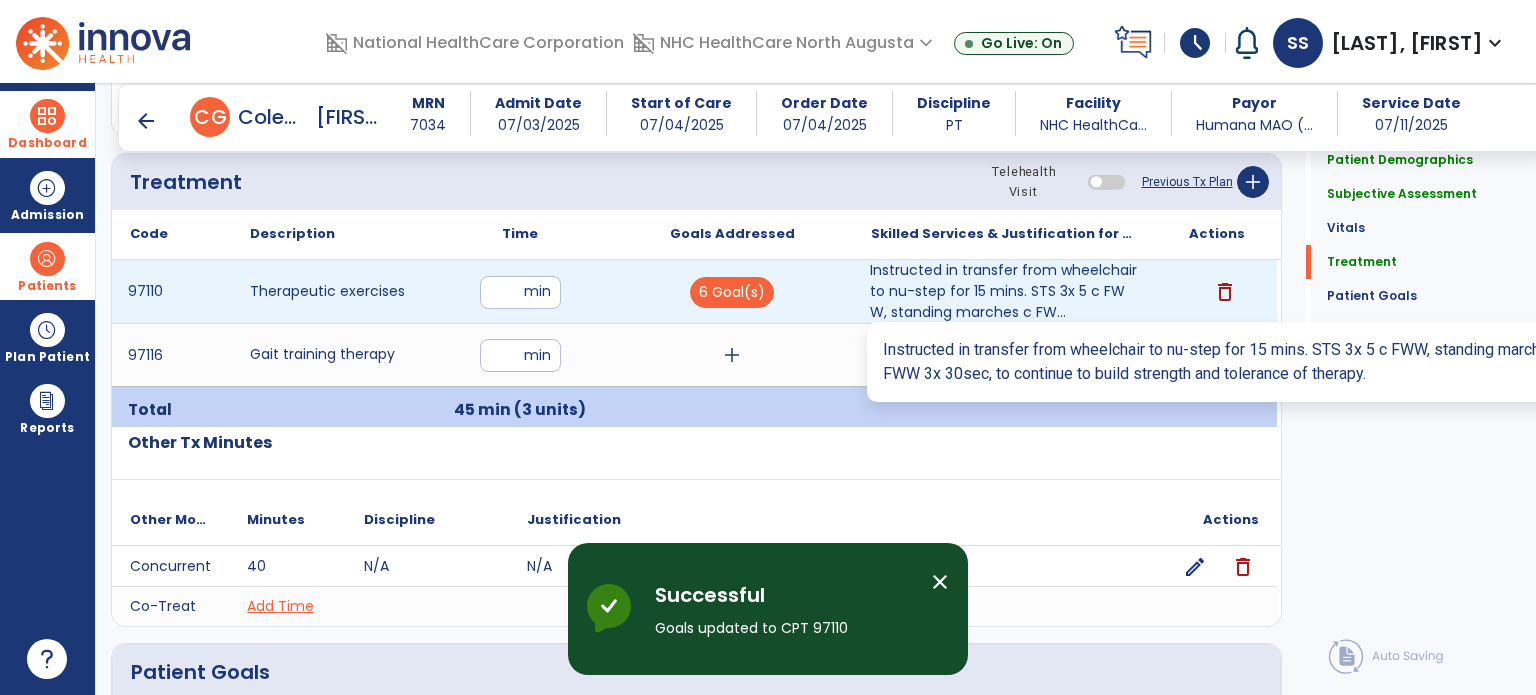 click on "Instructed in transfer from wheelchair to nu-step for 15 mins. STS 3x 5 c FWW, standing marches c FW..." at bounding box center (1004, 291) 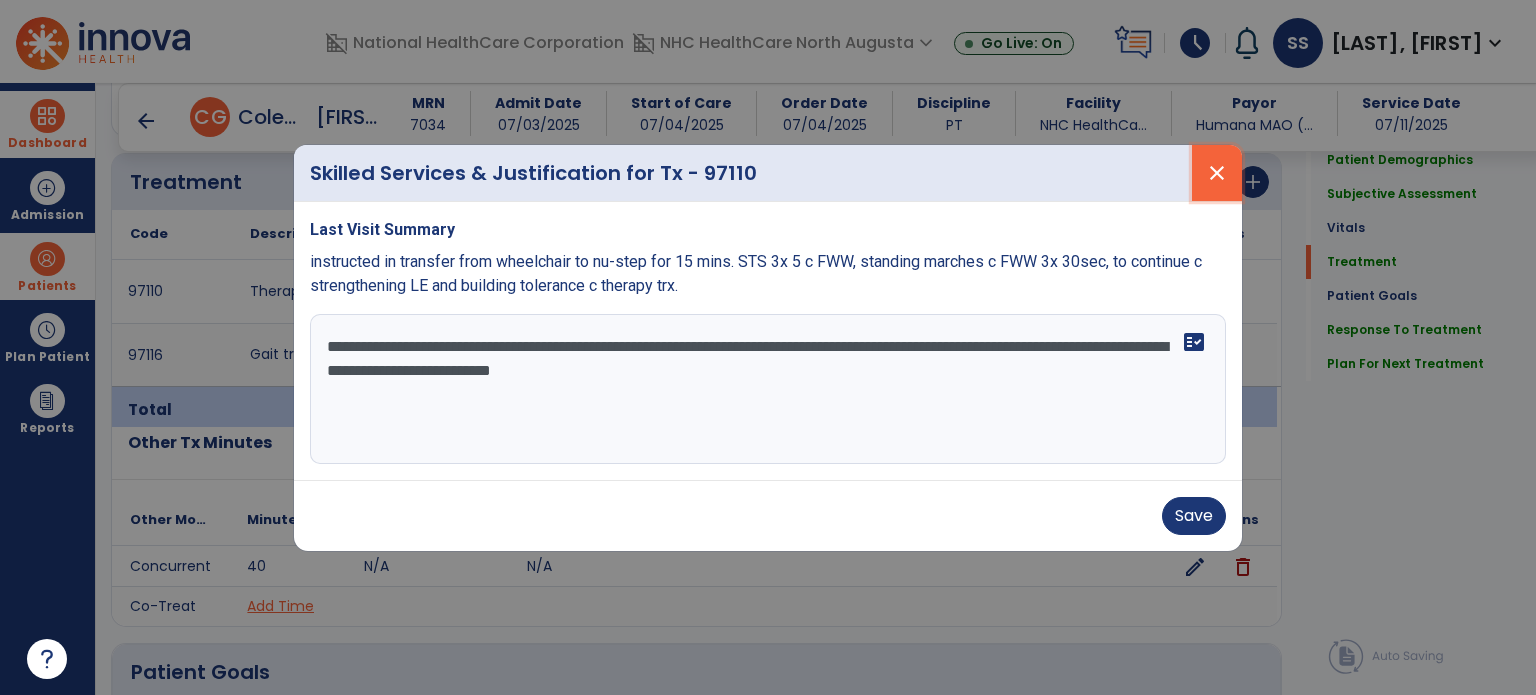 click on "close" at bounding box center [1217, 173] 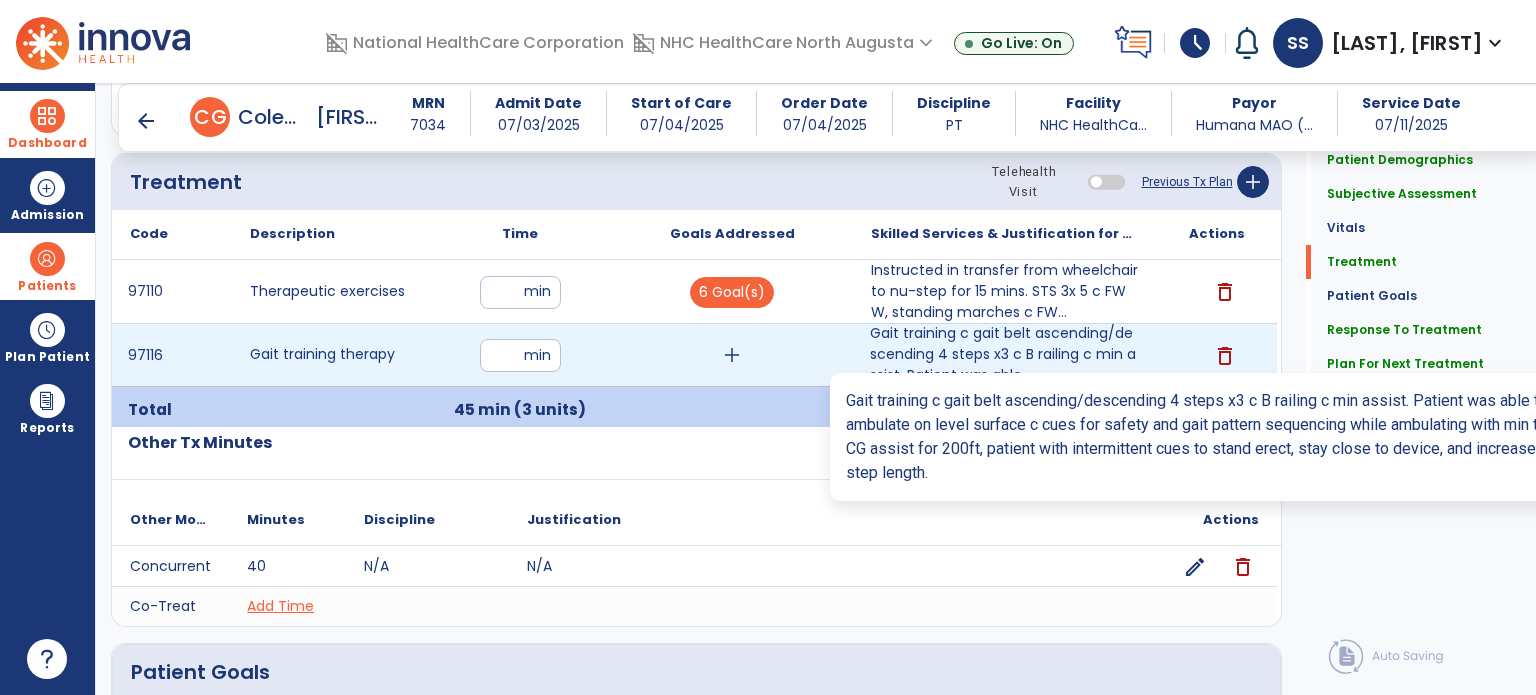 click on "Gait training c gait belt ascending/descending 4 steps x3 c B railing c min assist. Patient was able..." at bounding box center [1004, 354] 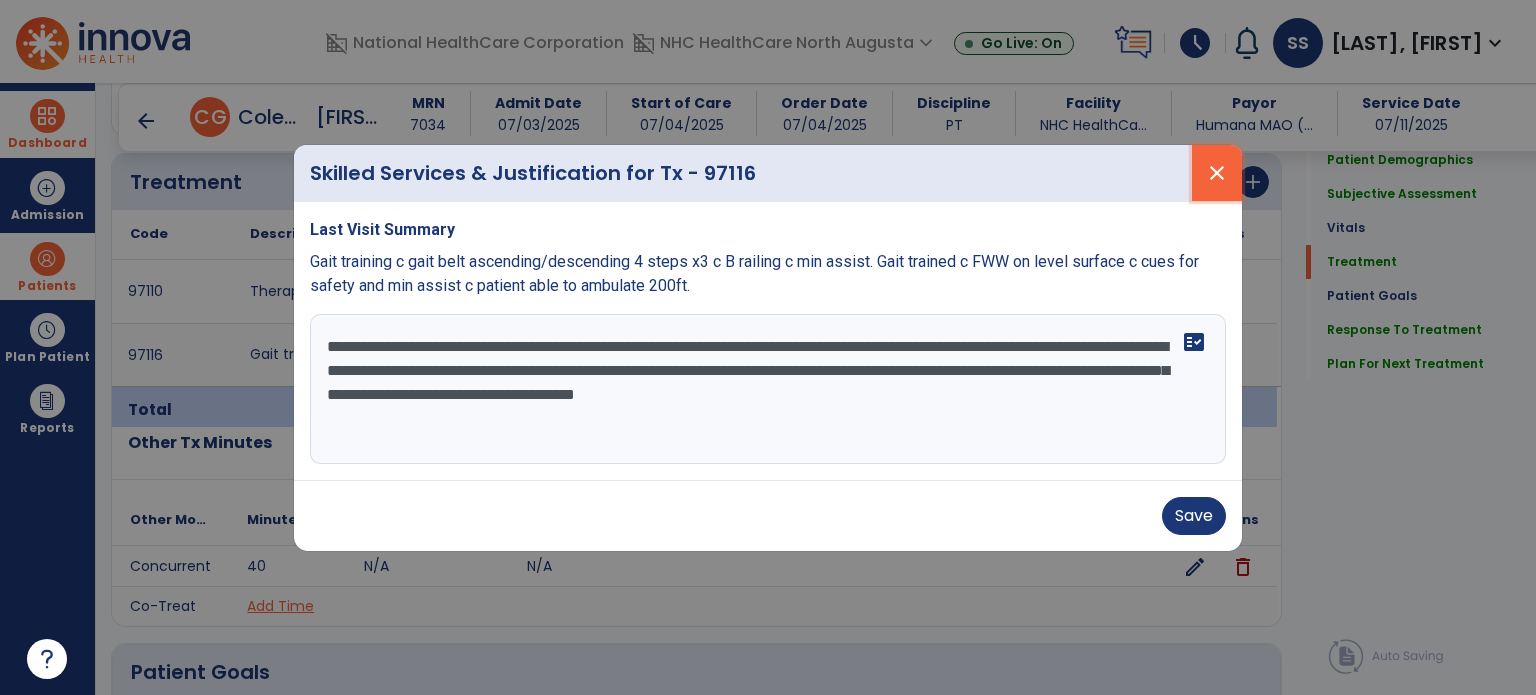 click on "close" at bounding box center (1217, 173) 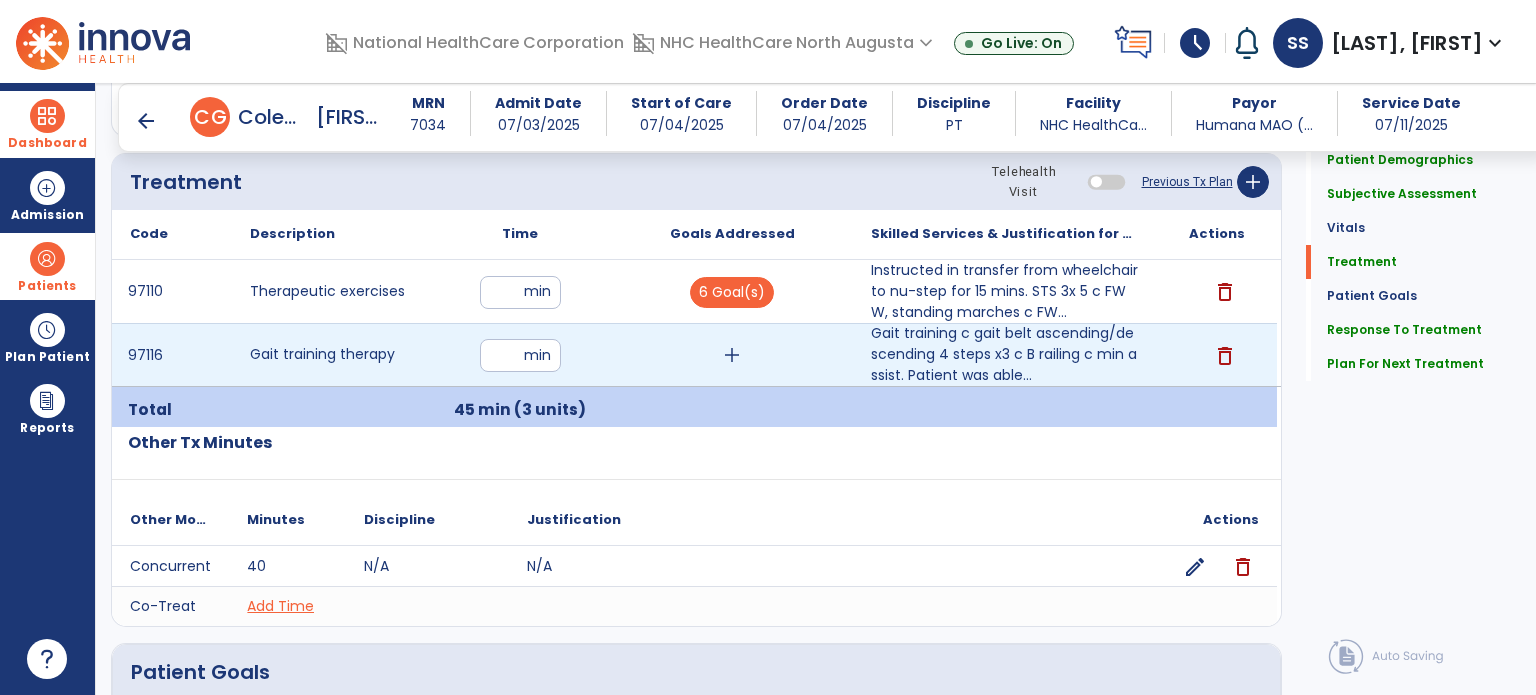 click on "add" at bounding box center (732, 355) 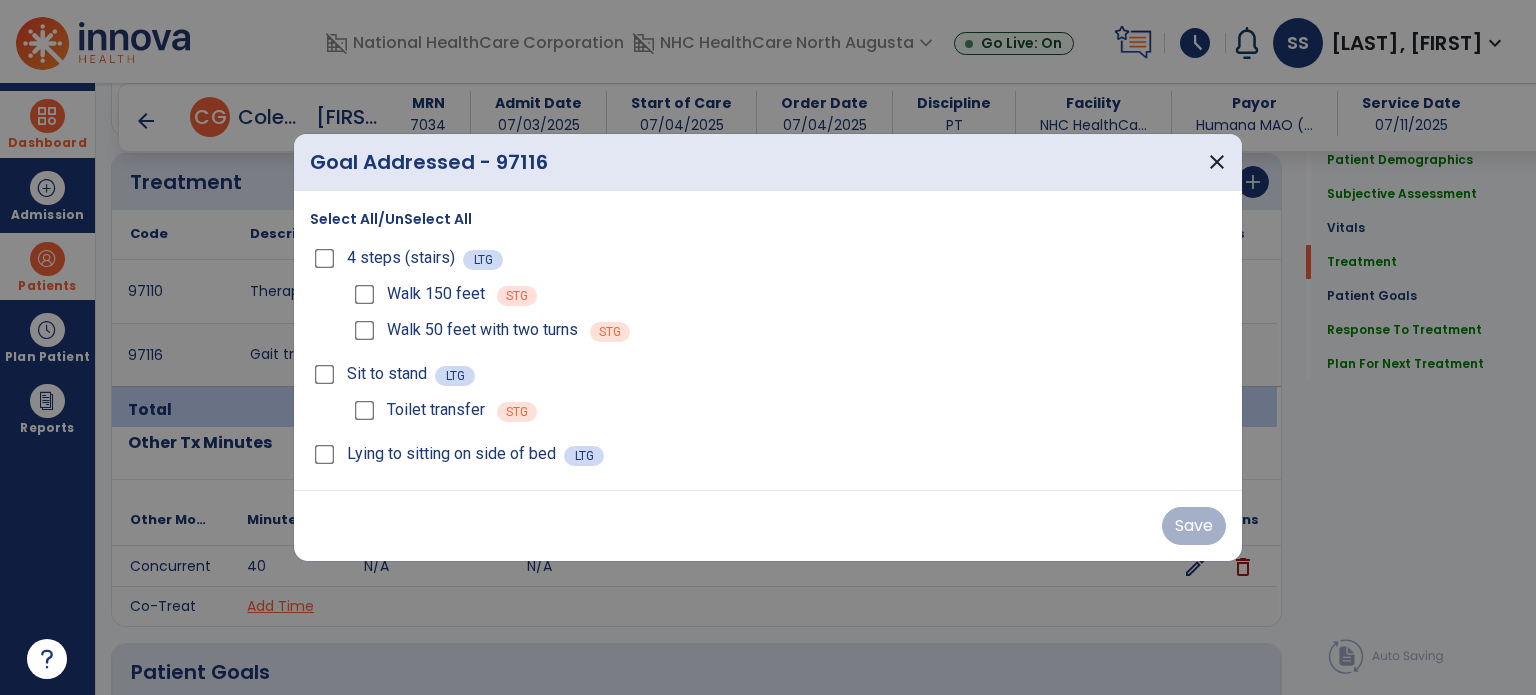 click on "4 steps (stairs)" at bounding box center [386, 258] 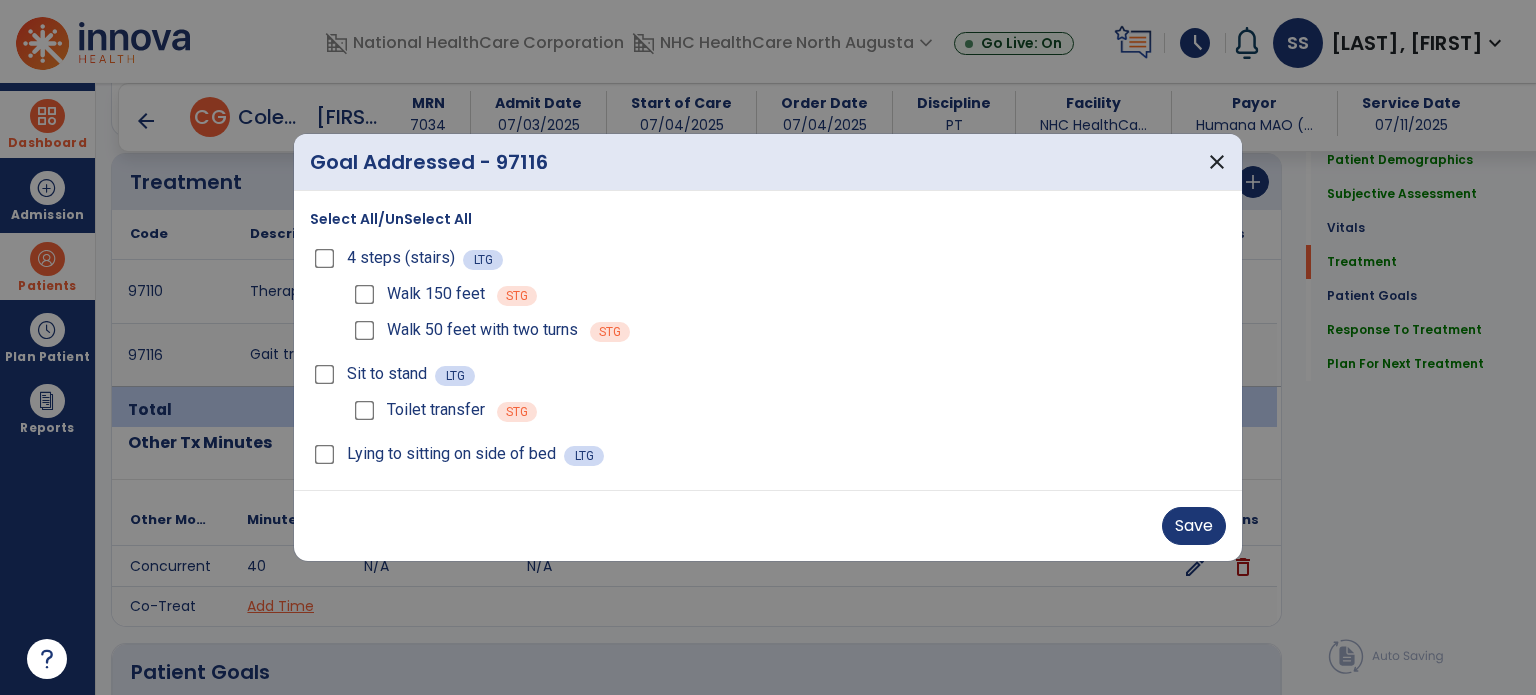 click on "Walk 50 feet with two turns" at bounding box center (464, 330) 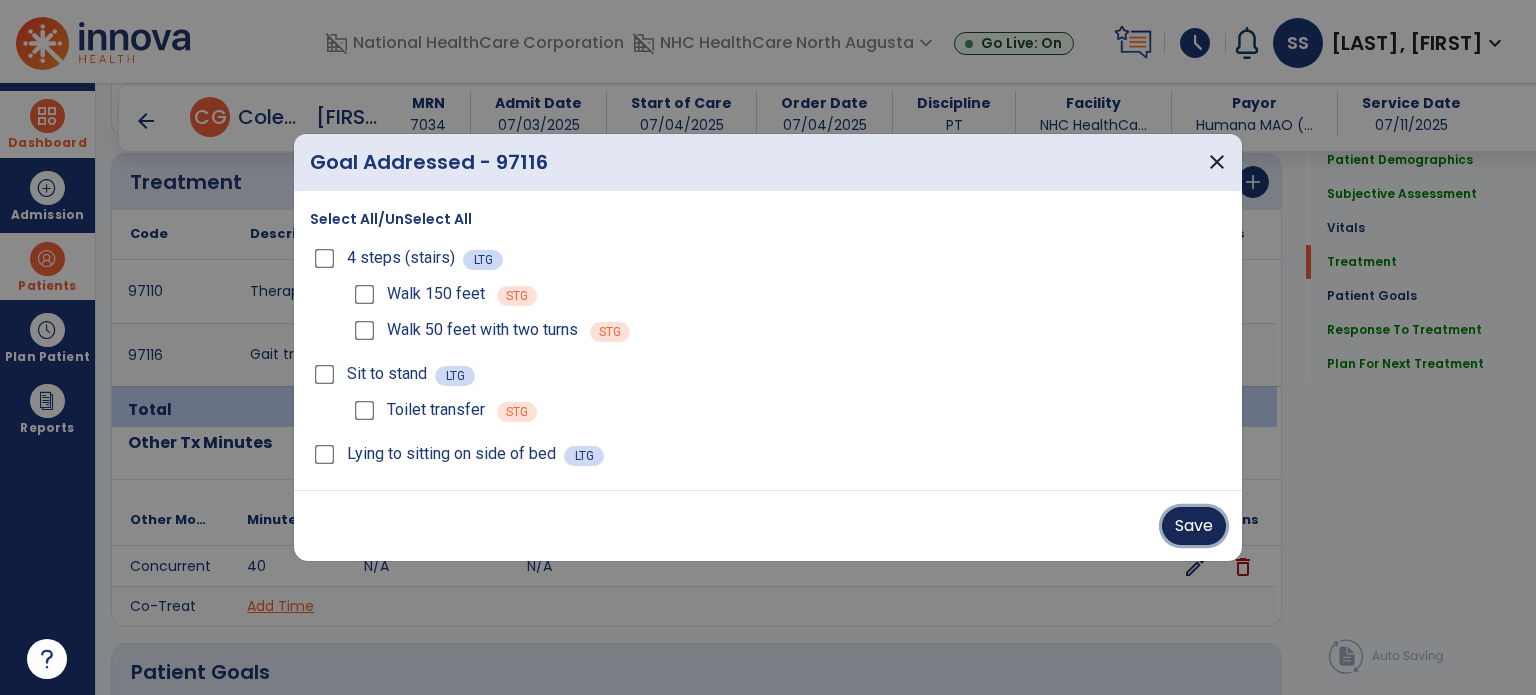 click on "Save" at bounding box center [1194, 526] 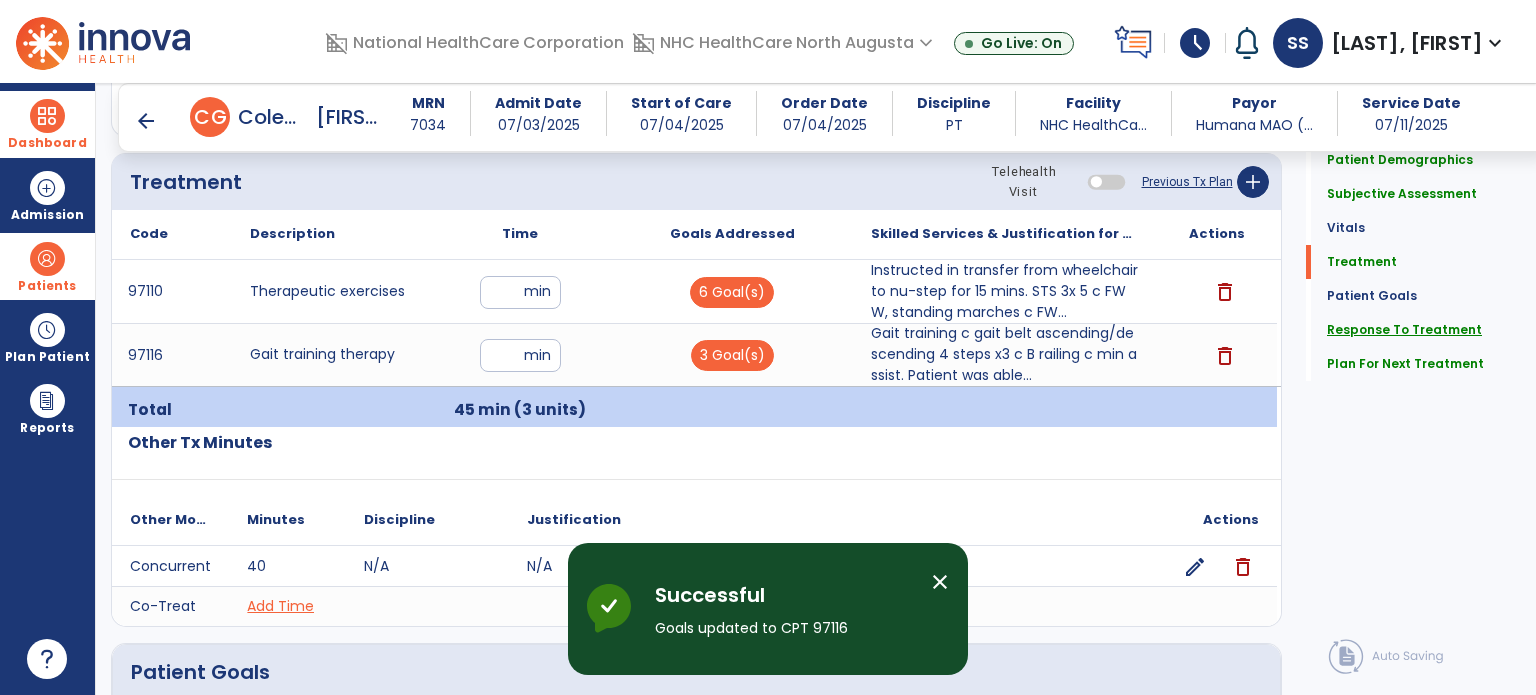 click on "Response To Treatment" 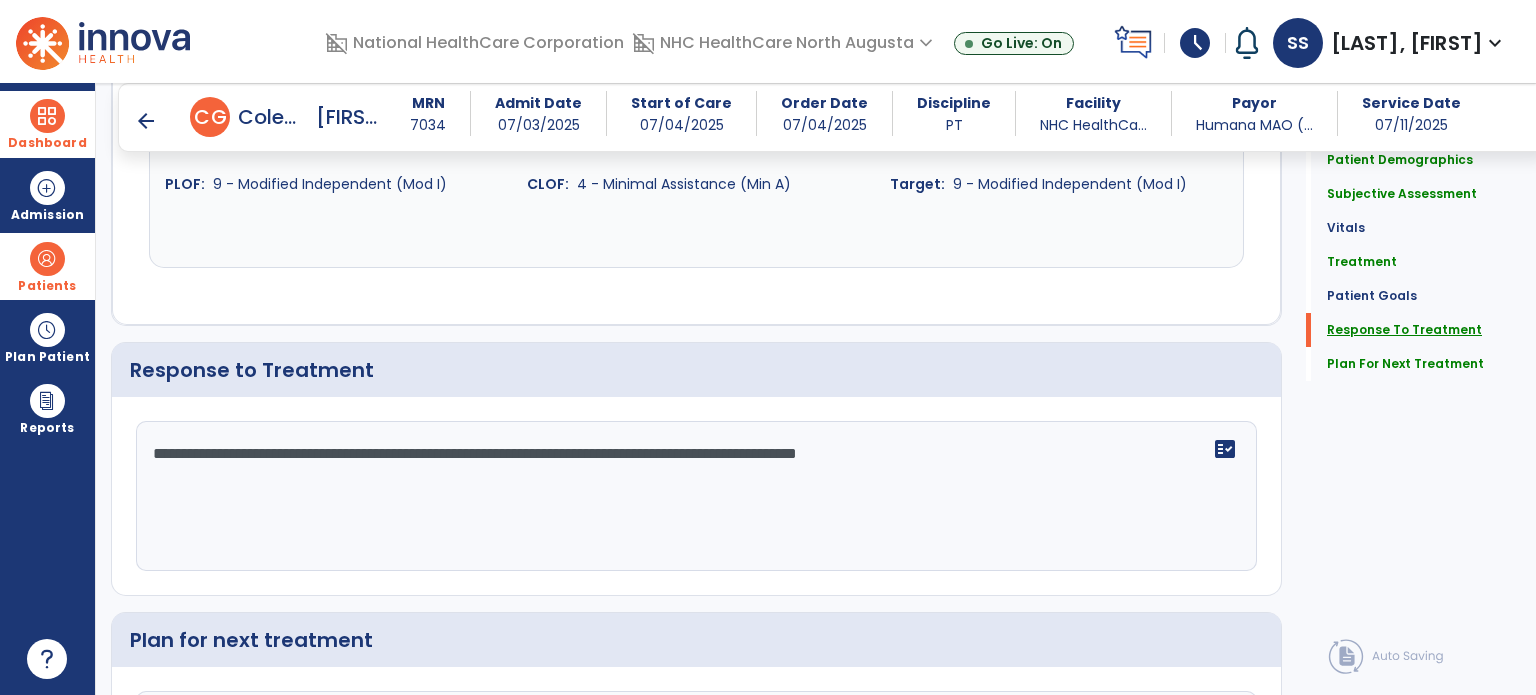 scroll, scrollTop: 2492, scrollLeft: 0, axis: vertical 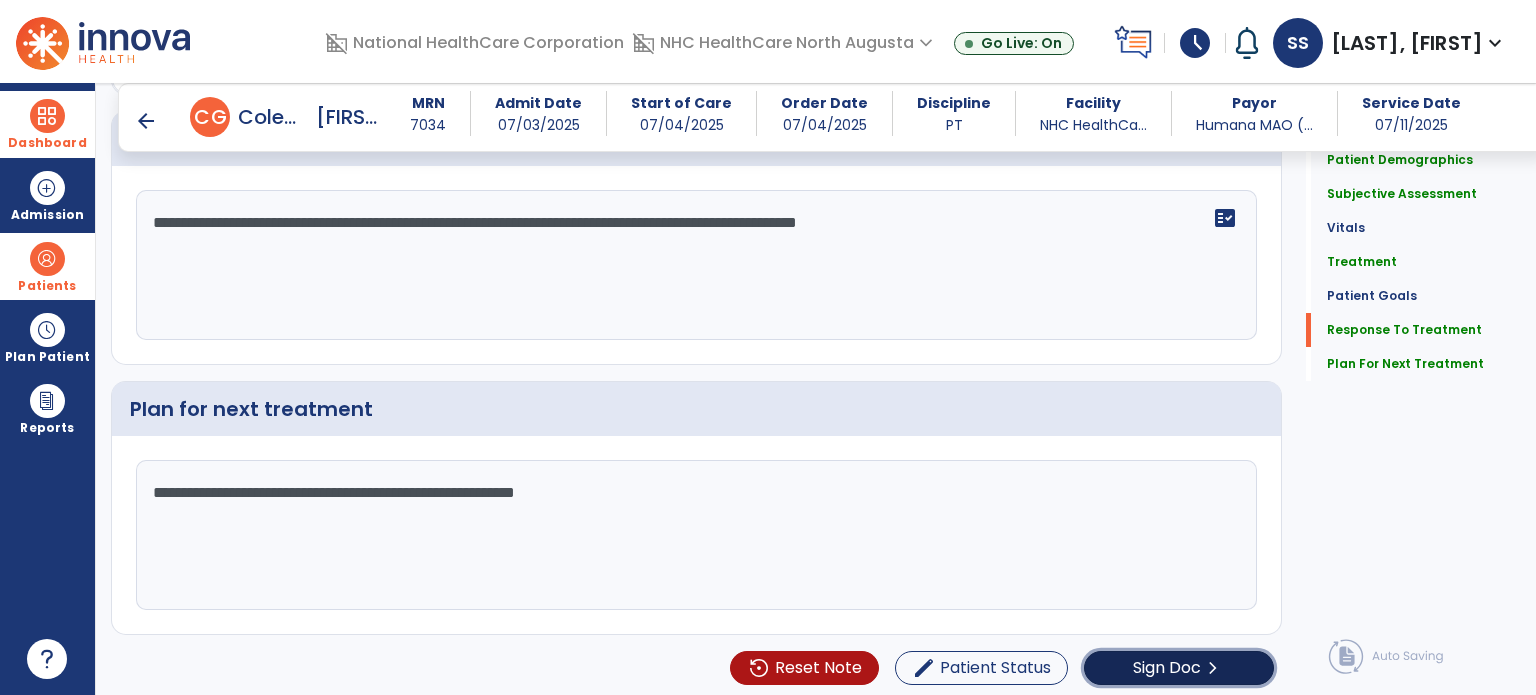 click on "Sign Doc  chevron_right" 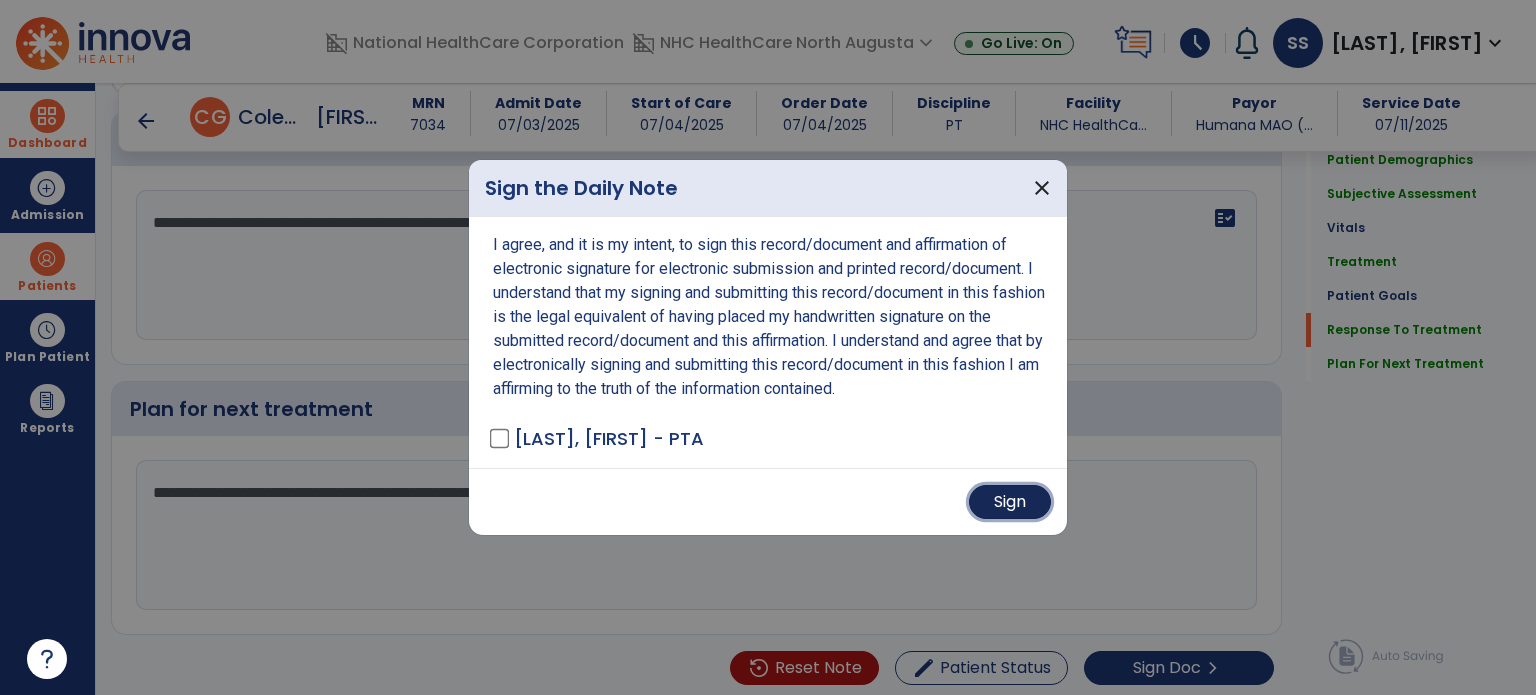 click on "Sign" at bounding box center [1010, 502] 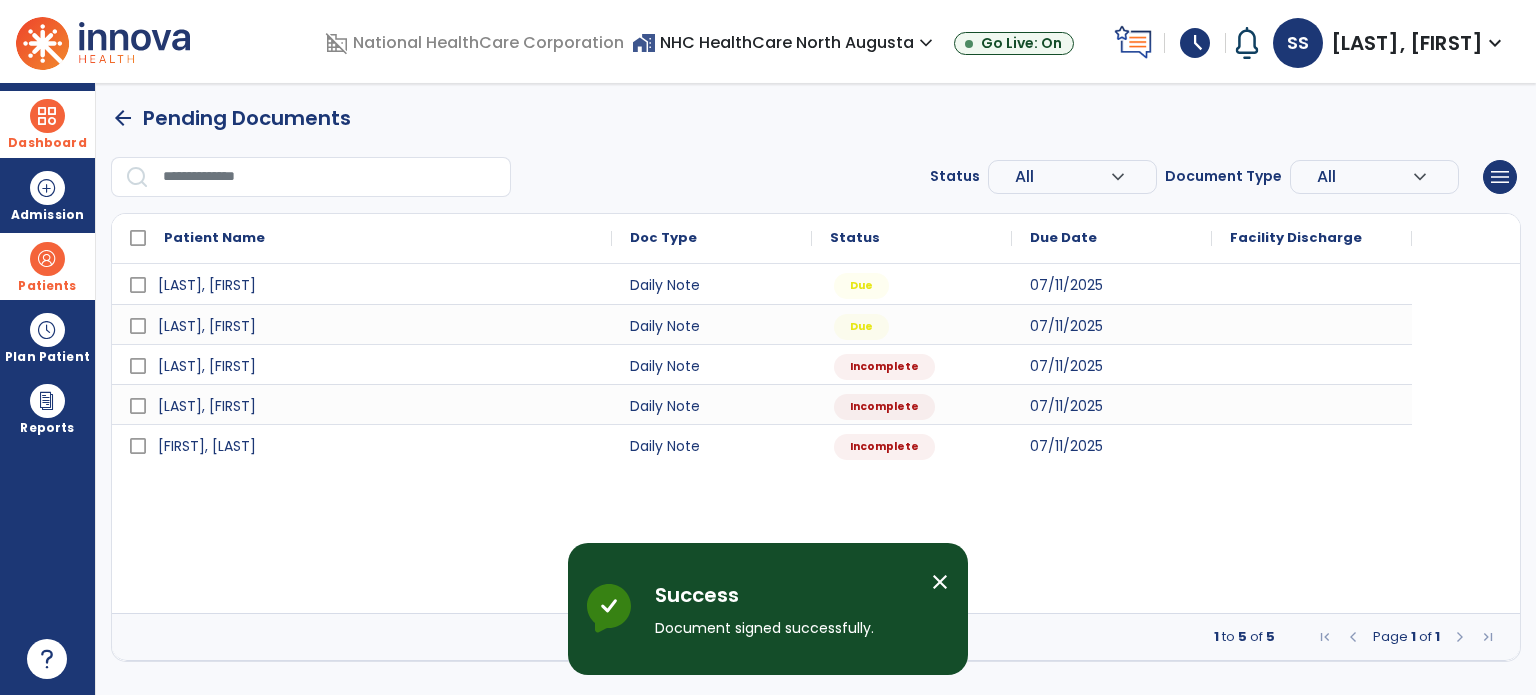 scroll, scrollTop: 0, scrollLeft: 0, axis: both 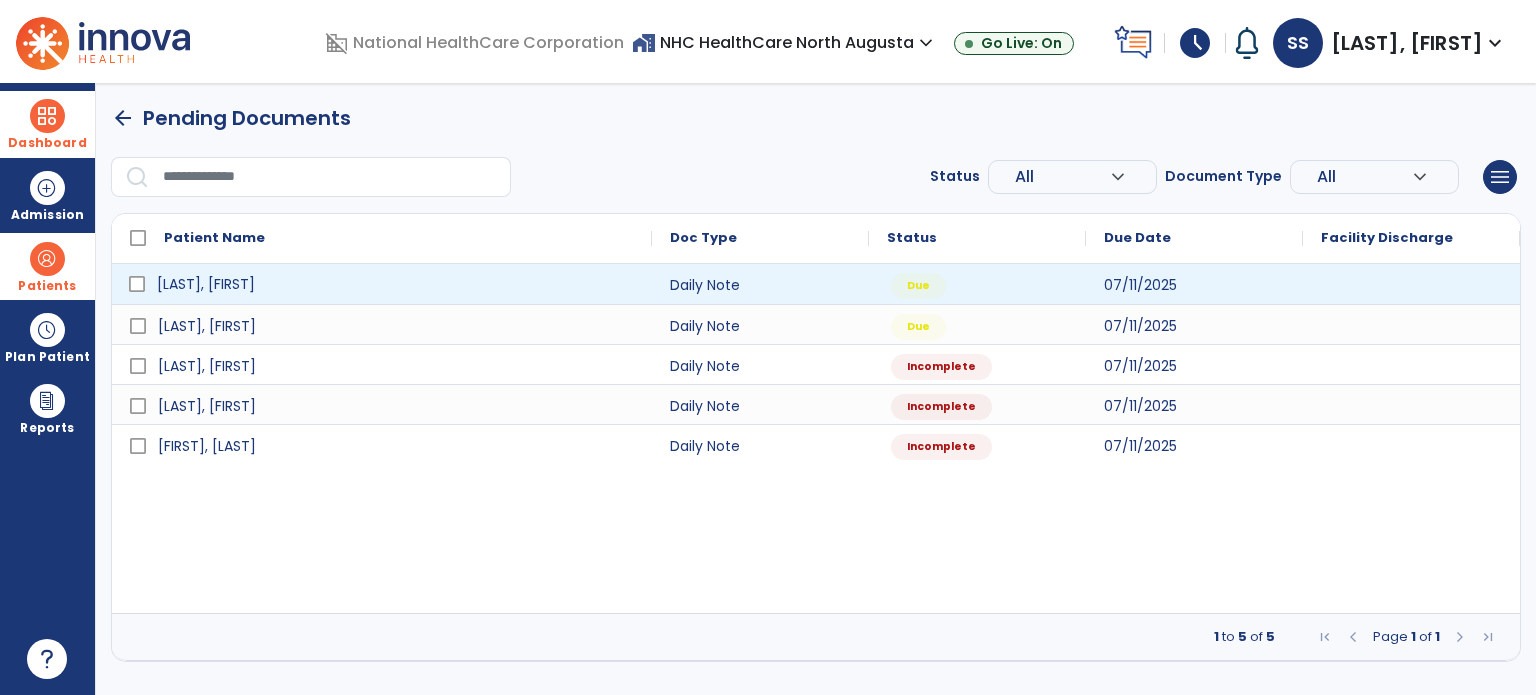 click on "[LAST], [FIRST]" at bounding box center [396, 284] 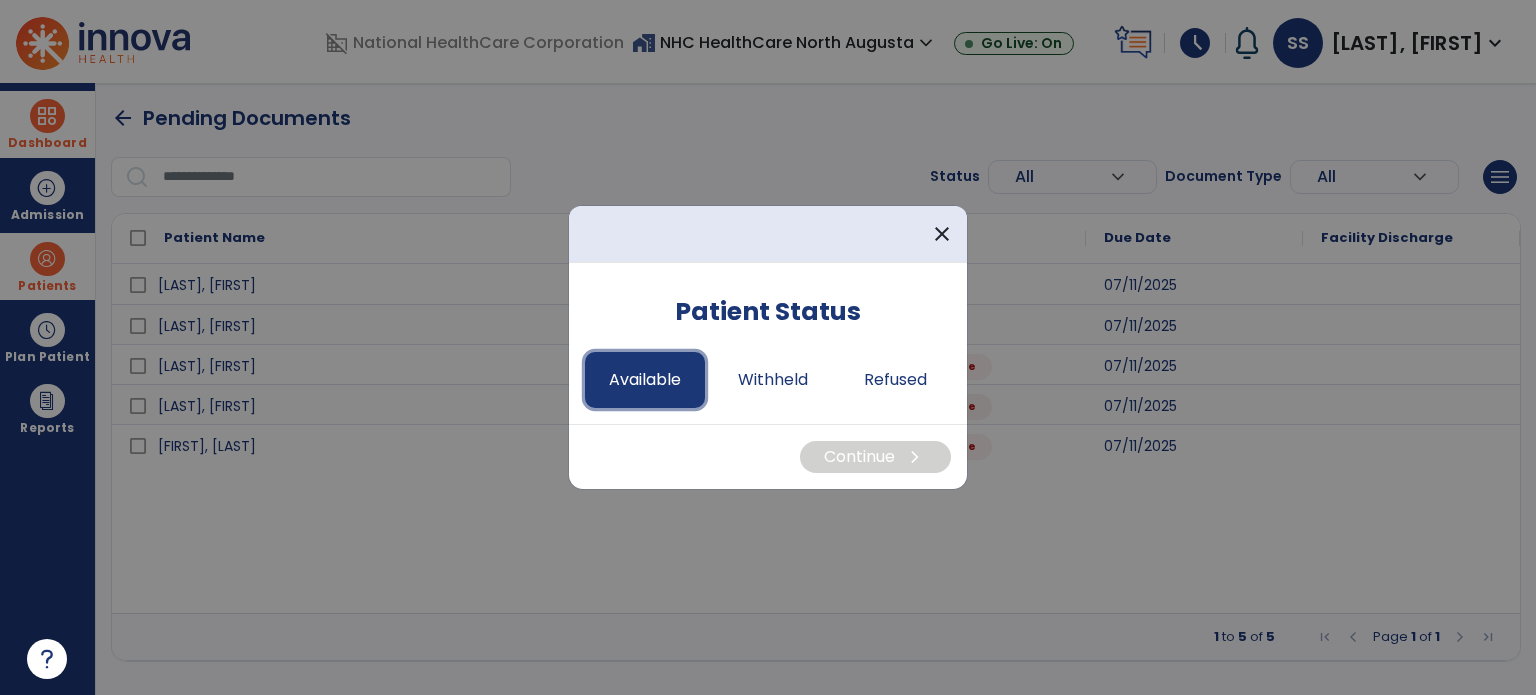 click on "Available" at bounding box center (645, 380) 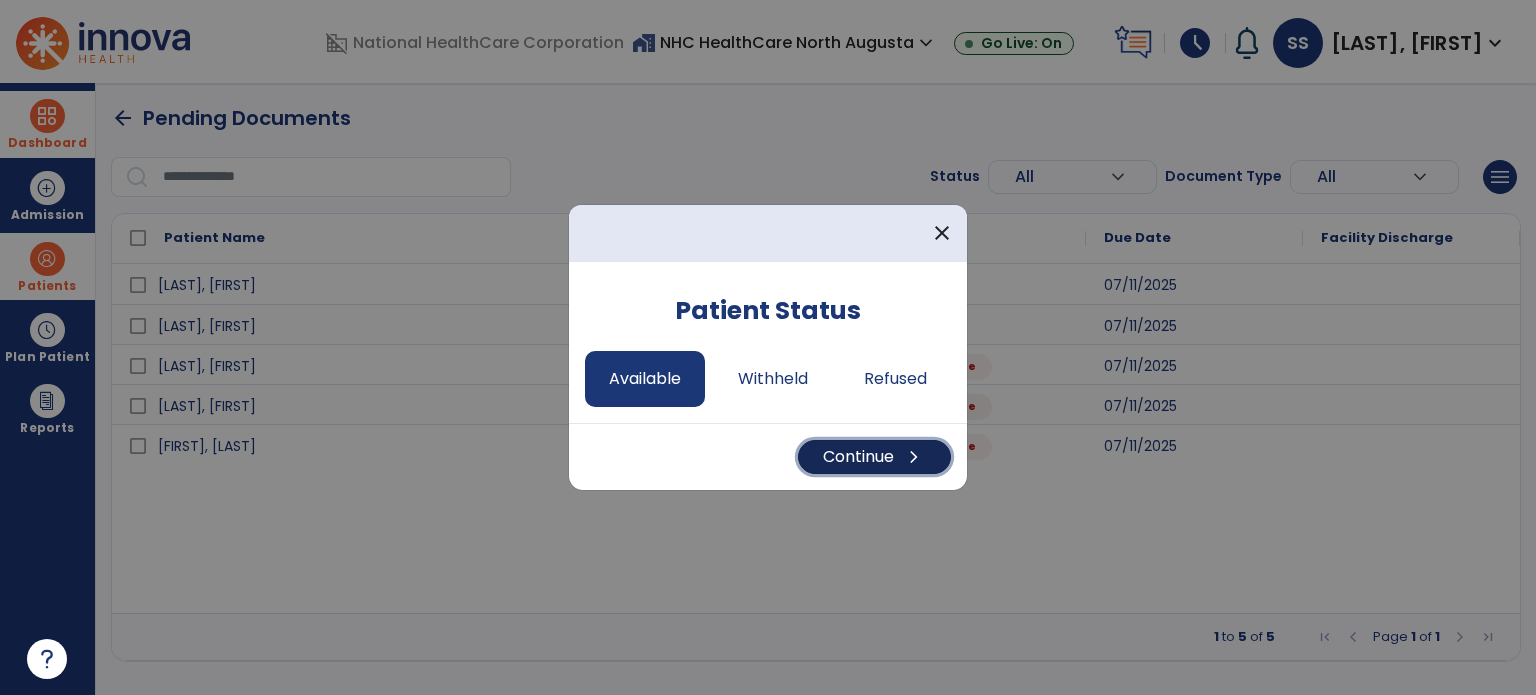 click on "Continue   chevron_right" at bounding box center (874, 457) 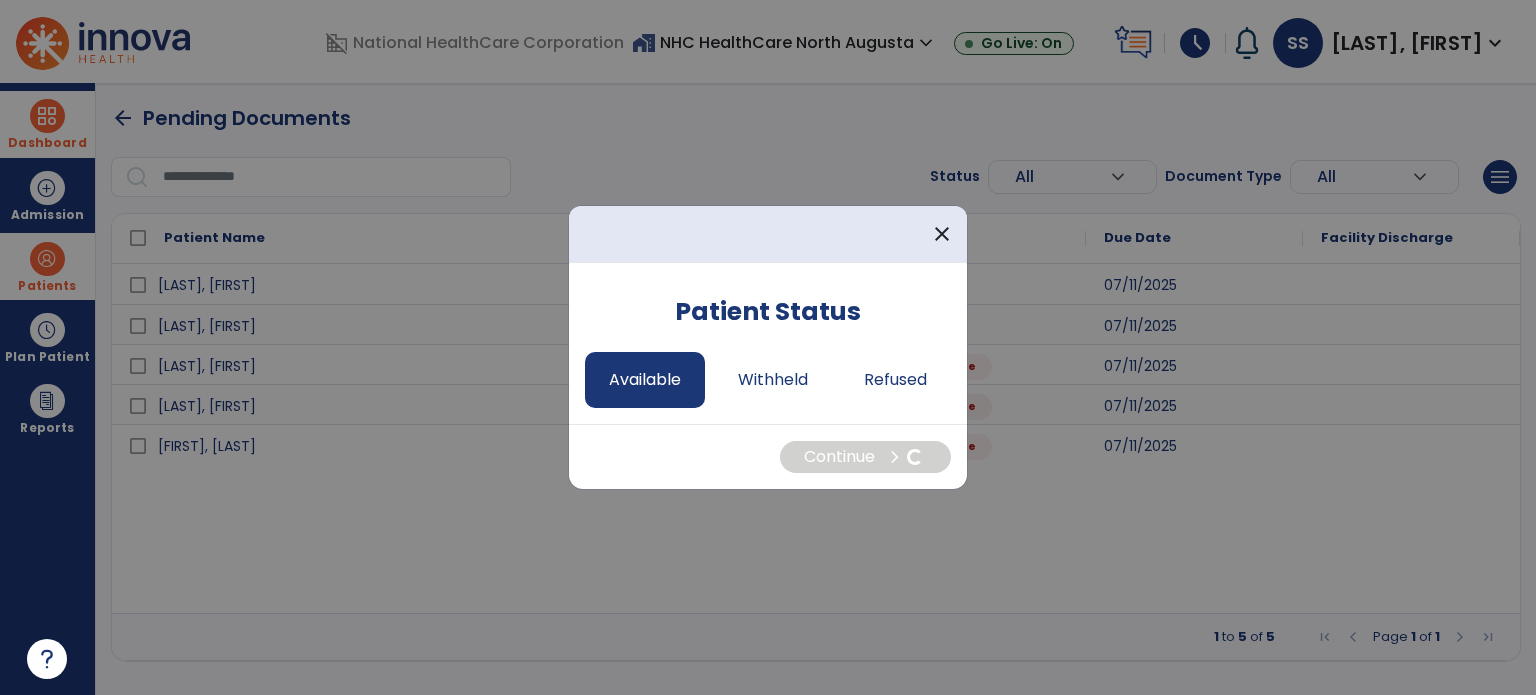 select on "*" 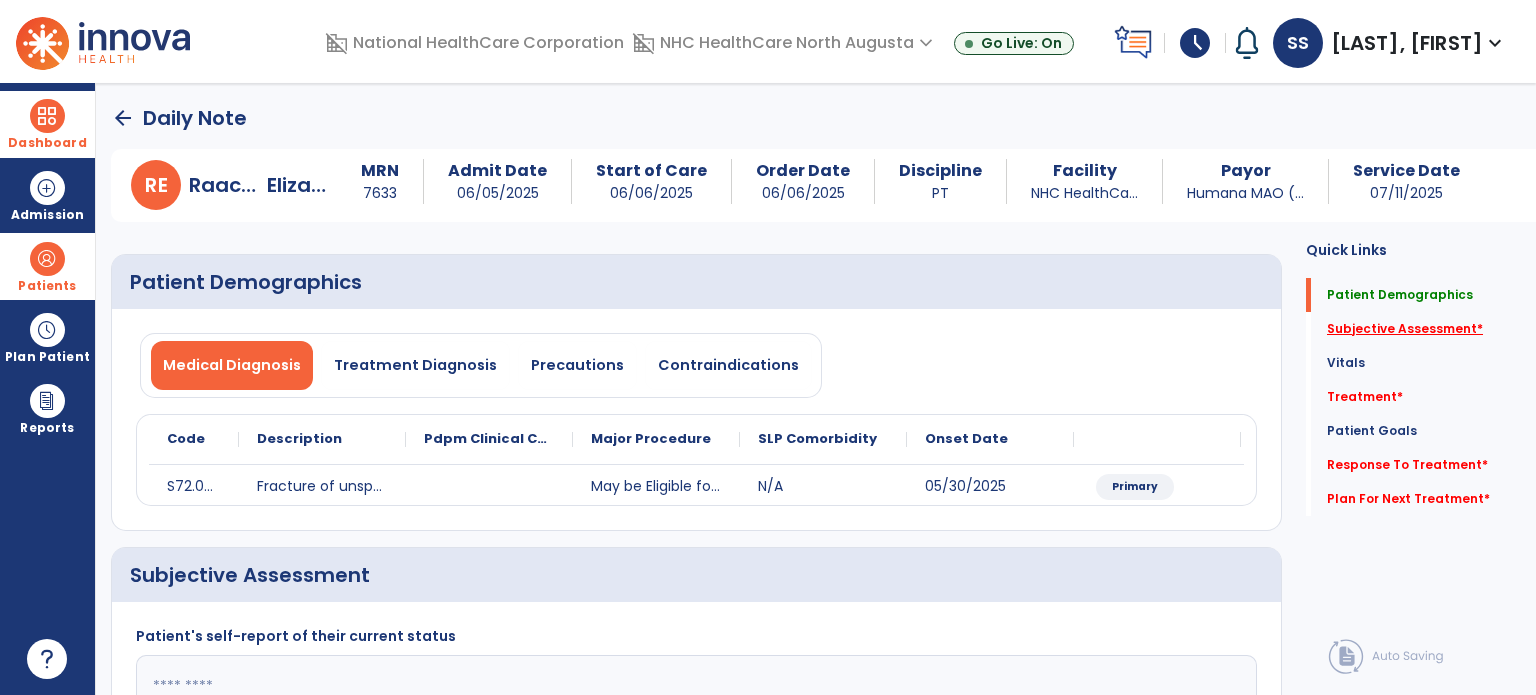click on "Subjective Assessment   *" 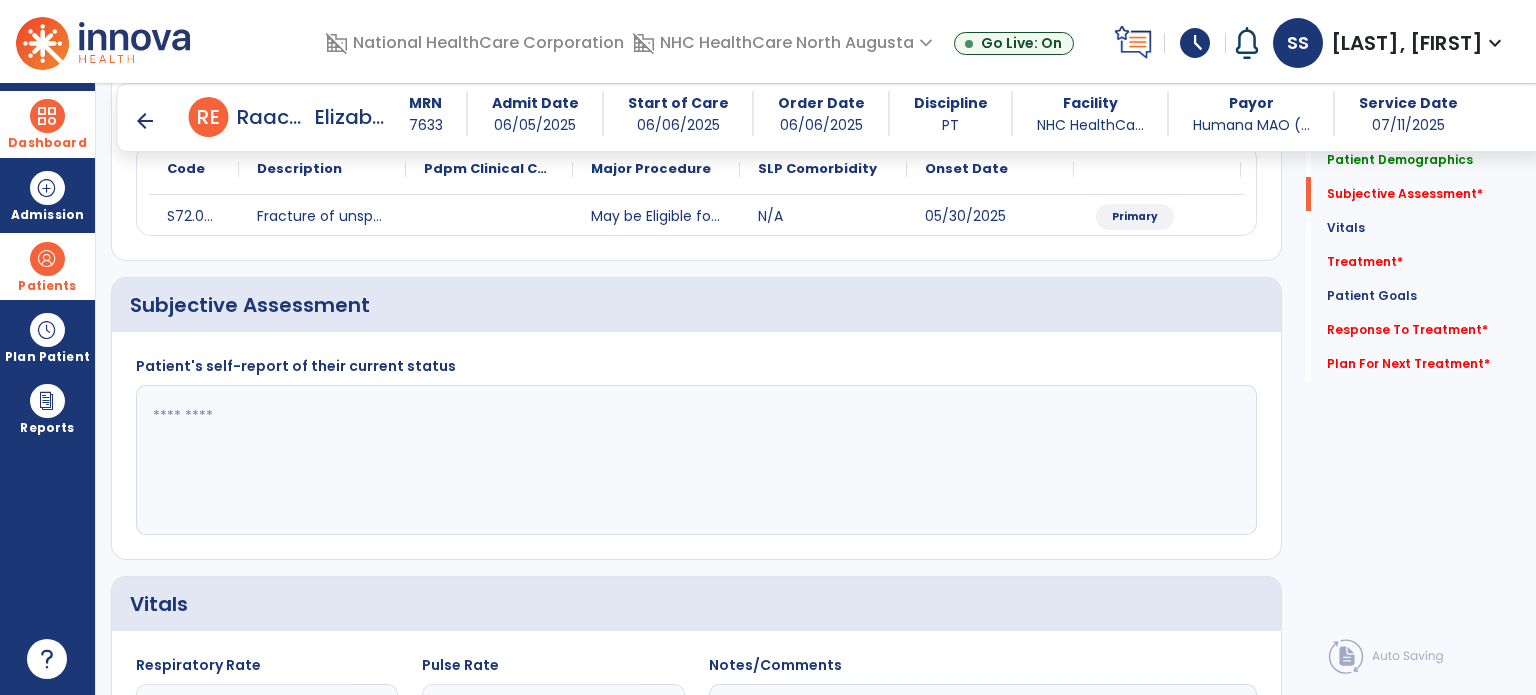 scroll, scrollTop: 298, scrollLeft: 0, axis: vertical 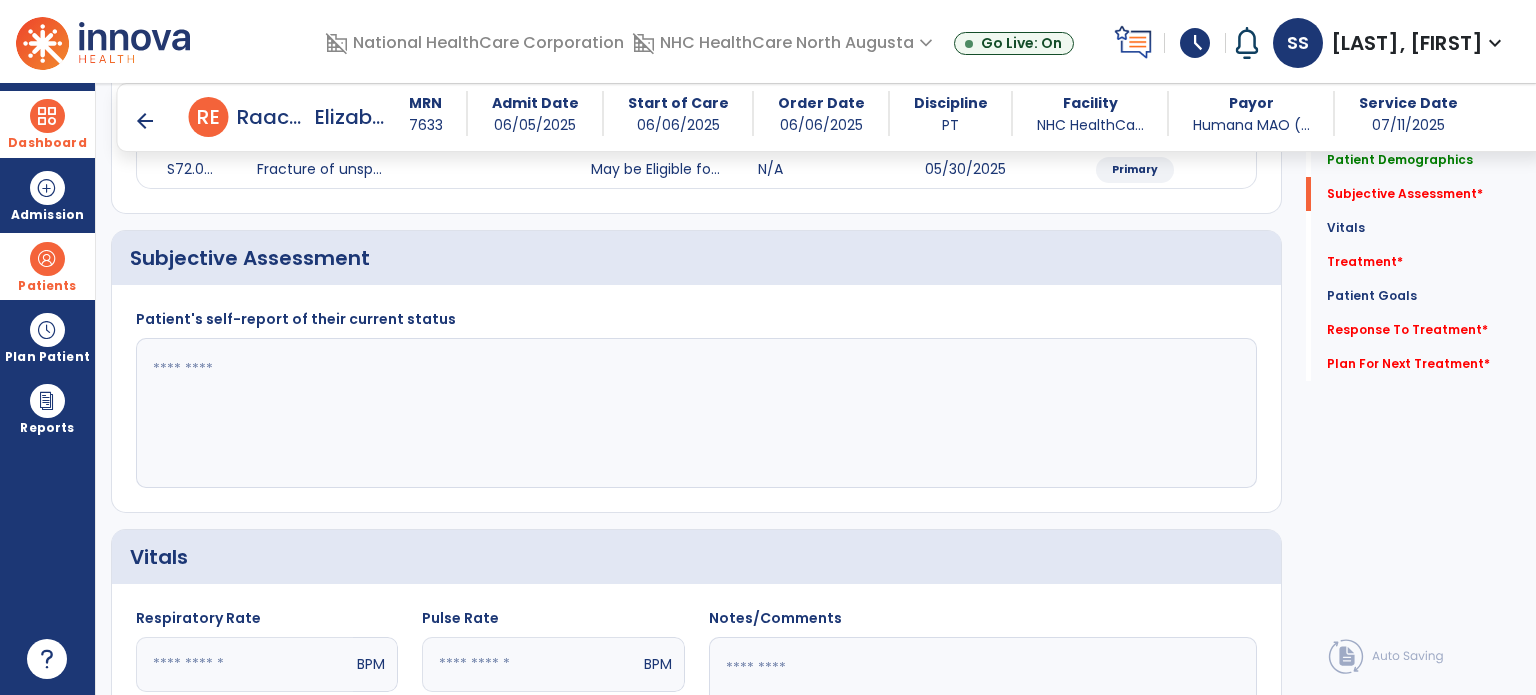 click 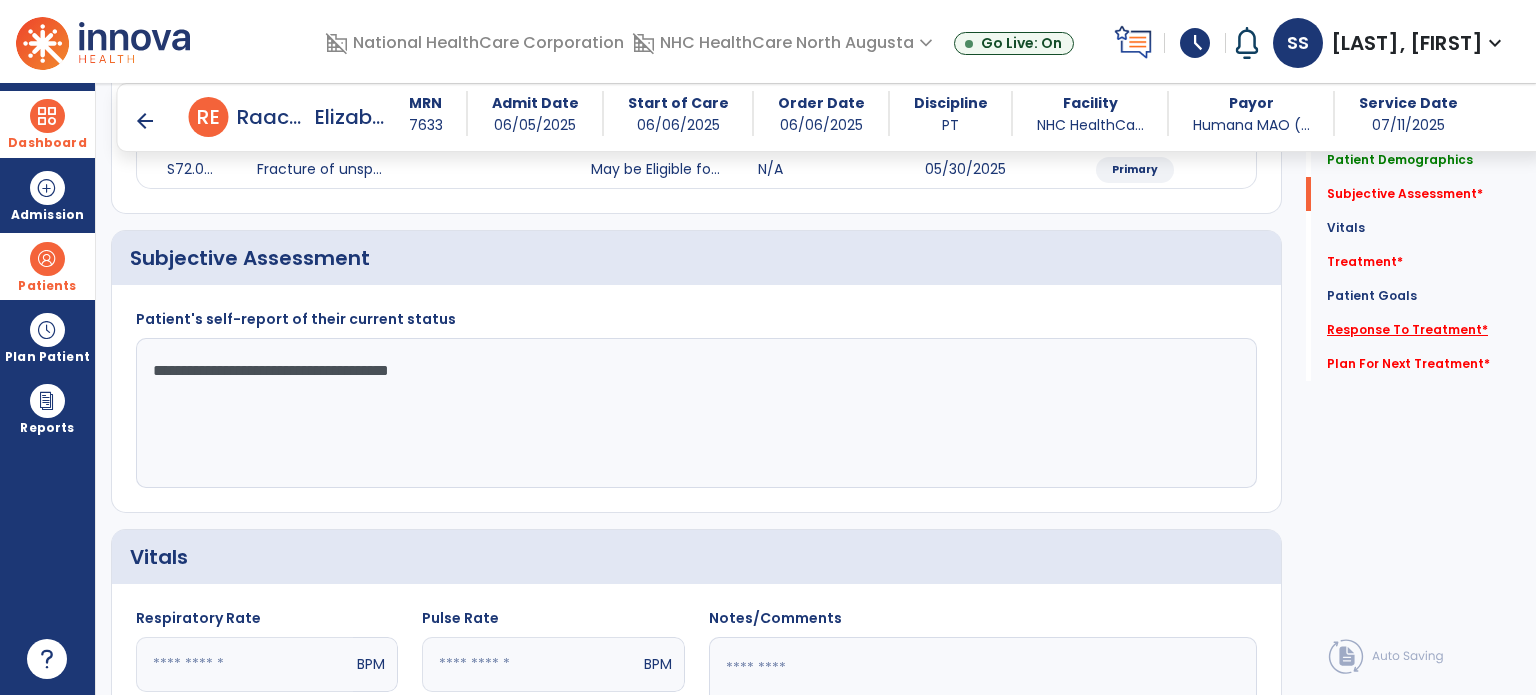 type on "**********" 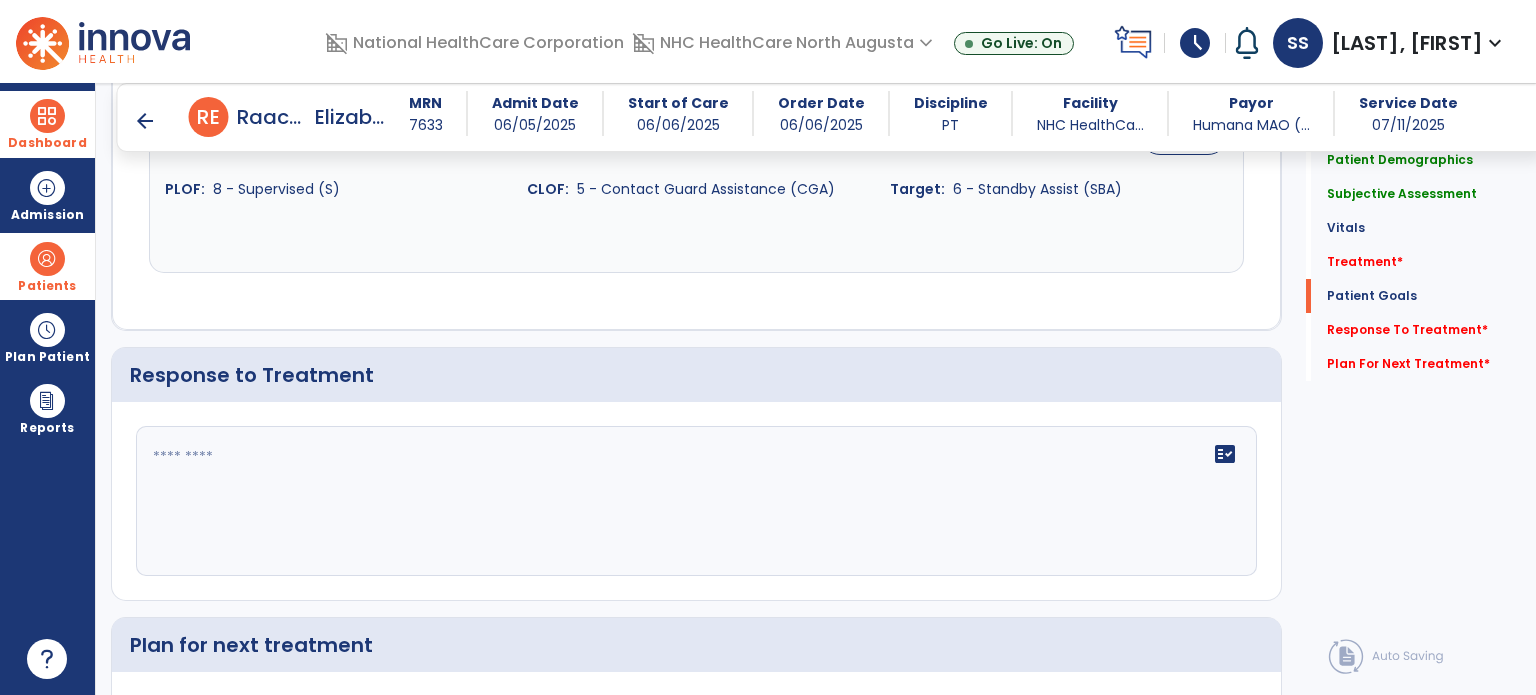 scroll, scrollTop: 2275, scrollLeft: 0, axis: vertical 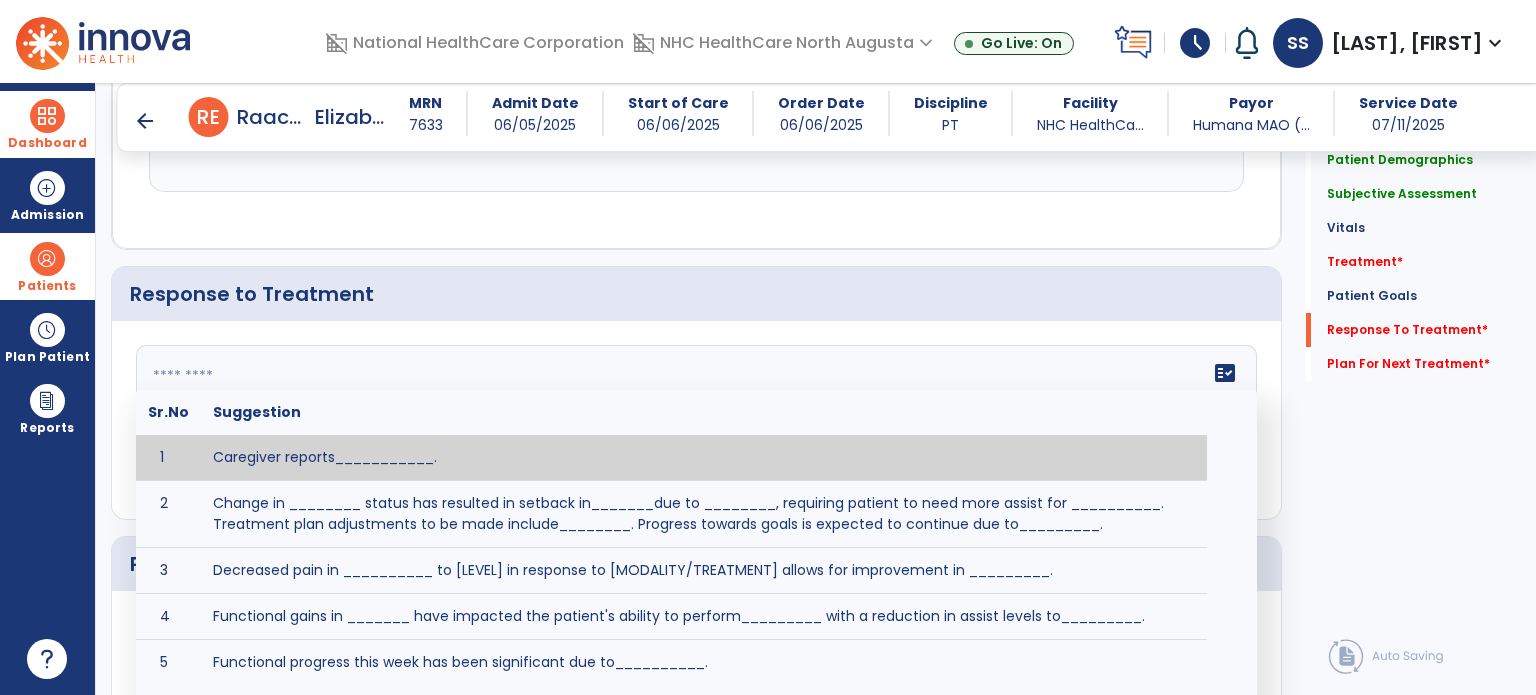 click on "fact_check  Sr.No Suggestion 1 Caregiver reports___________. 2 Change in ________ status has resulted in setback in_______due to ________, requiring patient to need more assist for __________.   Treatment plan adjustments to be made include________.  Progress towards goals is expected to continue due to_________. 3 Decreased pain in __________ to [LEVEL] in response to [MODALITY/TREATMENT] allows for improvement in _________. 4 Functional gains in _______ have impacted the patient's ability to perform_________ with a reduction in assist levels to_________. 5 Functional progress this week has been significant due to__________. 6 Gains in ________ have improved the patient's ability to perform ______with decreased levels of assist to___________. 7 Improvement in ________allows patient to tolerate higher levels of challenges in_________. 8 Pain in [AREA] has decreased to [LEVEL] in response to [TREATMENT/MODALITY], allowing fore ease in completing__________. 9 10 11 12 13 14 15 16 17 18 19 20 21" 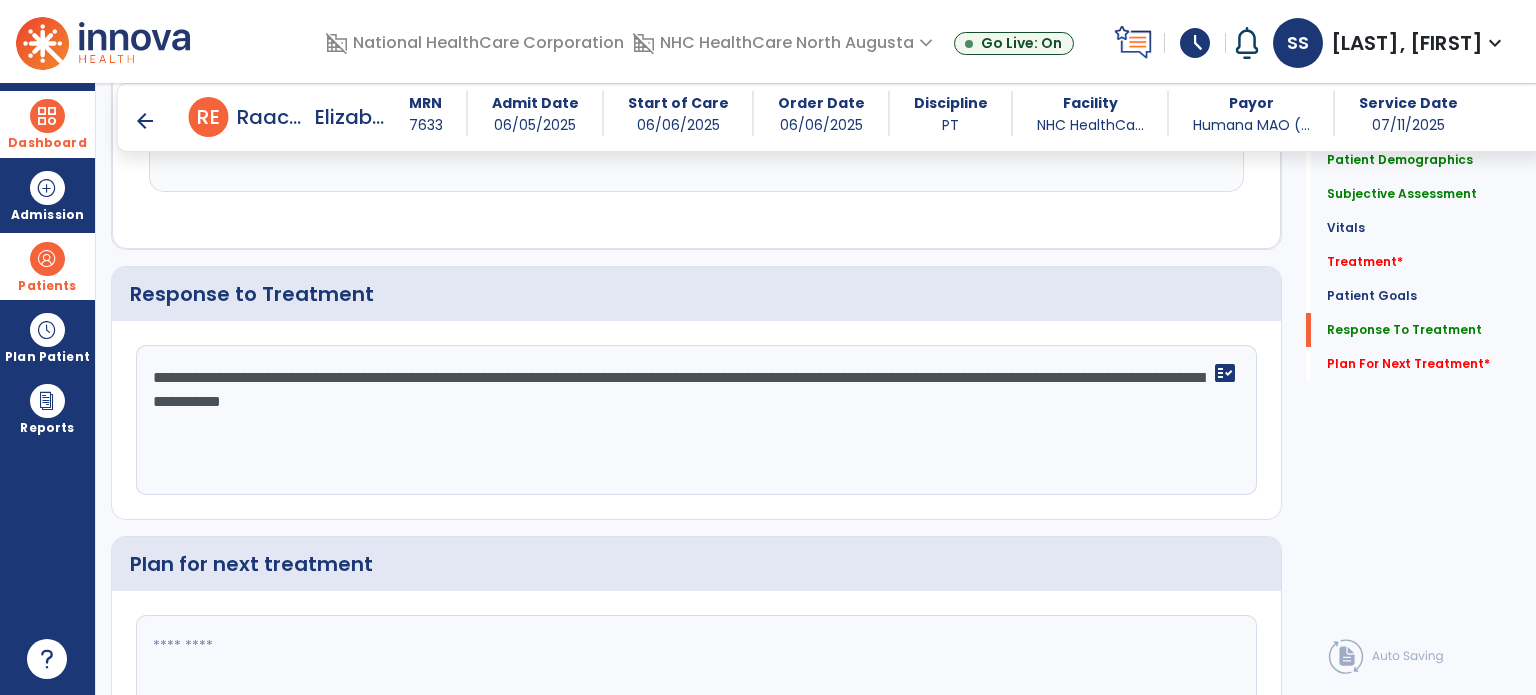 click on "**********" 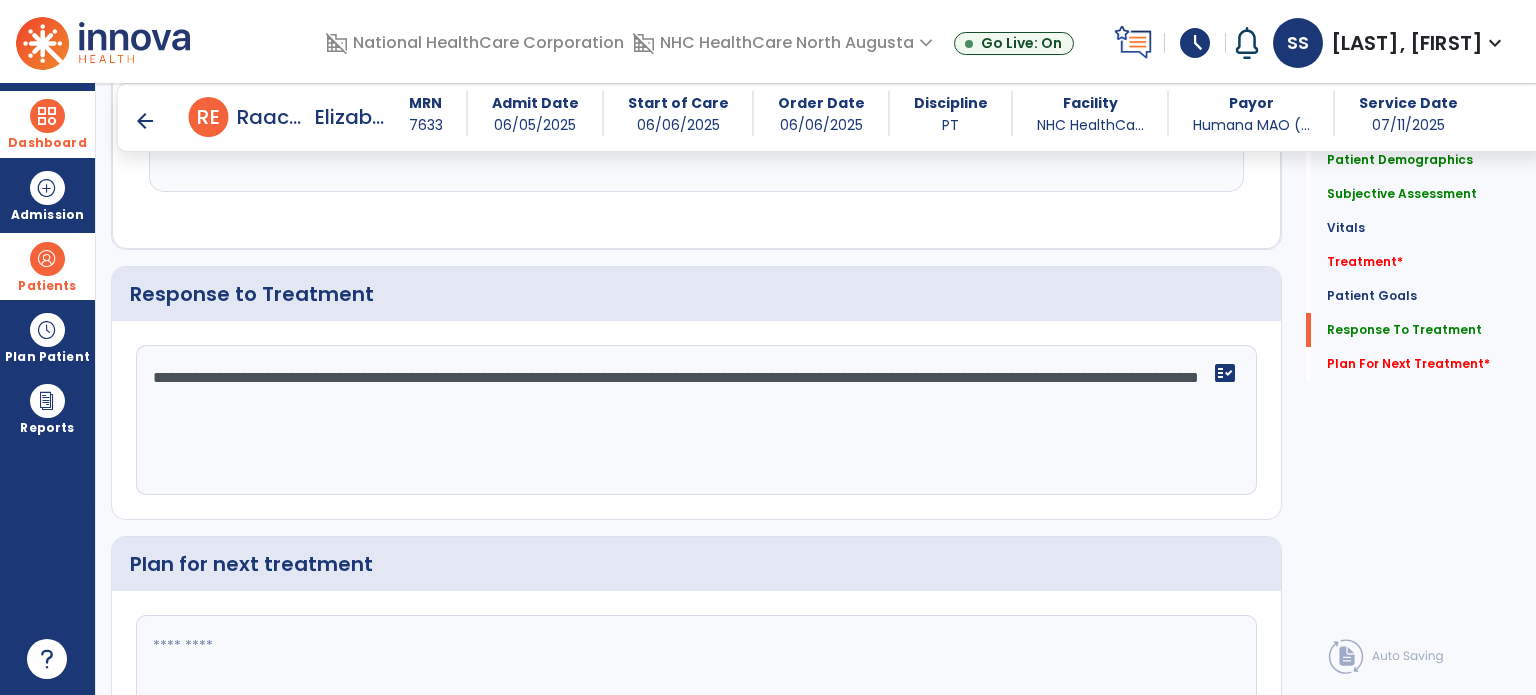 click on "**********" 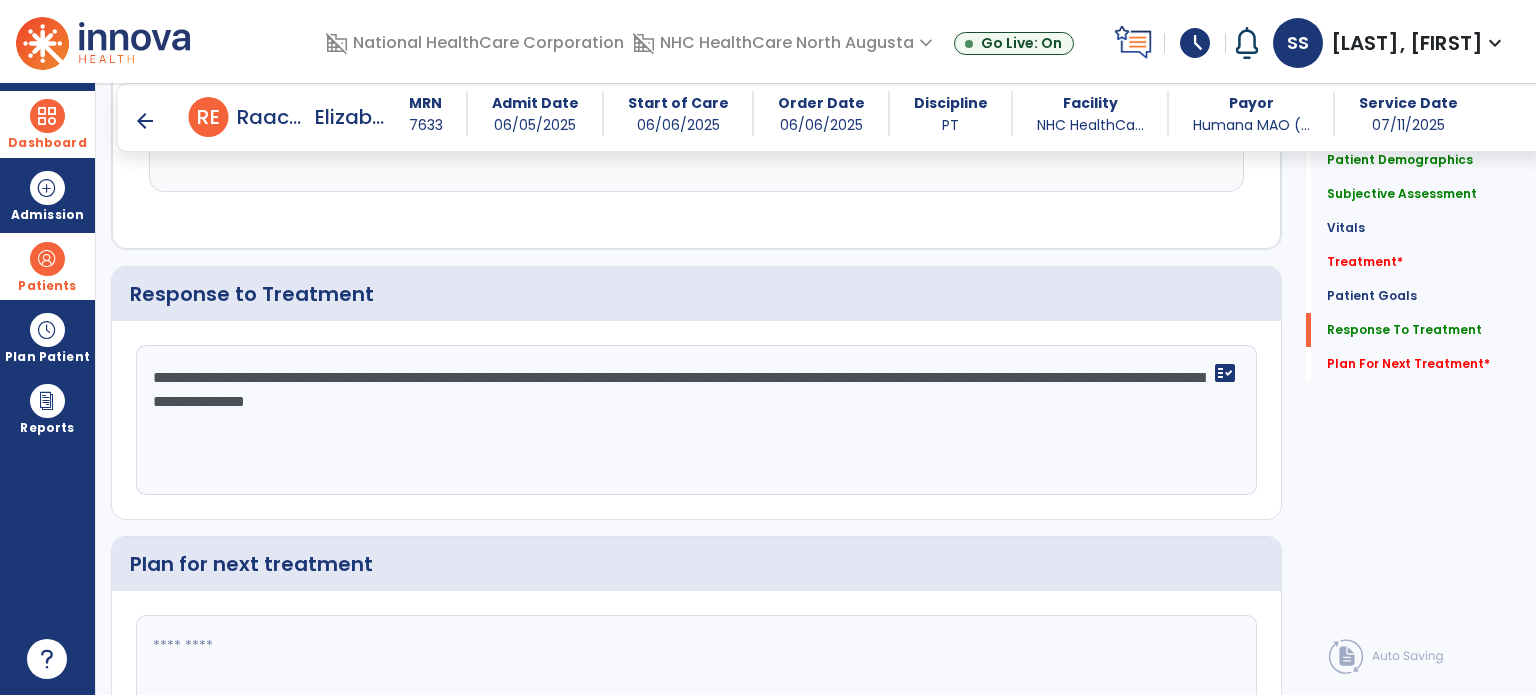click on "**********" 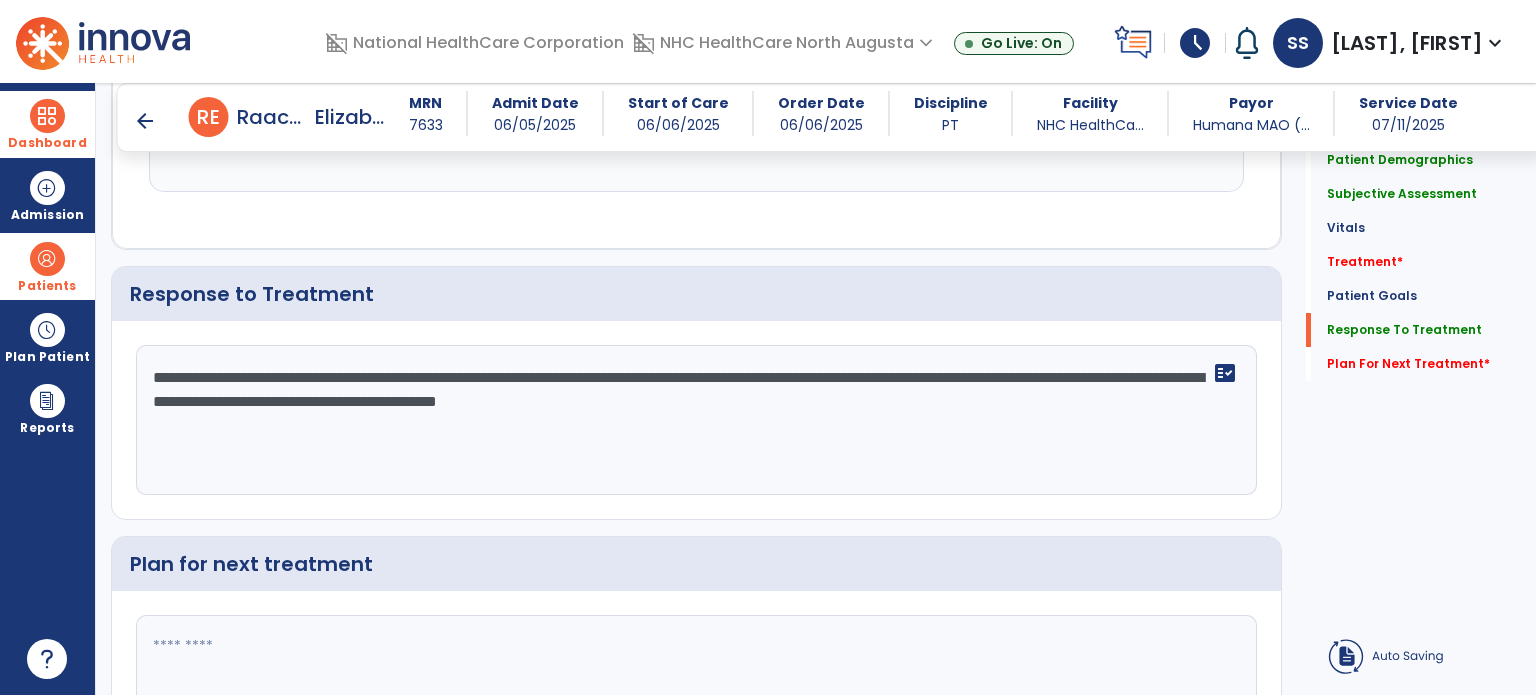 click on "**********" 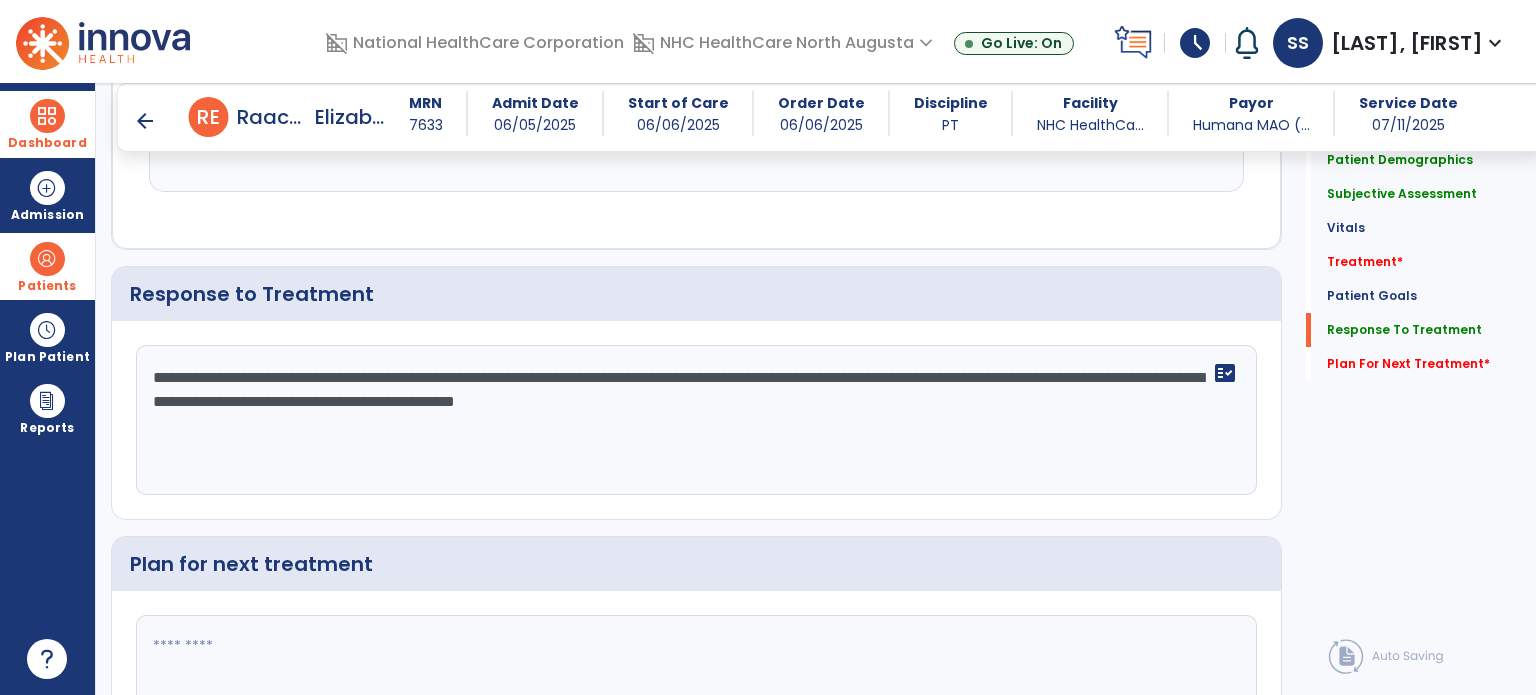 type on "**********" 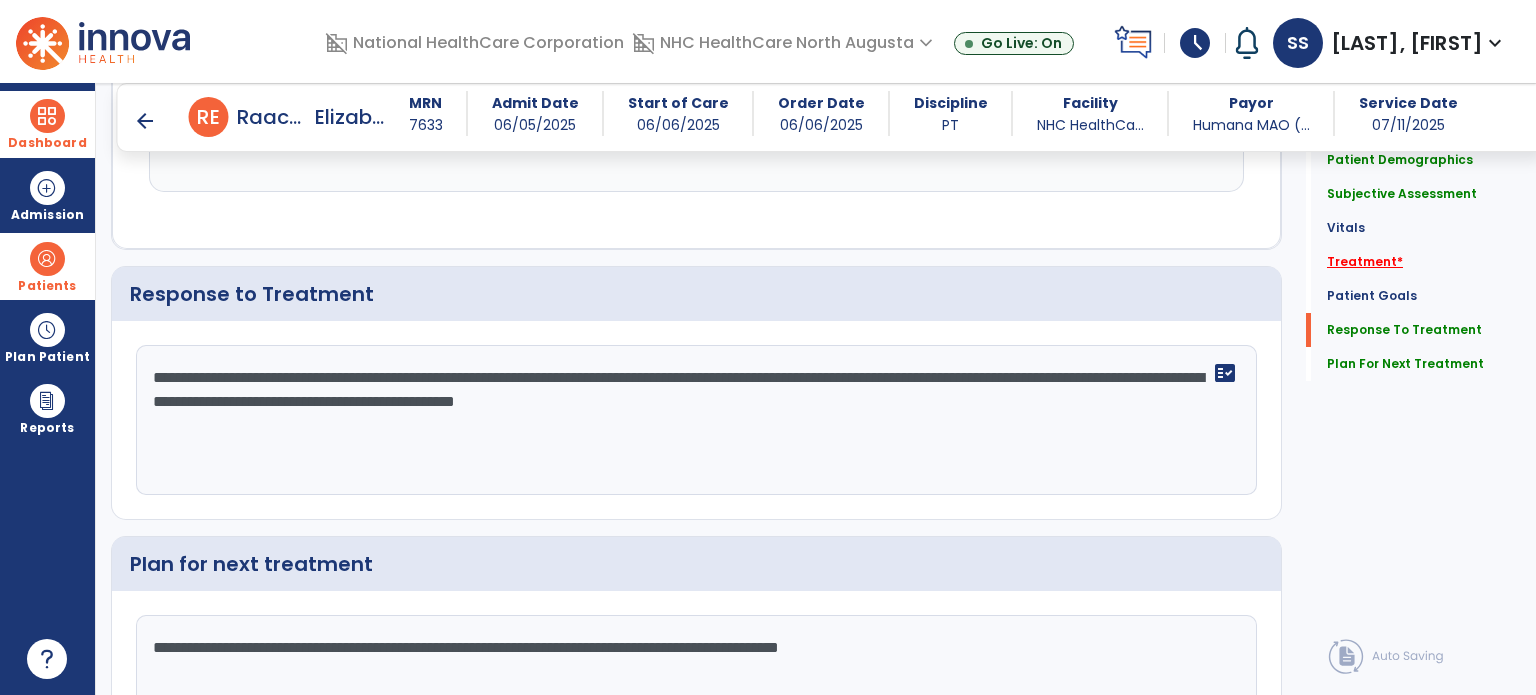 type on "**********" 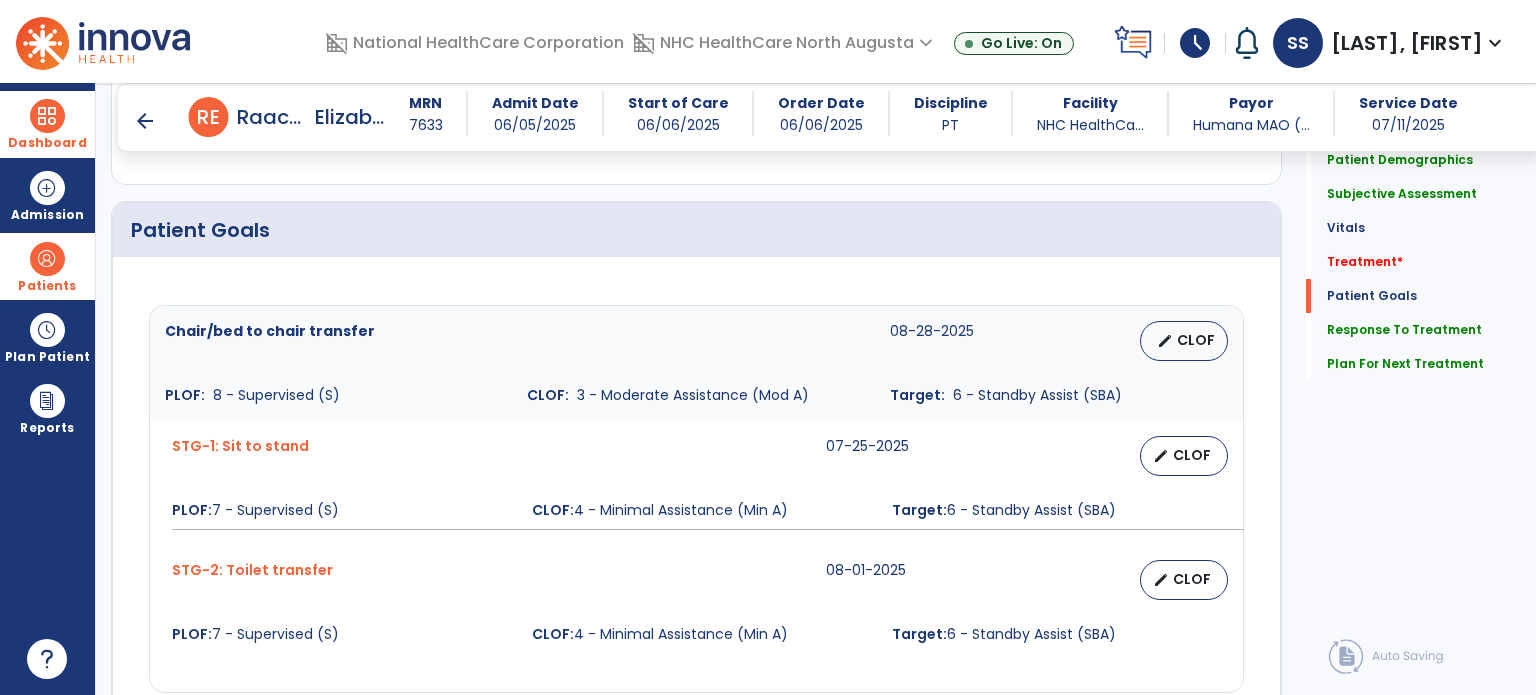 scroll, scrollTop: 987, scrollLeft: 0, axis: vertical 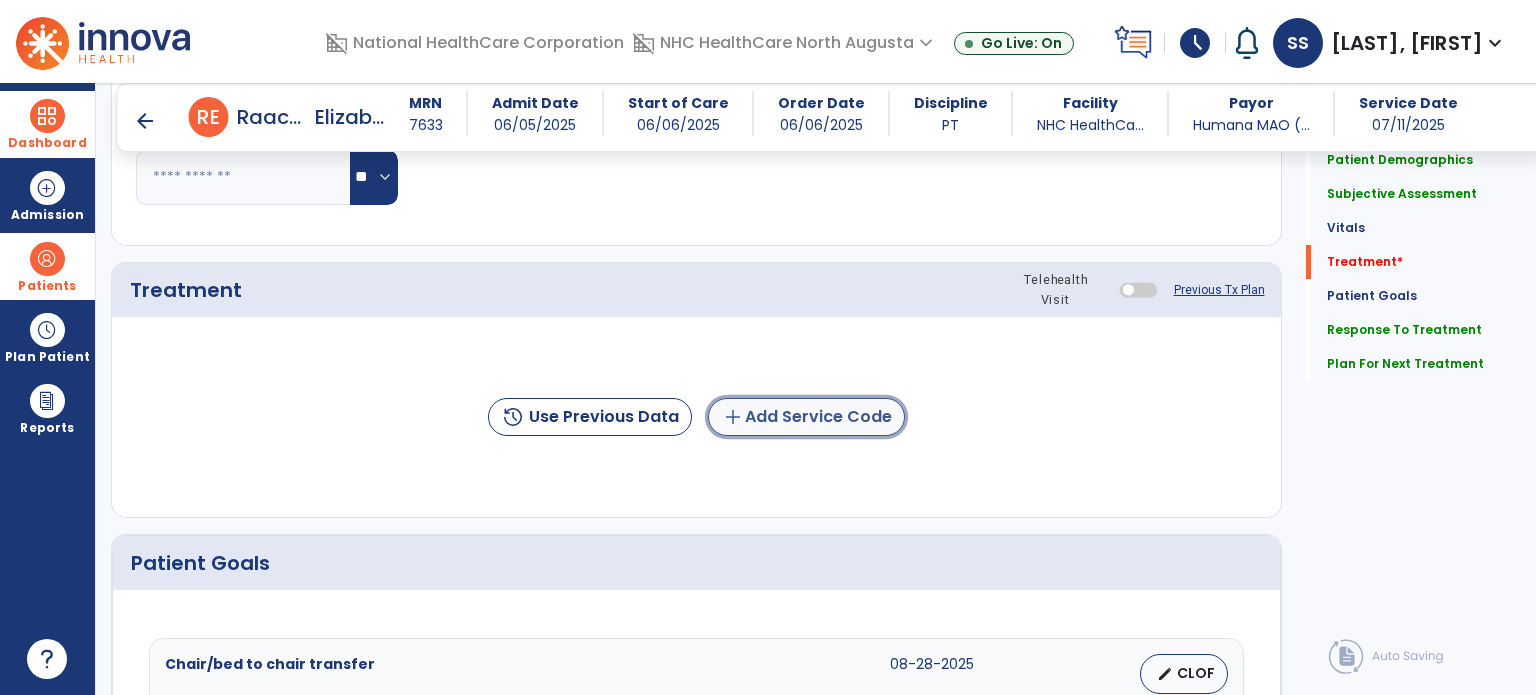 click on "add  Add Service Code" 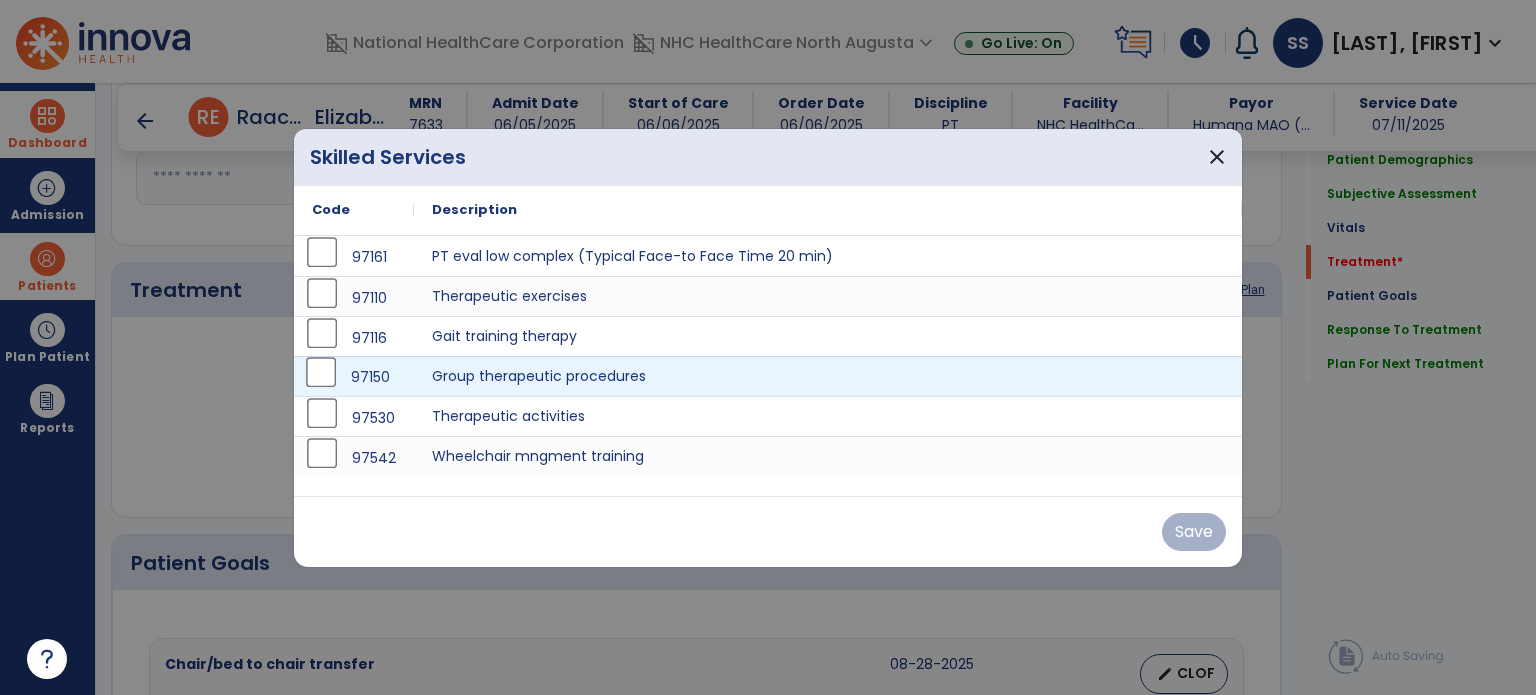 click on "97150" at bounding box center [370, 377] 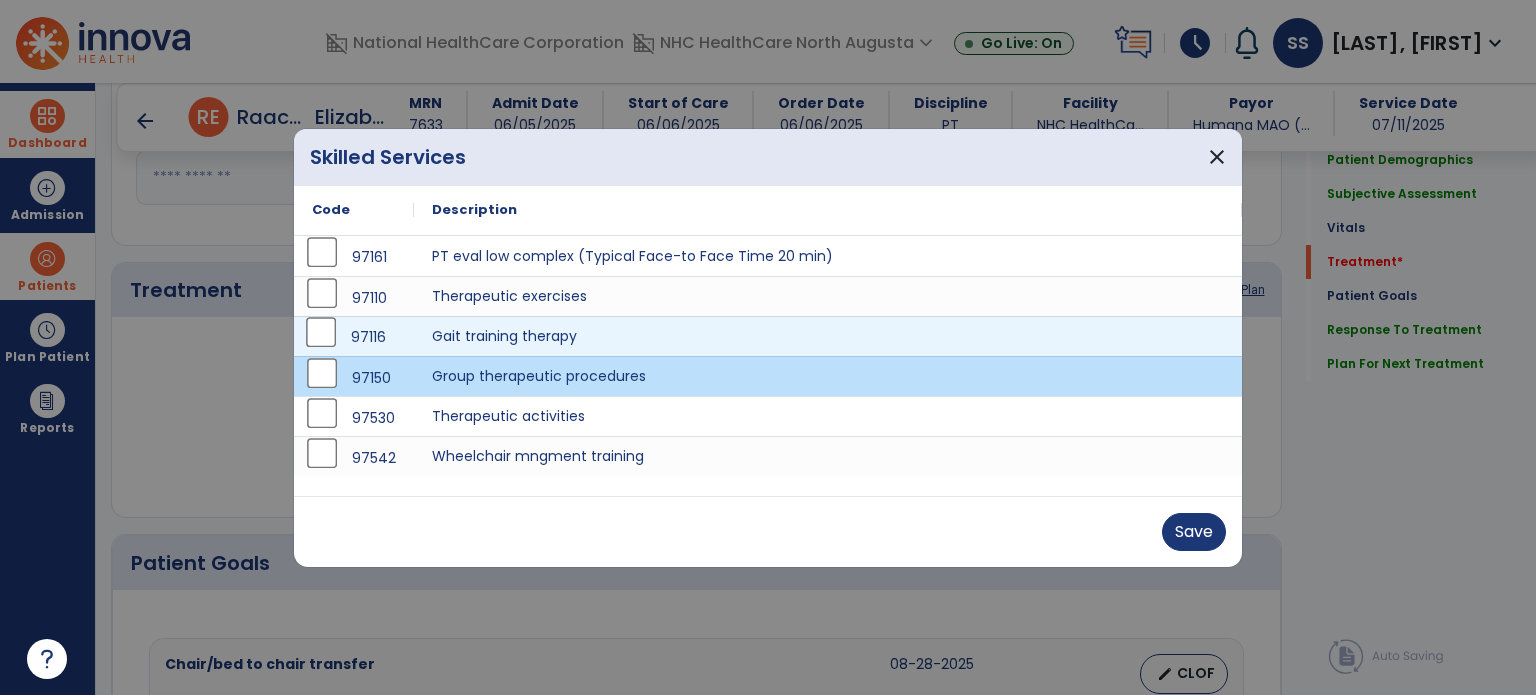 click on "97116" at bounding box center [354, 337] 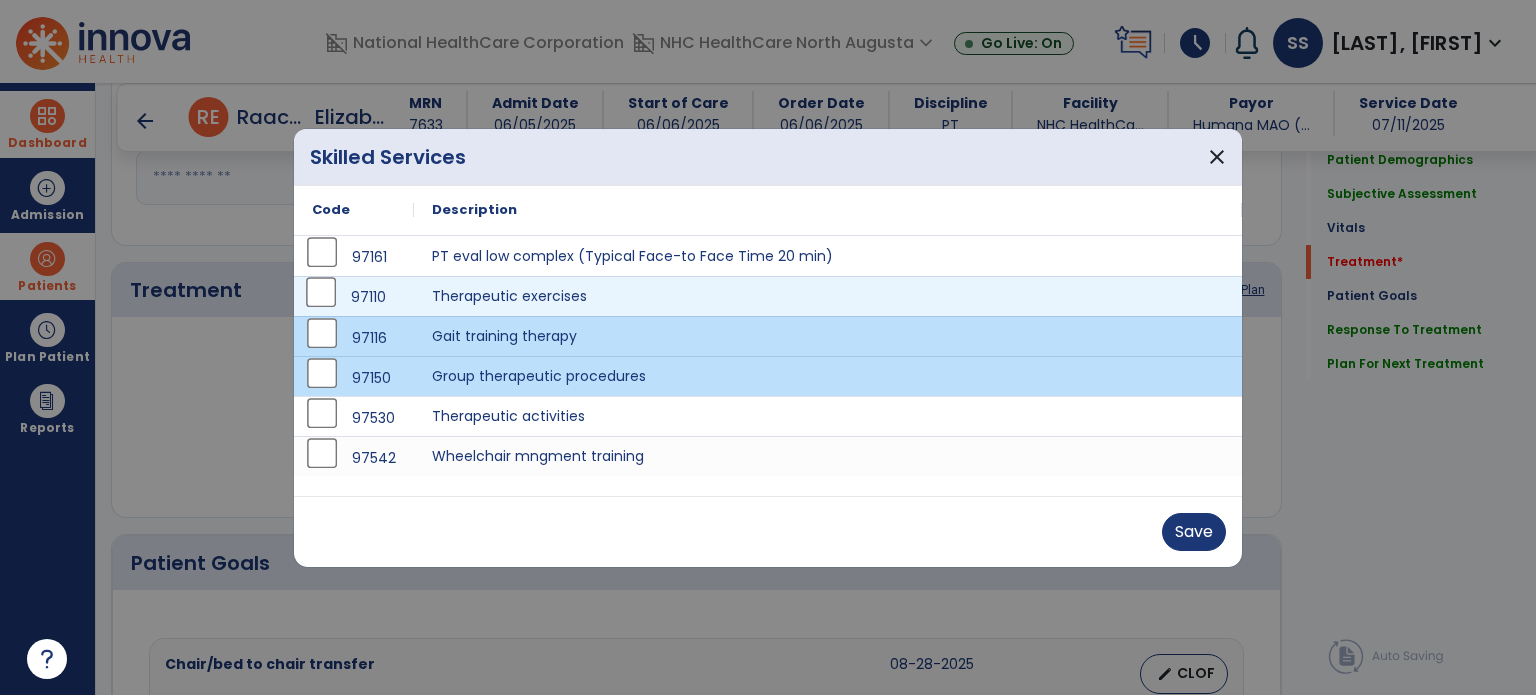 click on "97110" at bounding box center [354, 296] 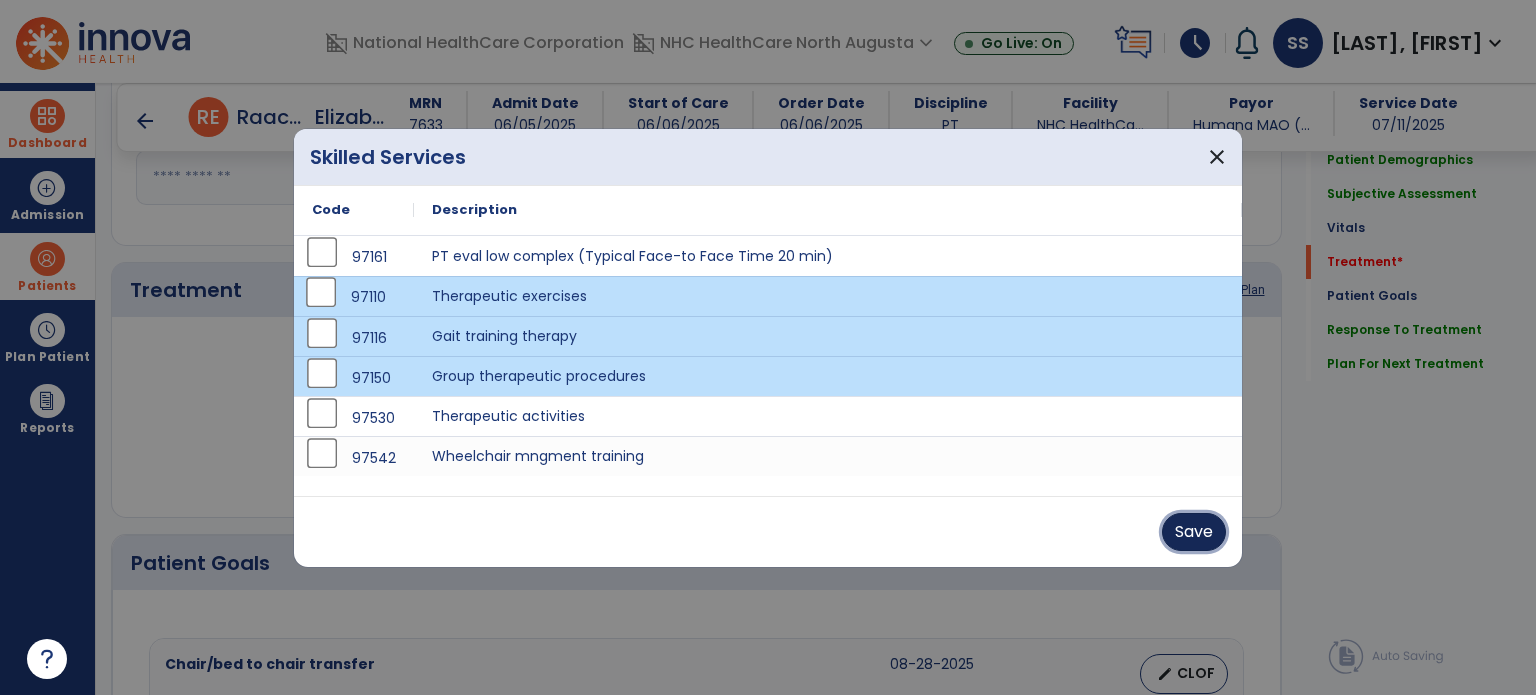 click on "Save" at bounding box center (1194, 532) 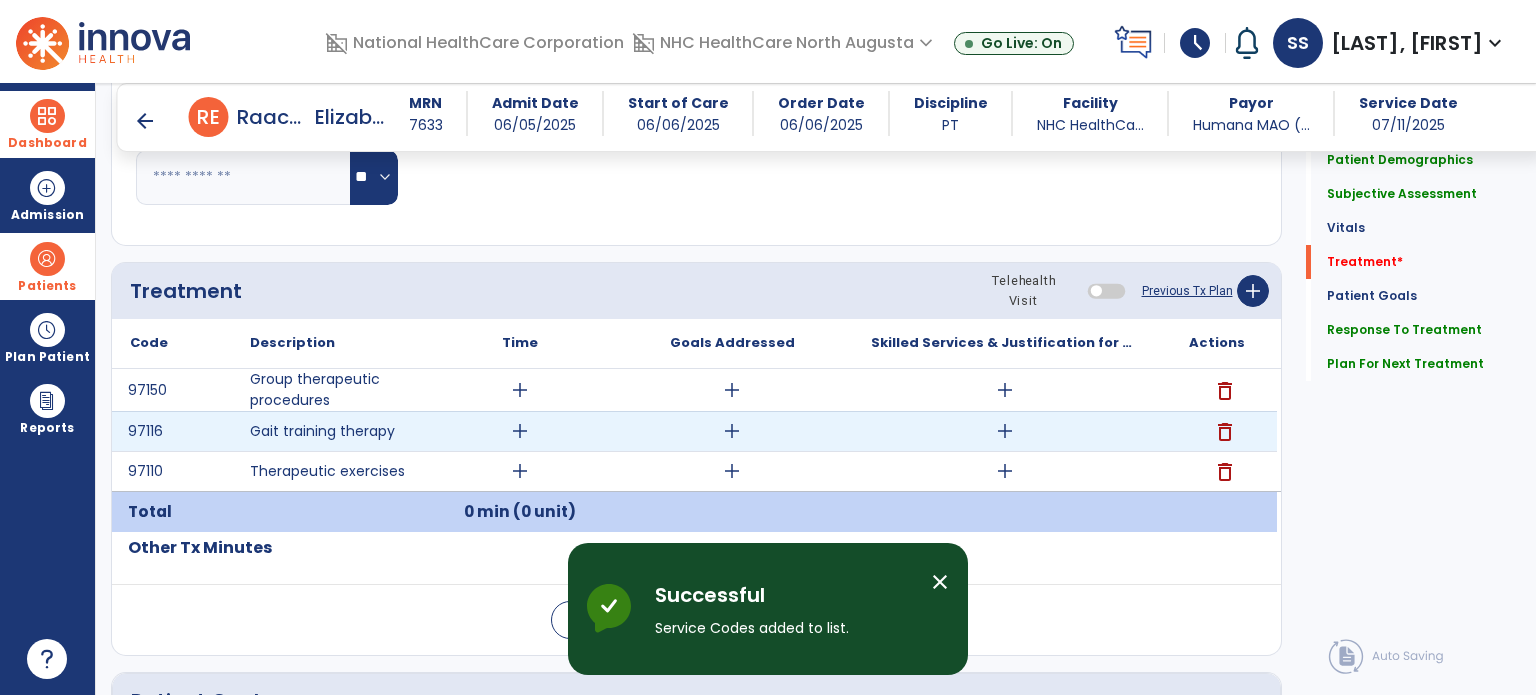 click on "add" at bounding box center (1005, 431) 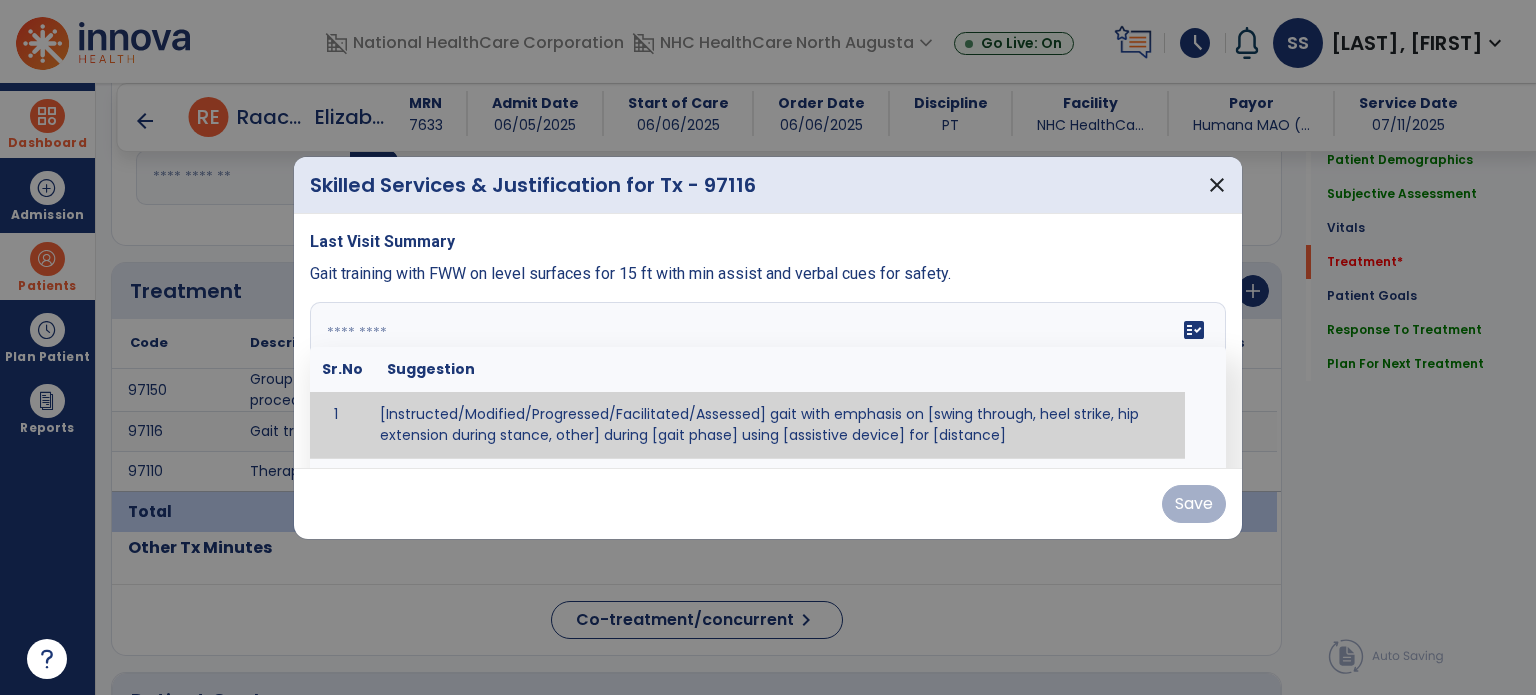 click on "fact_check  Sr.No Suggestion 1 [Instructed/Modified/Progressed/Facilitated/Assessed] gait with emphasis on [swing through, heel strike, hip extension during stance, other] during [gait phase] using [assistive device] for [distance] 2 [Instructed/Modified/Progressed/Facilitated/Assessed] use of [assistive device] and [NWB, PWB, step-to gait pattern, step through gait pattern] 3 [Instructed/Modified/Progressed/Facilitated/Assessed] patient's ability to [ascend/descend # of steps, perform directional changes, walk on even/uneven surfaces, pick-up objects off floor, velocity changes, other] using [assistive device]. 4 [Instructed/Modified/Progressed/Facilitated/Assessed] pre-gait activities including [identify exercise] in order to prepare for gait training. 5" at bounding box center (768, 377) 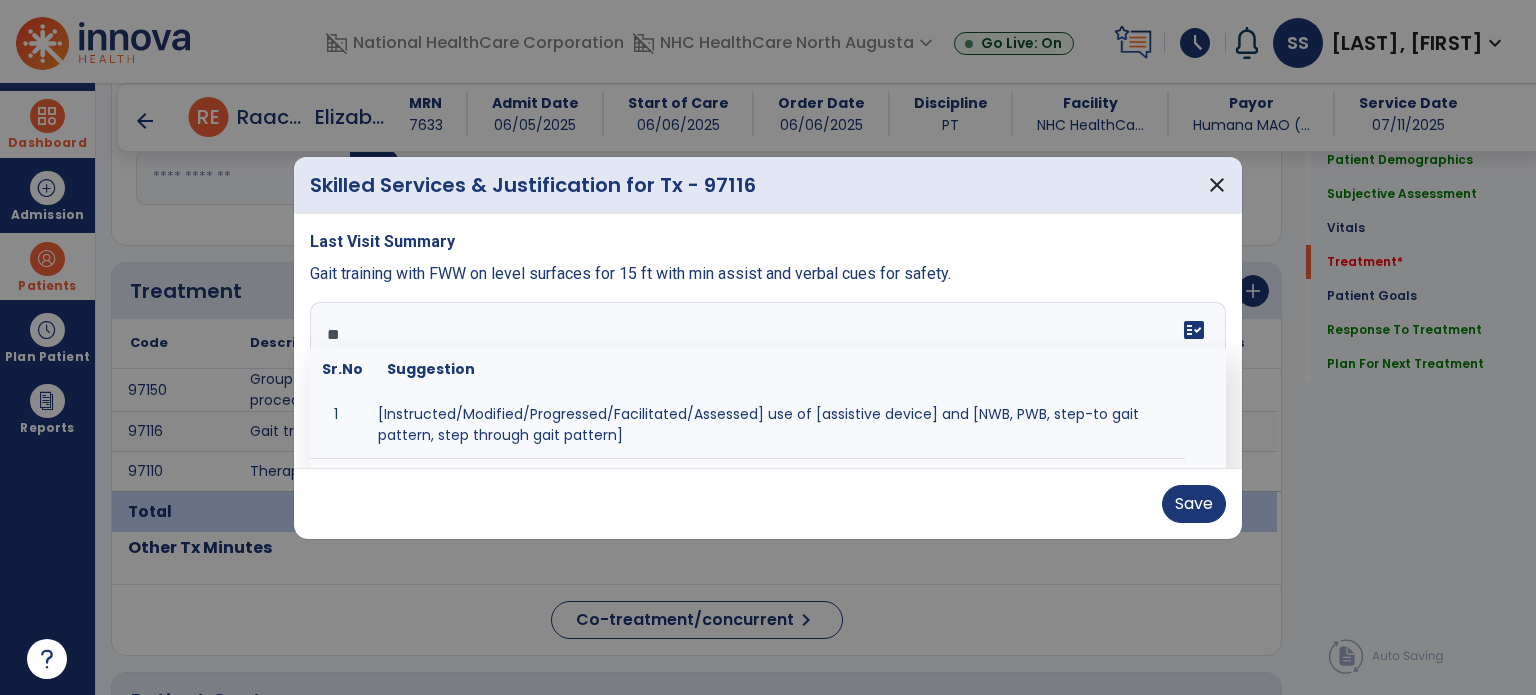 type on "*" 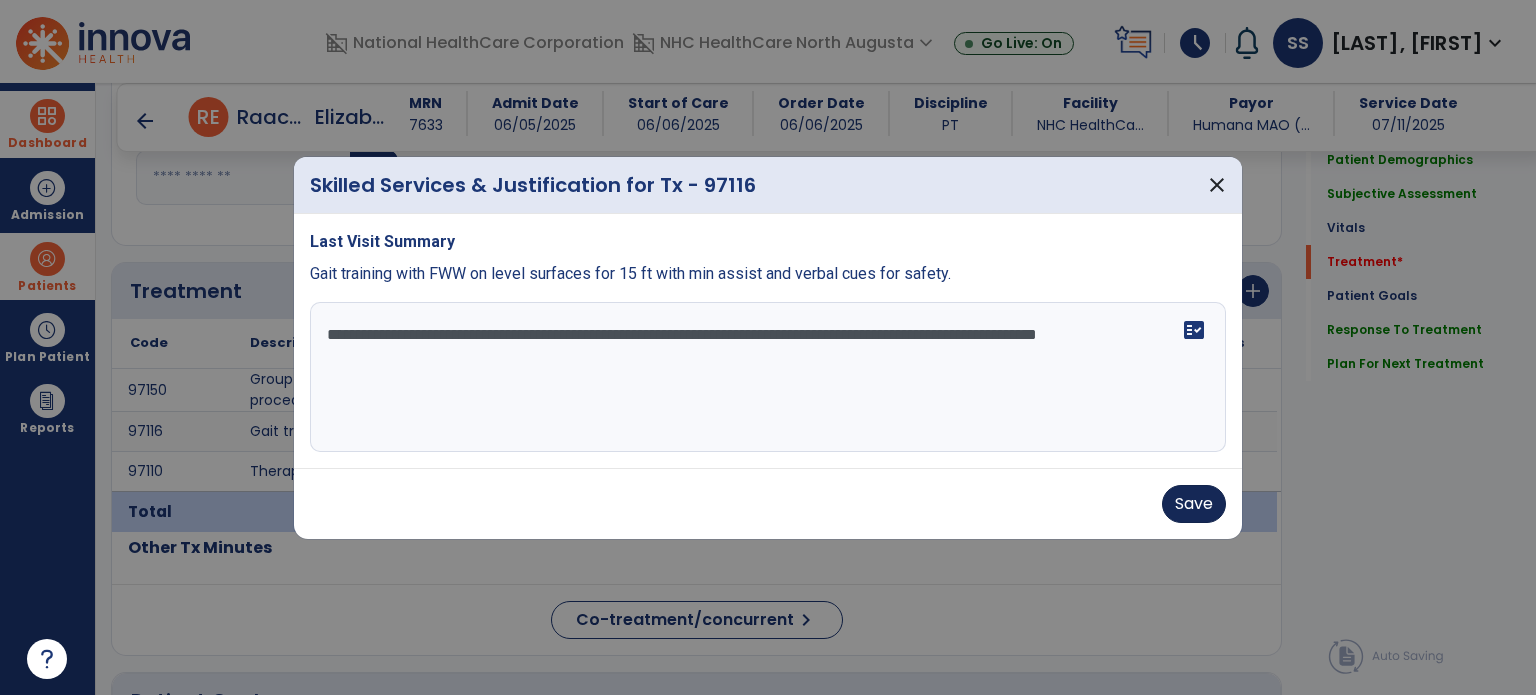 type on "**********" 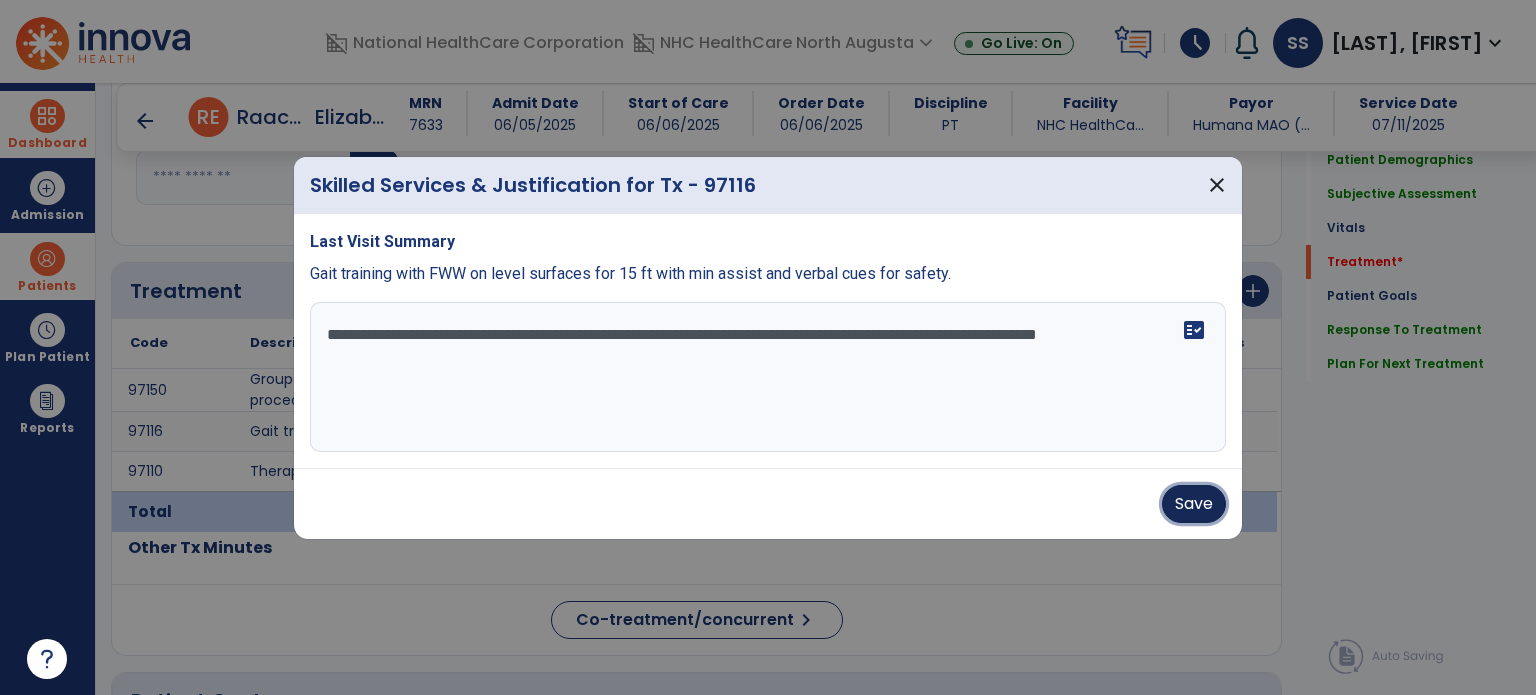 click on "Save" at bounding box center [1194, 504] 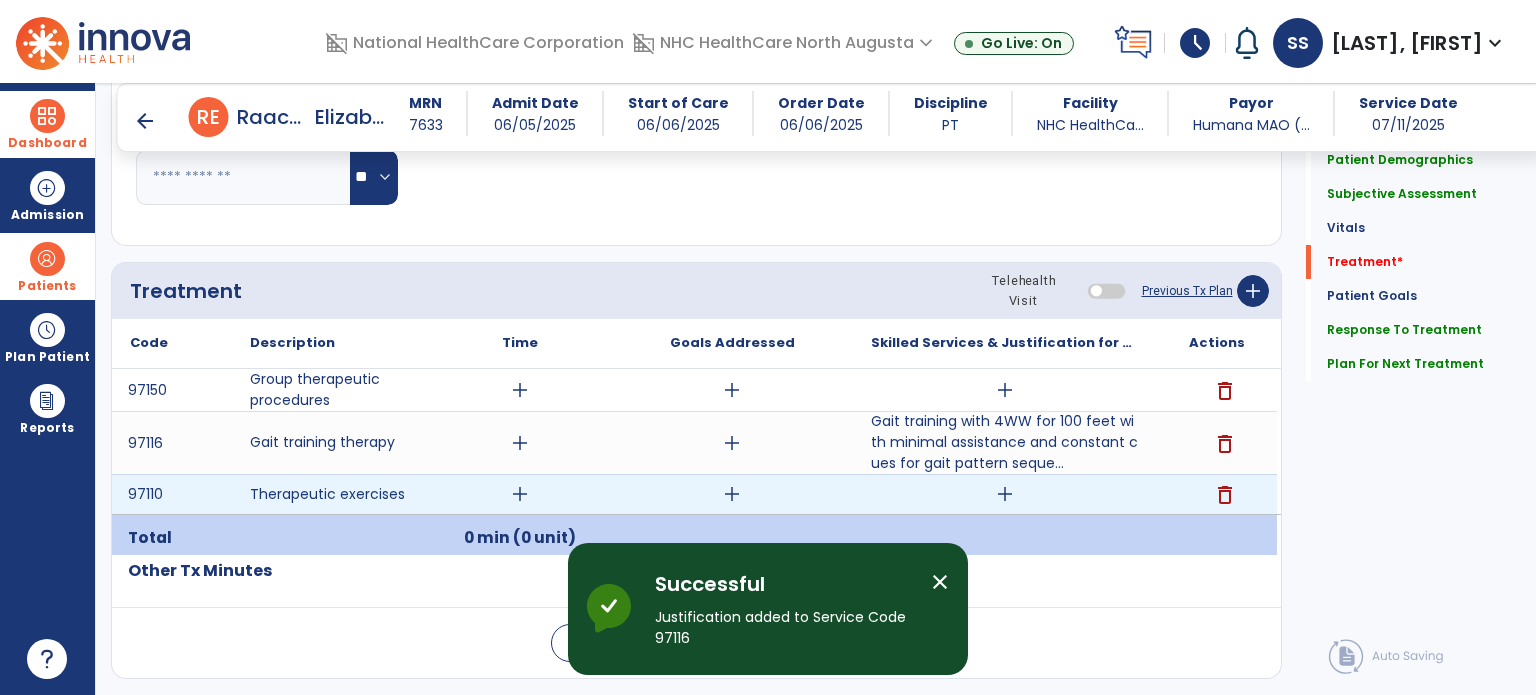 click on "add" at bounding box center (1005, 494) 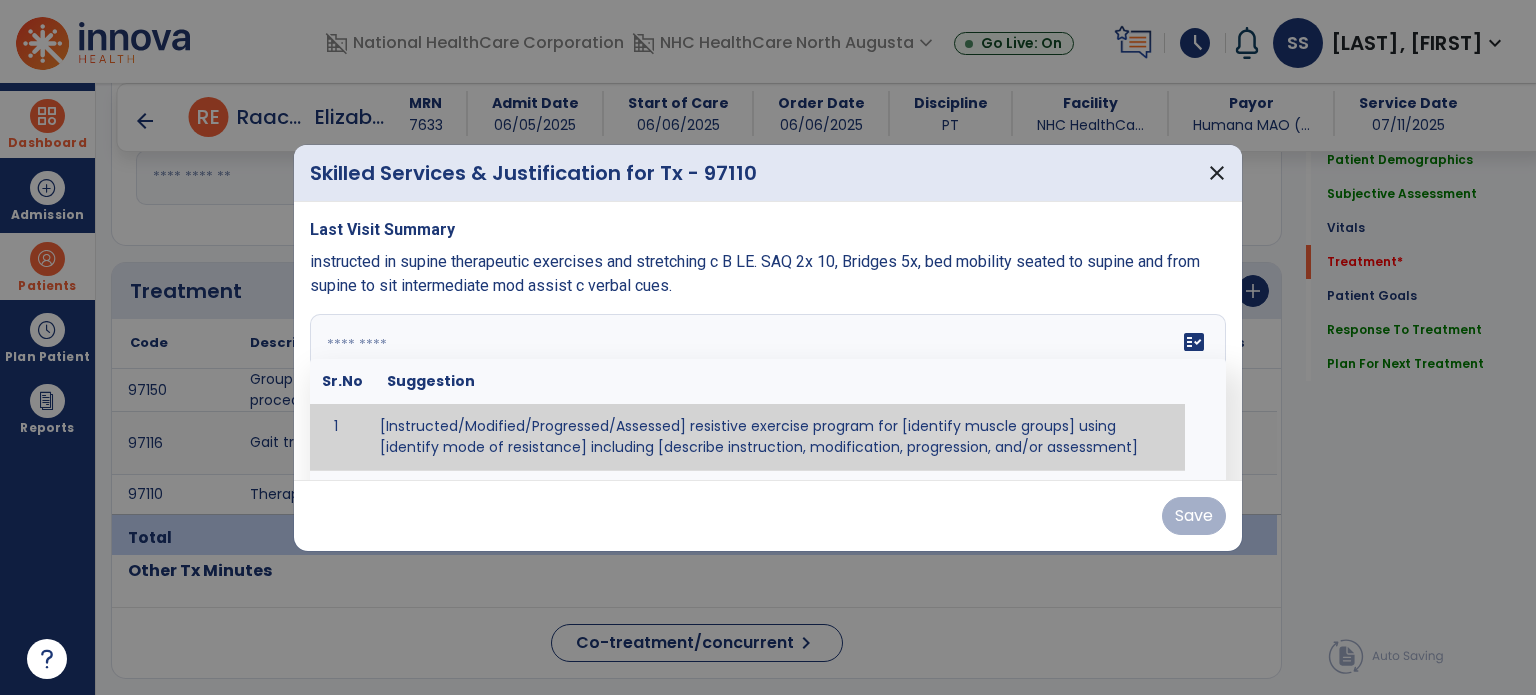 click on "fact_check  Sr.No Suggestion 1 [Instructed/Modified/Progressed/Assessed] resistive exercise program for [identify muscle groups] using [identify mode of resistance] including [describe instruction, modification, progression, and/or assessment] 2 [Instructed/Modified/Progressed/Assessed] aerobic exercise program using [identify equipment/mode] including [describe instruction, modification,progression, and/or assessment] 3 [Instructed/Modified/Progressed/Assessed] [PROM/A/AROM/AROM] program for [identify joint movements] using [contract-relax, over-pressure, inhibitory techniques, other] 4 [Assessed/Tested] aerobic capacity with administration of [aerobic capacity test]" at bounding box center (768, 389) 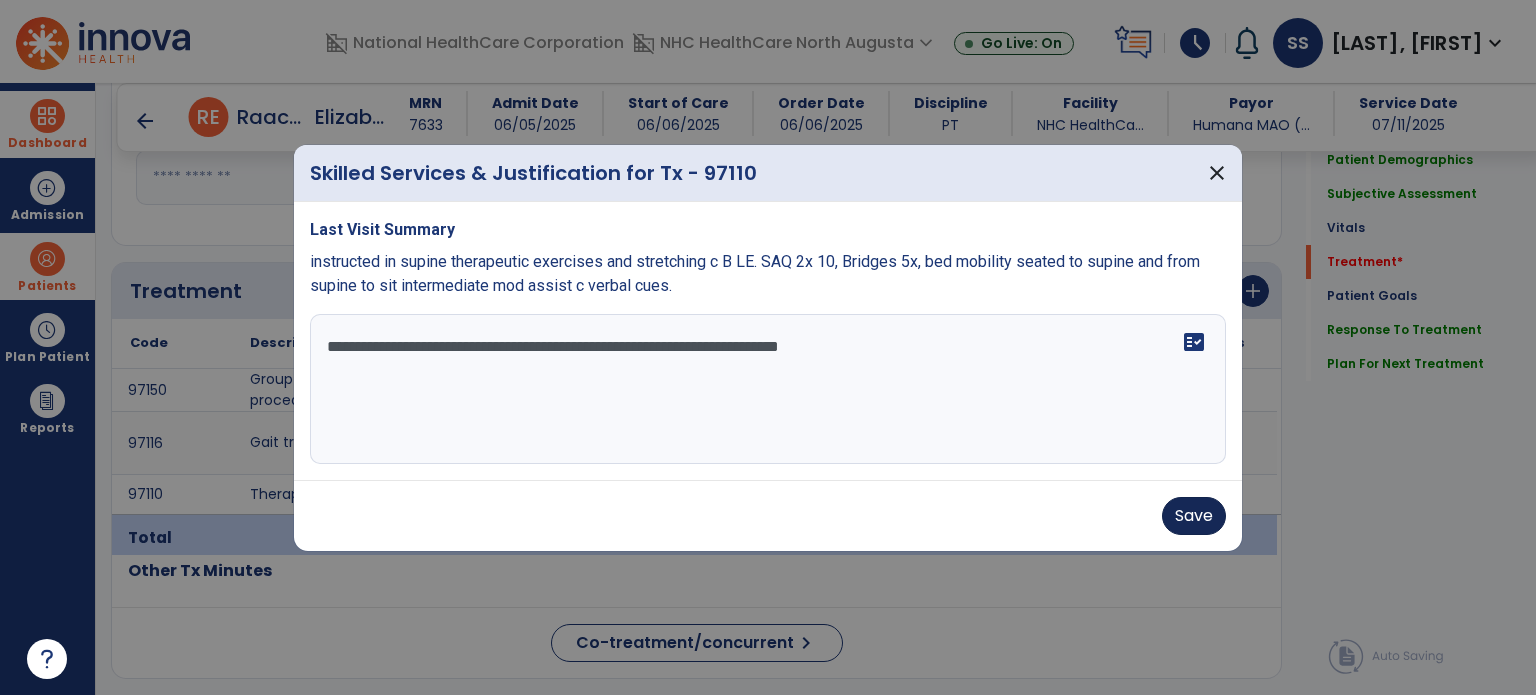 type on "**********" 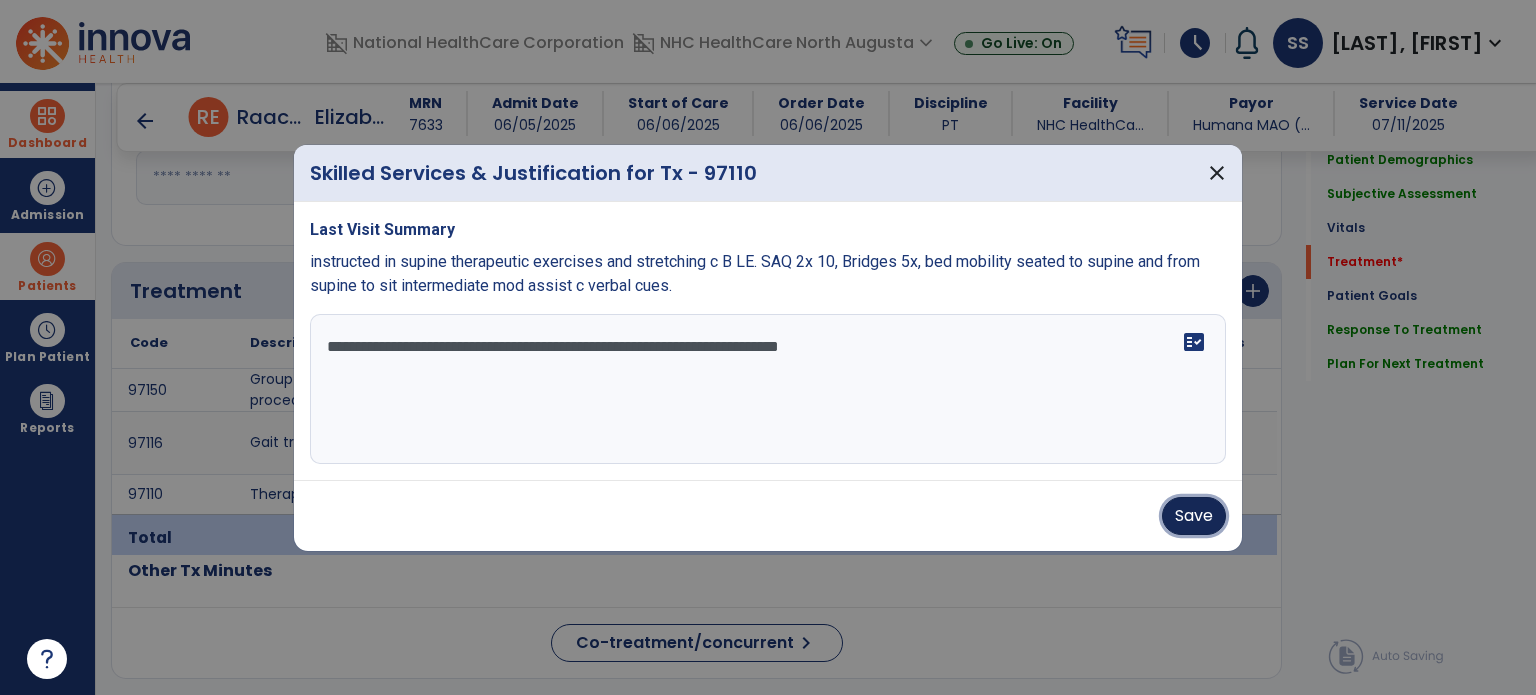 click on "Save" at bounding box center (1194, 516) 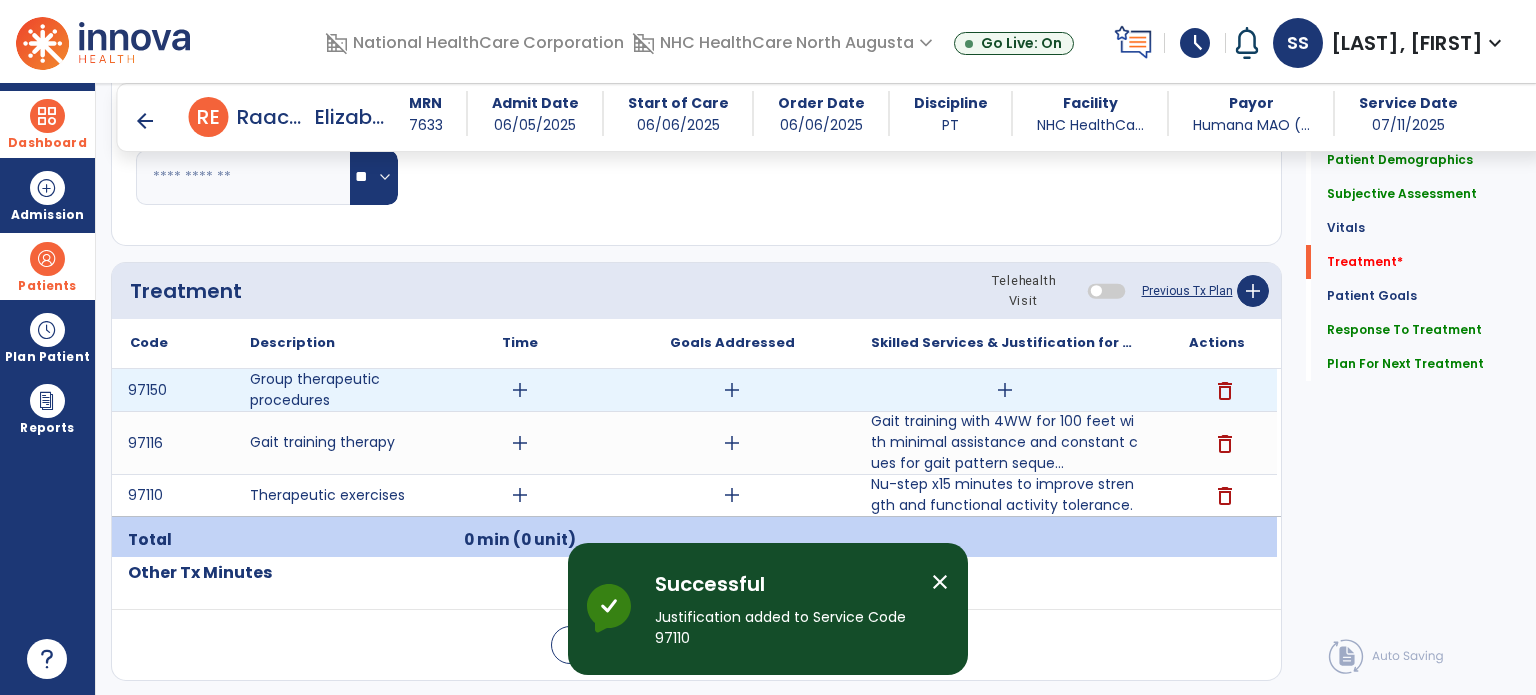 click on "add" at bounding box center (1005, 390) 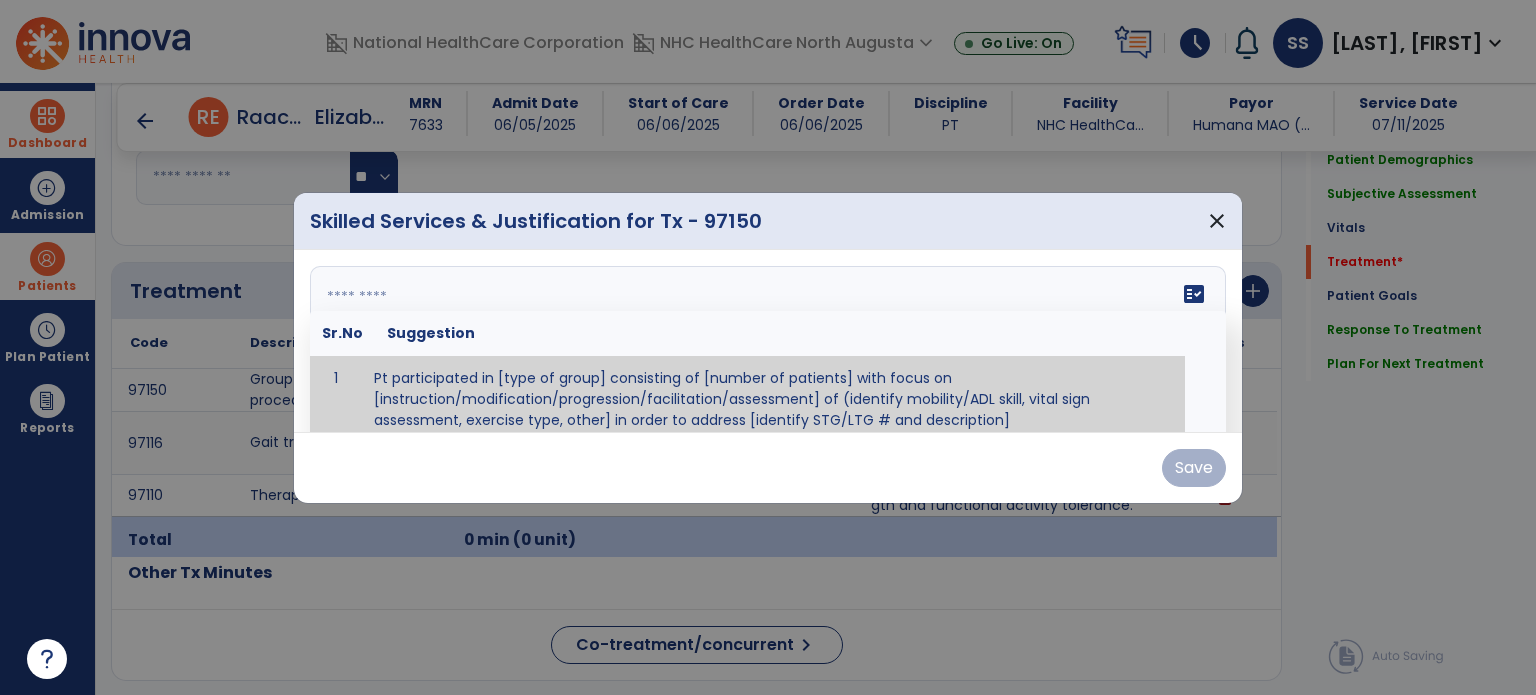 click on "fact_check  Sr.No Suggestion 1 Pt participated in [type of group] consisting of [number of patients] with focus on [instruction/modification/progression/facilitation/assessment] of (identify mobility/ADL skill, vital sign assessment, exercise type, other] in order to address [identify STG/LTG # and description]" at bounding box center [768, 341] 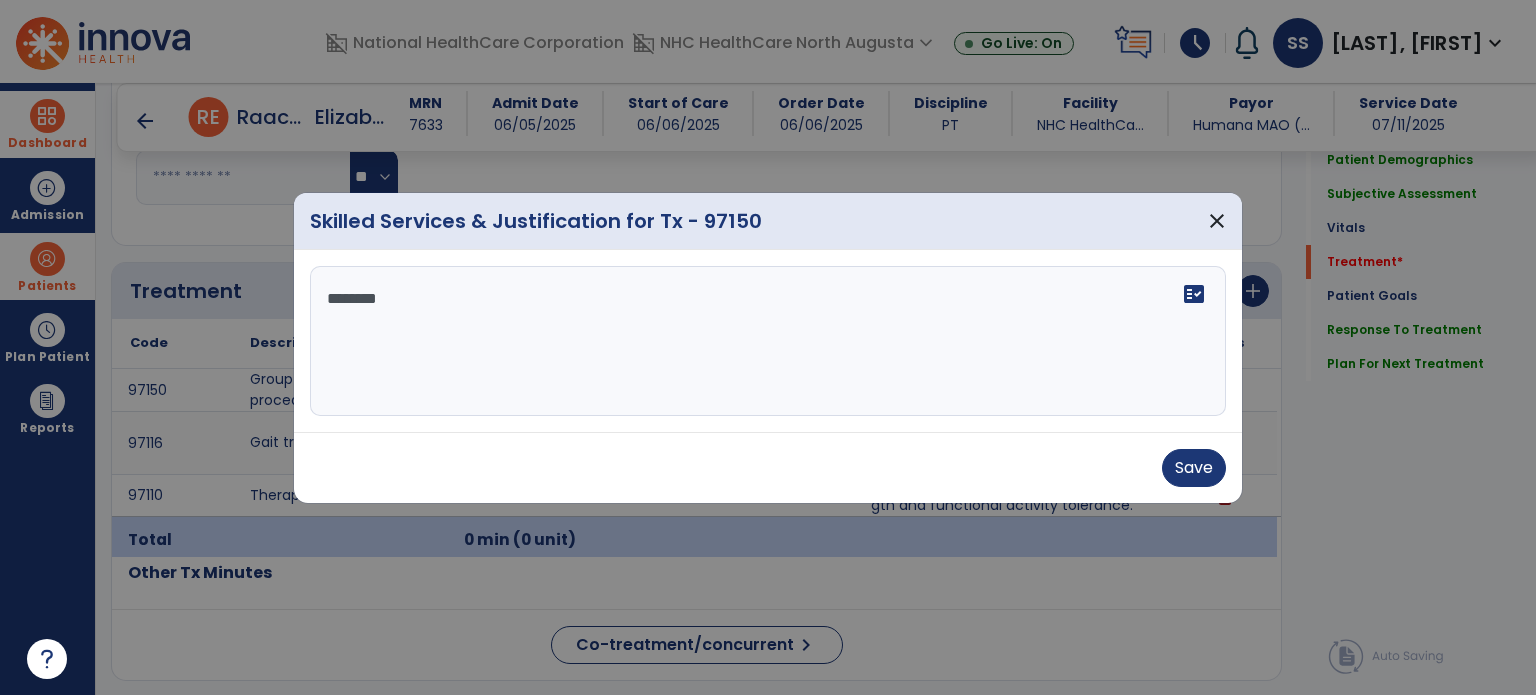 scroll, scrollTop: 0, scrollLeft: 0, axis: both 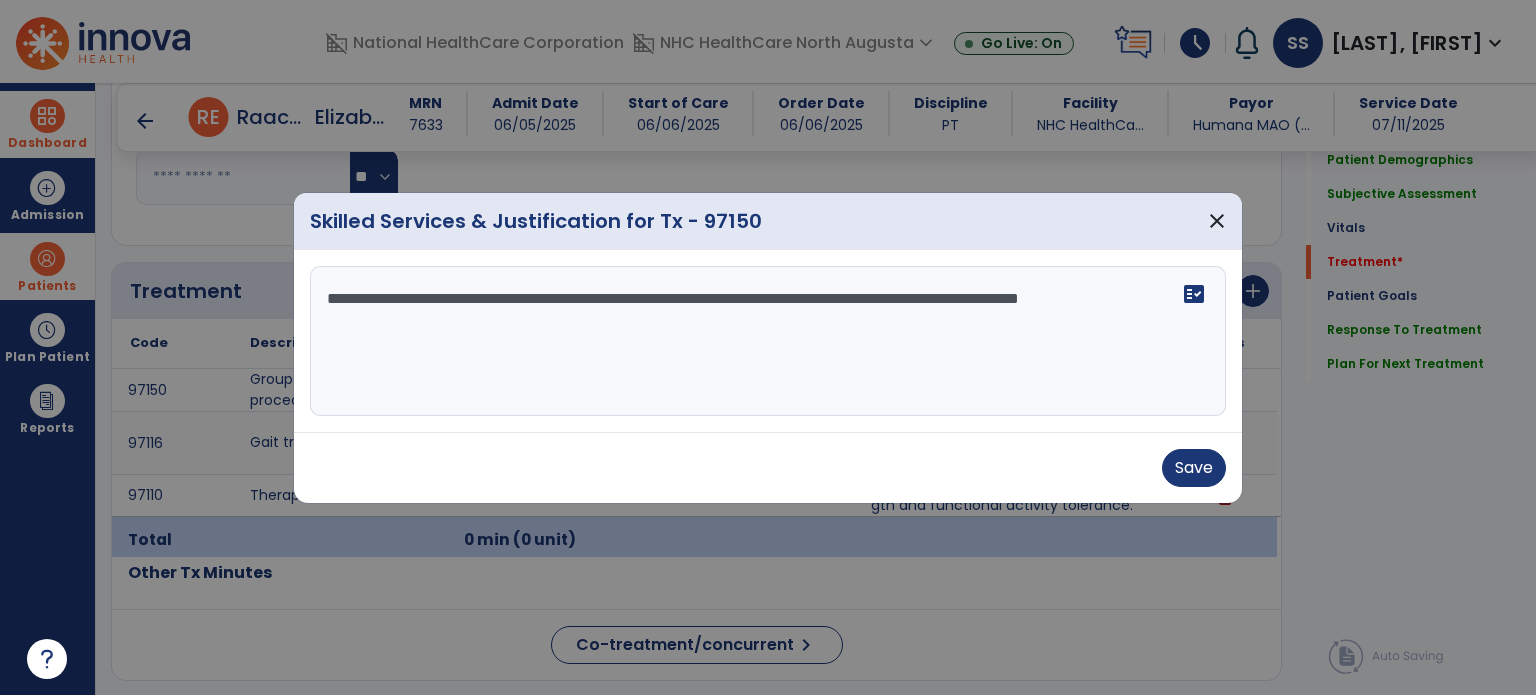 click on "**********" at bounding box center [768, 341] 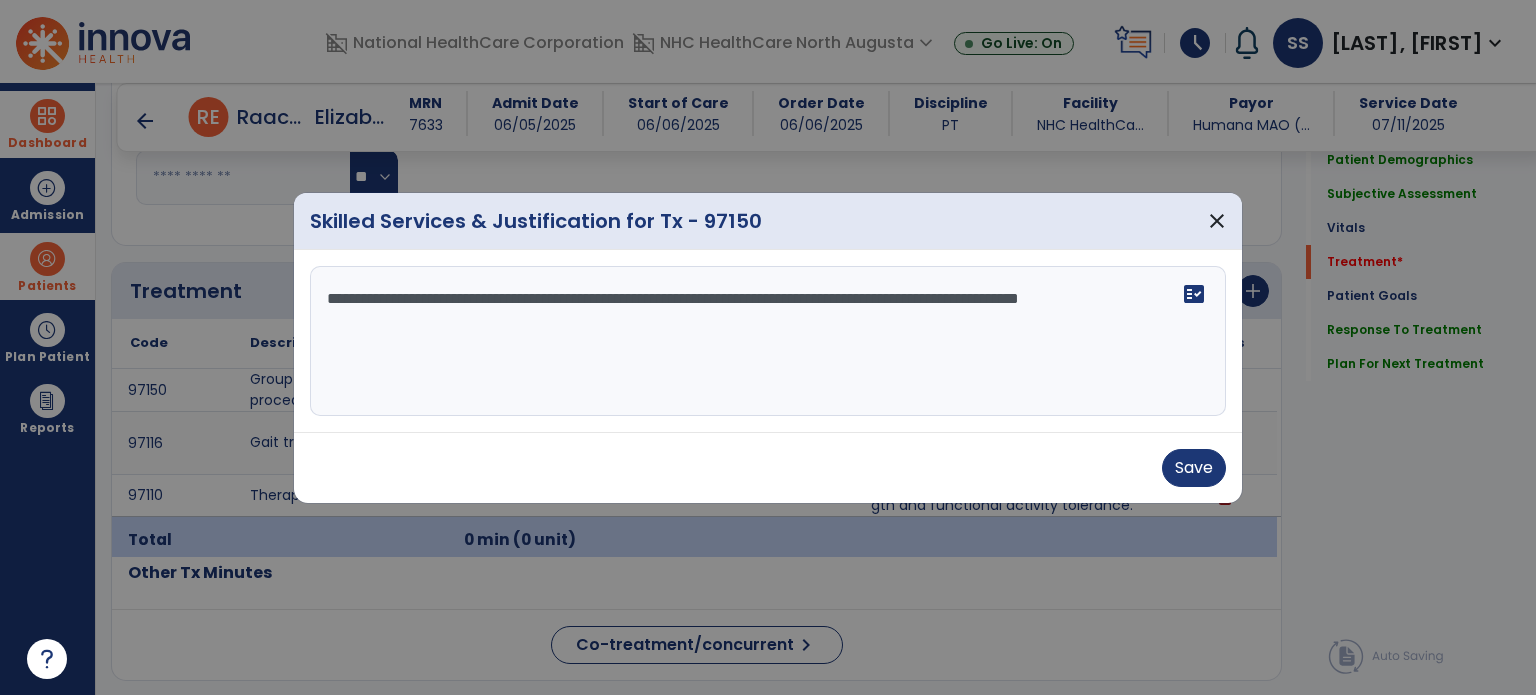 click on "**********" at bounding box center [768, 341] 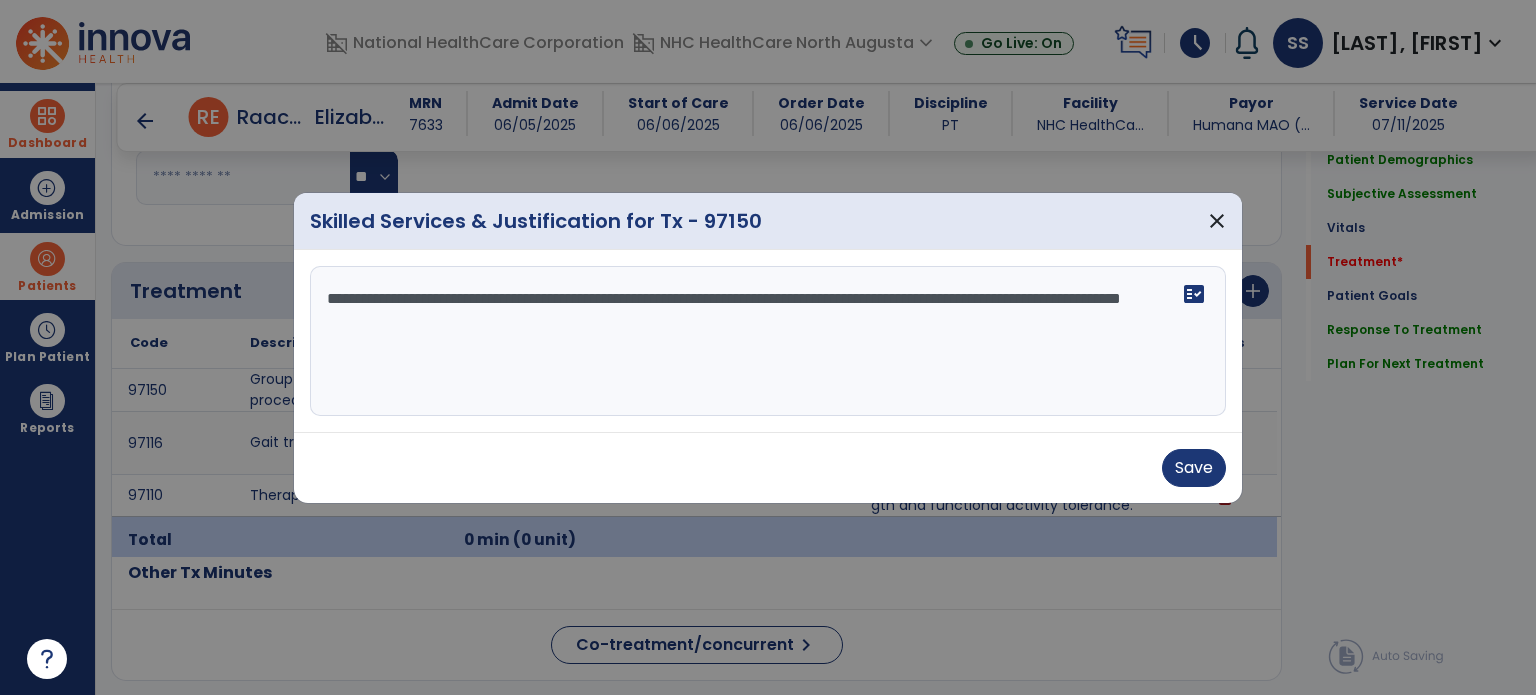 click on "**********" at bounding box center [768, 341] 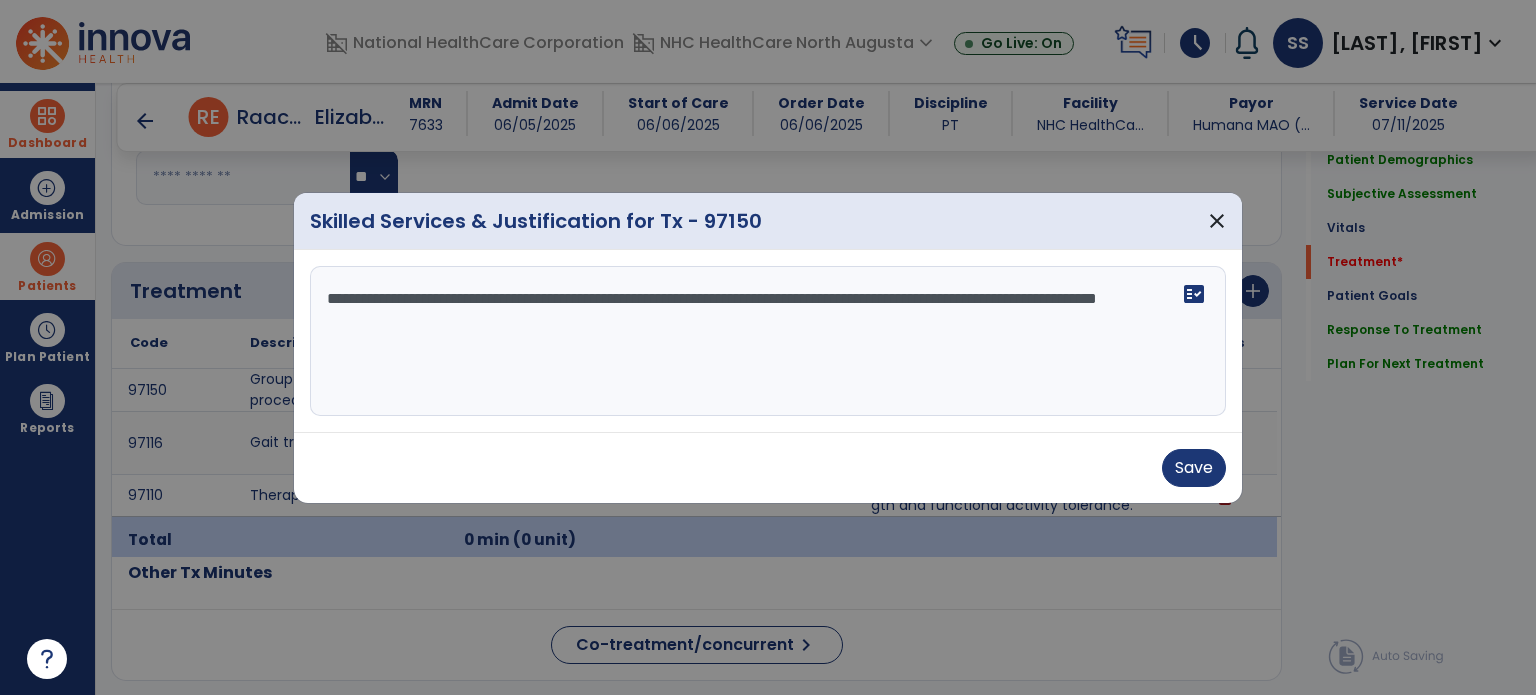 click on "**********" at bounding box center (768, 341) 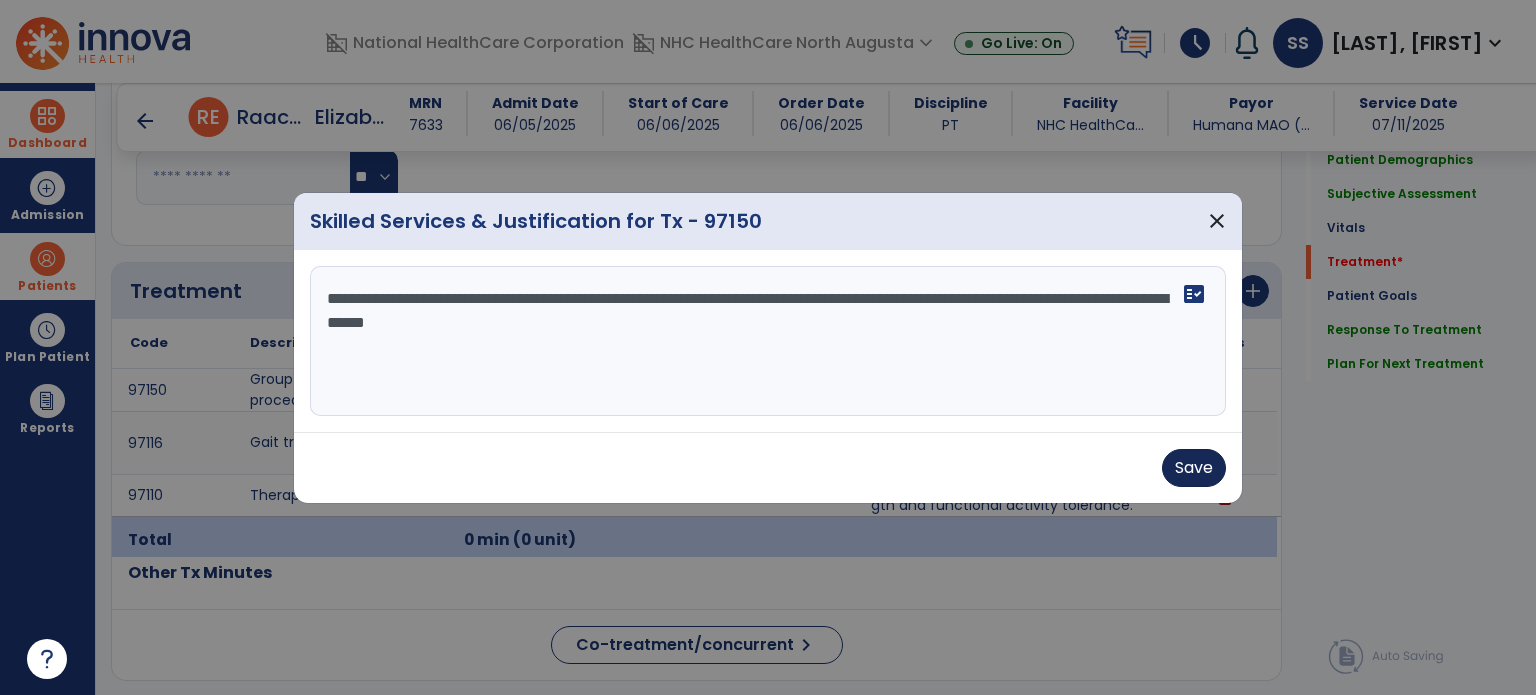 type on "**********" 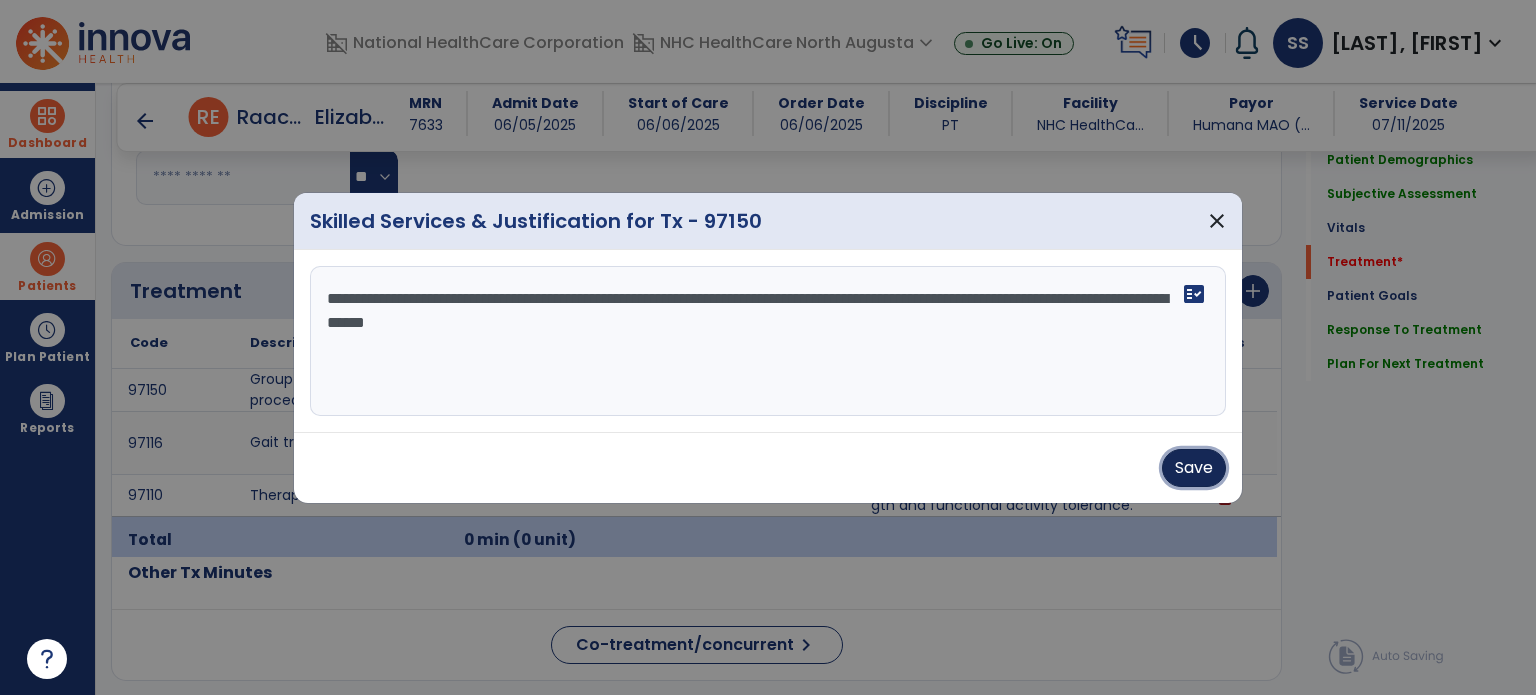 click on "Save" at bounding box center [1194, 468] 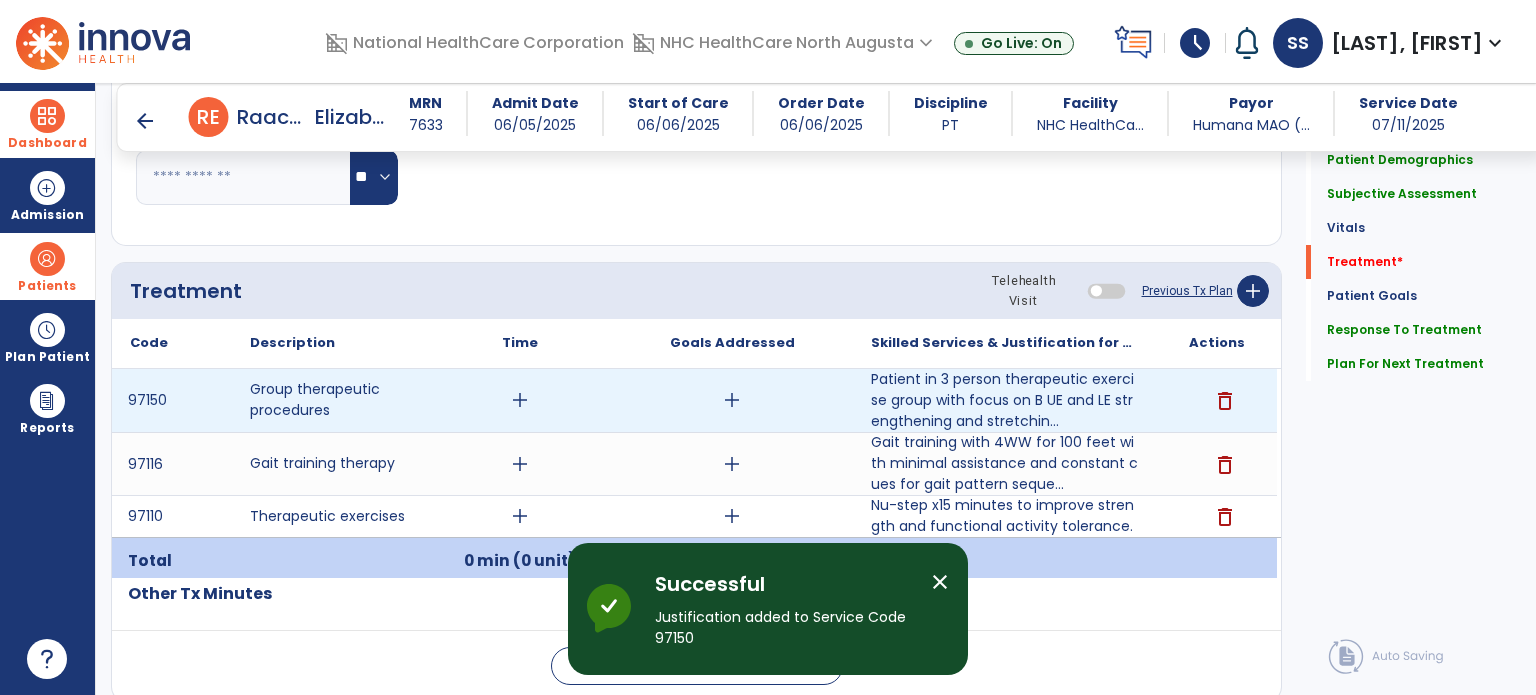 click on "add" at bounding box center [520, 400] 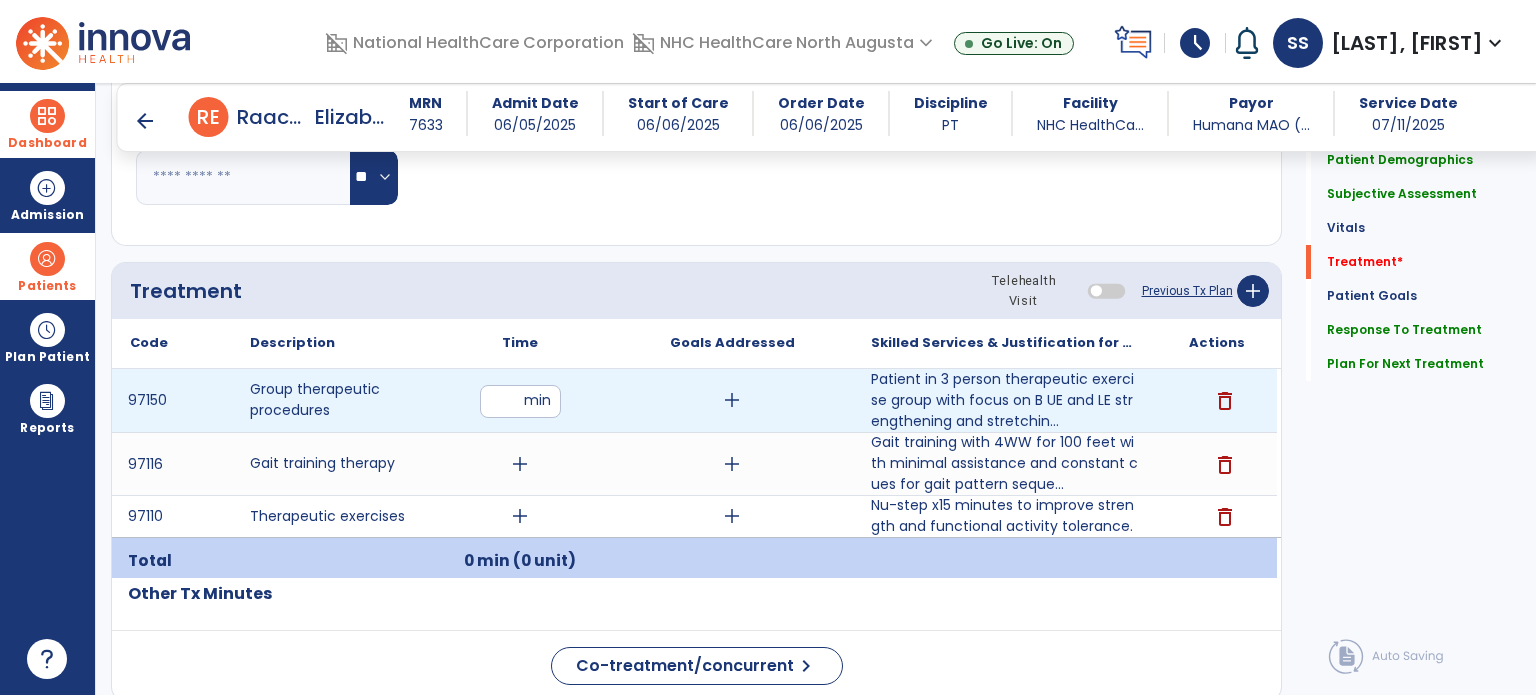 type on "**" 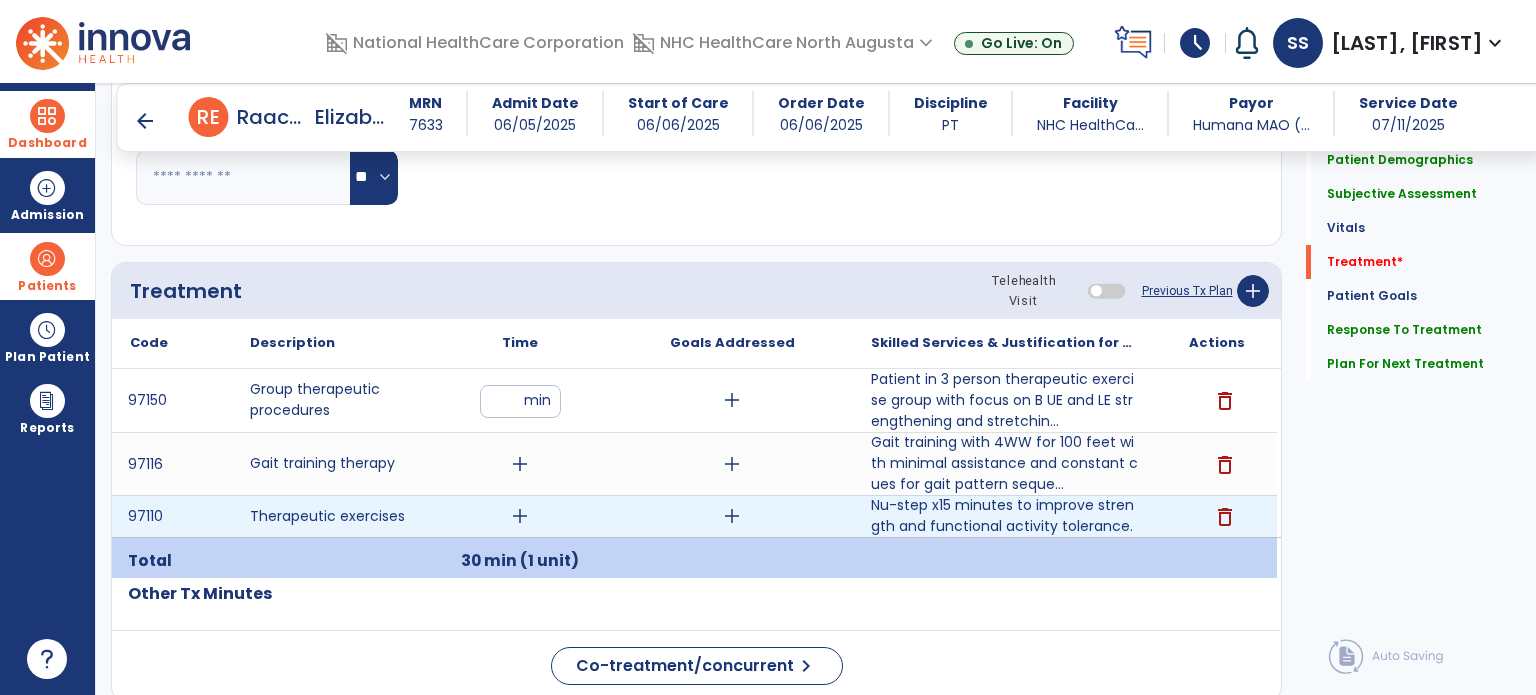 click on "add" at bounding box center (520, 516) 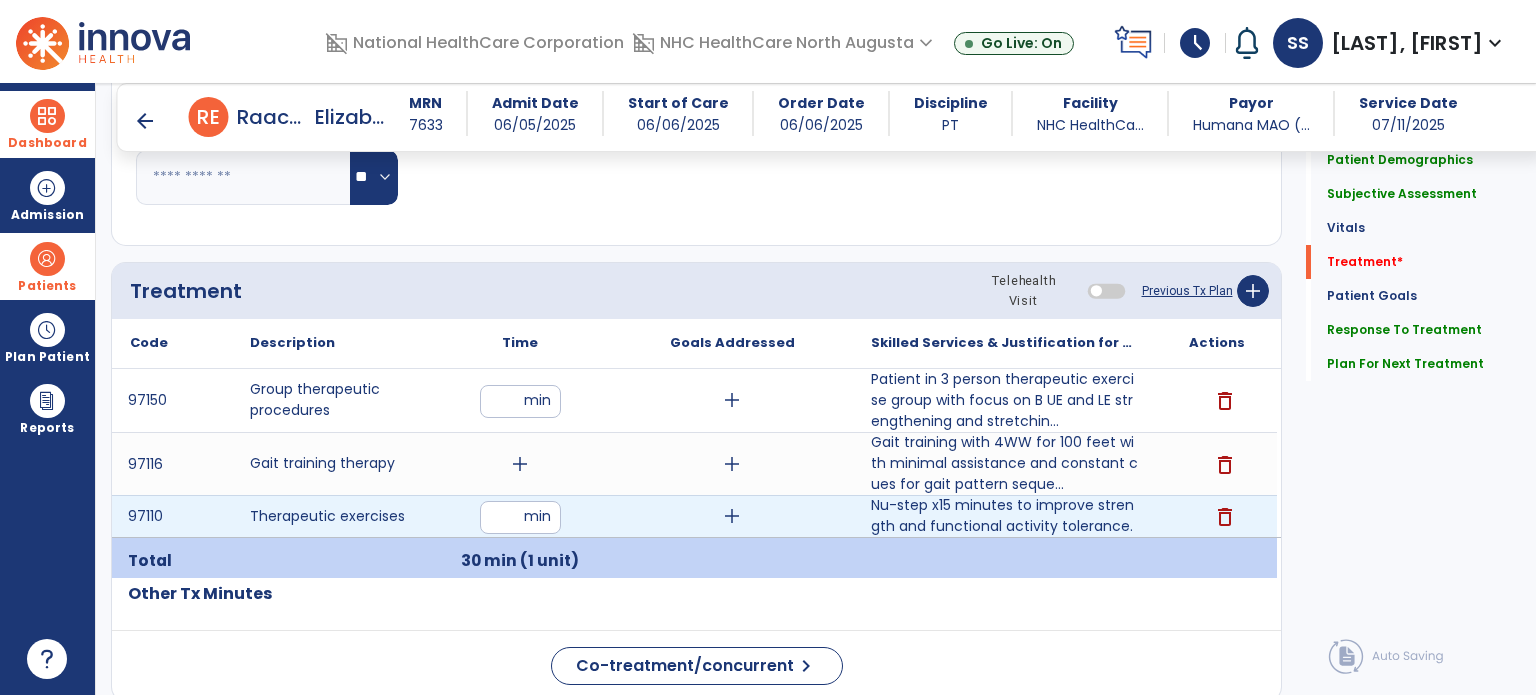 type on "**" 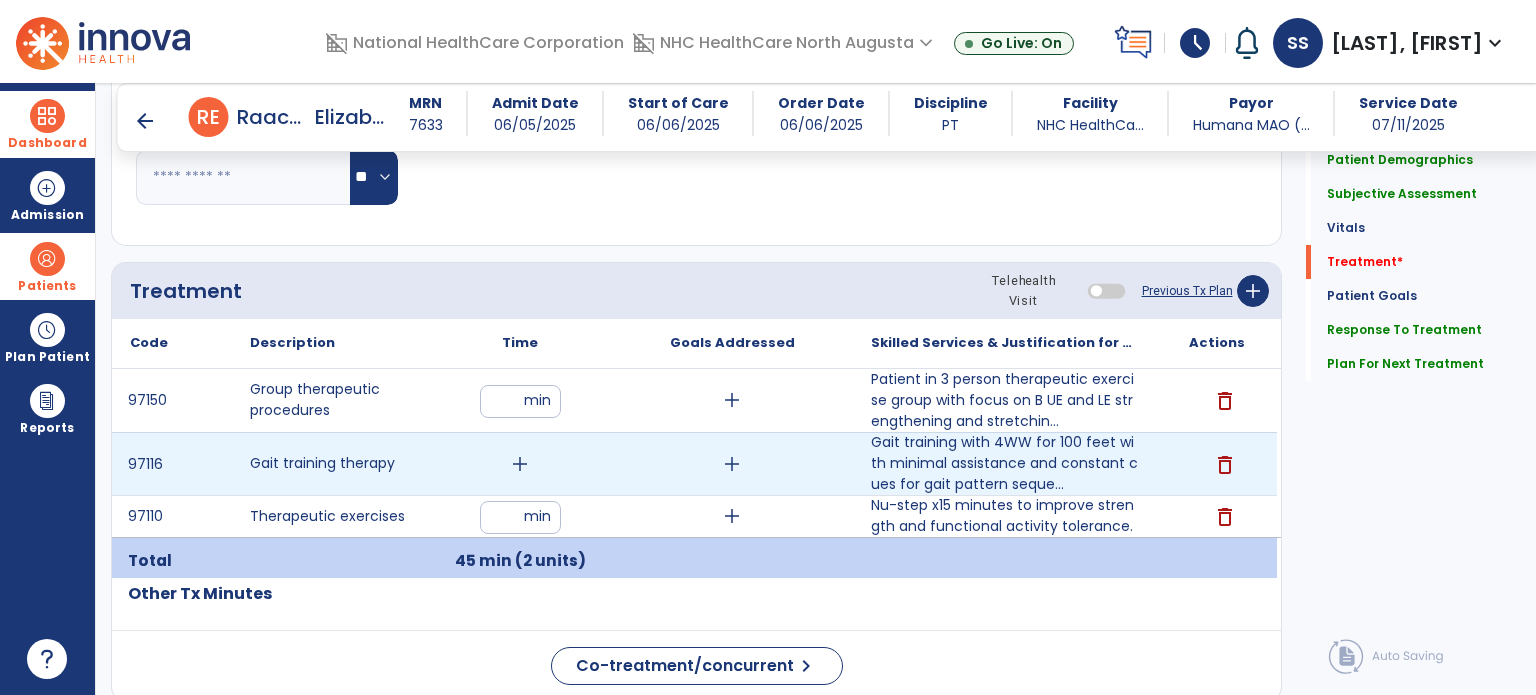 click on "add" at bounding box center [520, 464] 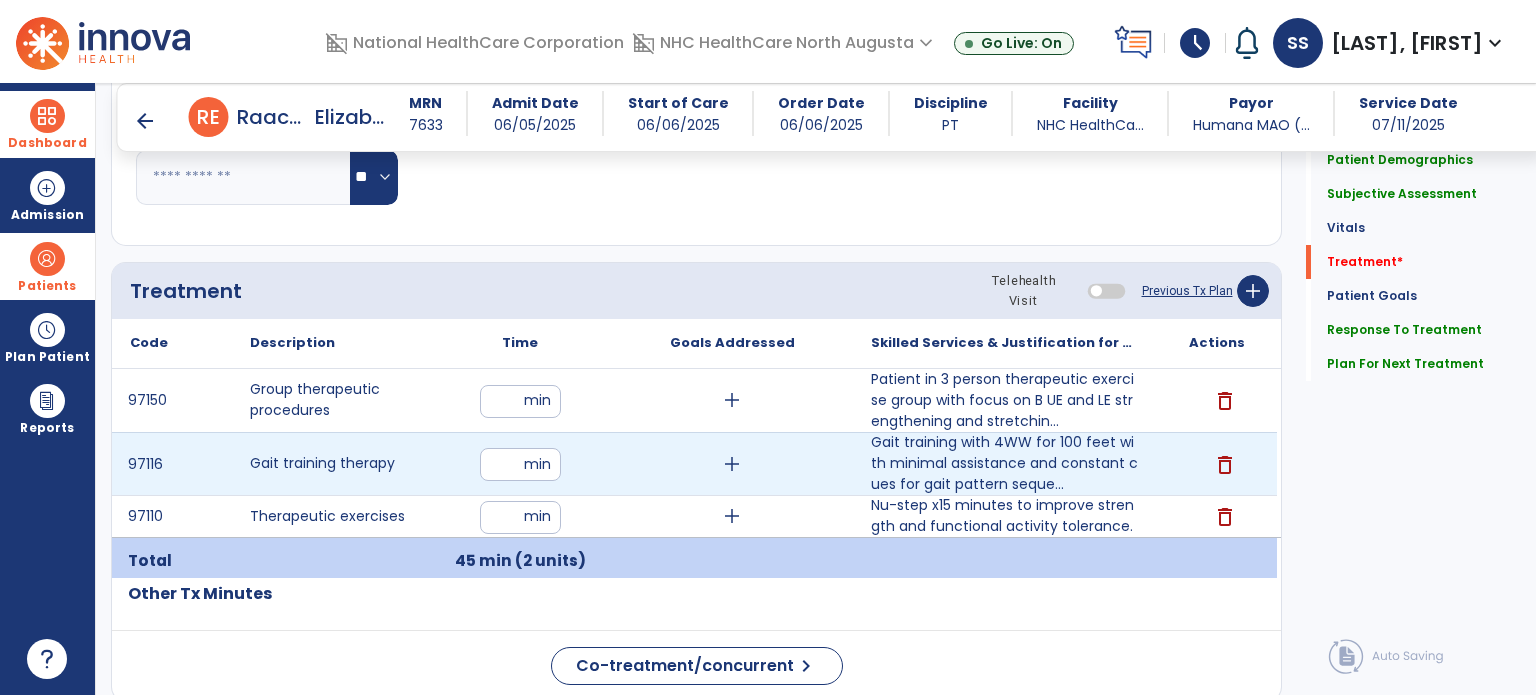 type on "**" 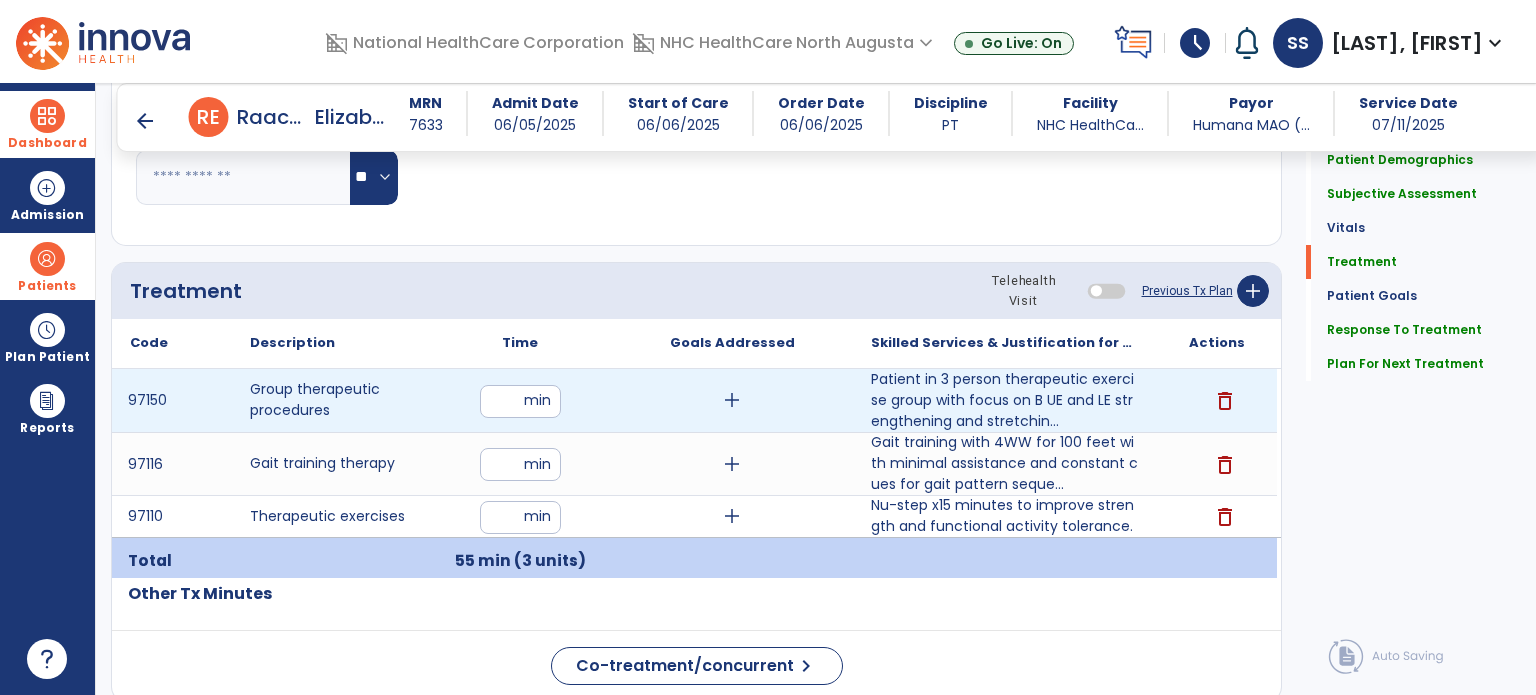 click on "**" at bounding box center [520, 401] 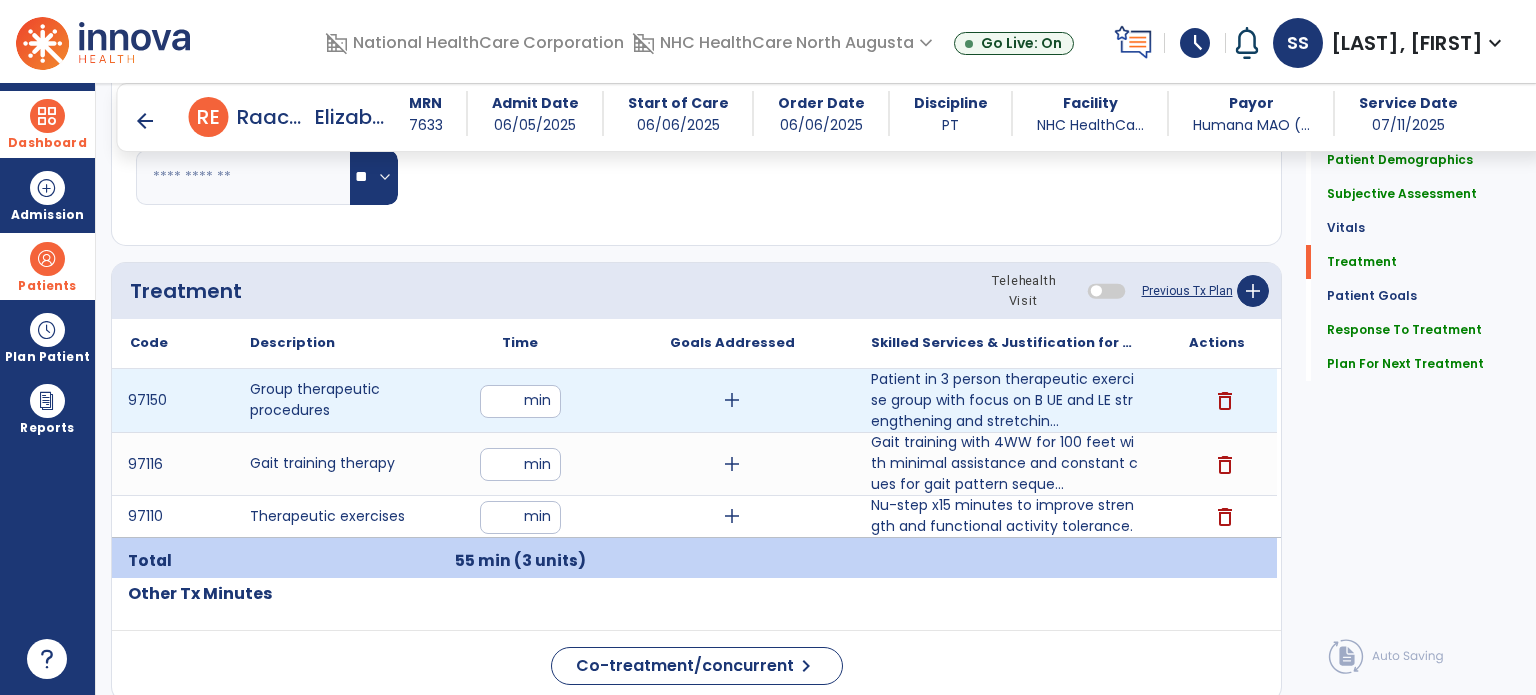 type on "**" 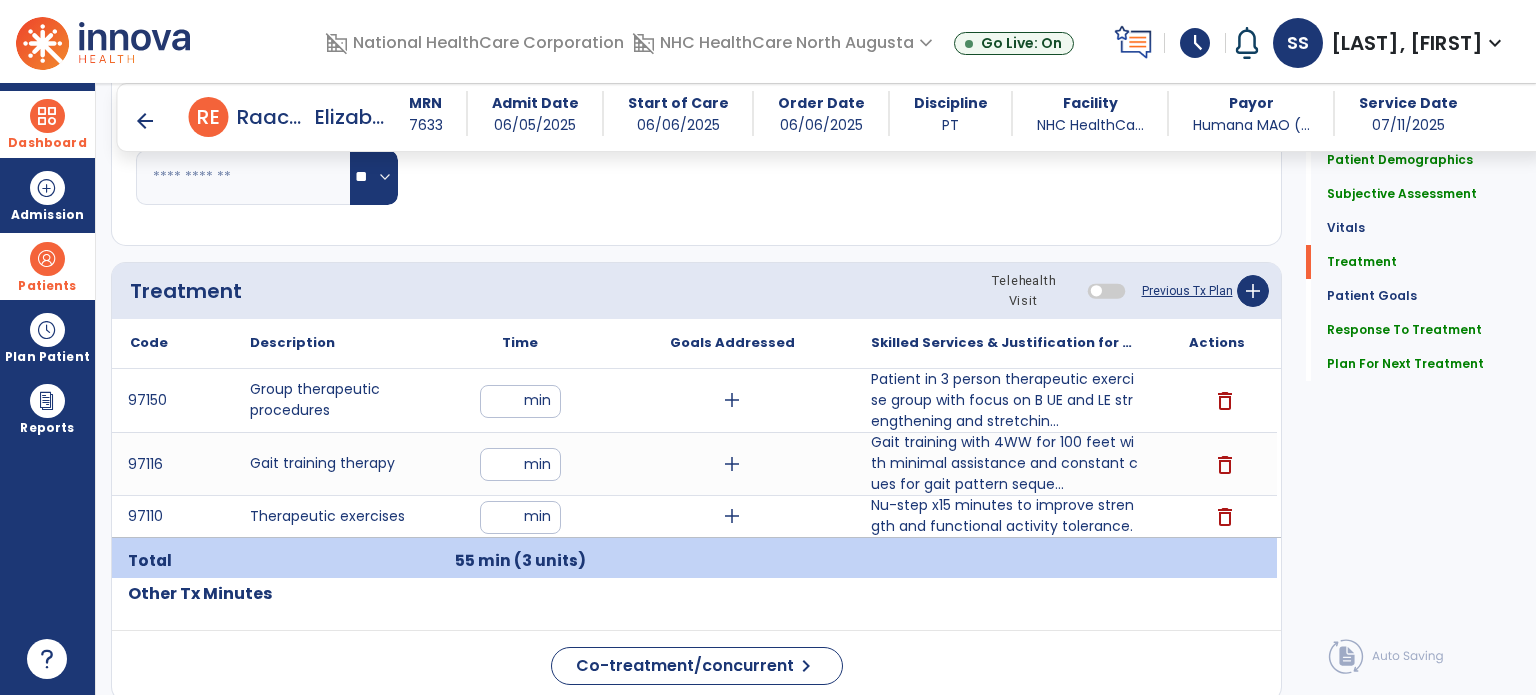 click on "Quick Links  Patient Demographics   Patient Demographics   Subjective Assessment   Subjective Assessment   Vitals   Vitals   Treatment   Treatment   Patient Goals   Patient Goals   Response To Treatment   Response To Treatment   Plan For Next Treatment   Plan For Next Treatment" 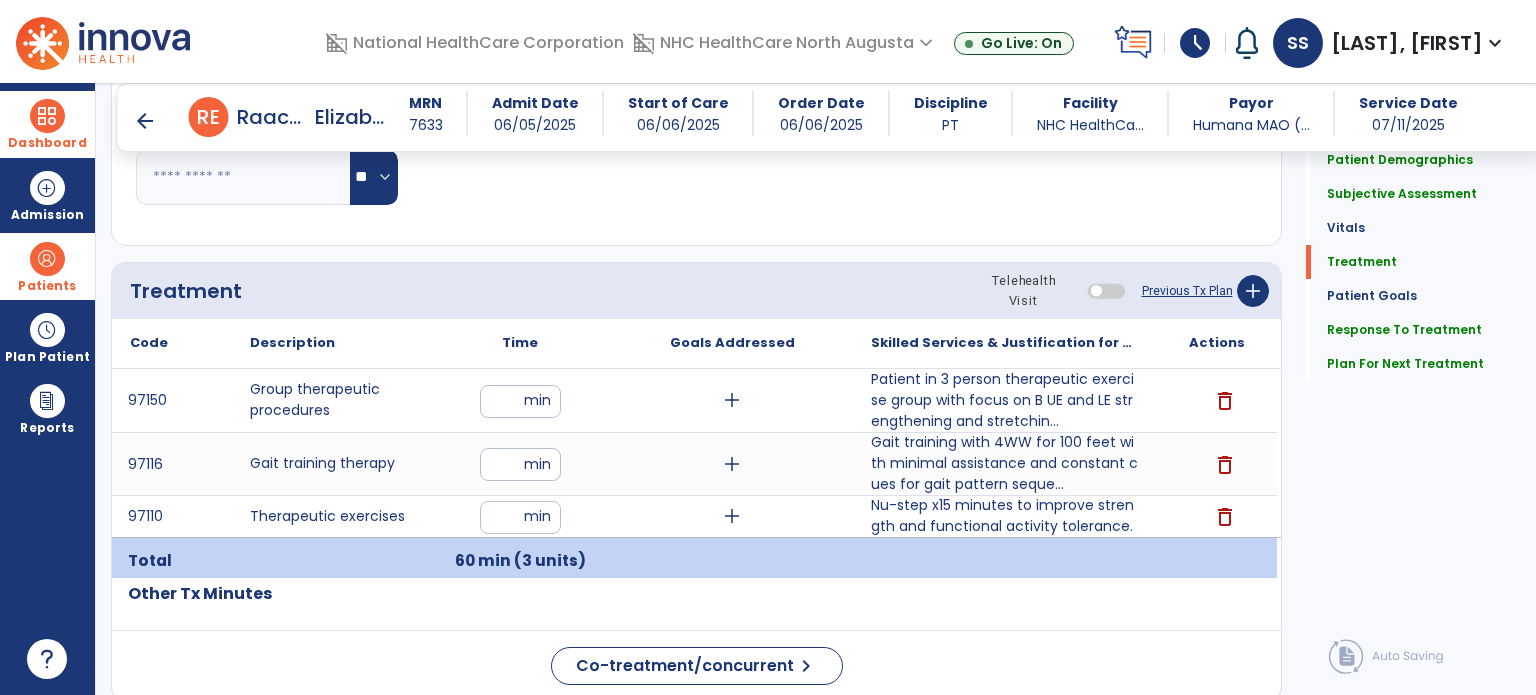 drag, startPoint x: 1530, startPoint y: 366, endPoint x: 1528, endPoint y: 488, distance: 122.016396 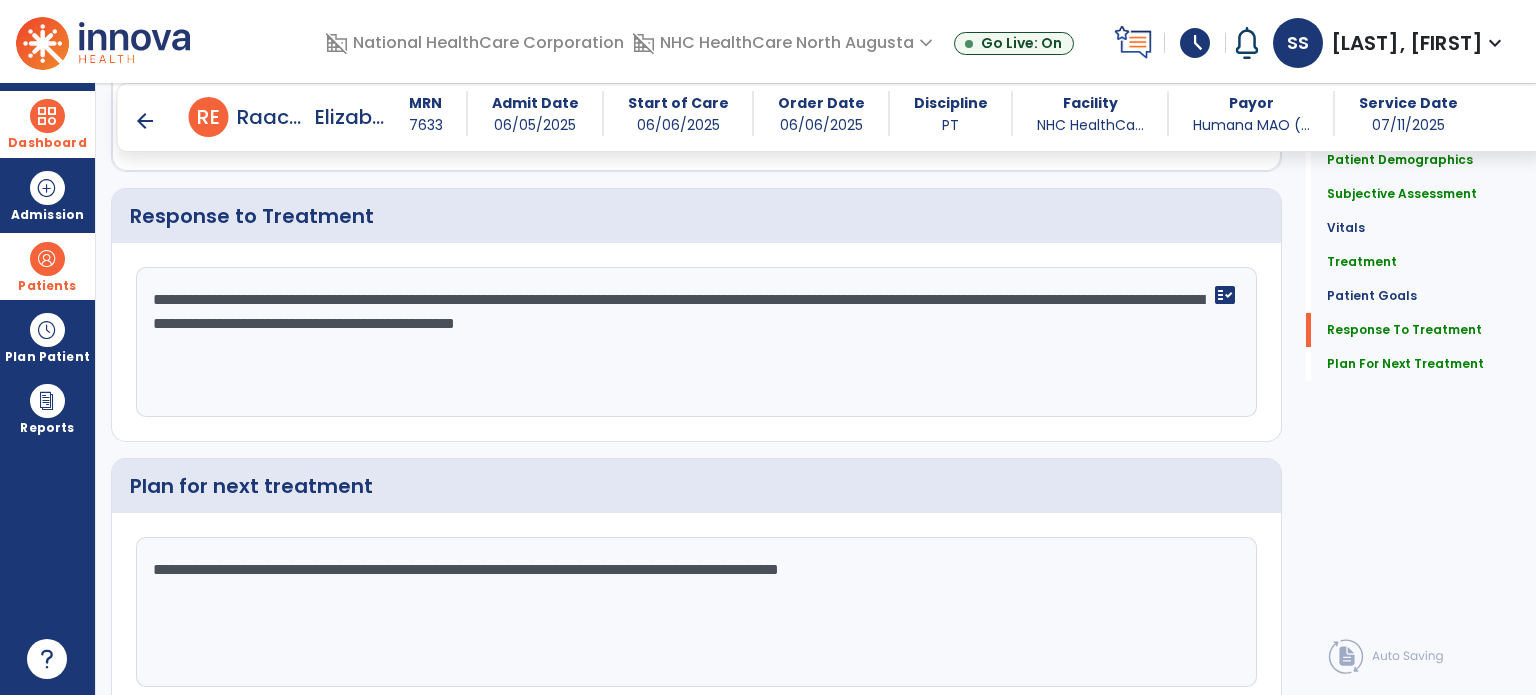 scroll, scrollTop: 2613, scrollLeft: 0, axis: vertical 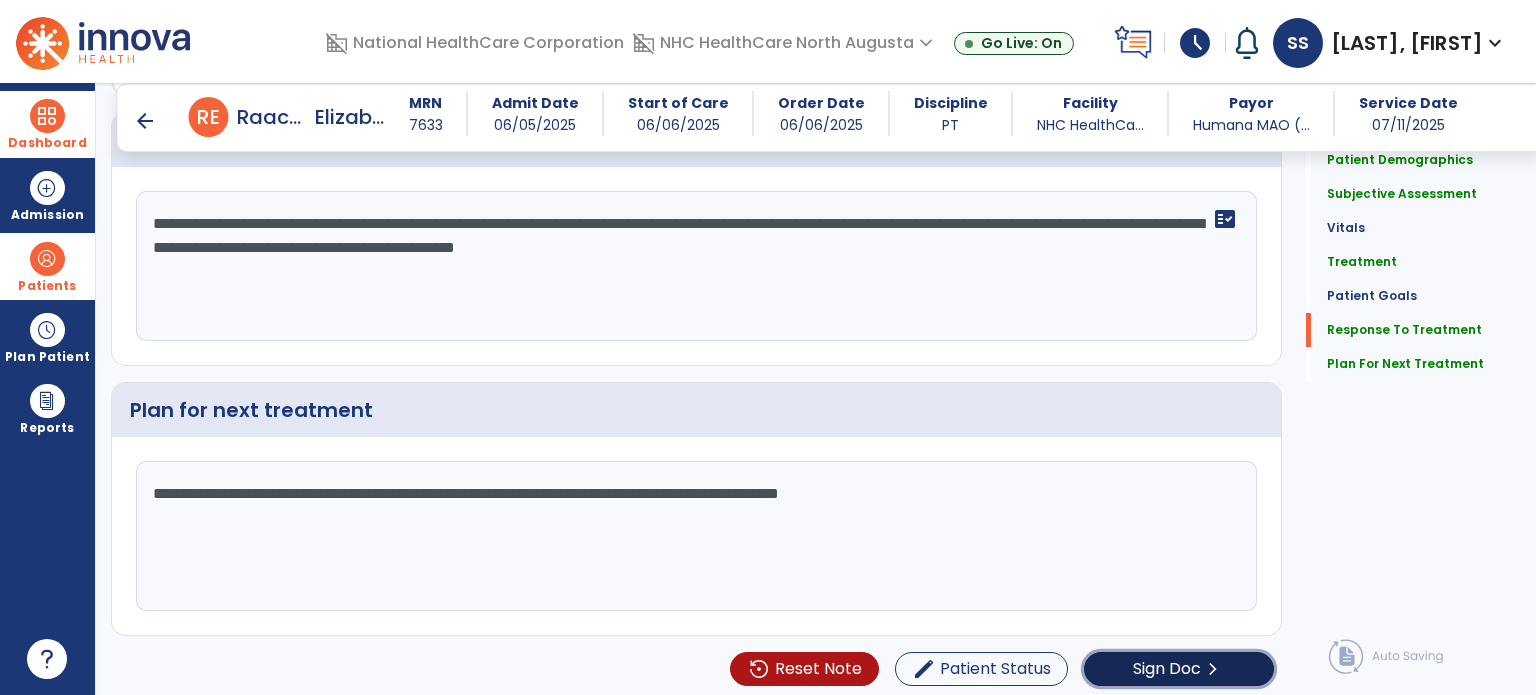 click on "Sign Doc" 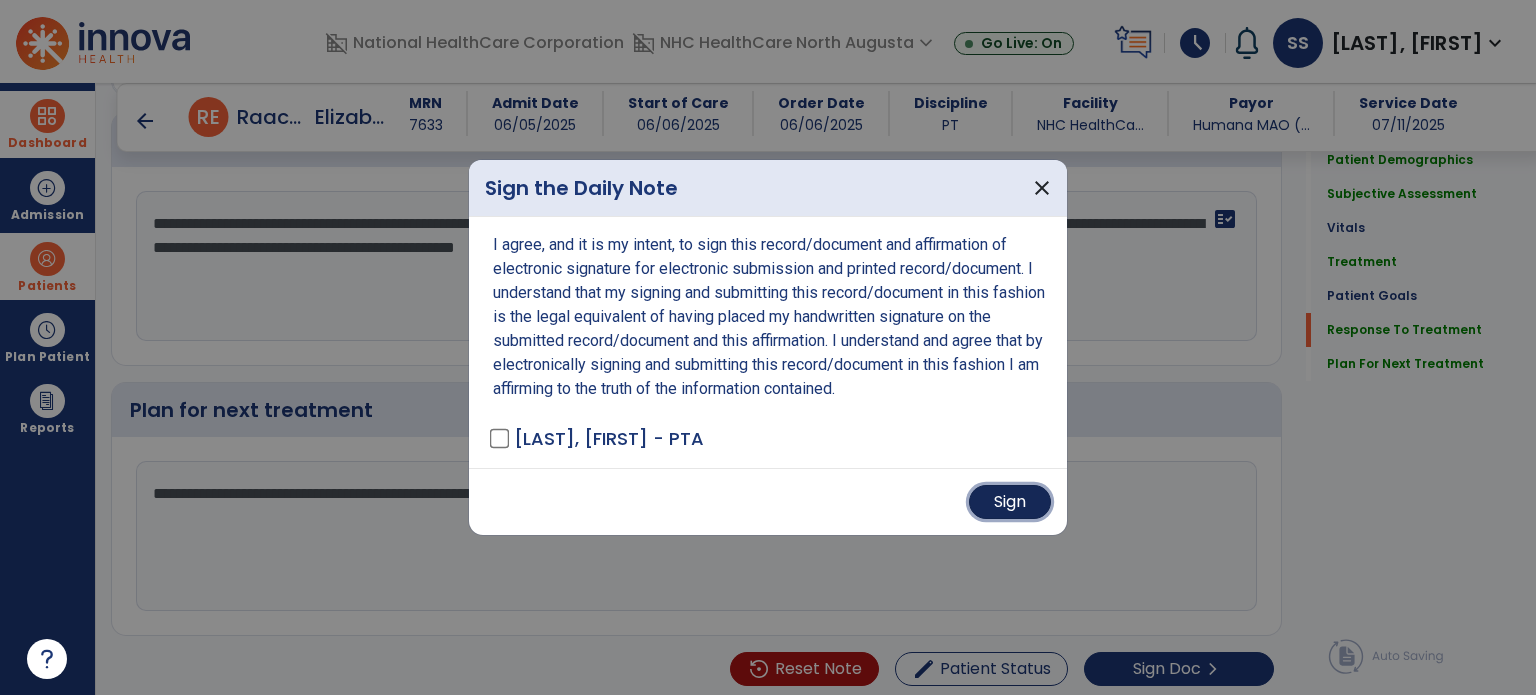 click on "Sign" at bounding box center [1010, 502] 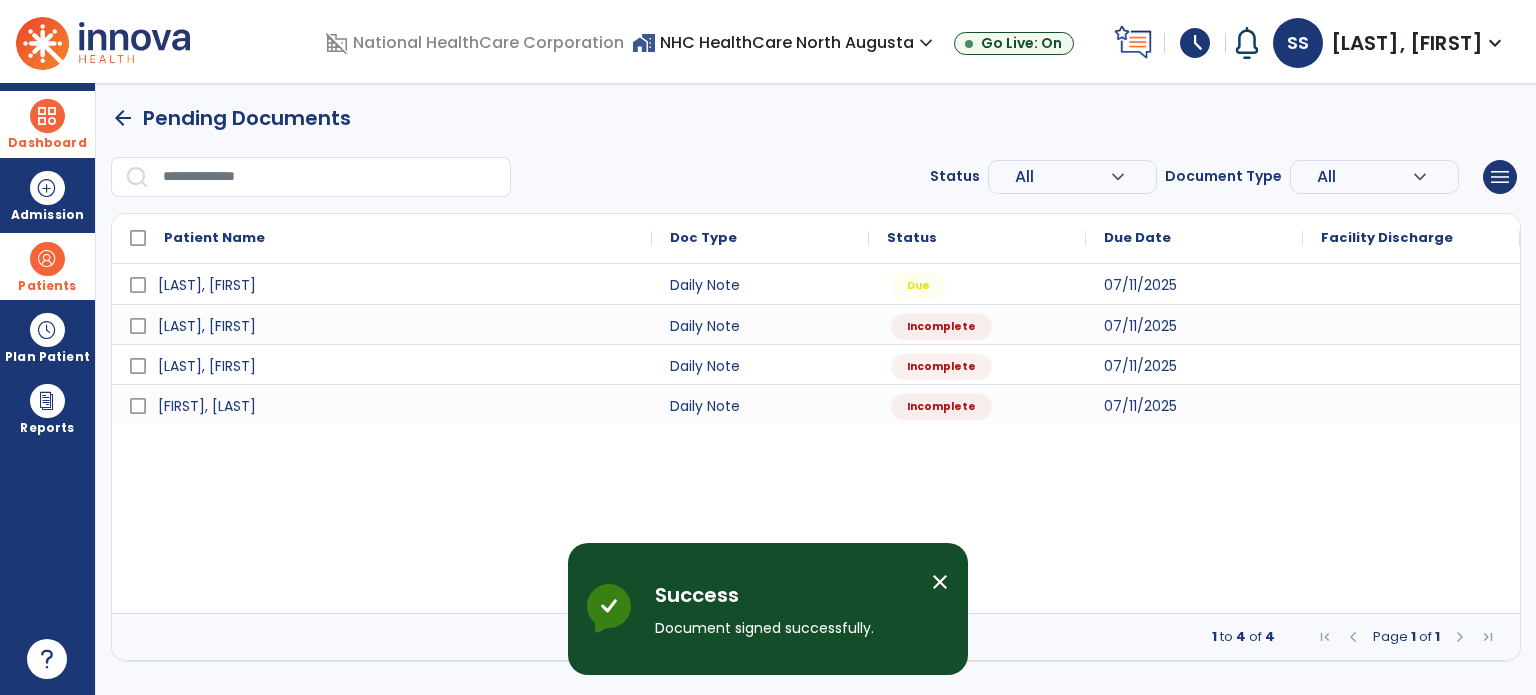 scroll, scrollTop: 0, scrollLeft: 0, axis: both 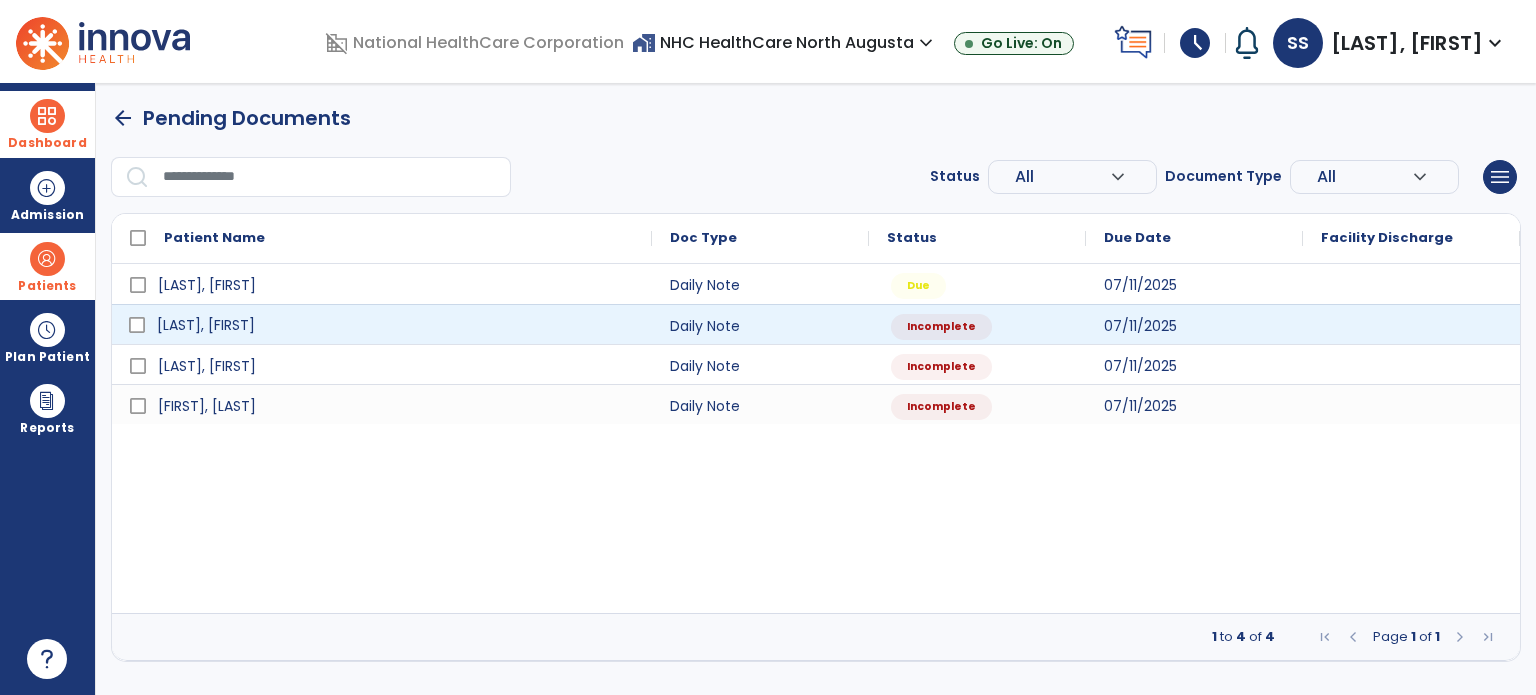click on "[LAST], [FIRST]" at bounding box center (396, 325) 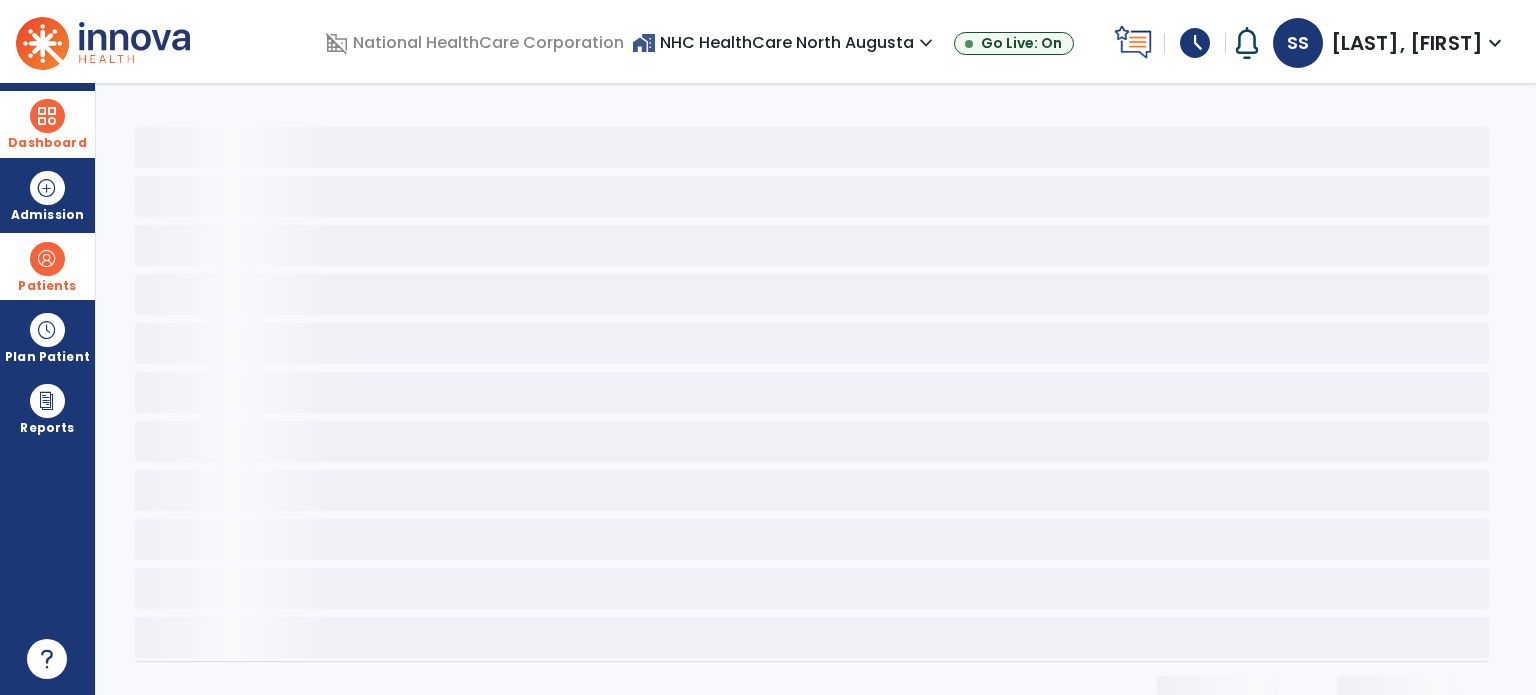 select on "*" 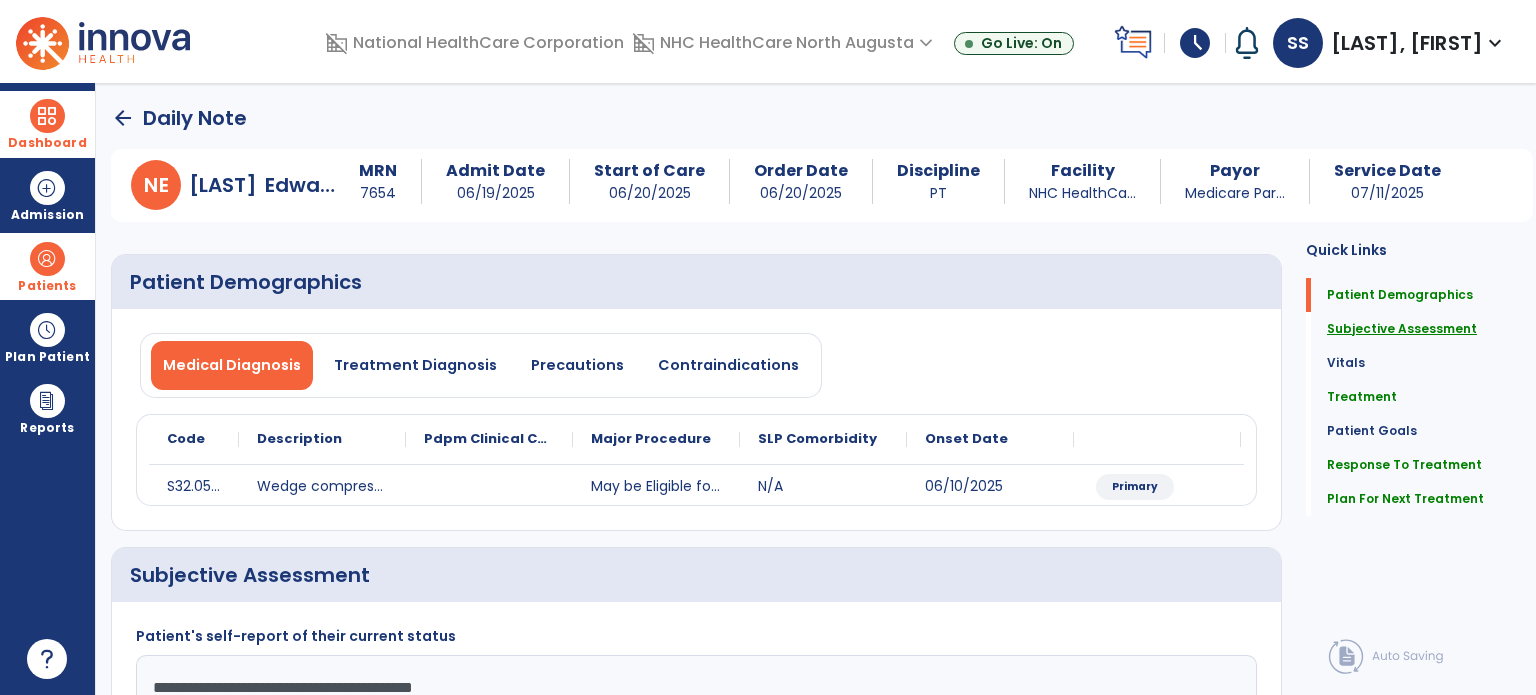 click on "Subjective Assessment" 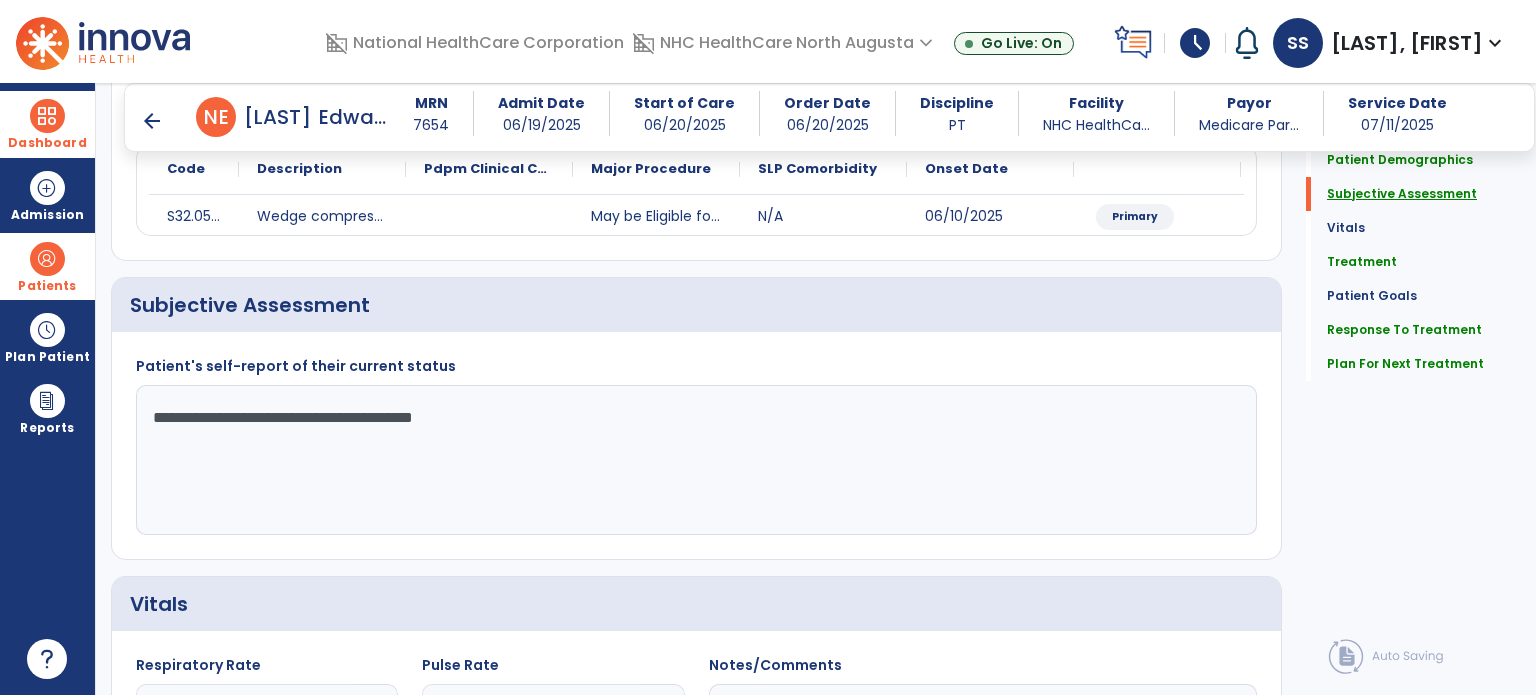 scroll, scrollTop: 298, scrollLeft: 0, axis: vertical 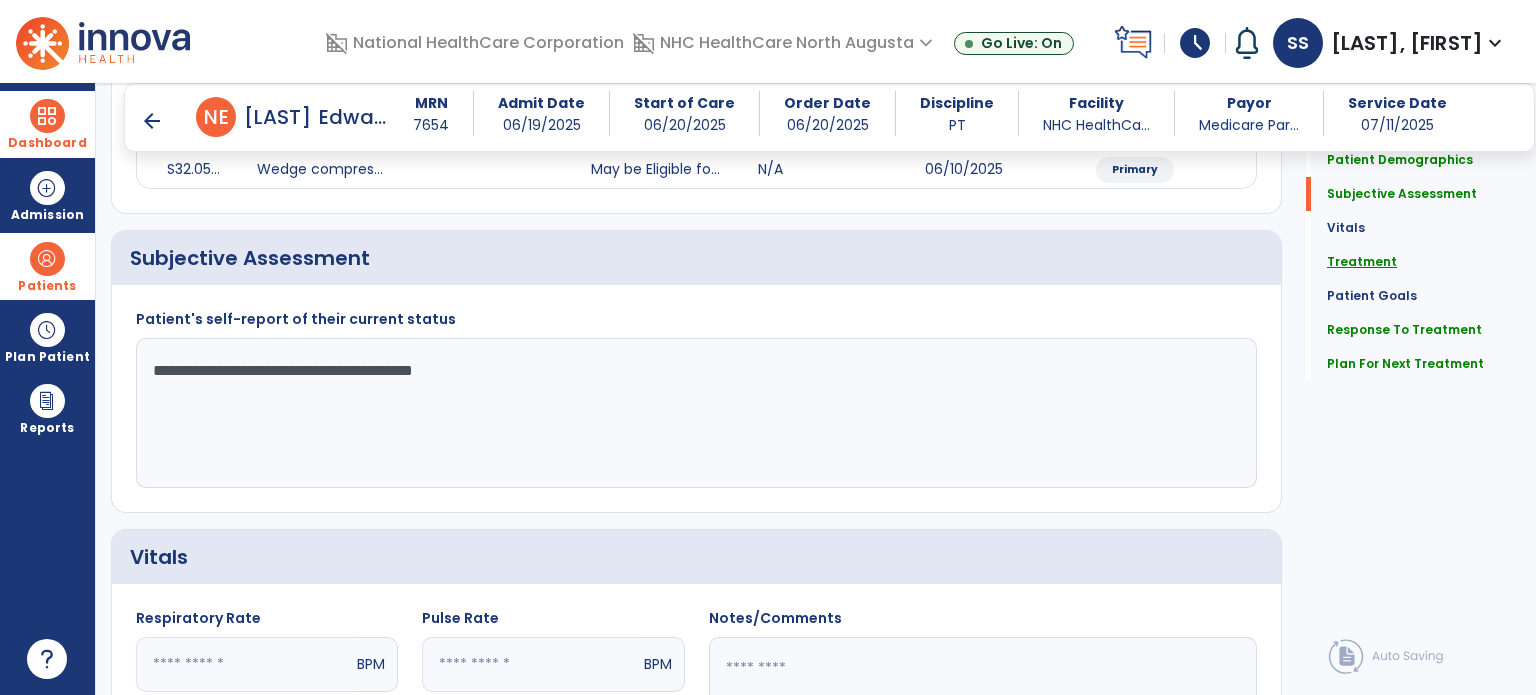 click on "Treatment" 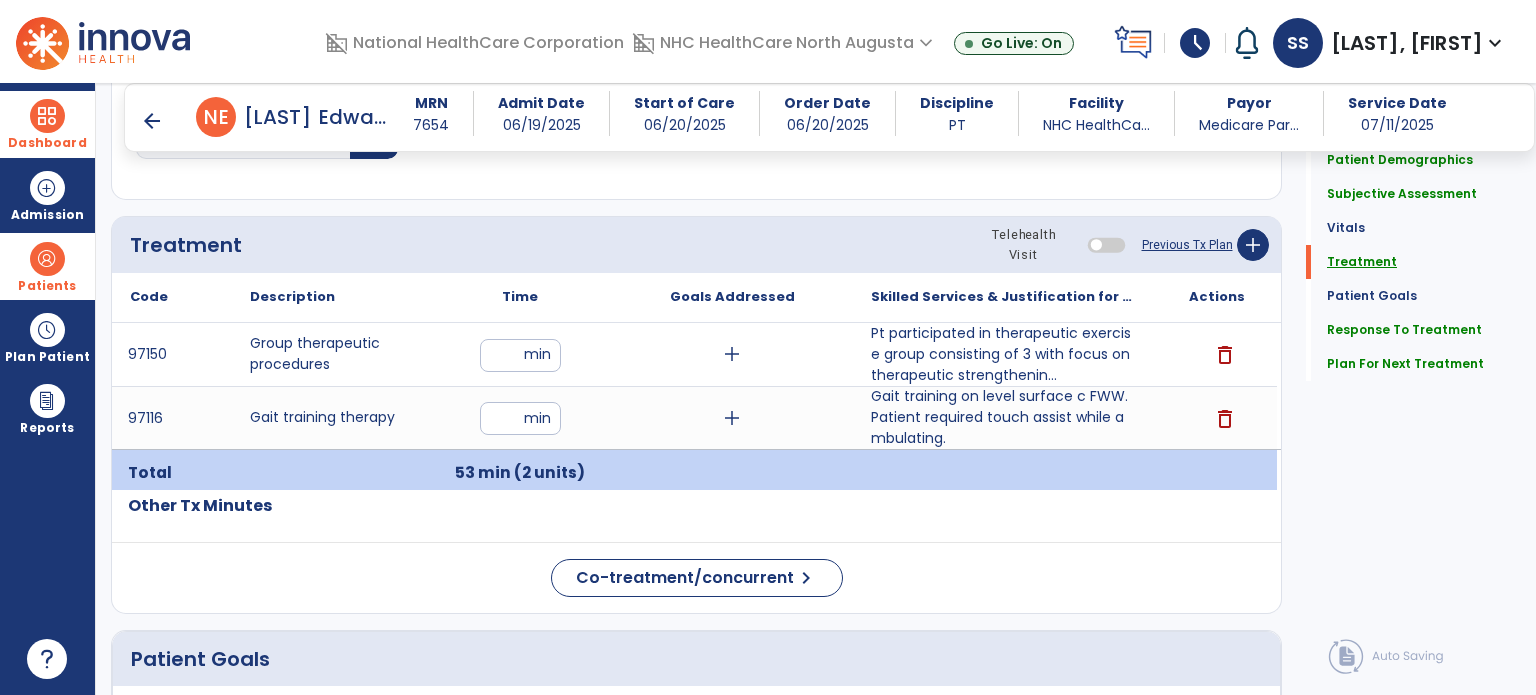scroll, scrollTop: 1057, scrollLeft: 0, axis: vertical 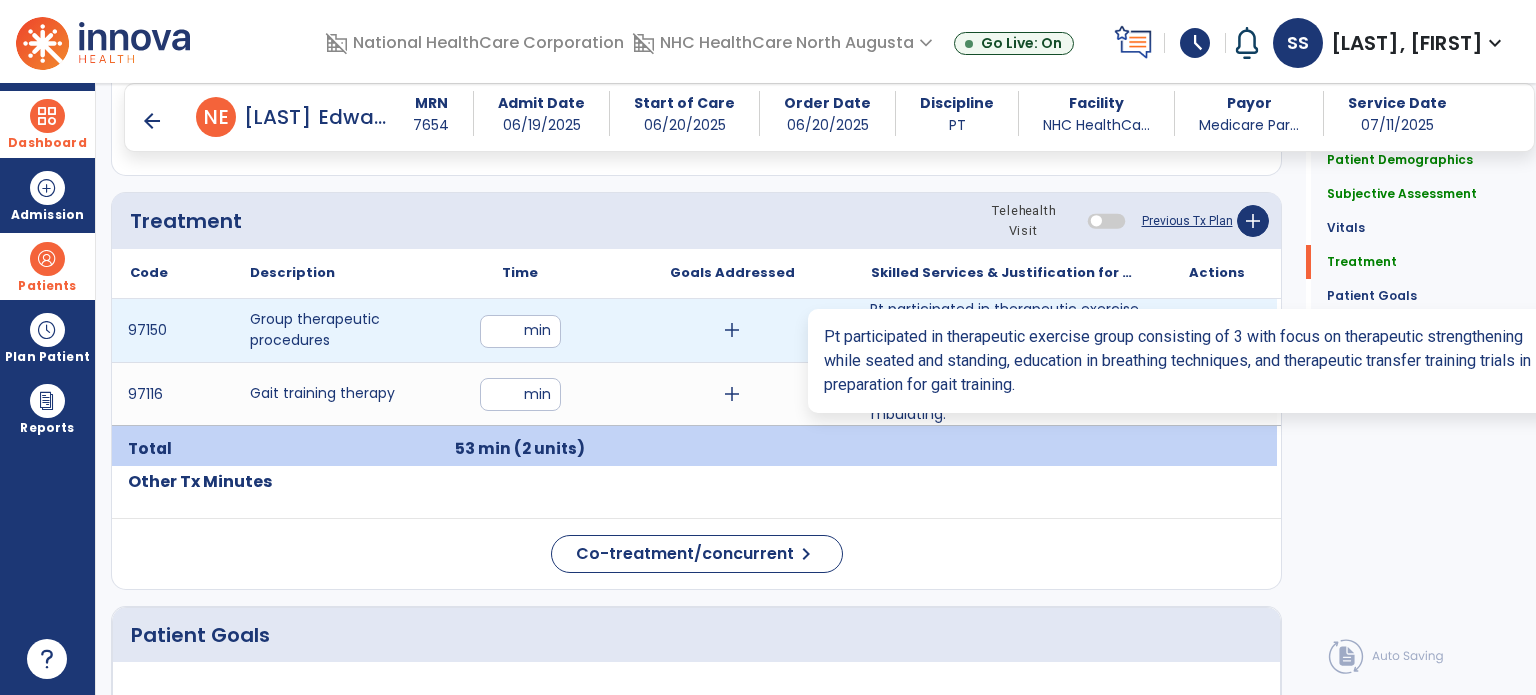 click on "Pt participated in therapeutic exercise group consisting of 3 with focus on therapeutic strengthenin..." at bounding box center (1004, 330) 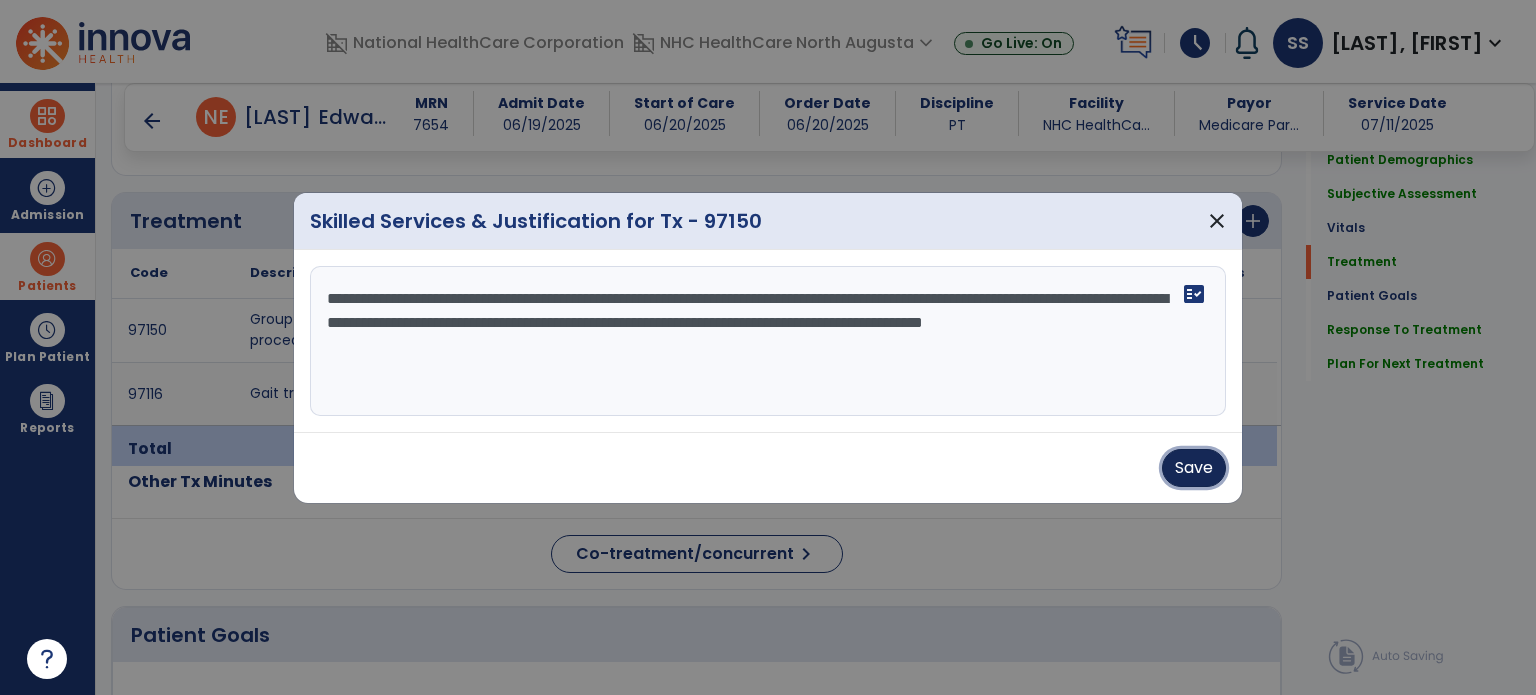 click on "Save" at bounding box center [1194, 468] 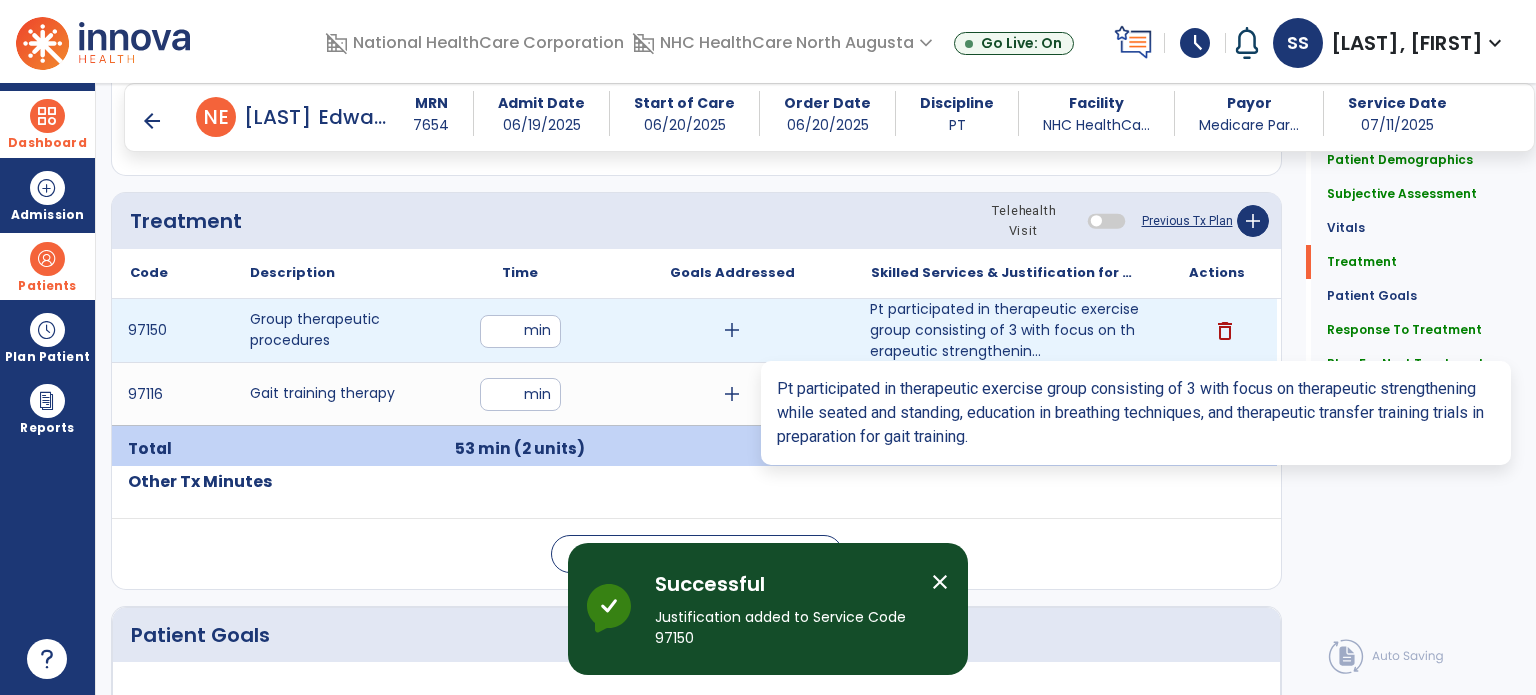 click on "Pt participated in therapeutic exercise group consisting of 3 with focus on therapeutic strengthenin..." at bounding box center (1004, 330) 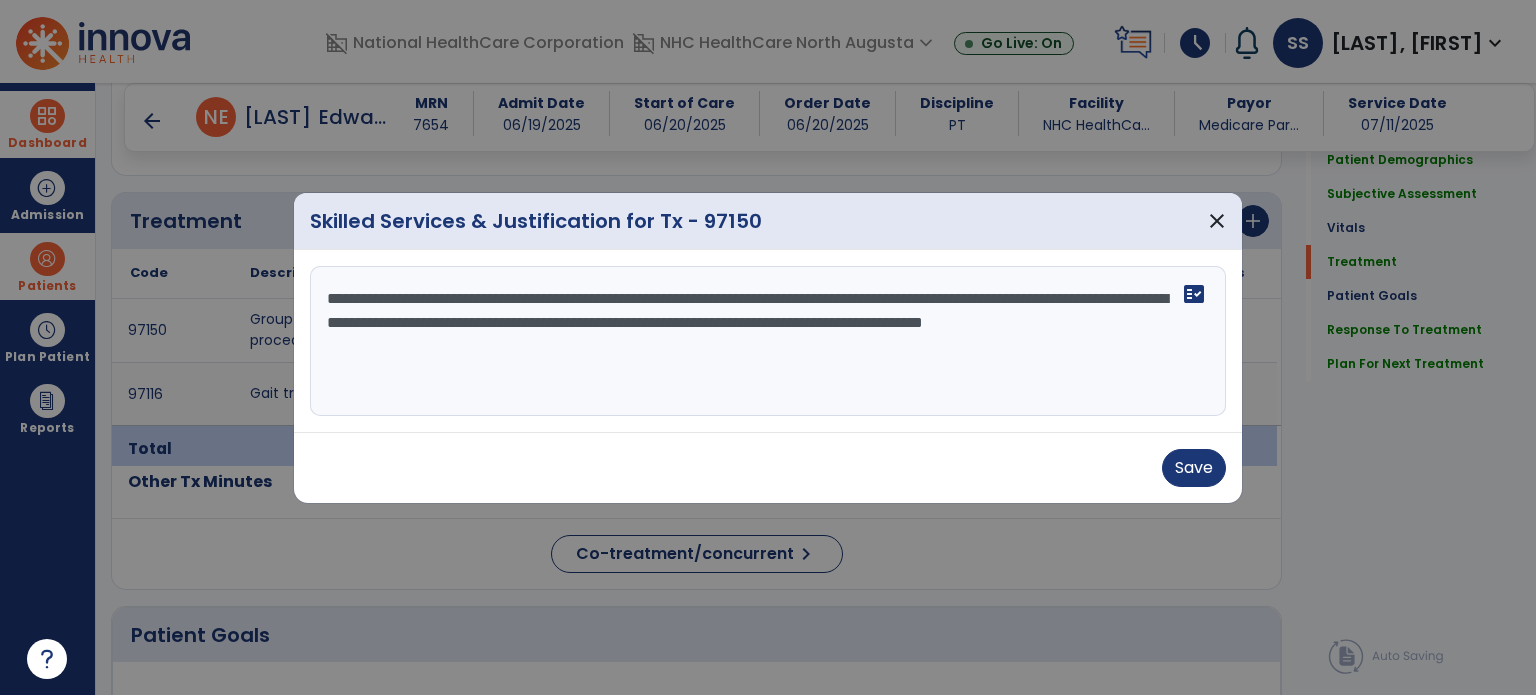 drag, startPoint x: 573, startPoint y: 355, endPoint x: 274, endPoint y: 265, distance: 312.2515 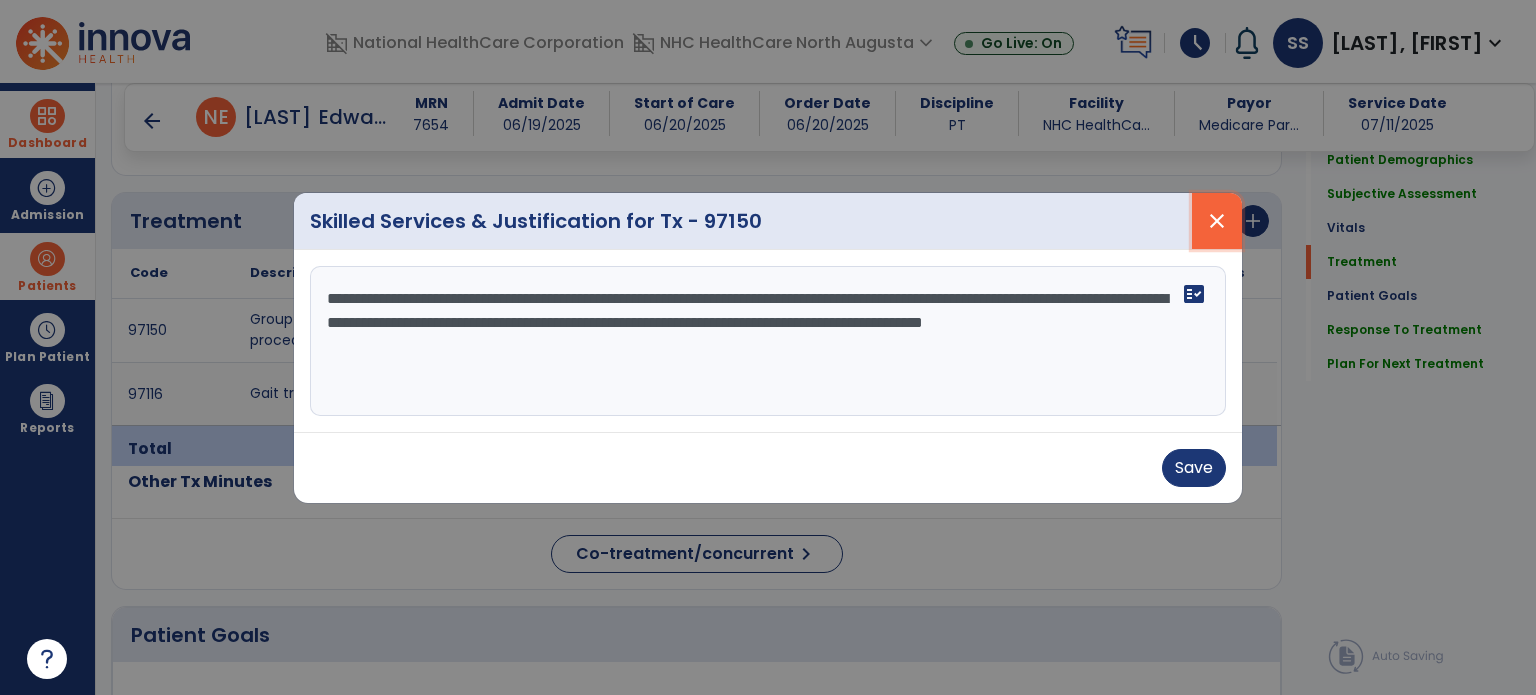 click on "close" at bounding box center (1217, 221) 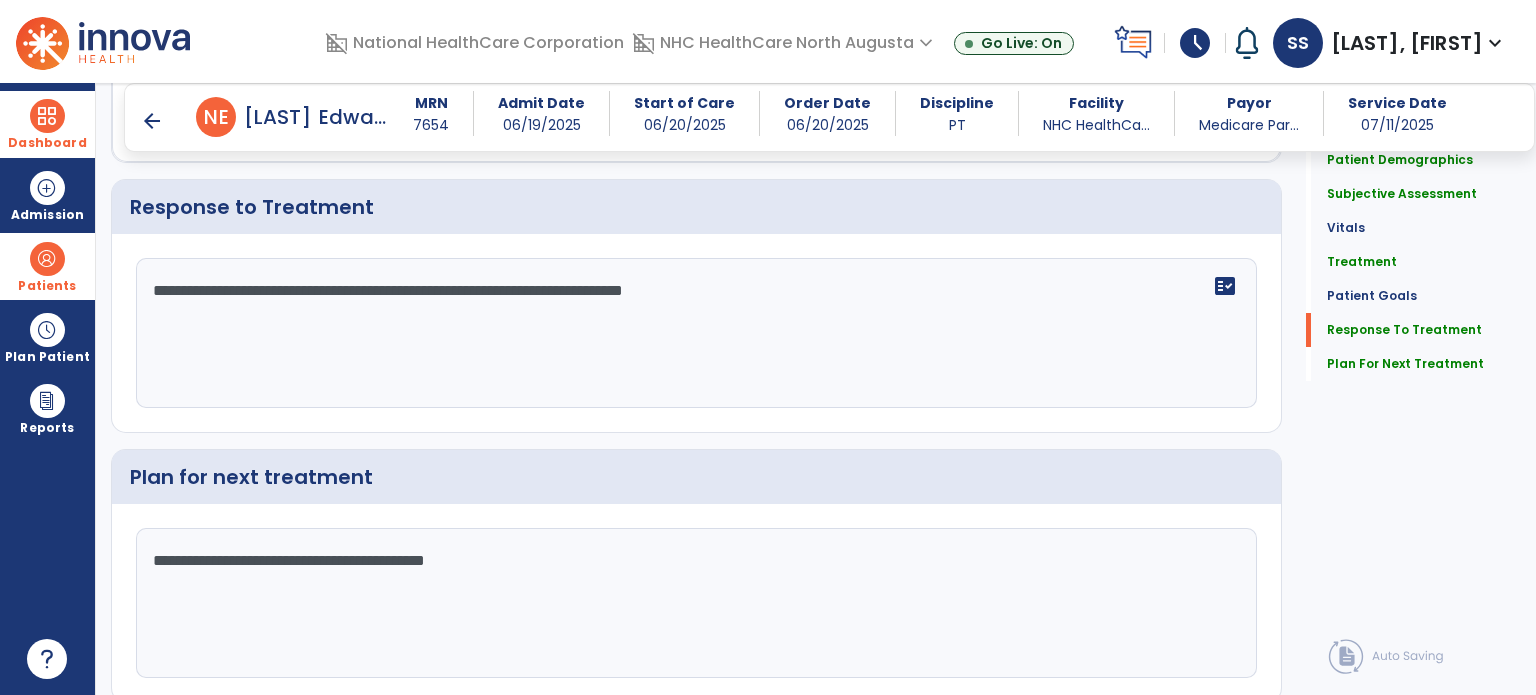 scroll, scrollTop: 2386, scrollLeft: 0, axis: vertical 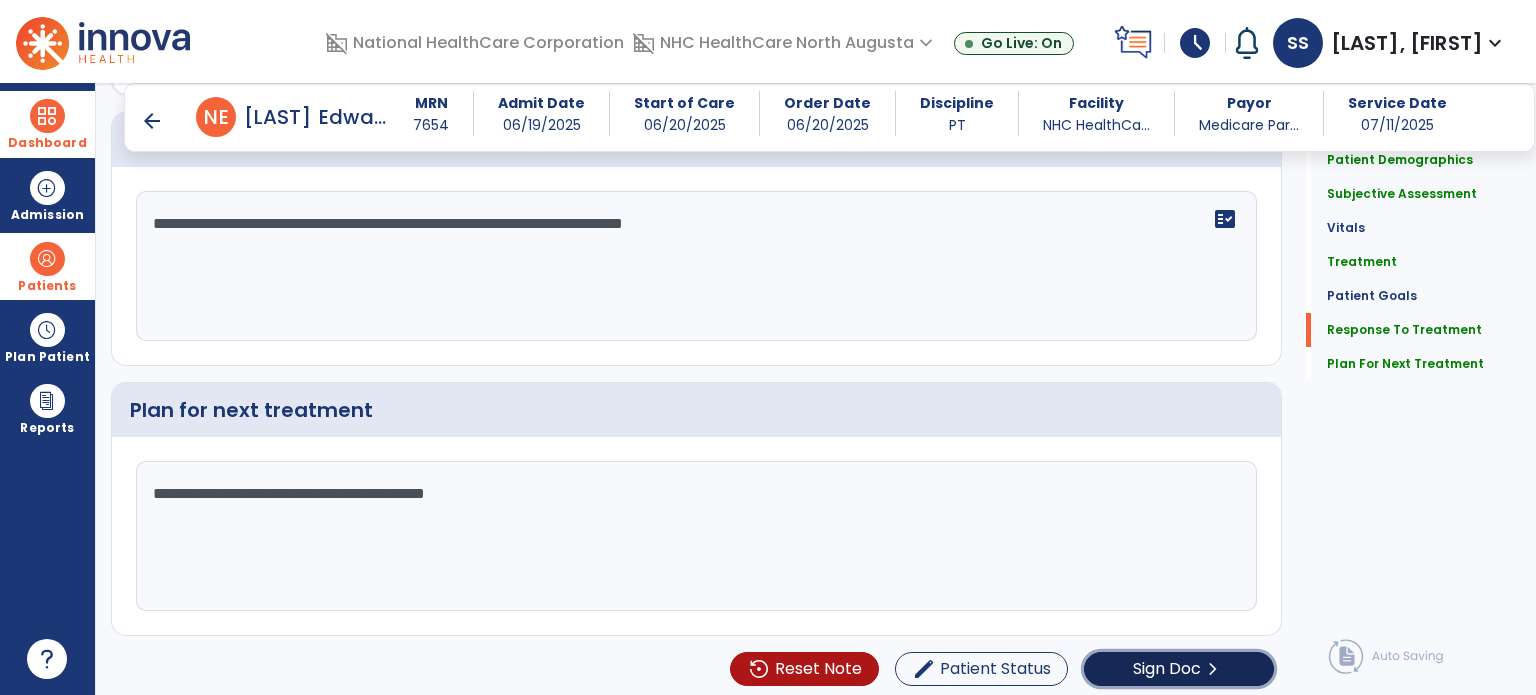 click on "Sign Doc" 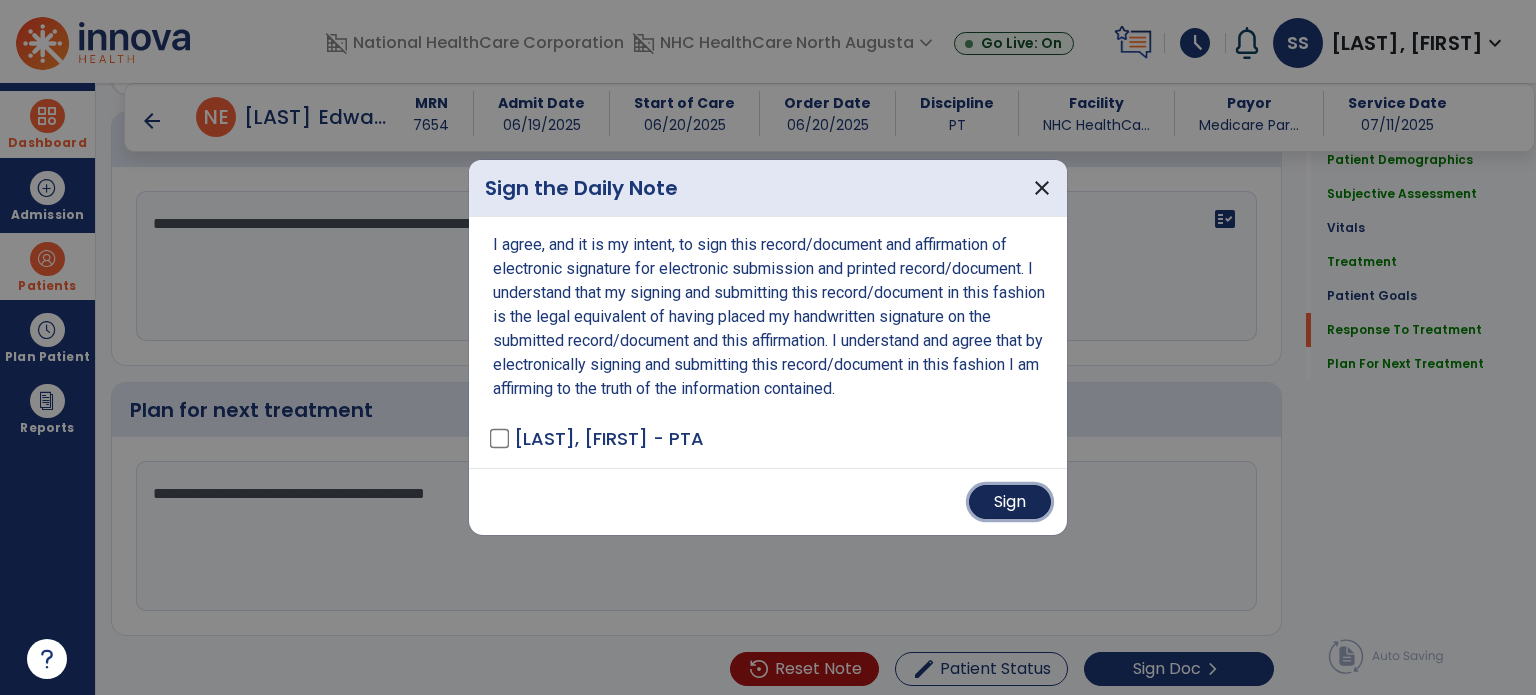 click on "Sign" at bounding box center (1010, 502) 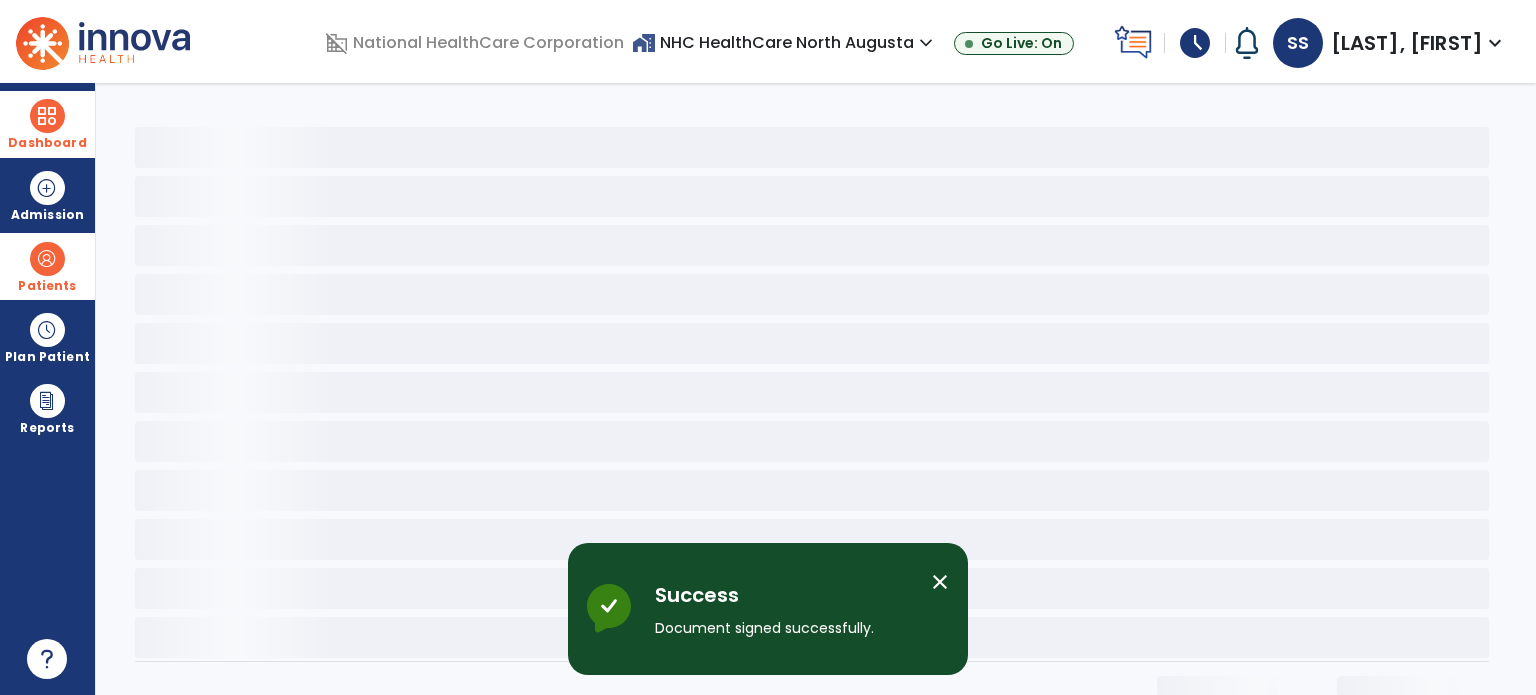 scroll, scrollTop: 0, scrollLeft: 0, axis: both 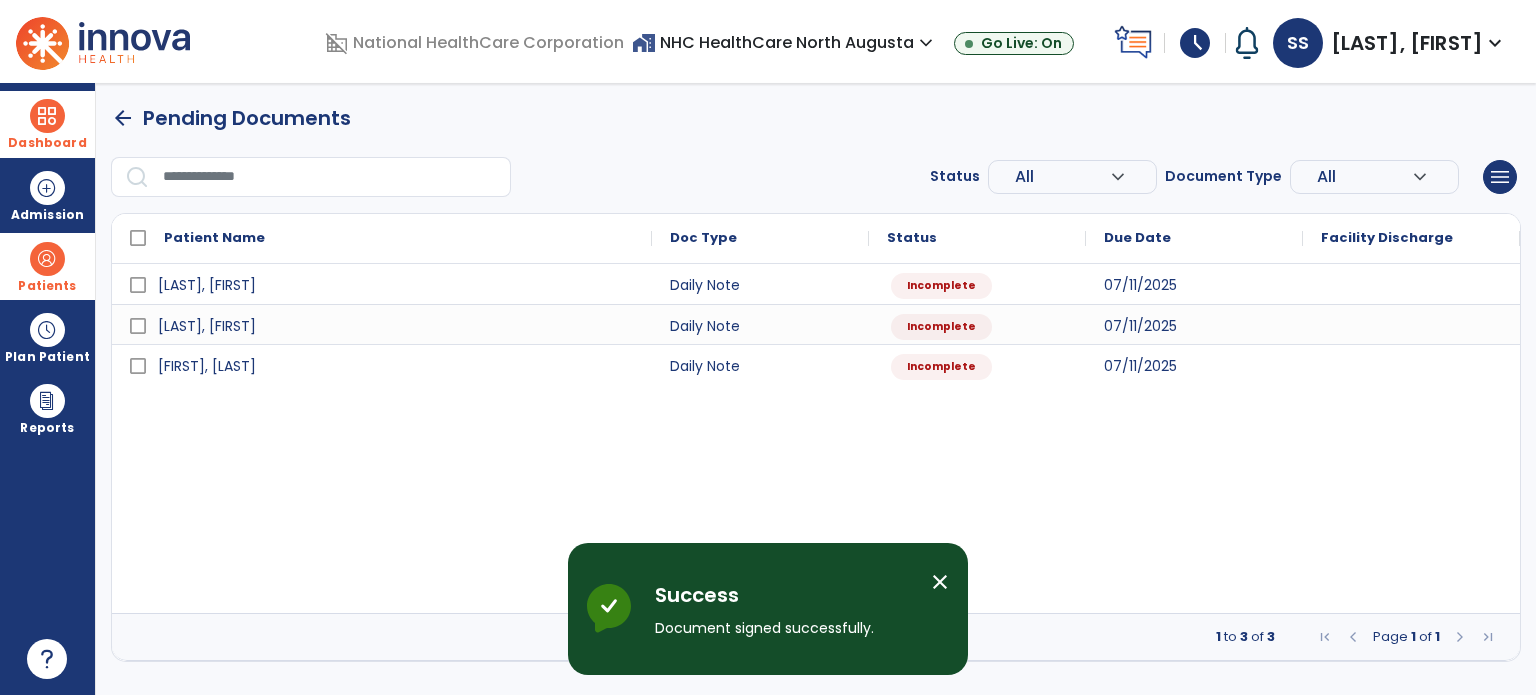click at bounding box center [47, 259] 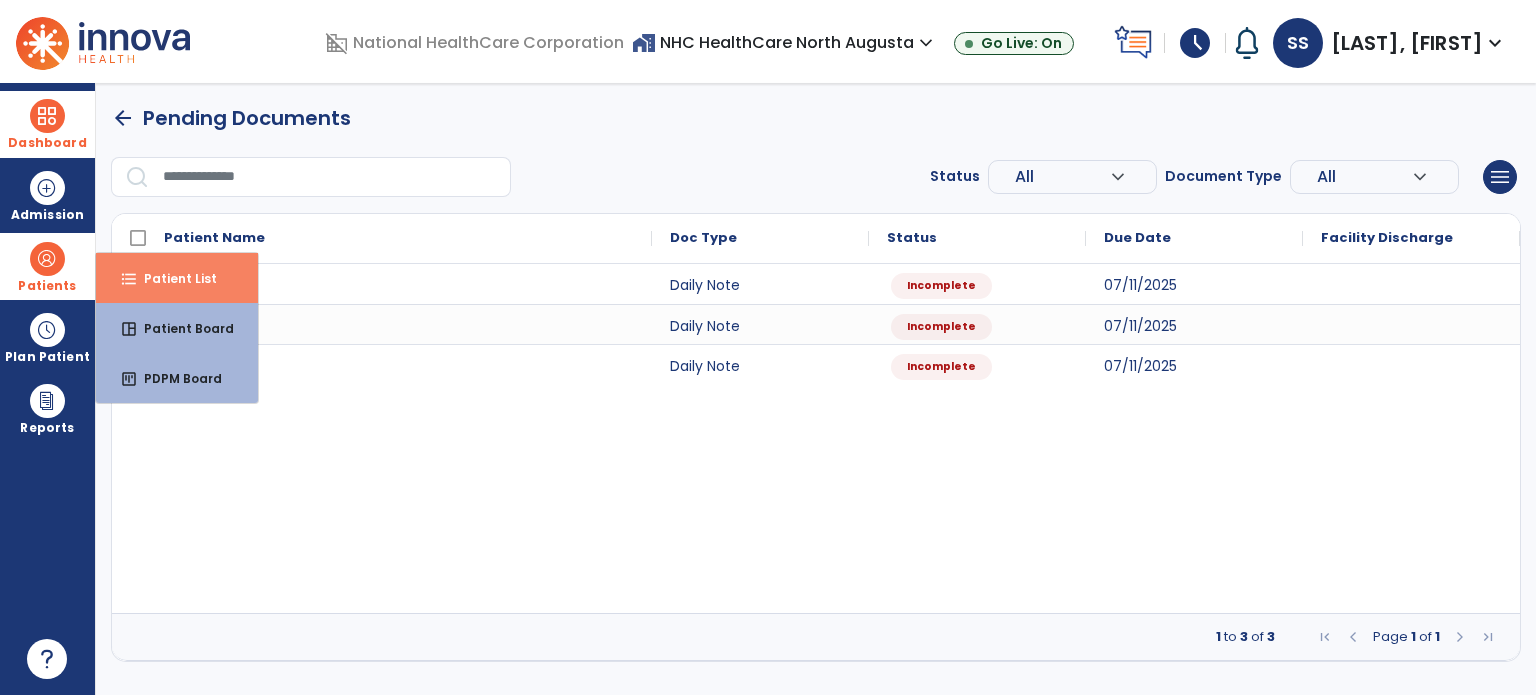 click on "format_list_bulleted  Patient List" at bounding box center (177, 278) 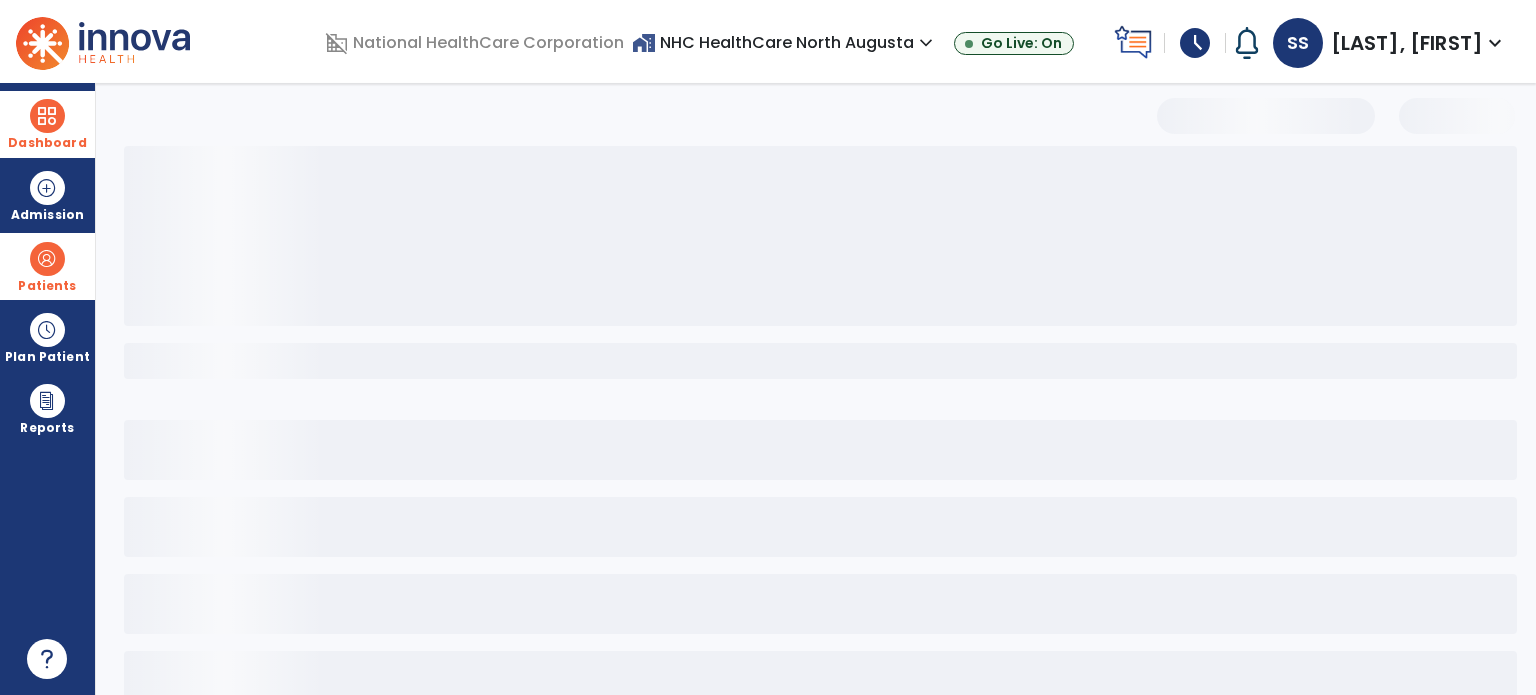 select on "***" 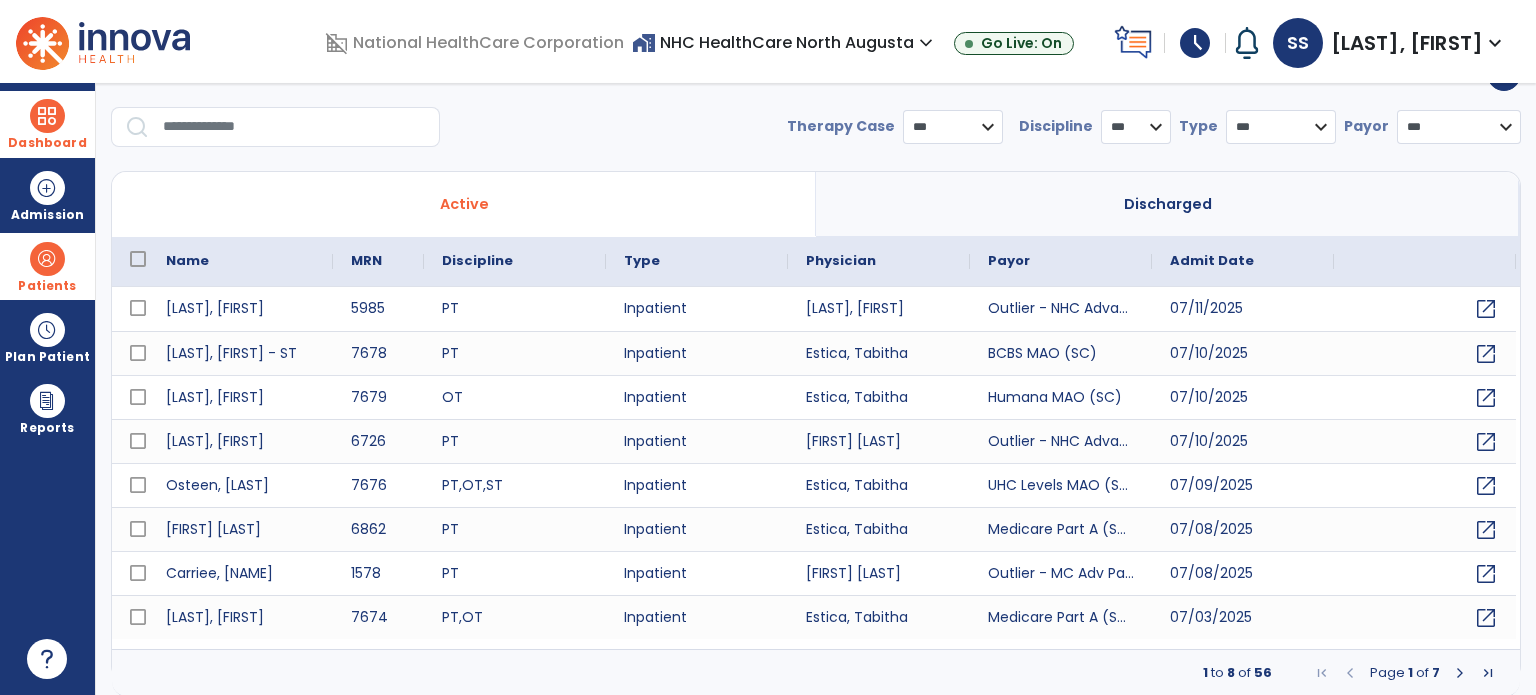 scroll, scrollTop: 0, scrollLeft: 0, axis: both 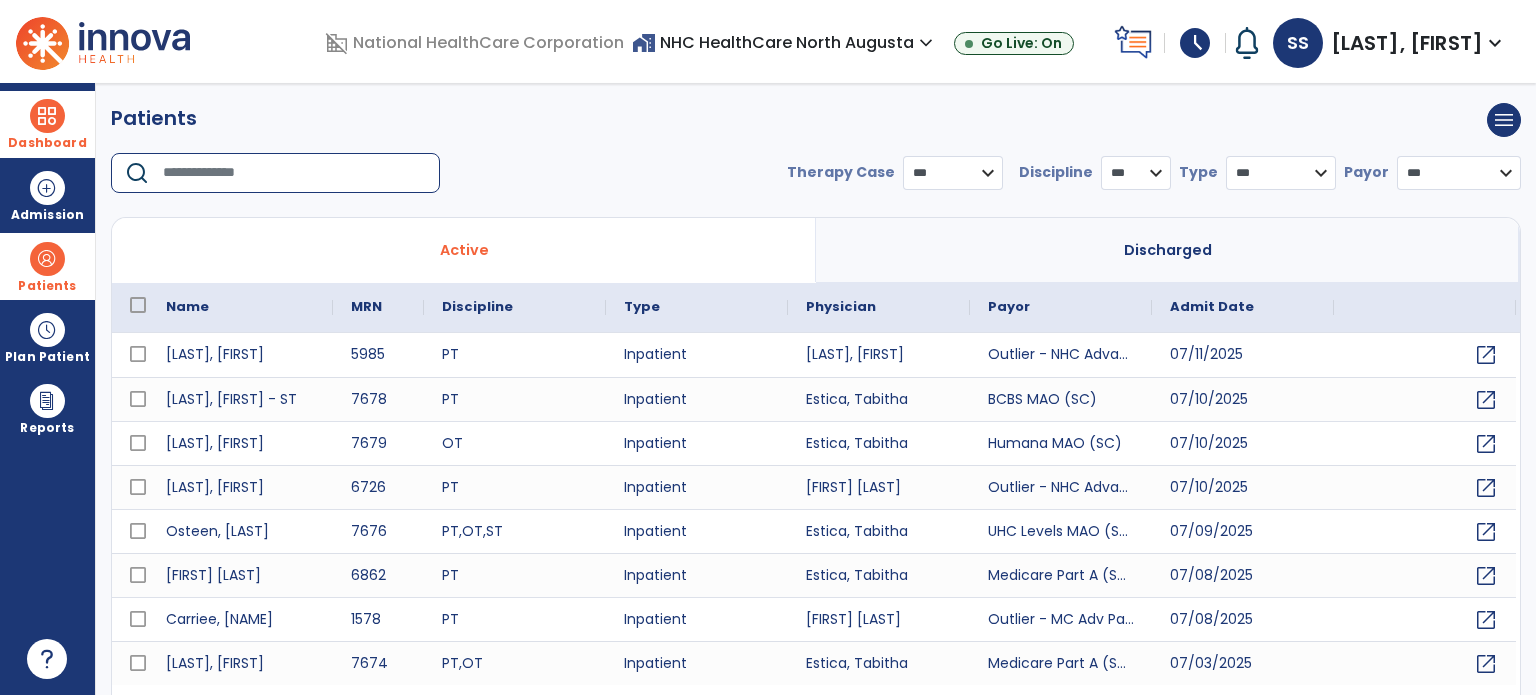 click at bounding box center (294, 173) 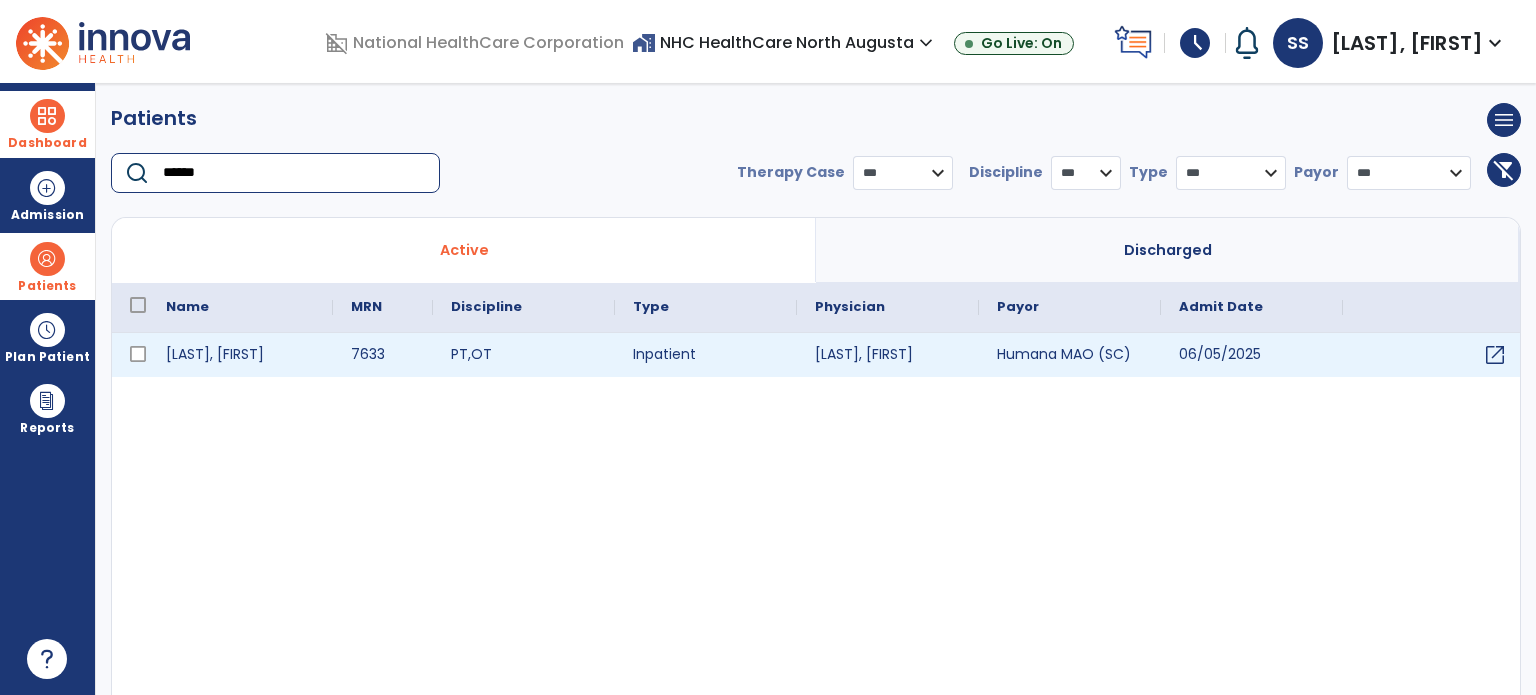 type on "******" 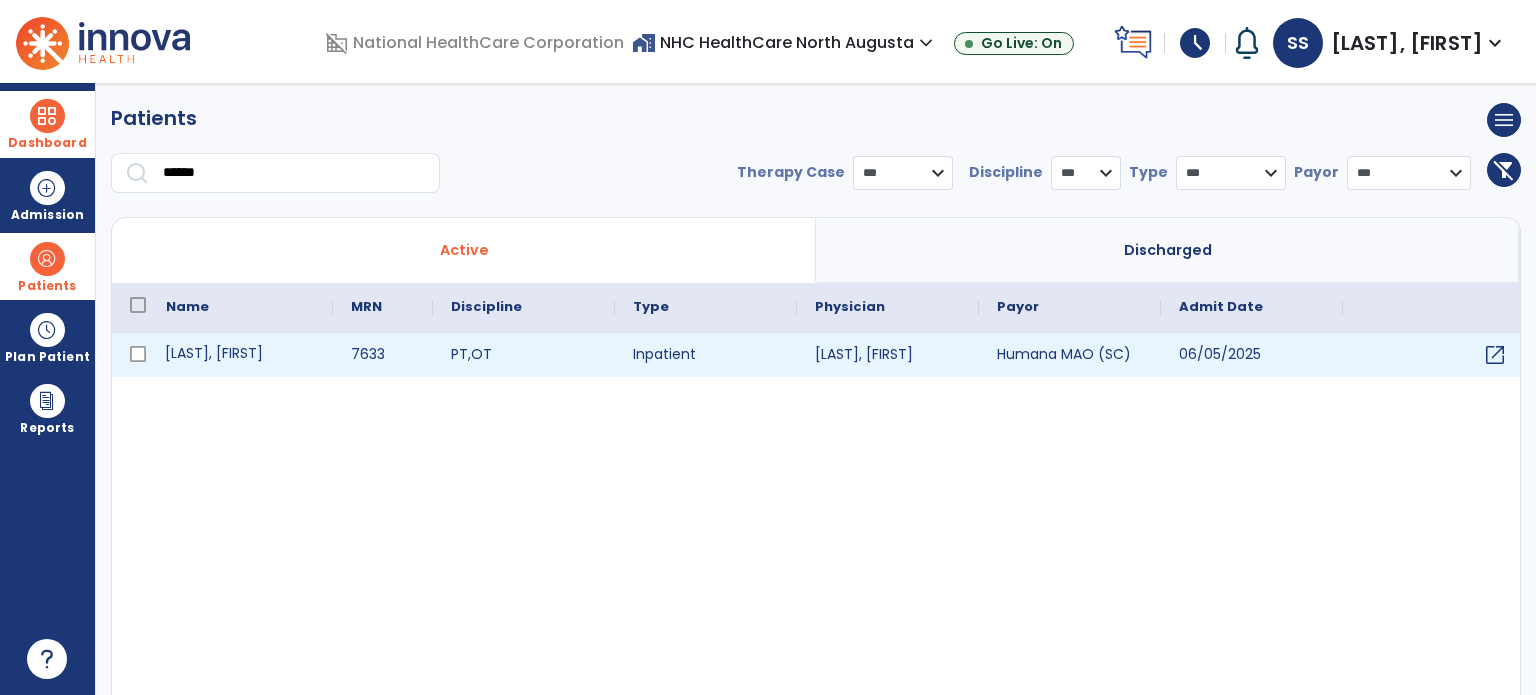 click on "[LAST], [FIRST]" at bounding box center (240, 355) 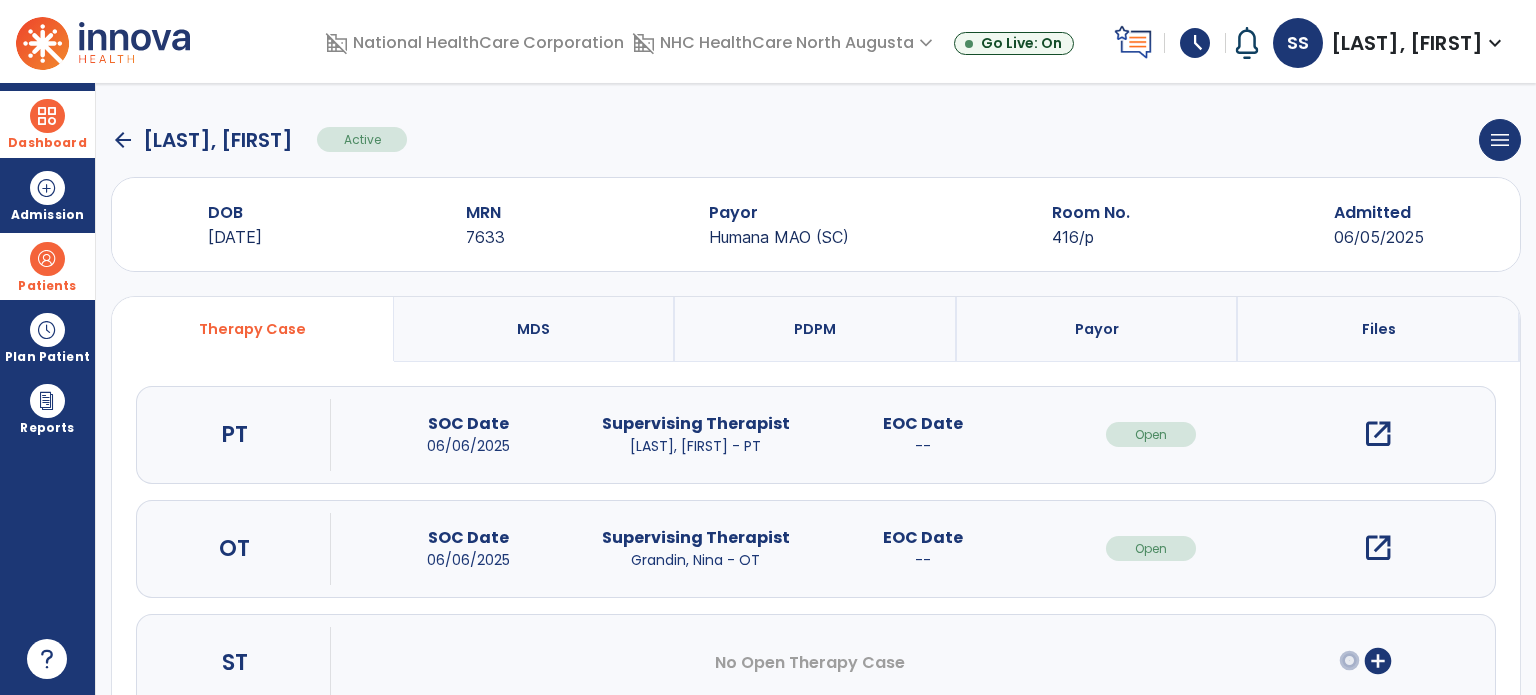 click on "open_in_new" at bounding box center (1378, 434) 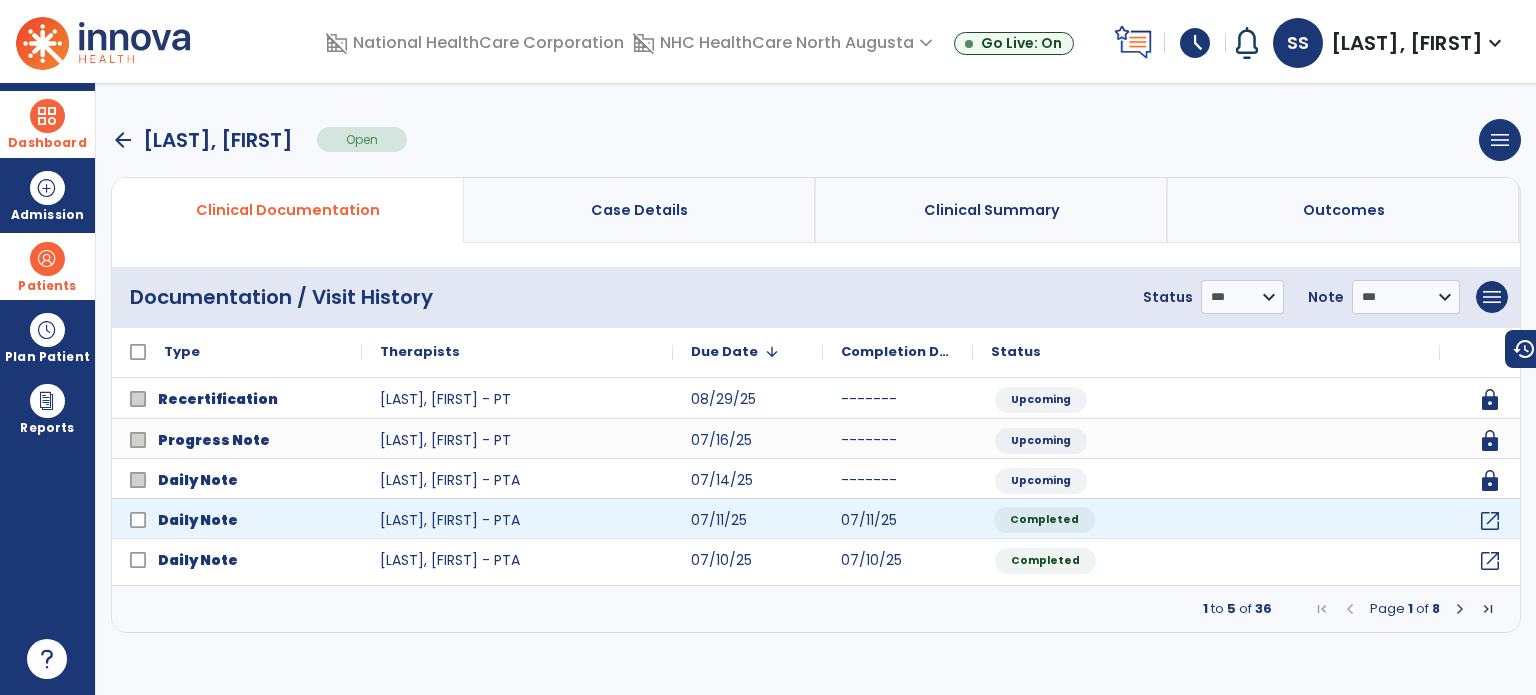 click on "Completed" 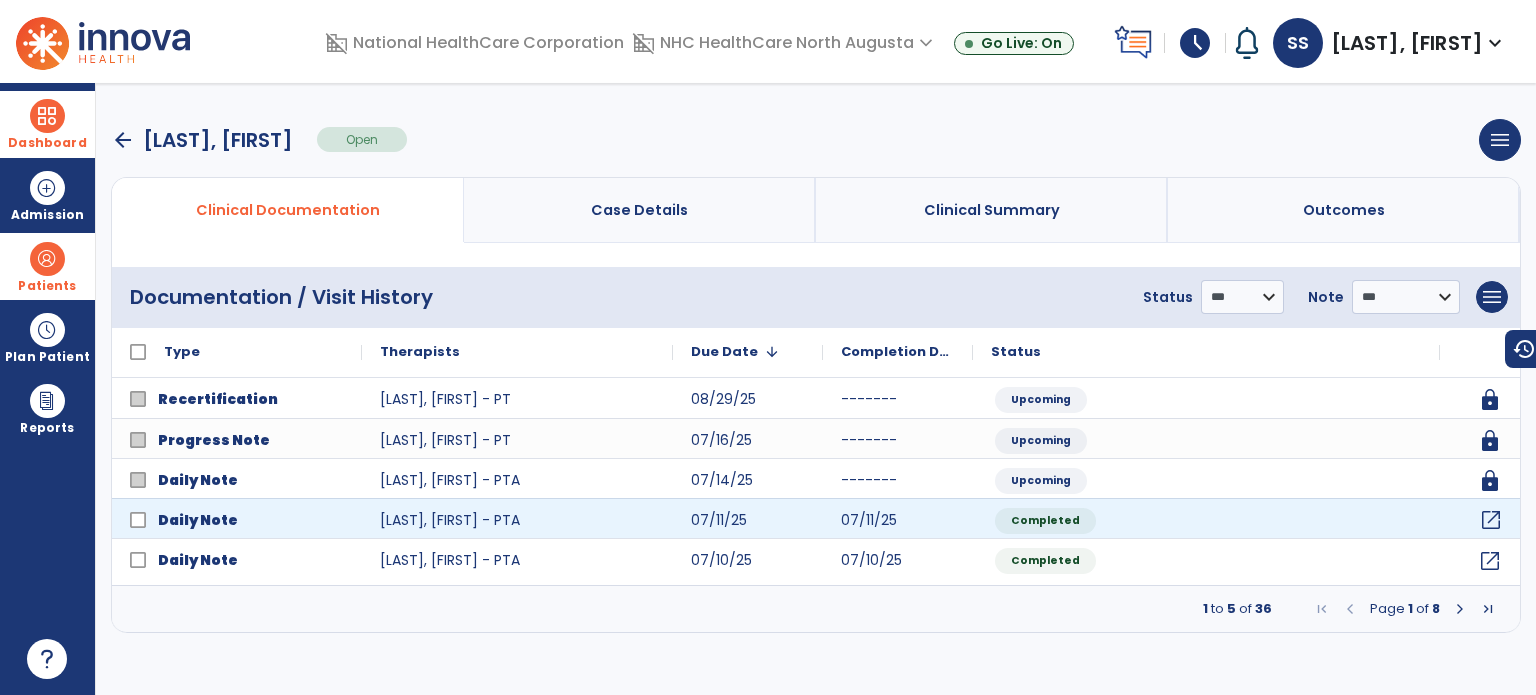 click on "open_in_new" 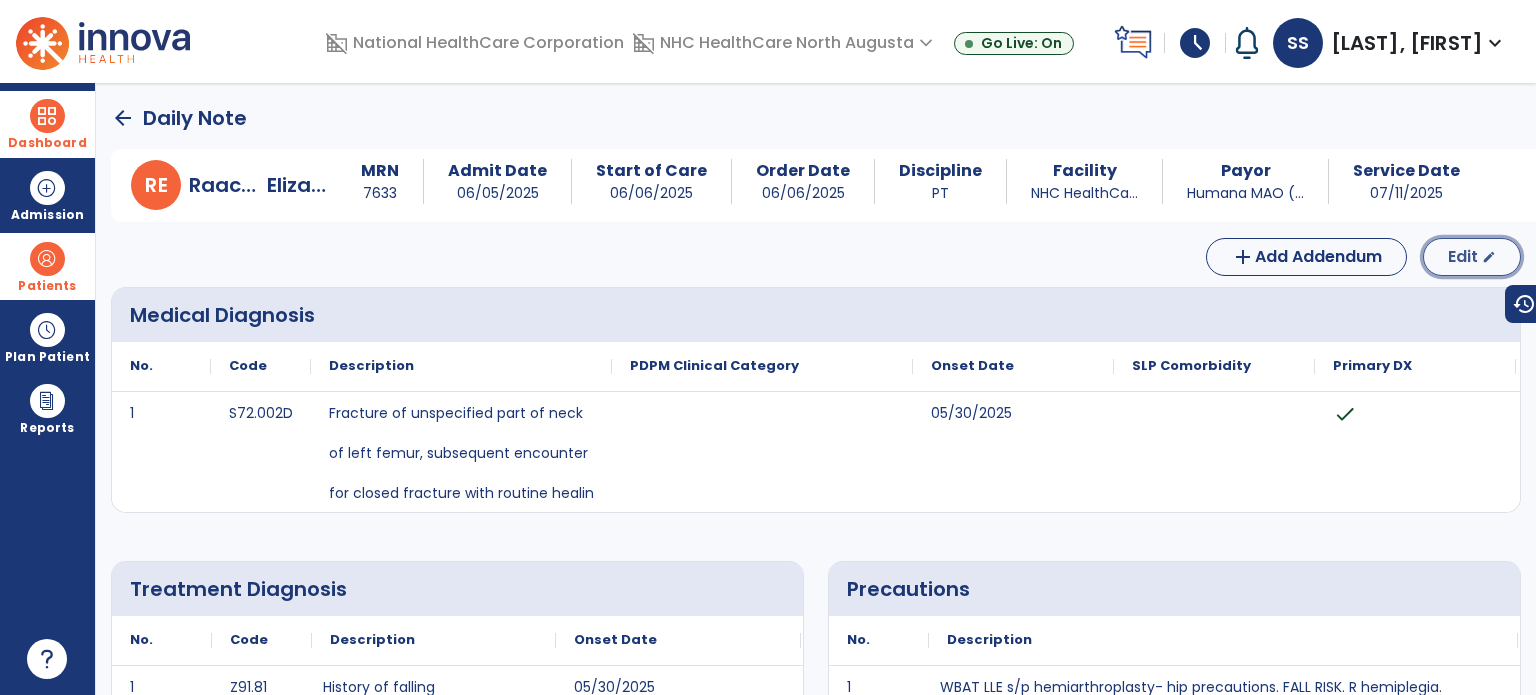 click on "edit" 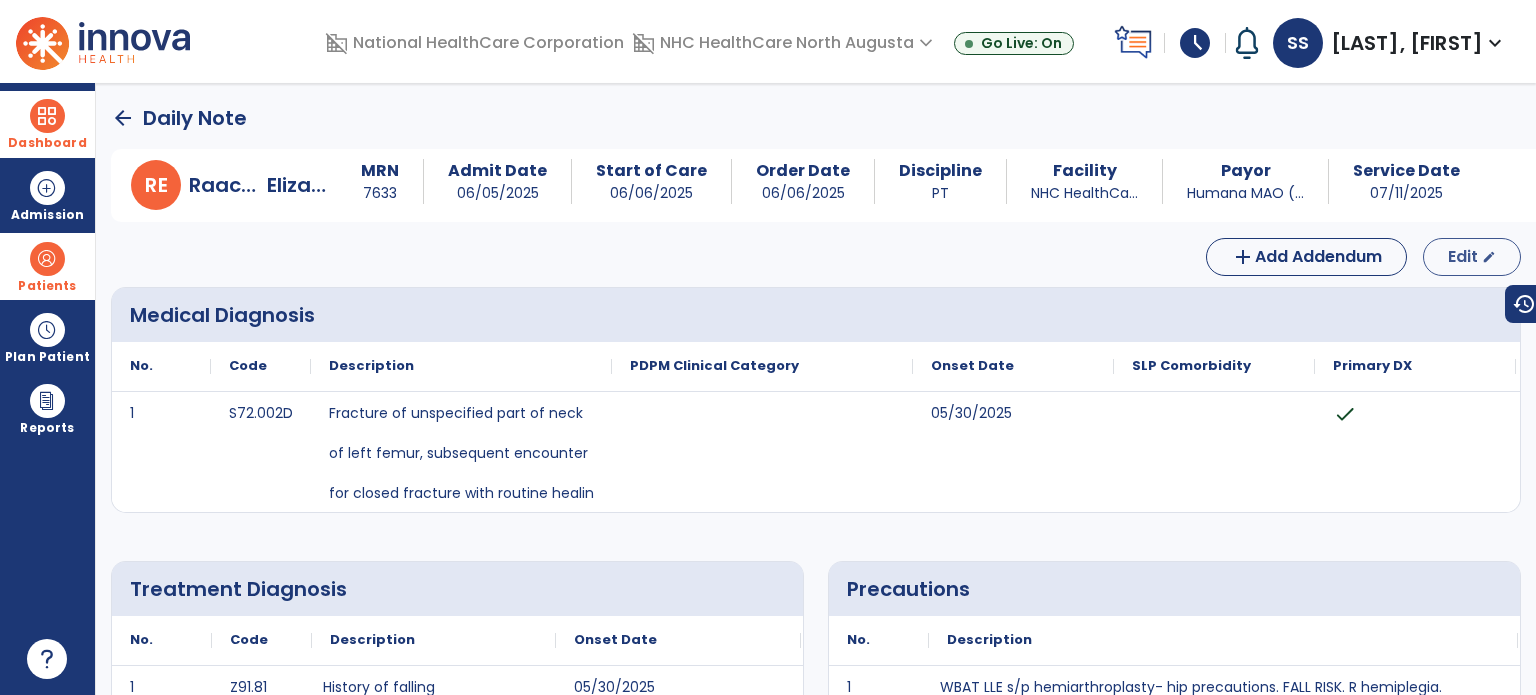 select on "*" 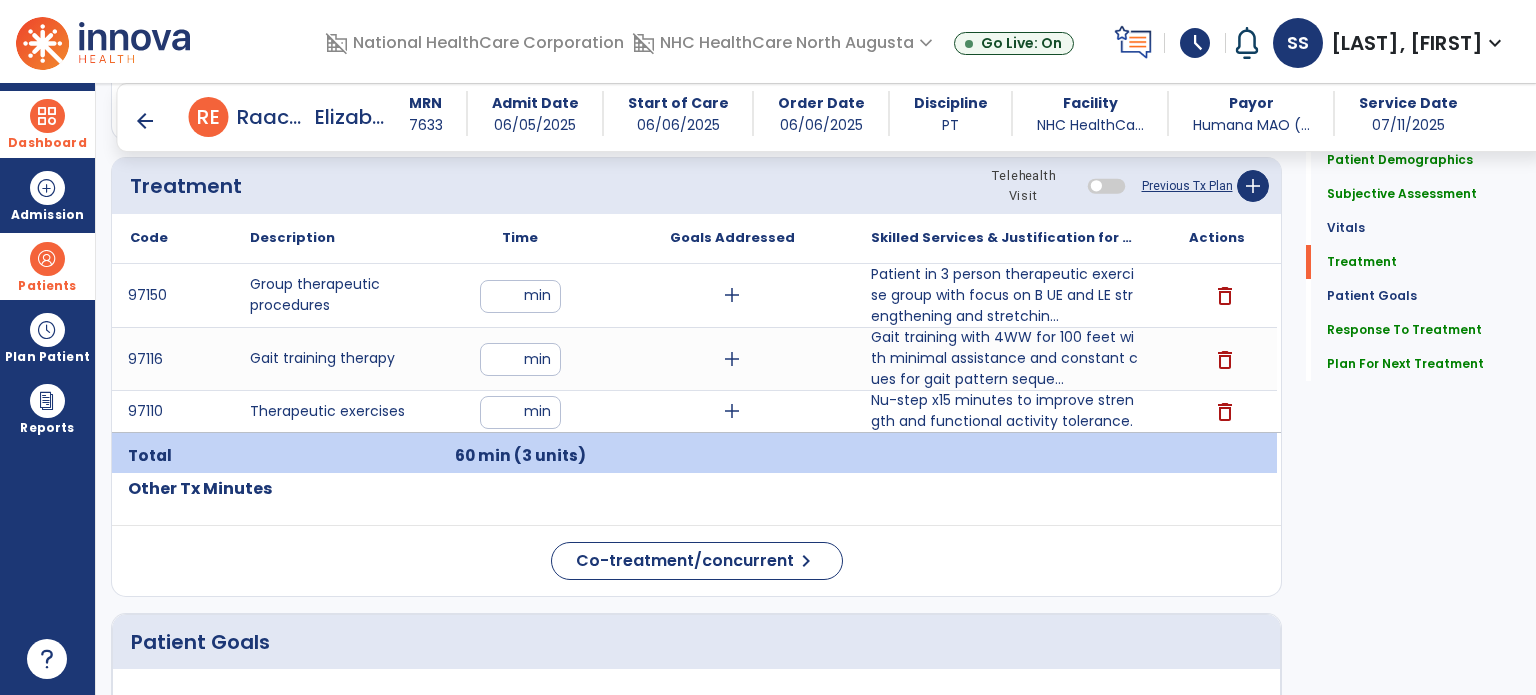 scroll, scrollTop: 1070, scrollLeft: 0, axis: vertical 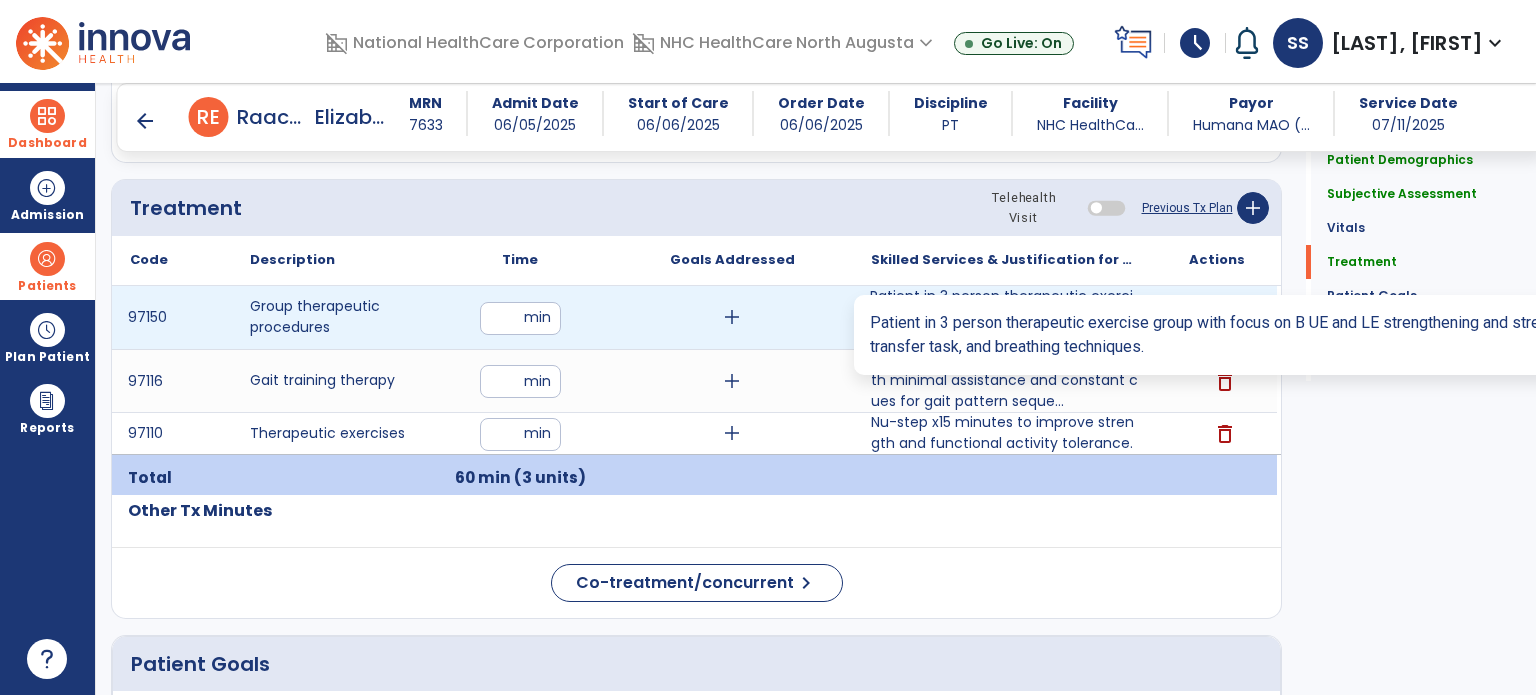 click on "Patient in 3 person therapeutic exercise group with focus on B UE and LE strengthening and stretchin..." at bounding box center (1004, 317) 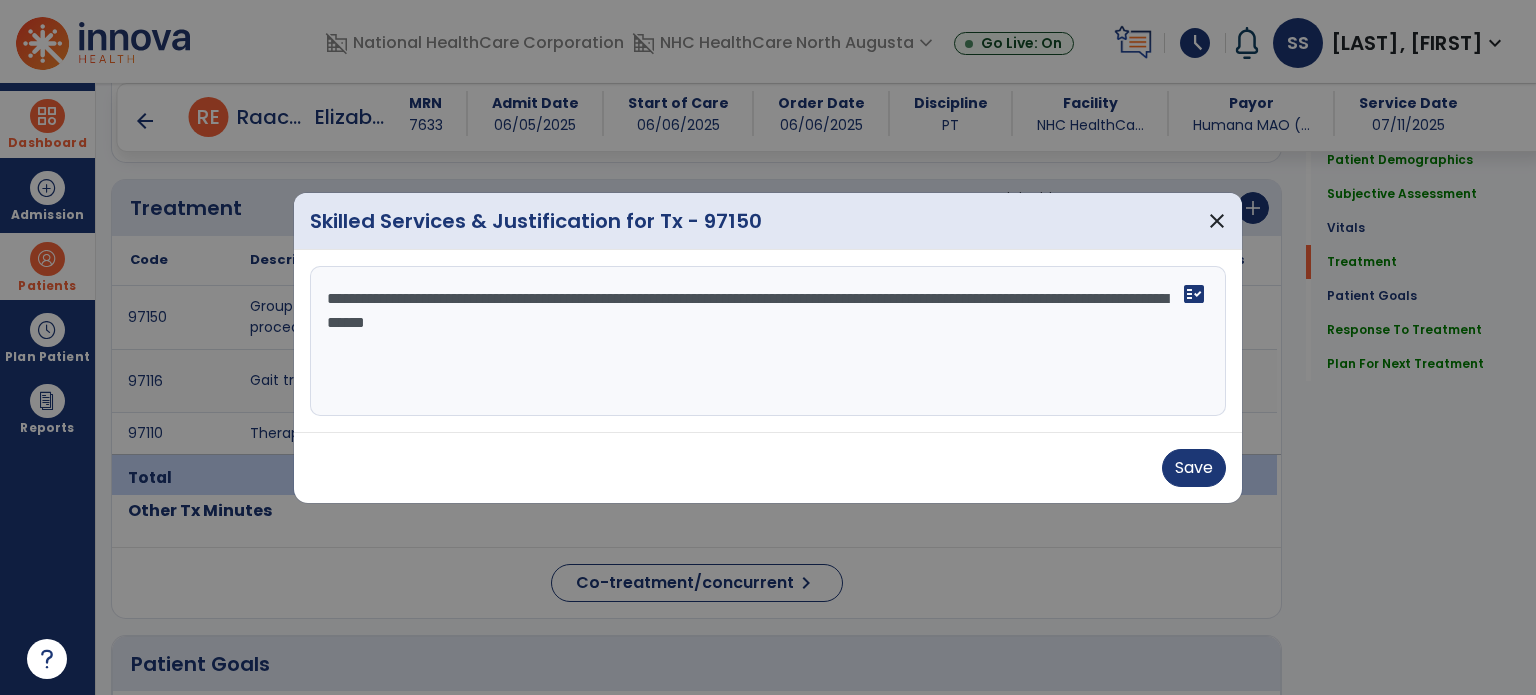 drag, startPoint x: 643, startPoint y: 349, endPoint x: 251, endPoint y: 302, distance: 394.80756 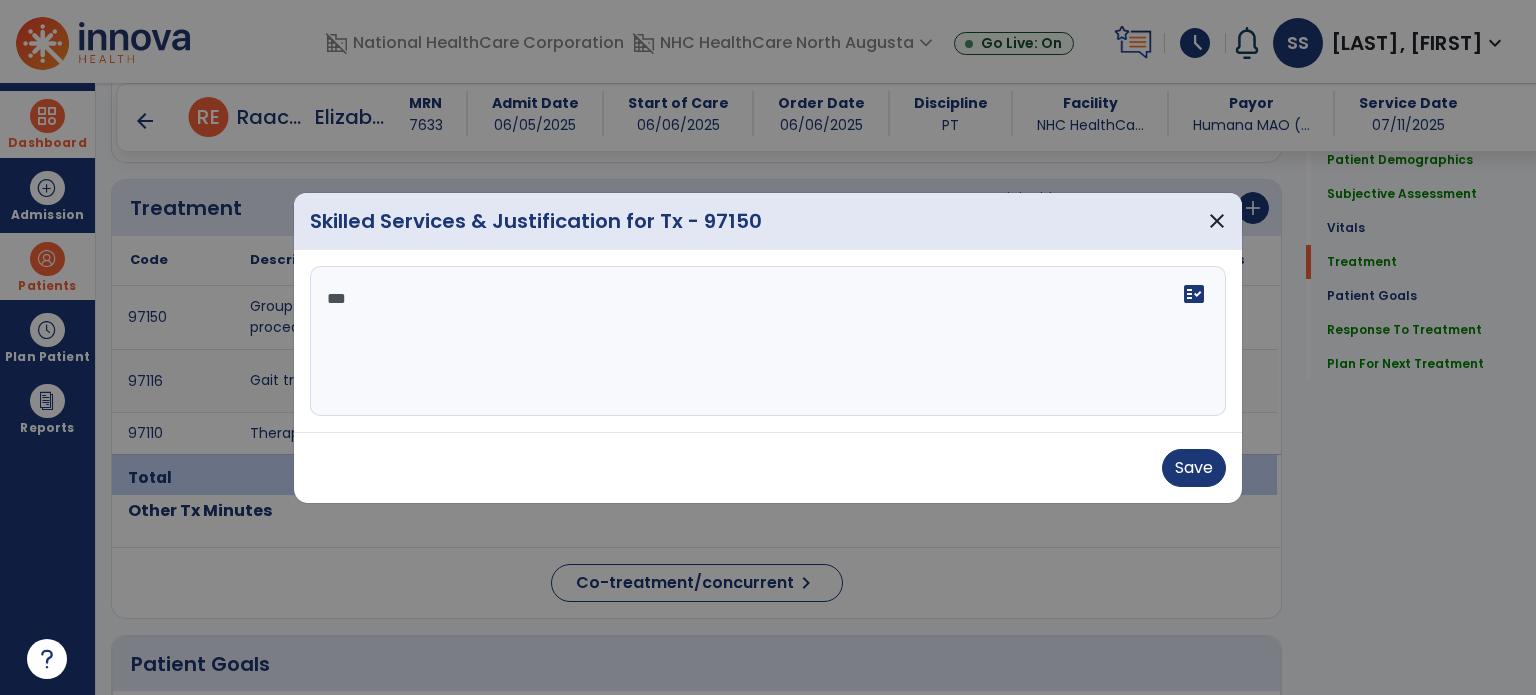 paste on "**********" 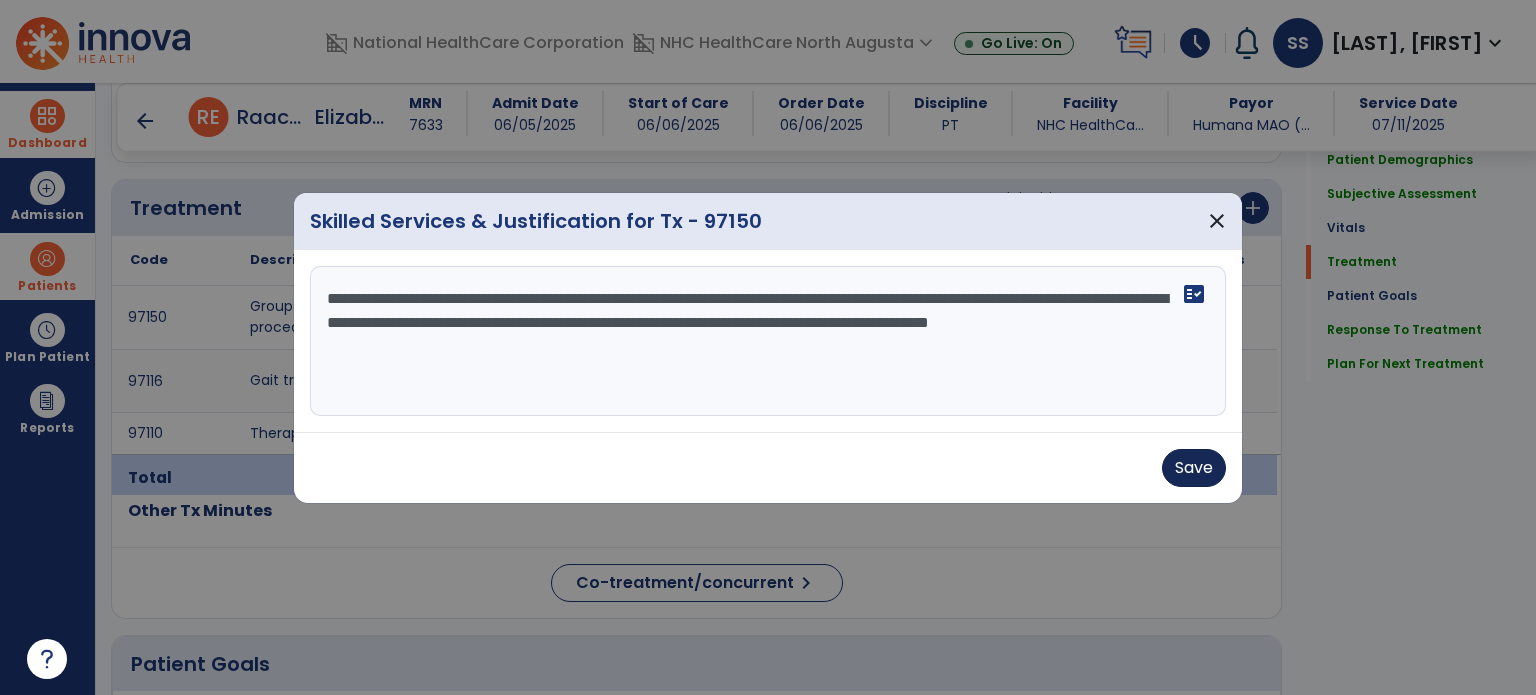 type on "**********" 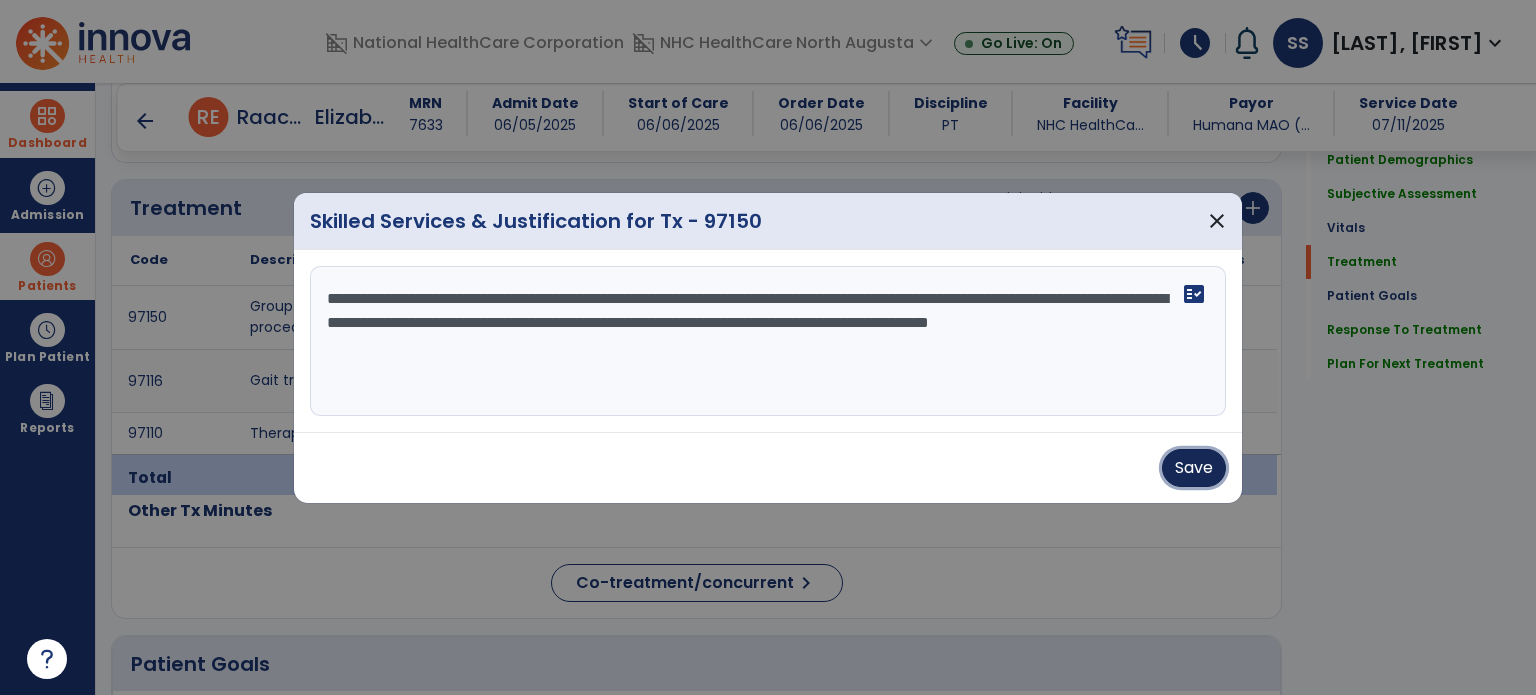 click on "Save" at bounding box center (1194, 468) 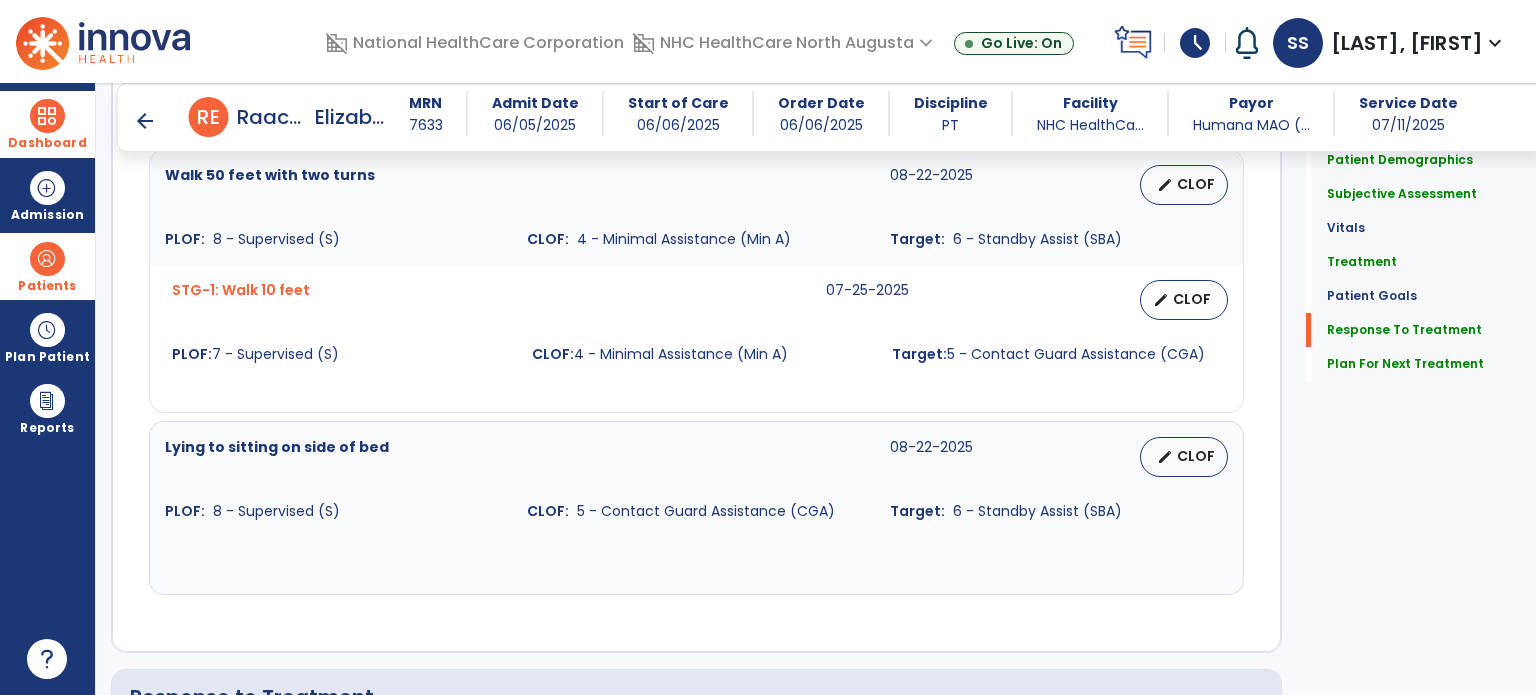 scroll, scrollTop: 2613, scrollLeft: 0, axis: vertical 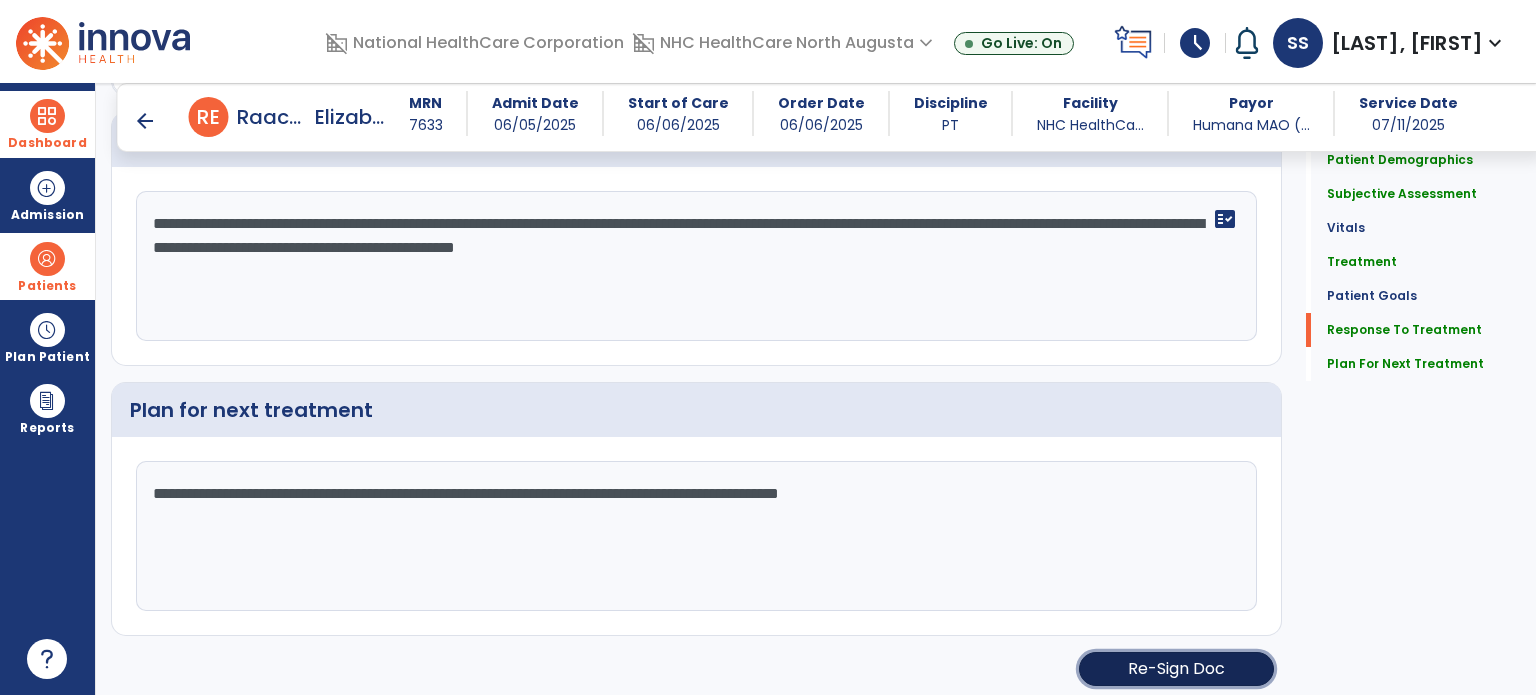click on "Re-Sign Doc" 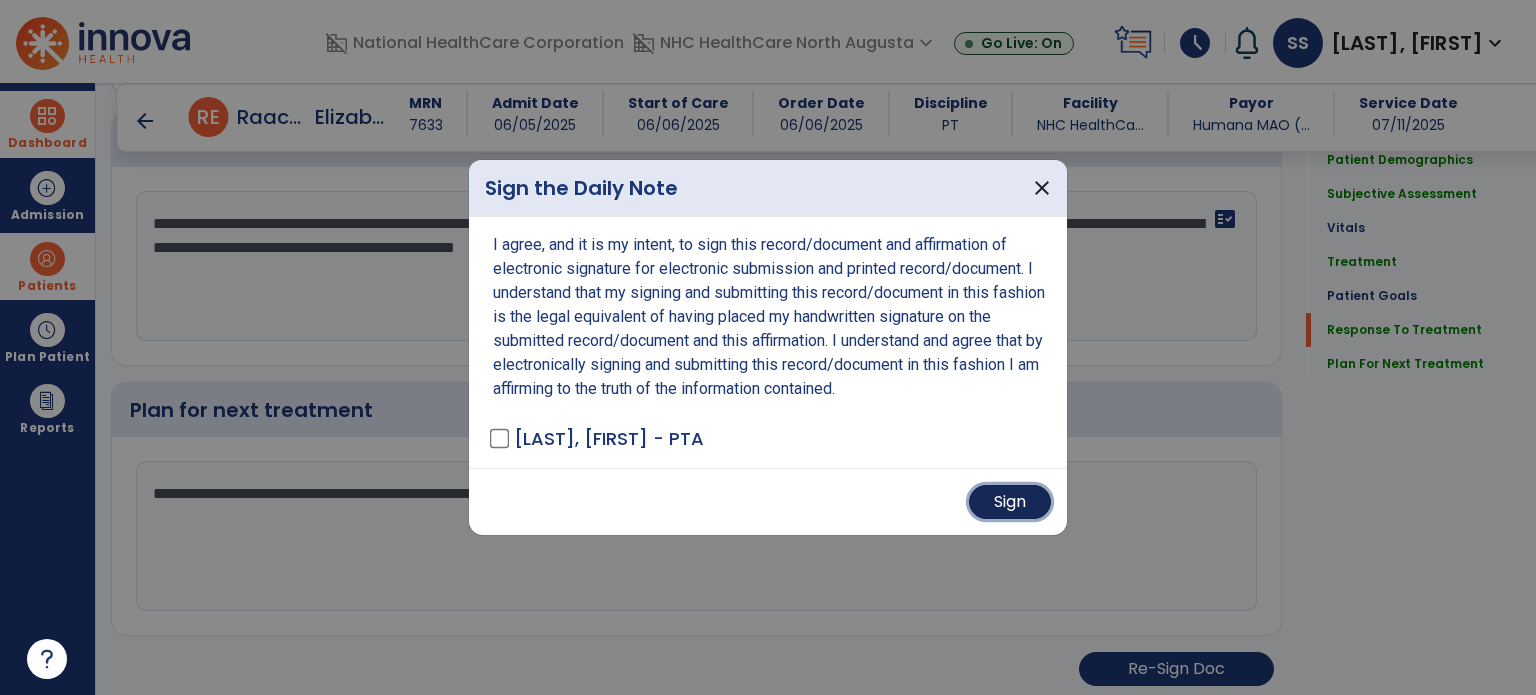 click on "Sign" at bounding box center (1010, 502) 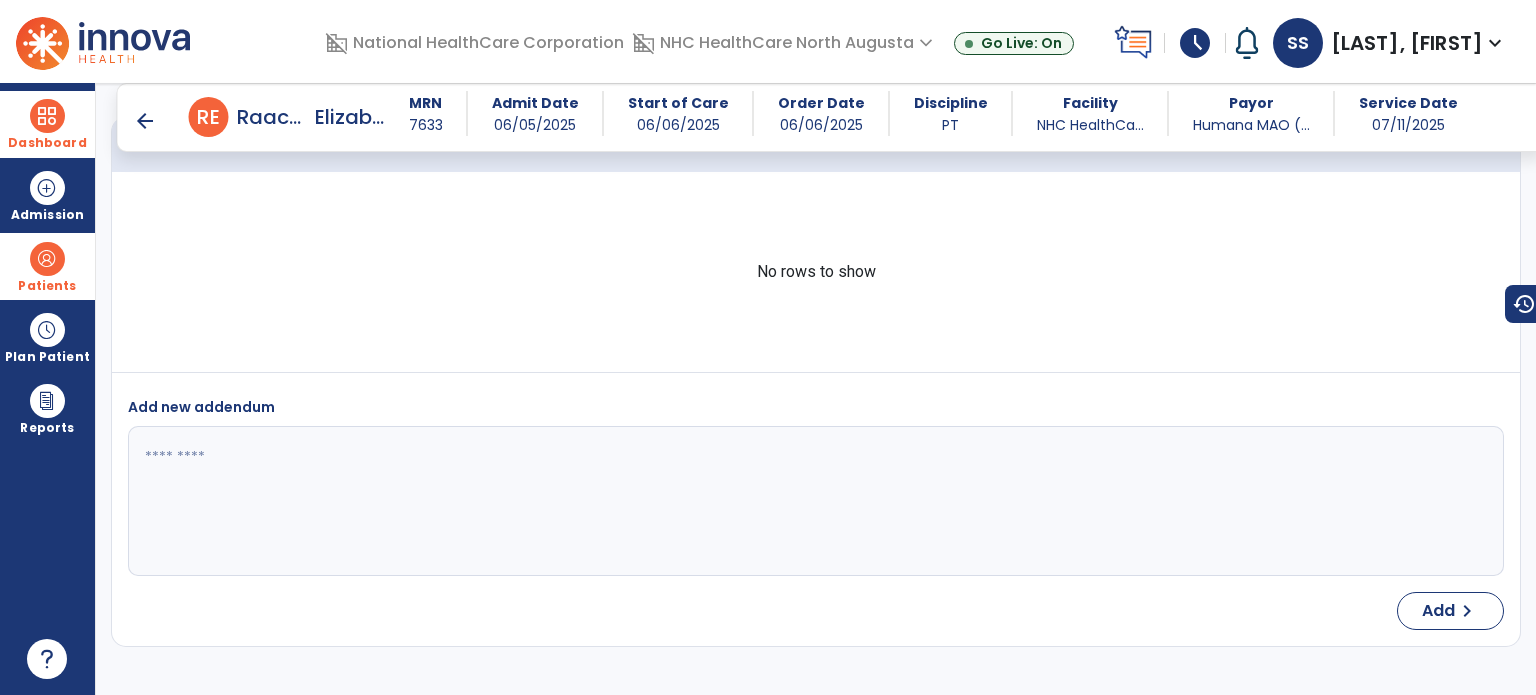 scroll, scrollTop: 3664, scrollLeft: 0, axis: vertical 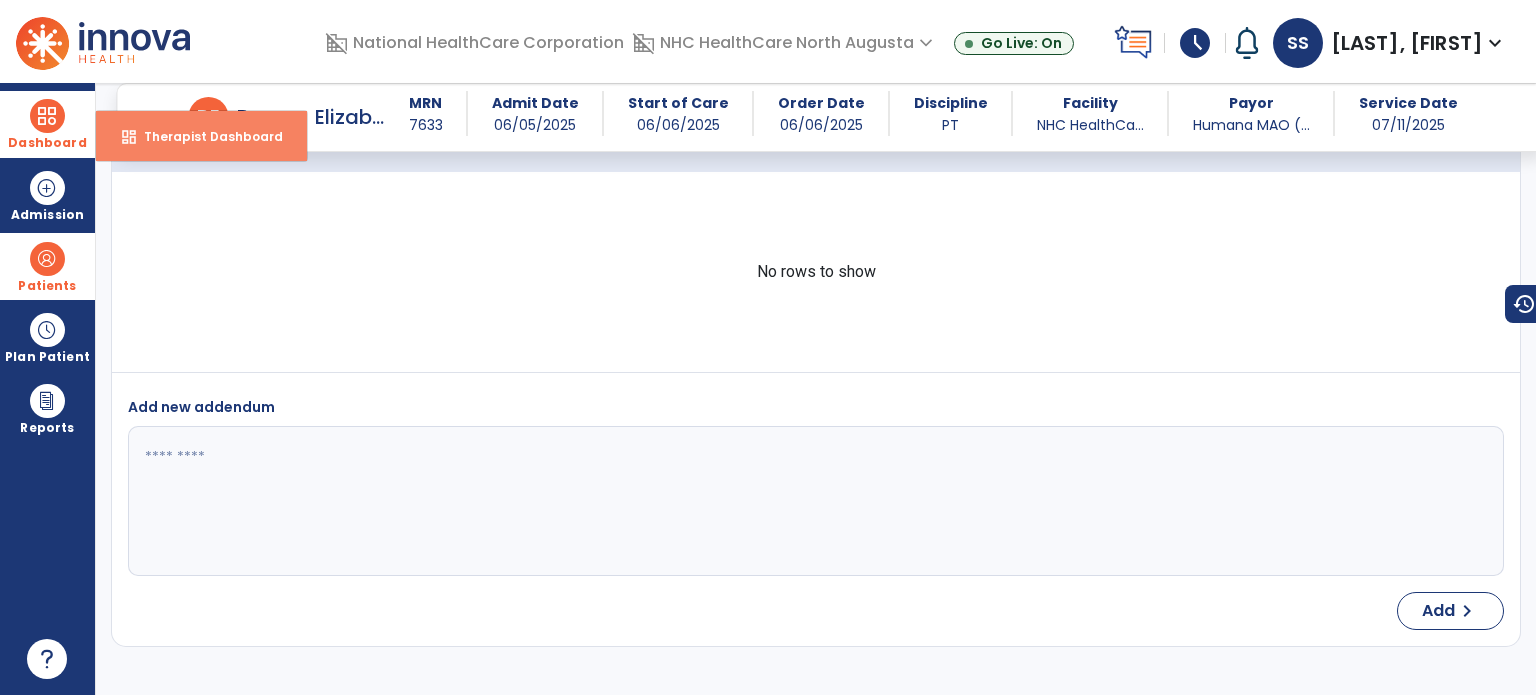 click on "dashboard  Therapist Dashboard" at bounding box center (201, 136) 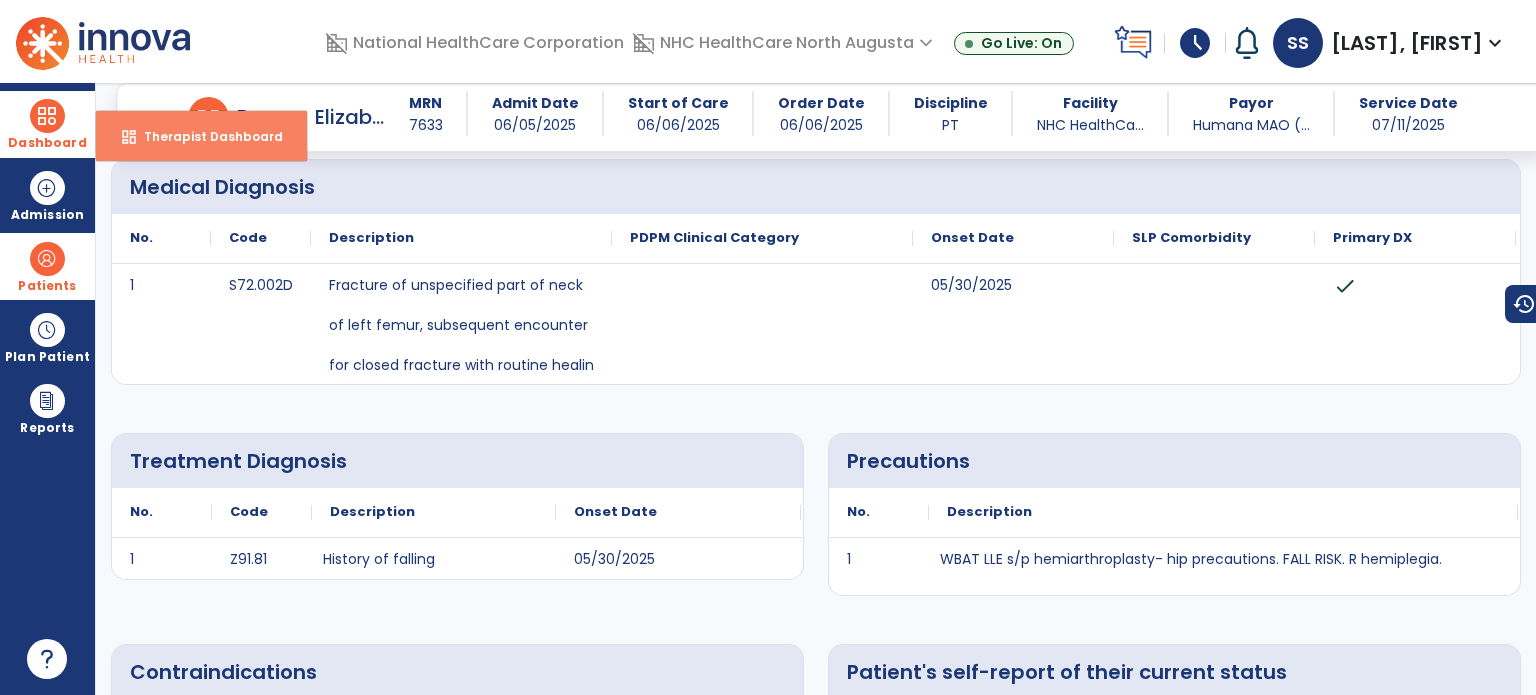 select on "****" 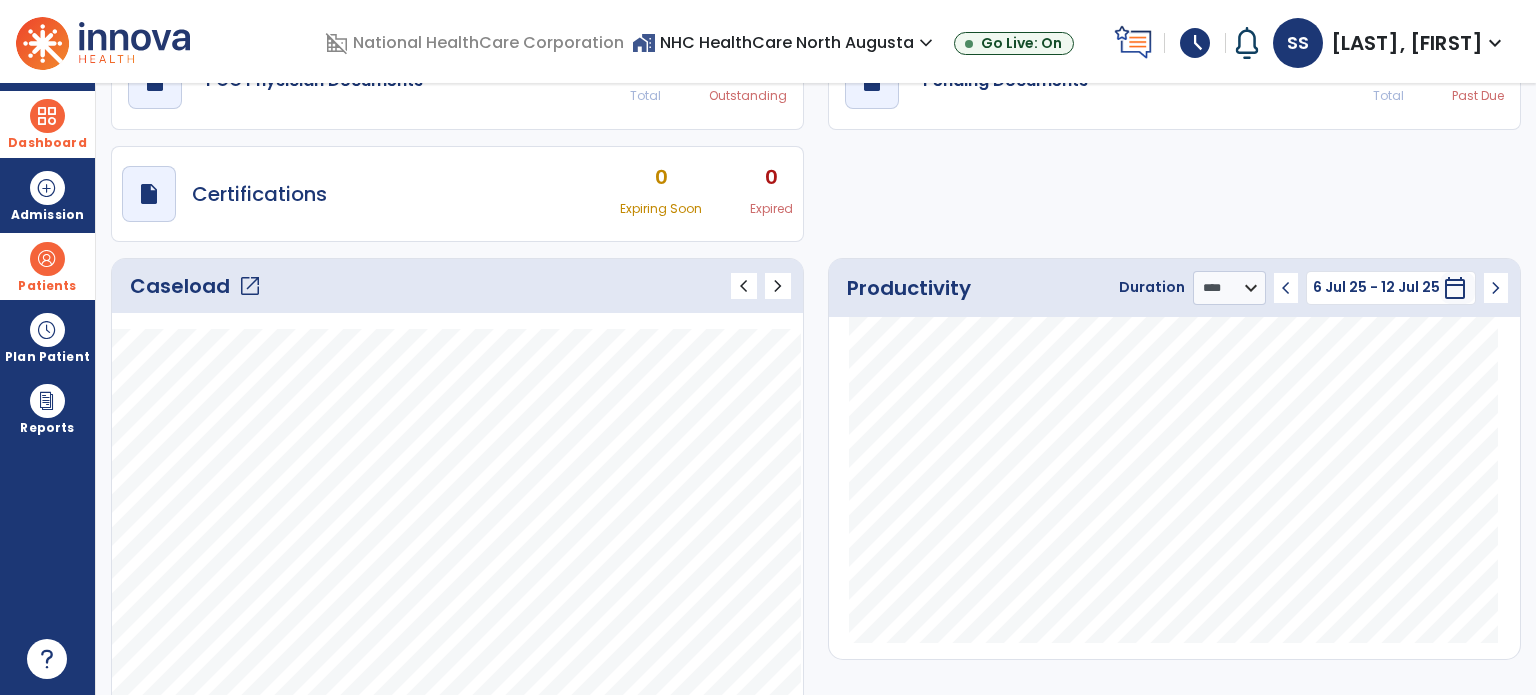drag, startPoint x: 1528, startPoint y: 290, endPoint x: 1535, endPoint y: 300, distance: 12.206555 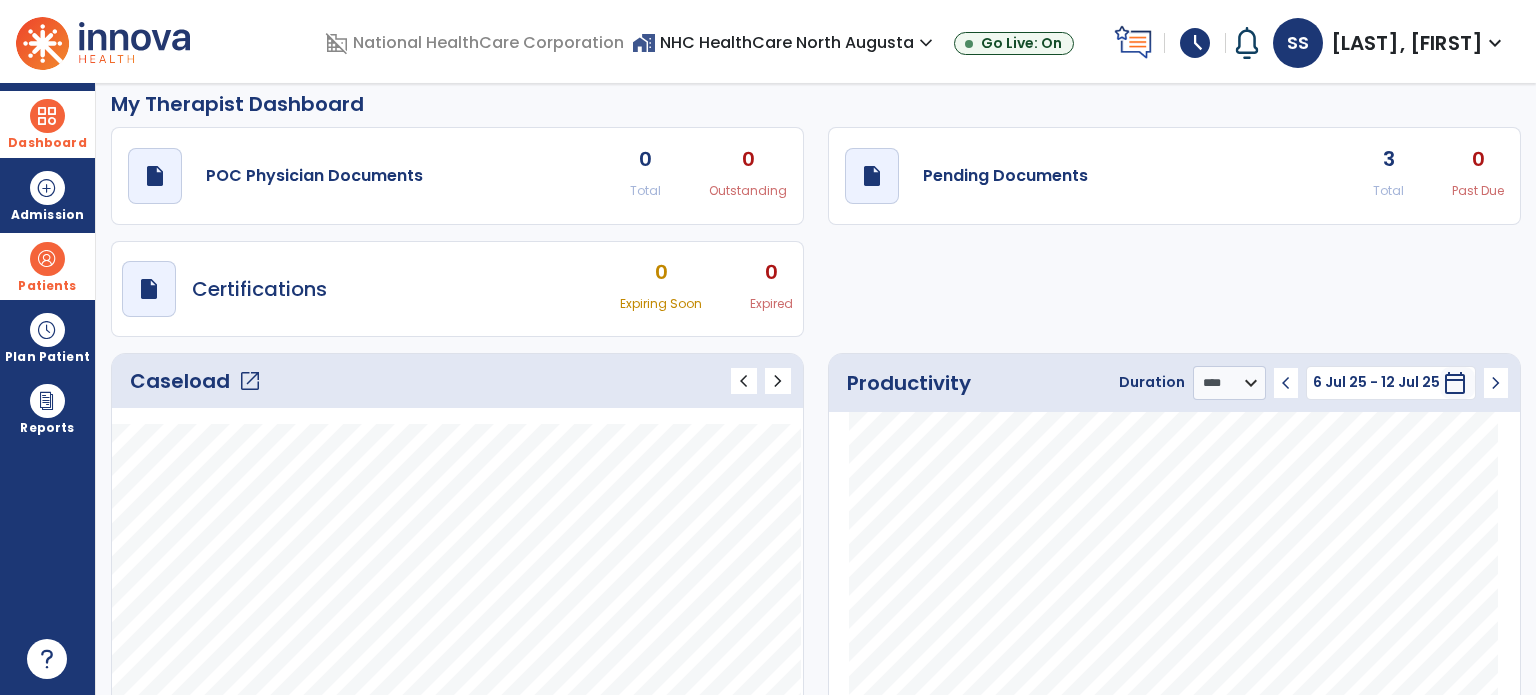 scroll, scrollTop: 0, scrollLeft: 0, axis: both 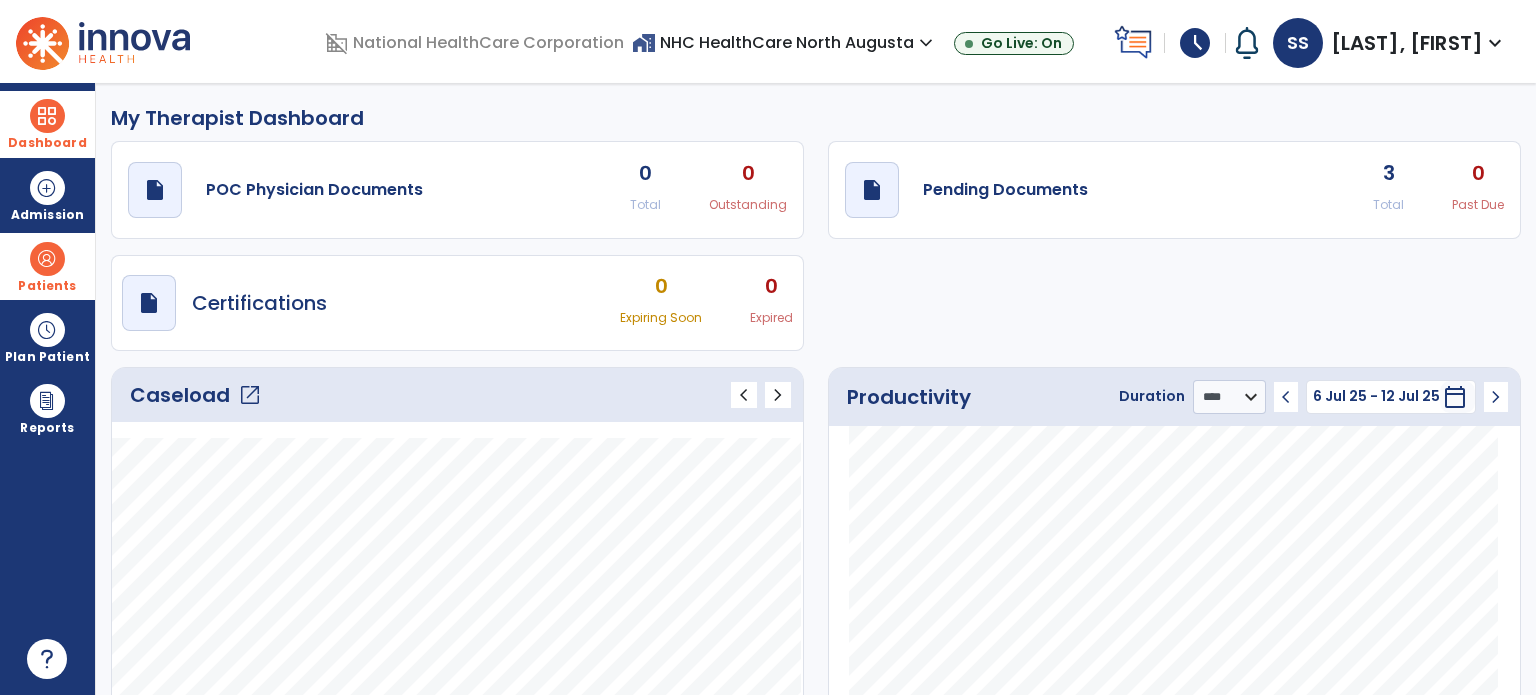 click on "Total" 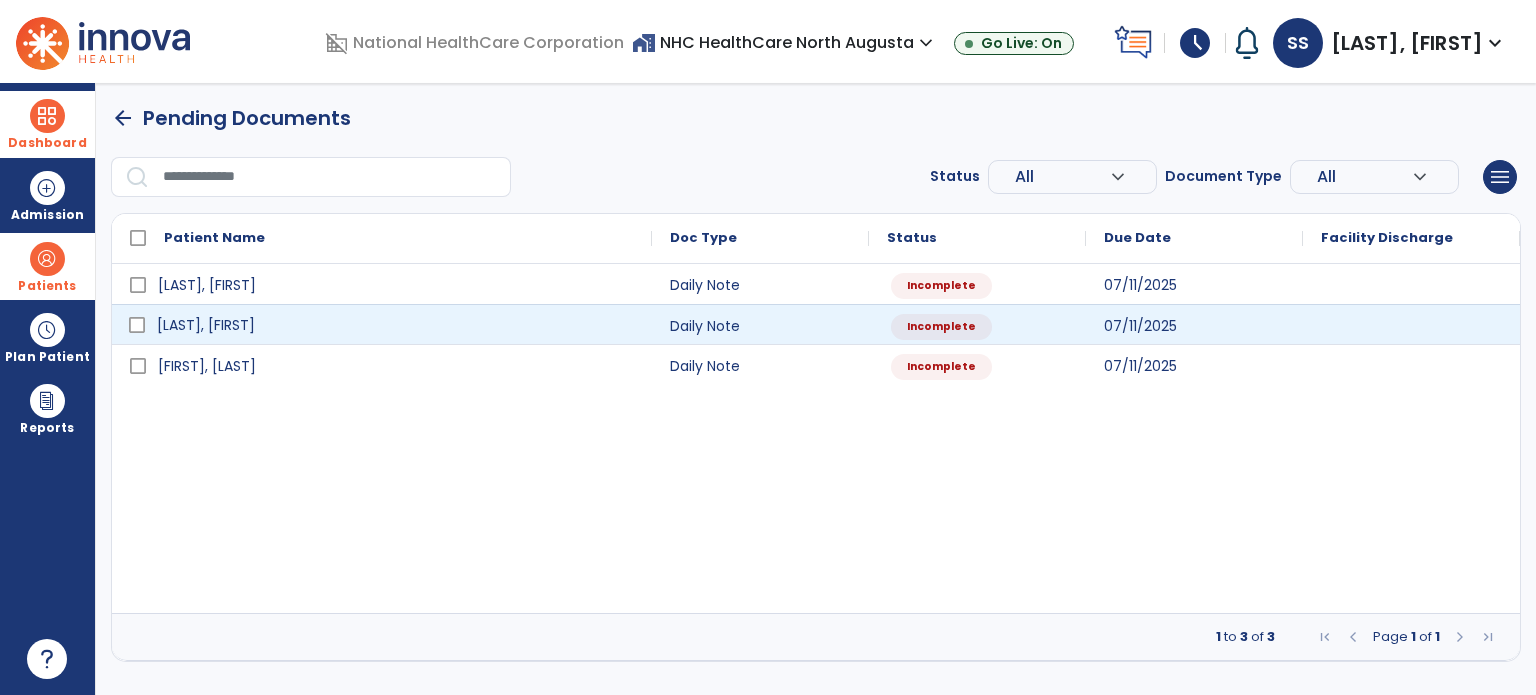 click on "[LAST], [FIRST]" at bounding box center [396, 325] 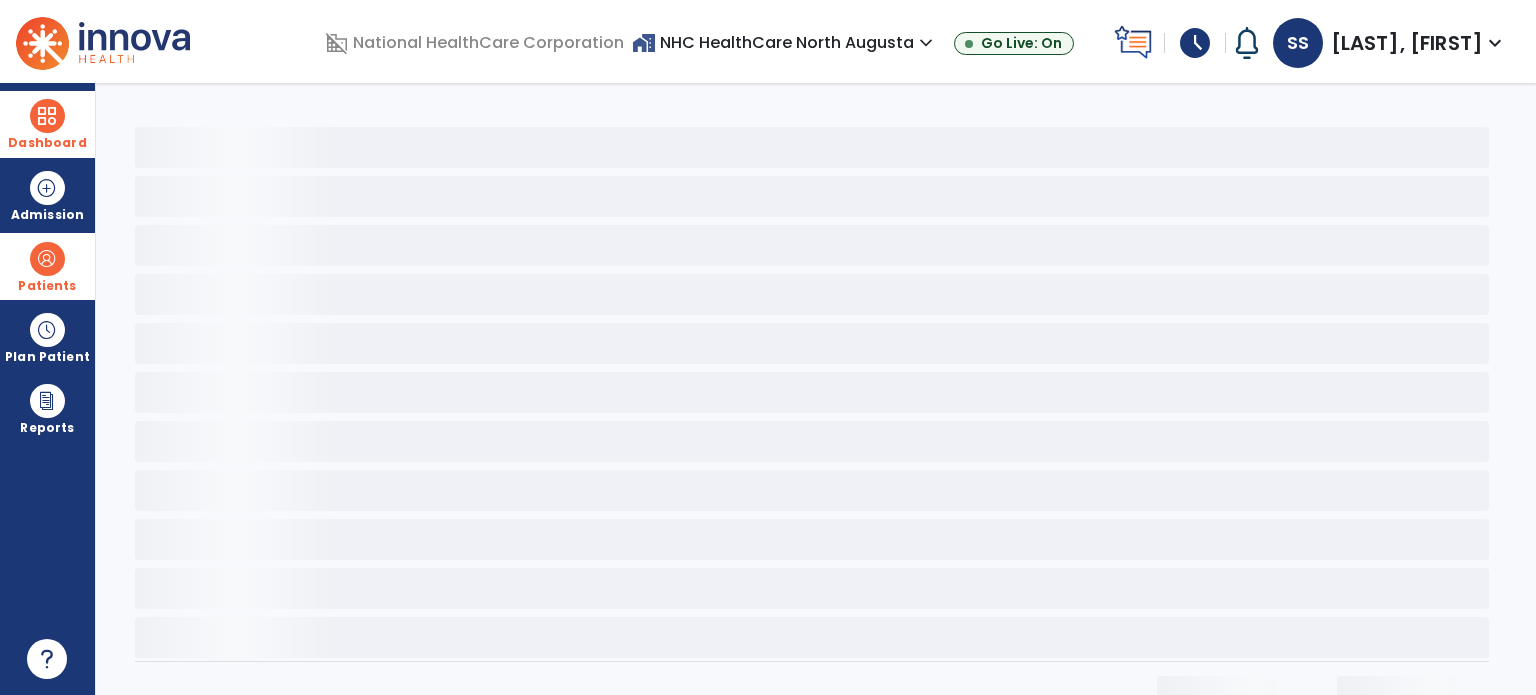 select on "*" 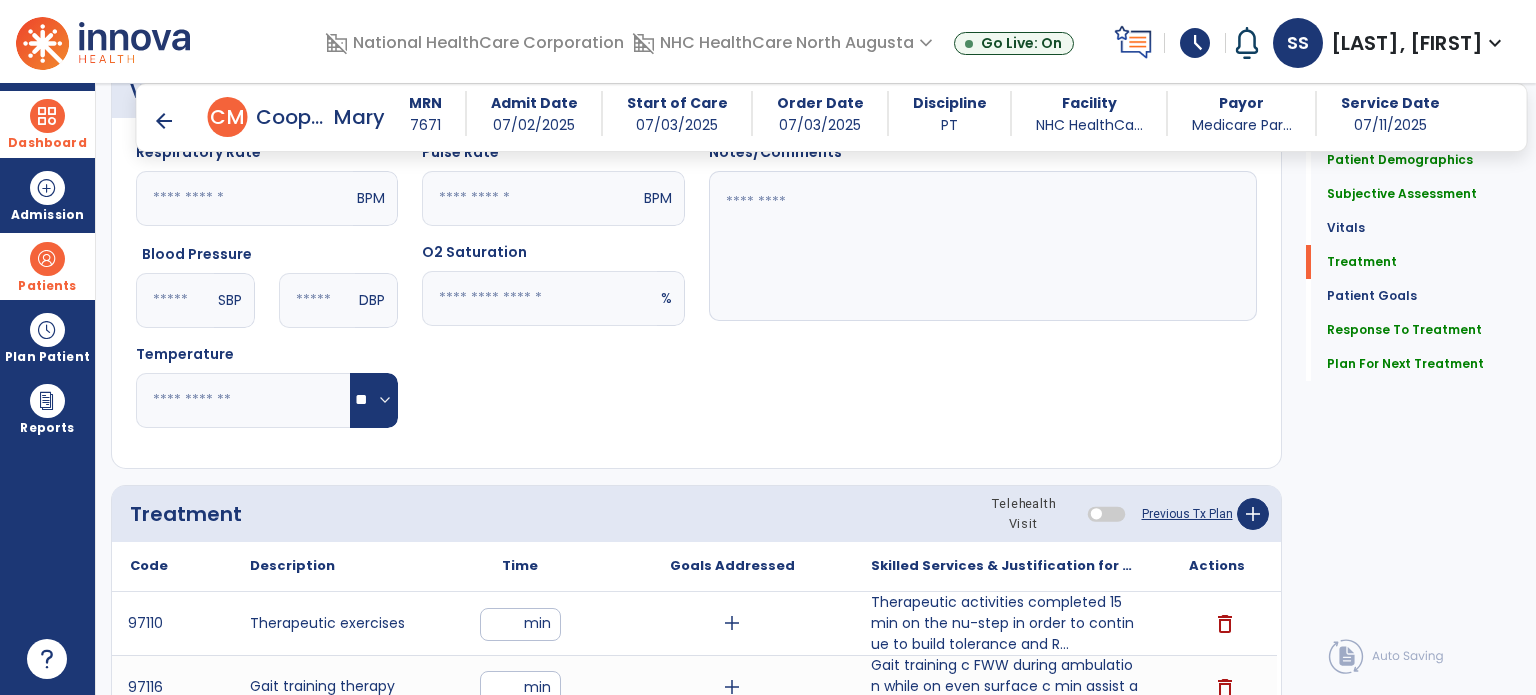 scroll, scrollTop: 917, scrollLeft: 0, axis: vertical 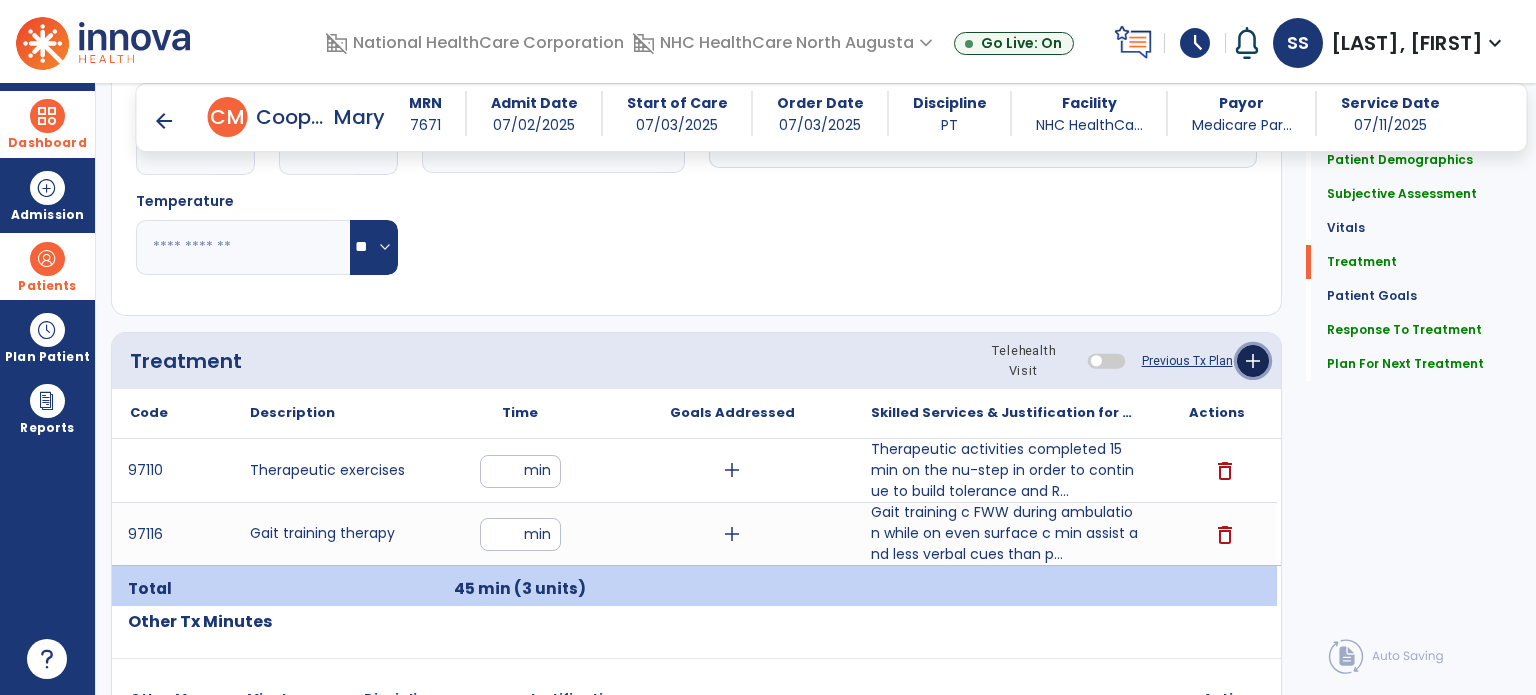 click on "add" 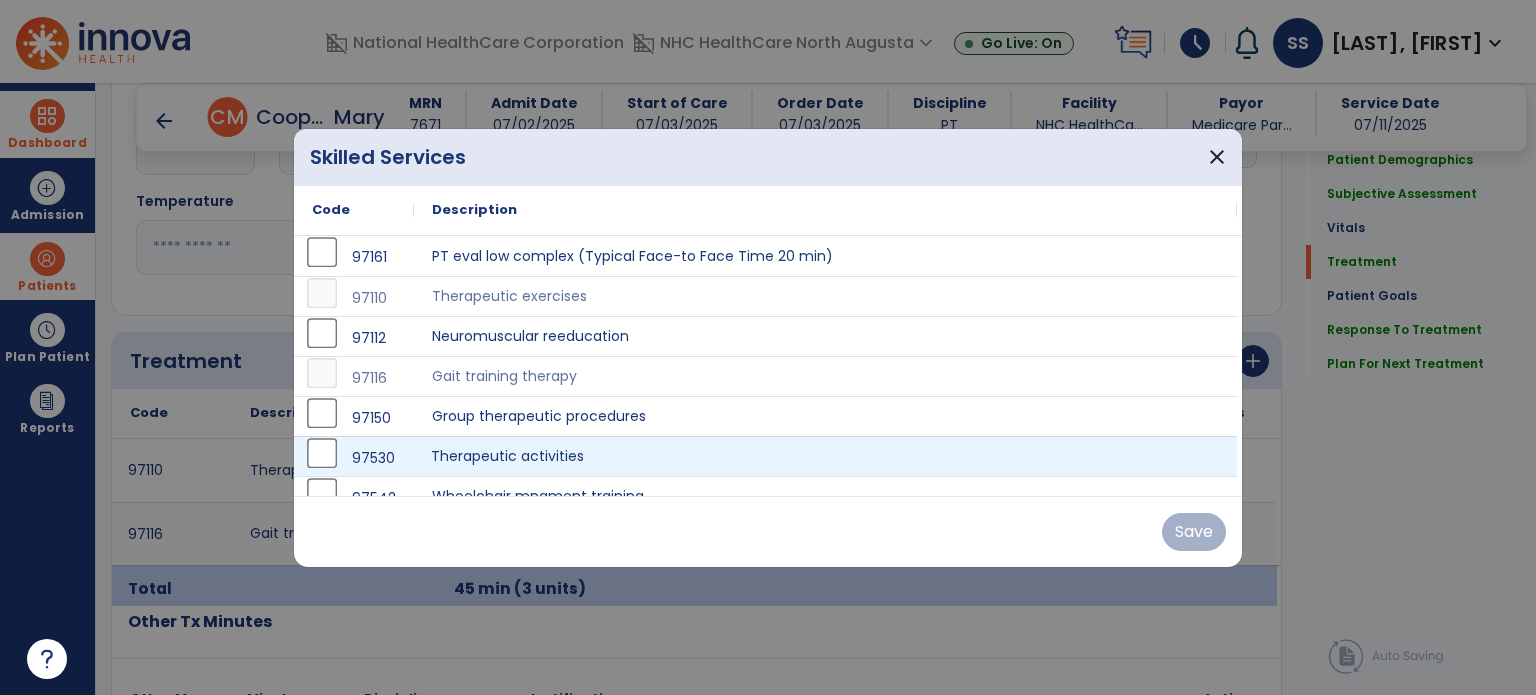 click on "Therapeutic activities" at bounding box center (825, 456) 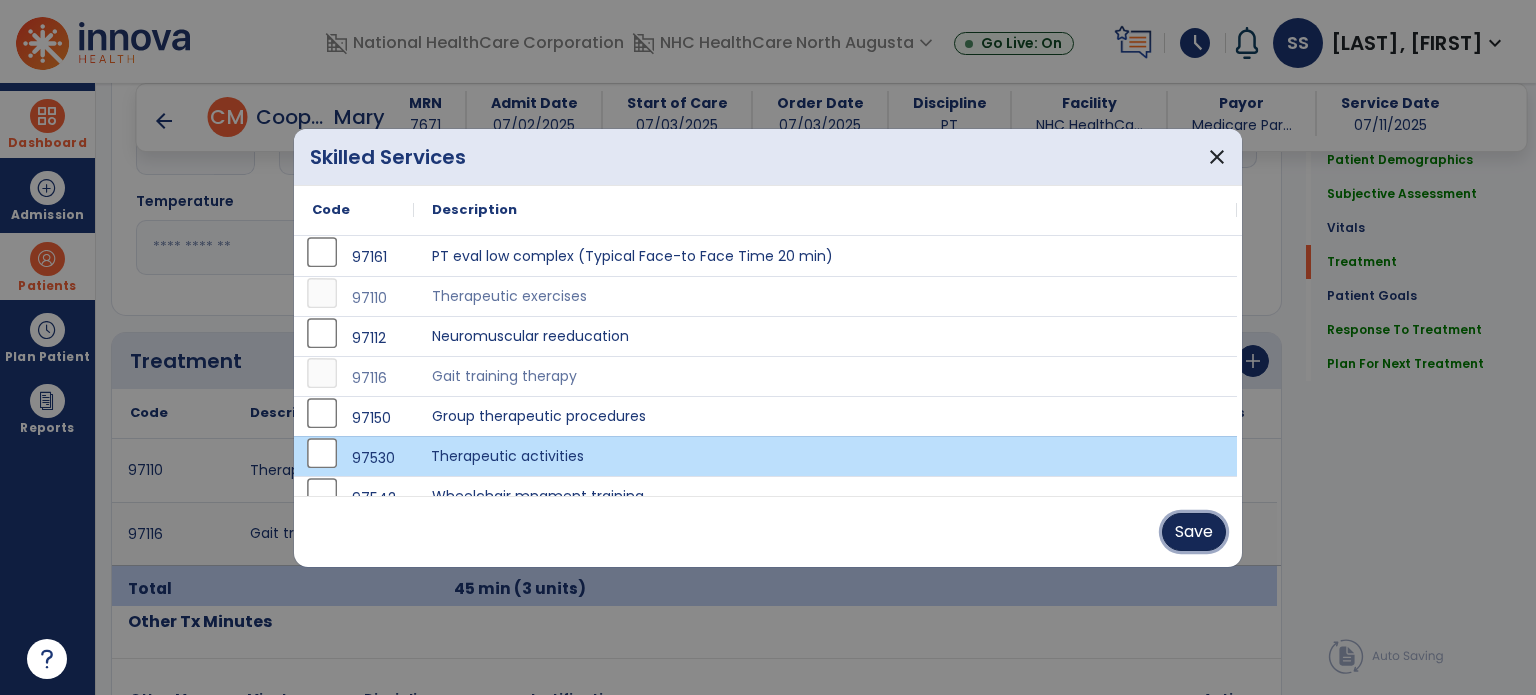 click on "Save" at bounding box center [1194, 532] 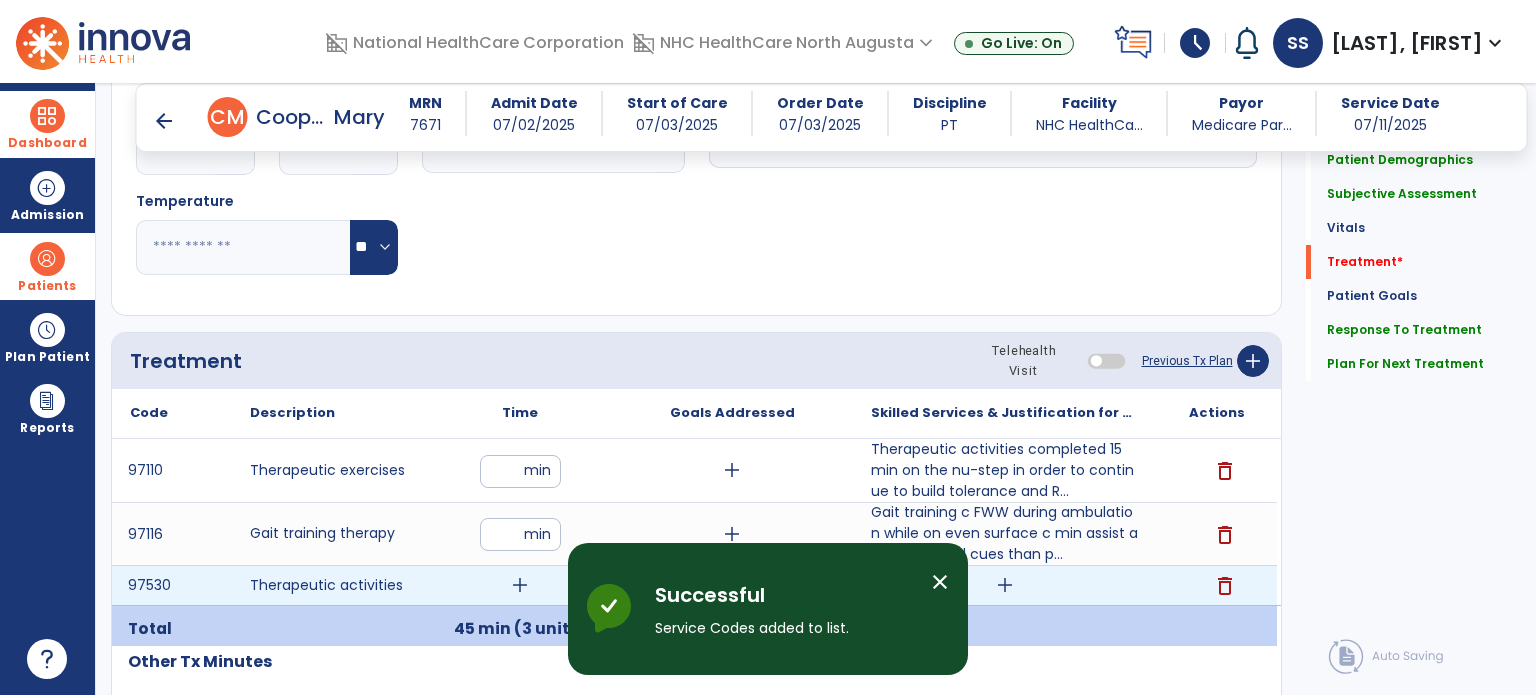 click on "add" at bounding box center [1005, 585] 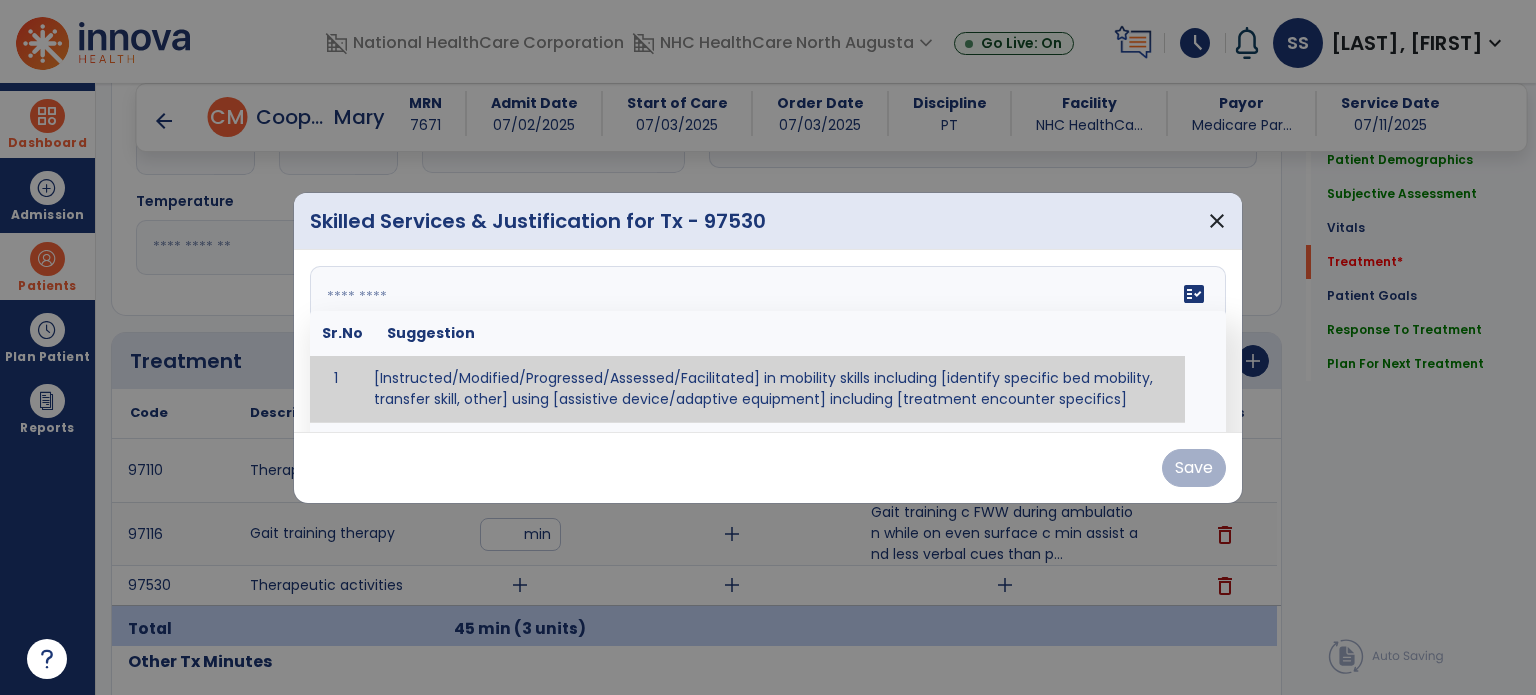 click on "fact_check  Sr.No Suggestion 1 [Instructed/Modified/Progressed/Assessed/Facilitated] in mobility skills including [identify specific bed mobility, transfer skill, other] using [assistive device/adaptive equipment] including [treatment encounter specifics]" at bounding box center [768, 341] 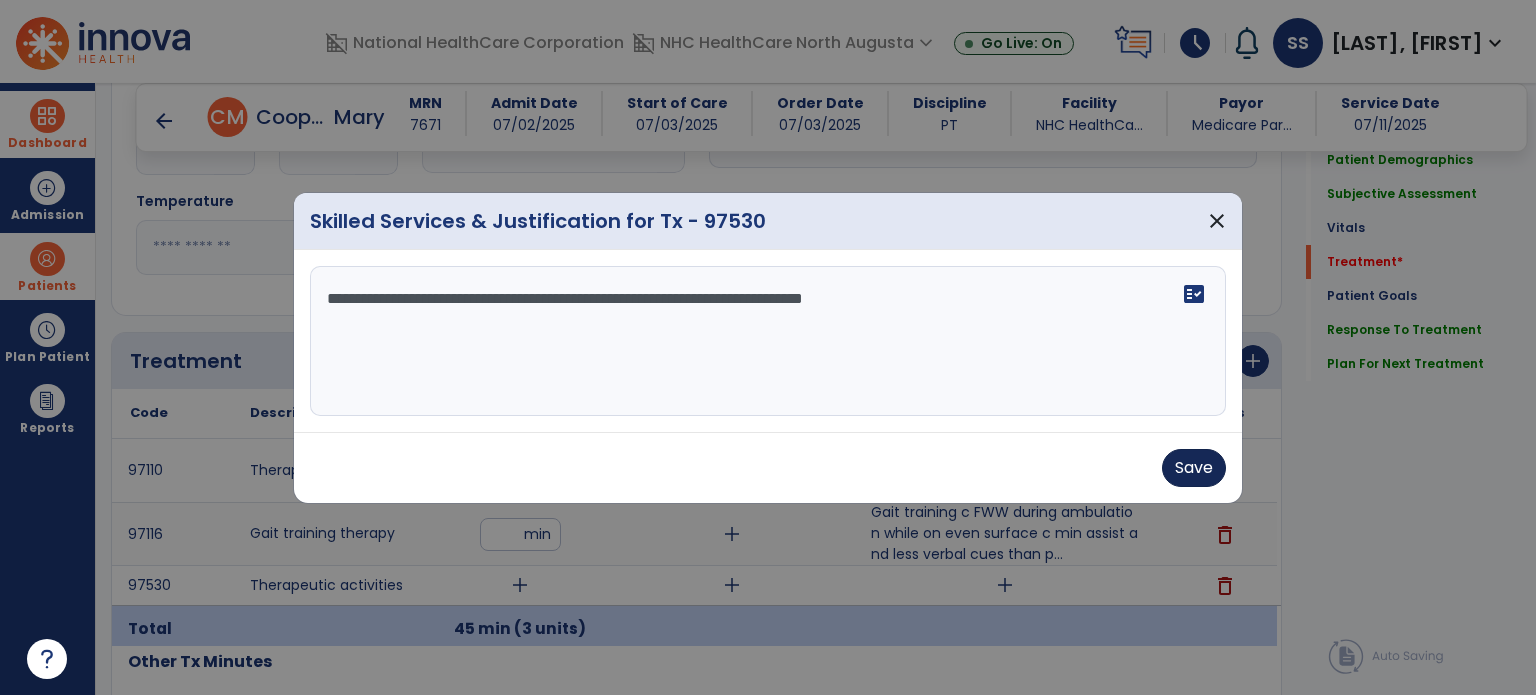 type on "**********" 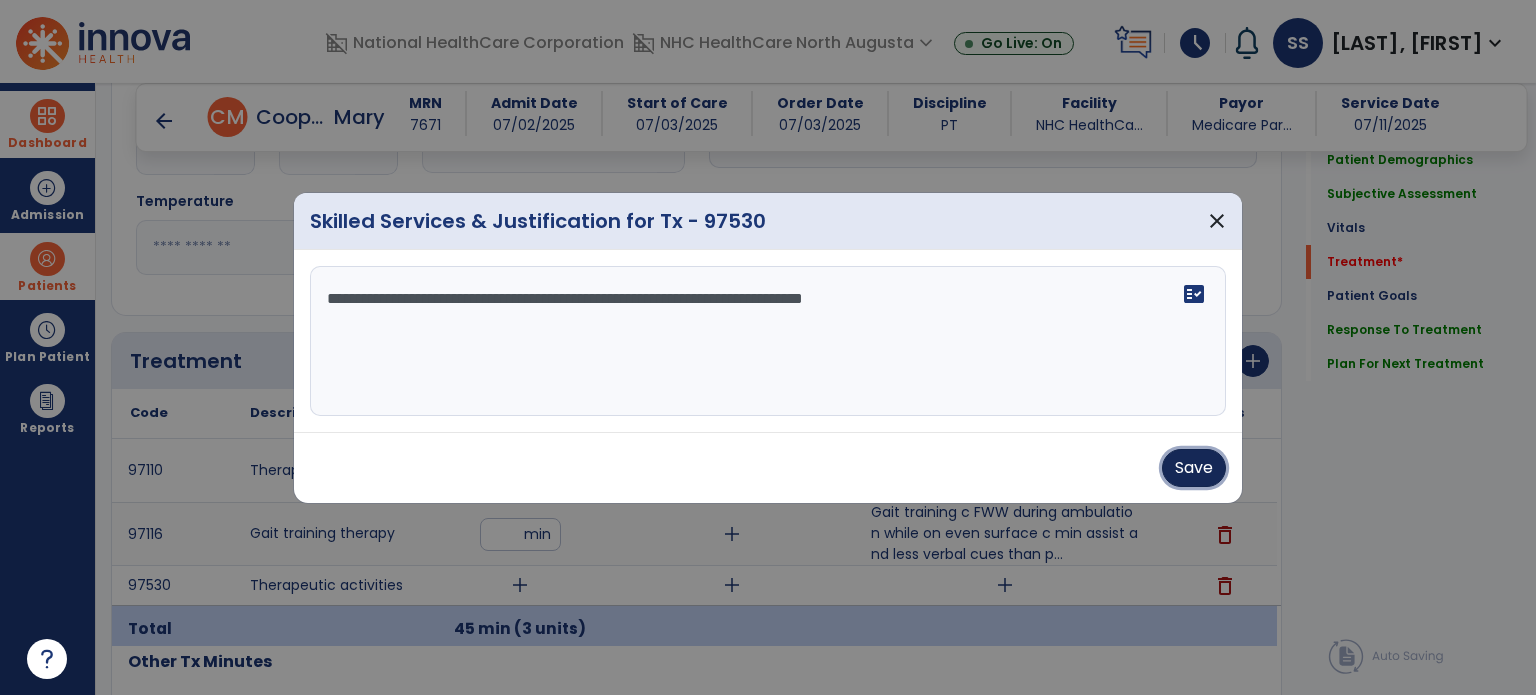 click on "Save" at bounding box center (1194, 468) 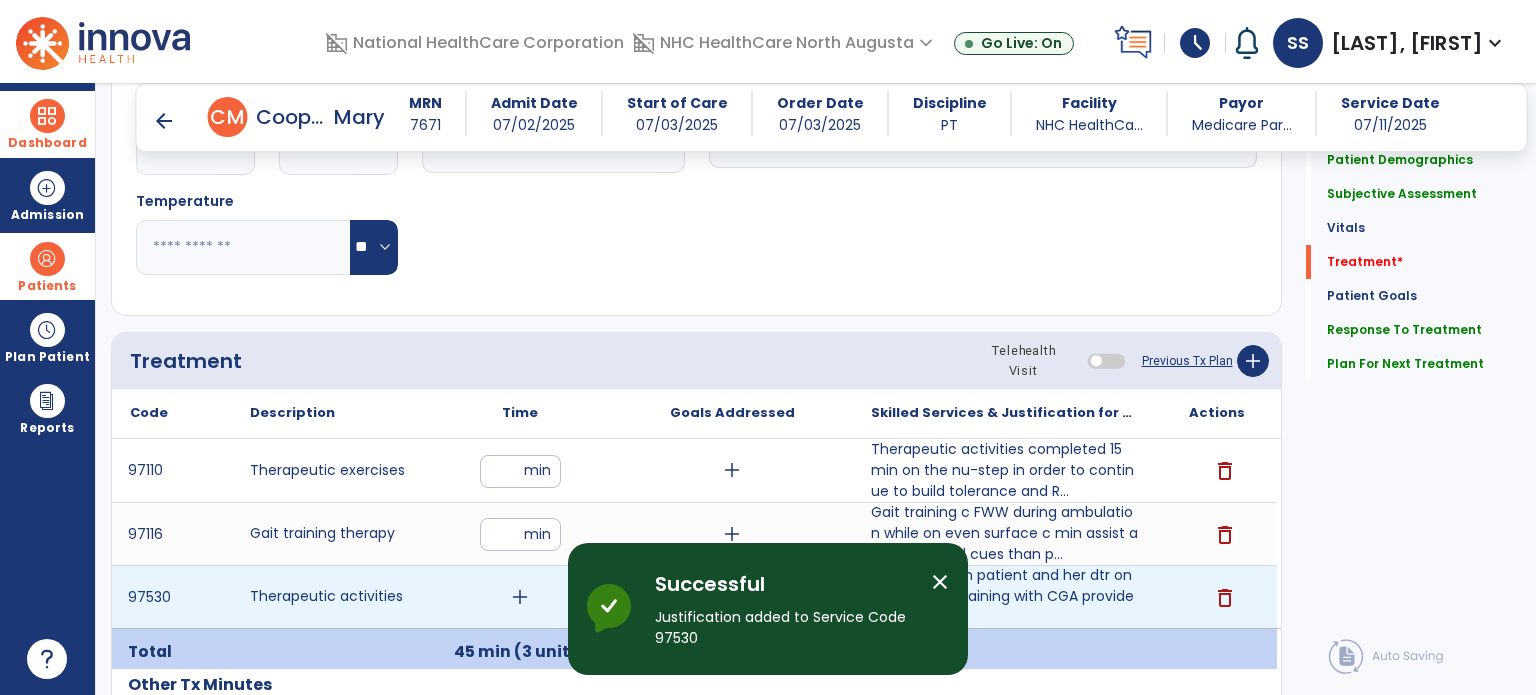 click on "add" at bounding box center (520, 597) 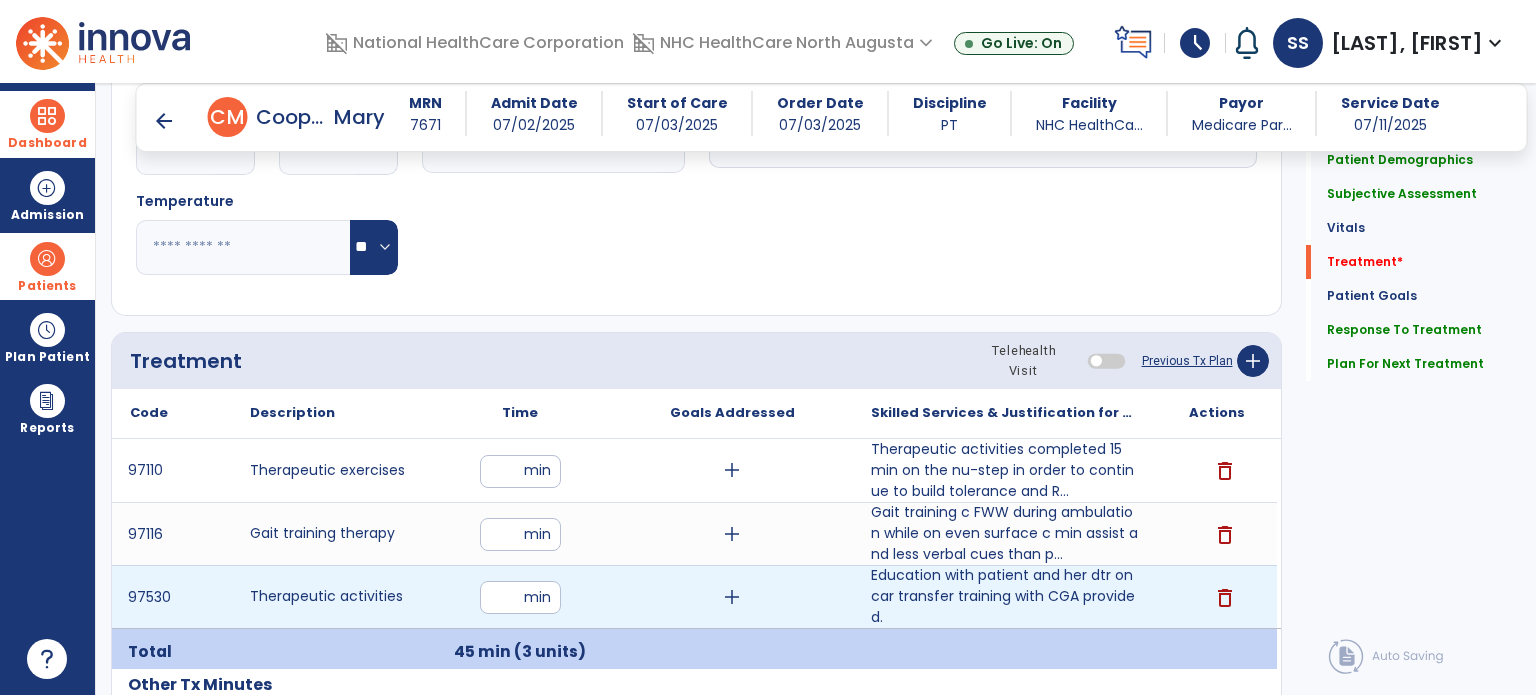 type on "*" 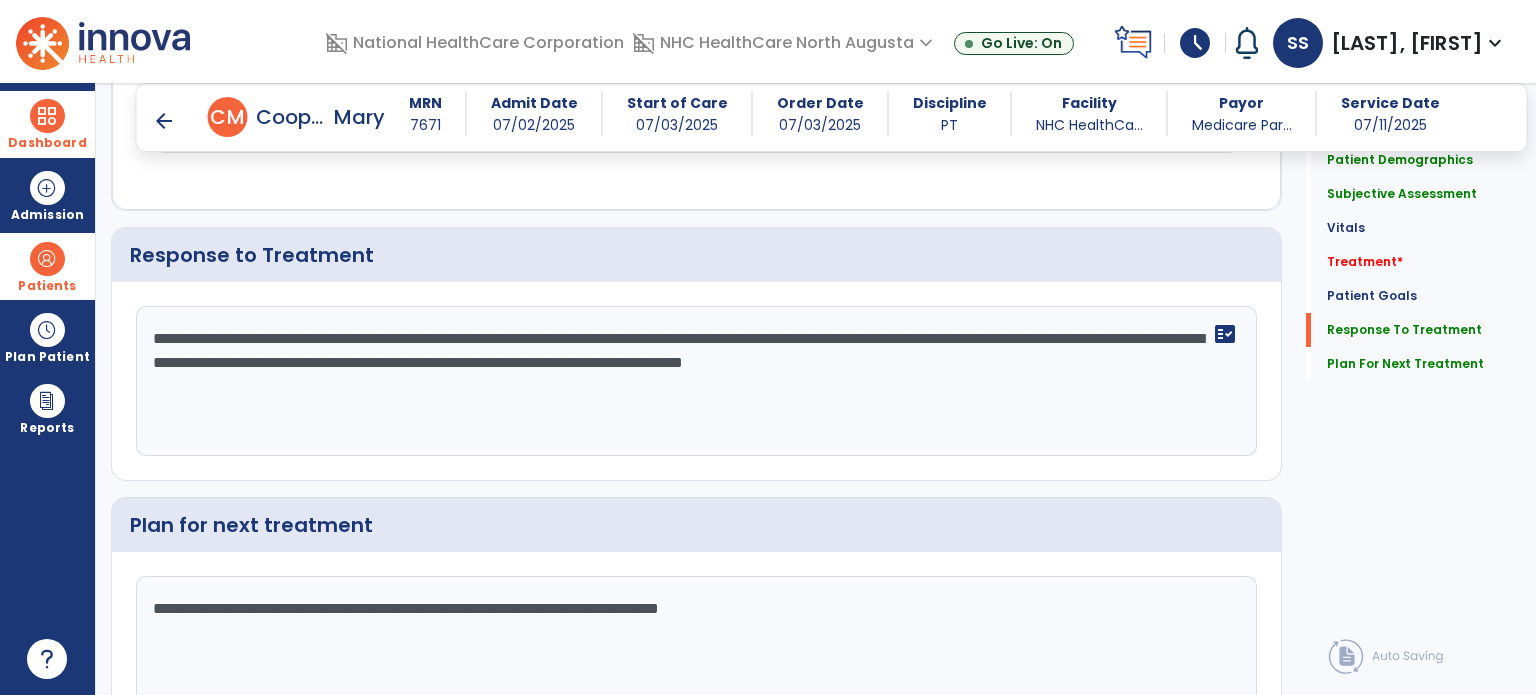 scroll, scrollTop: 2528, scrollLeft: 0, axis: vertical 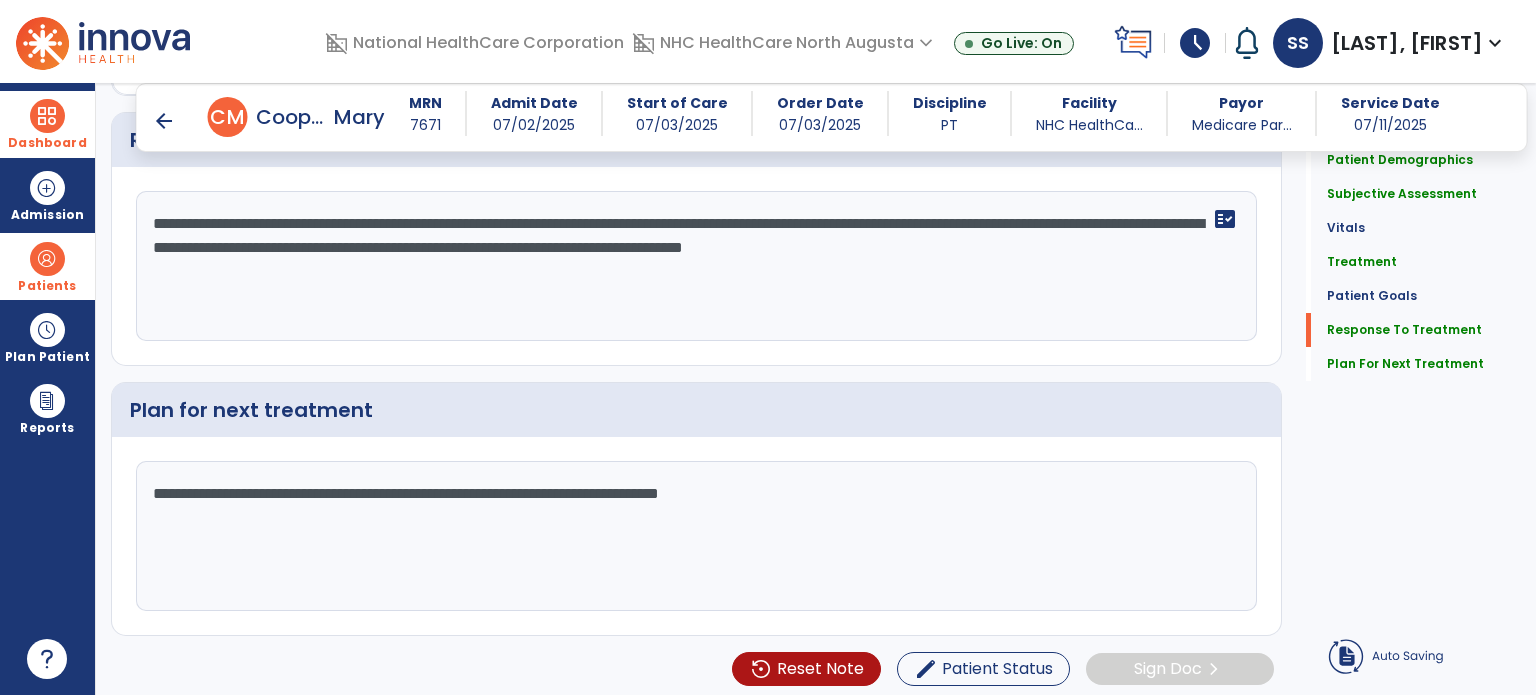 click on "**********" 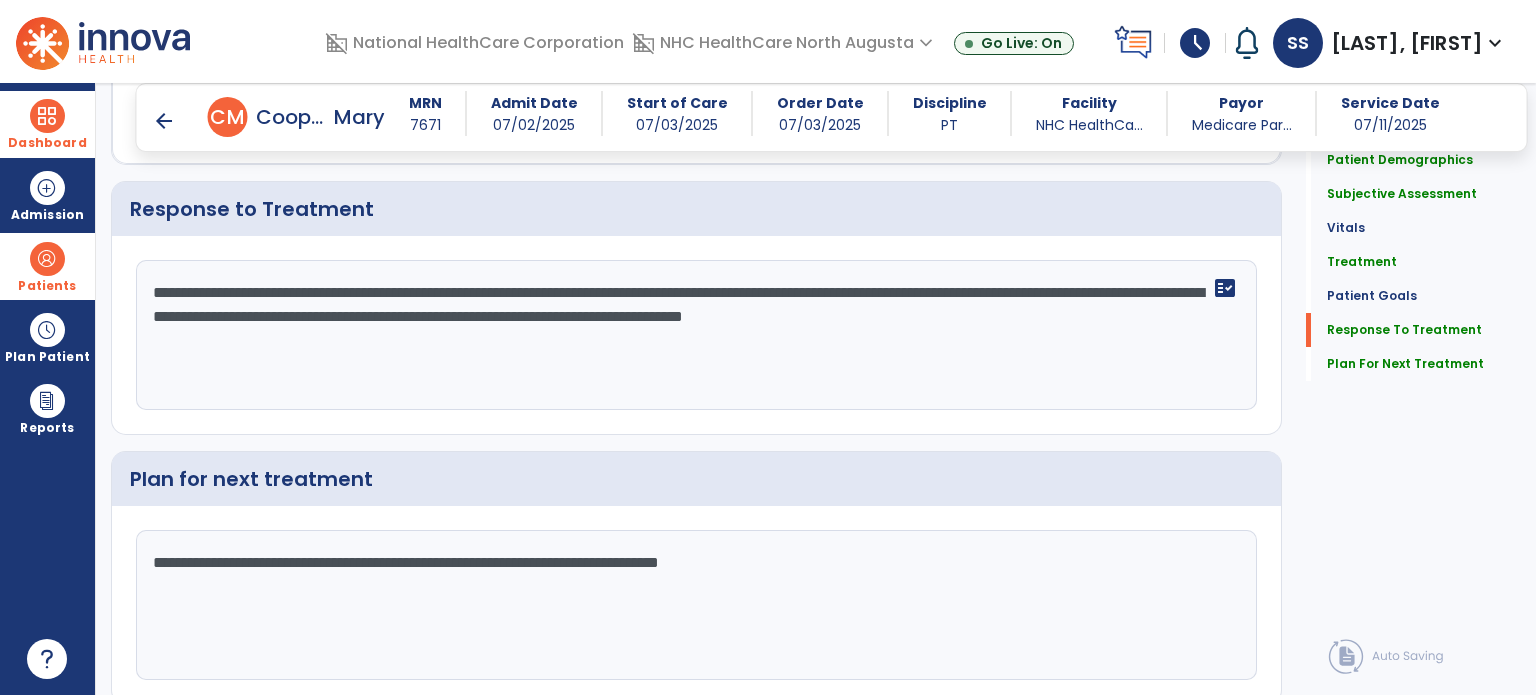 scroll, scrollTop: 2528, scrollLeft: 0, axis: vertical 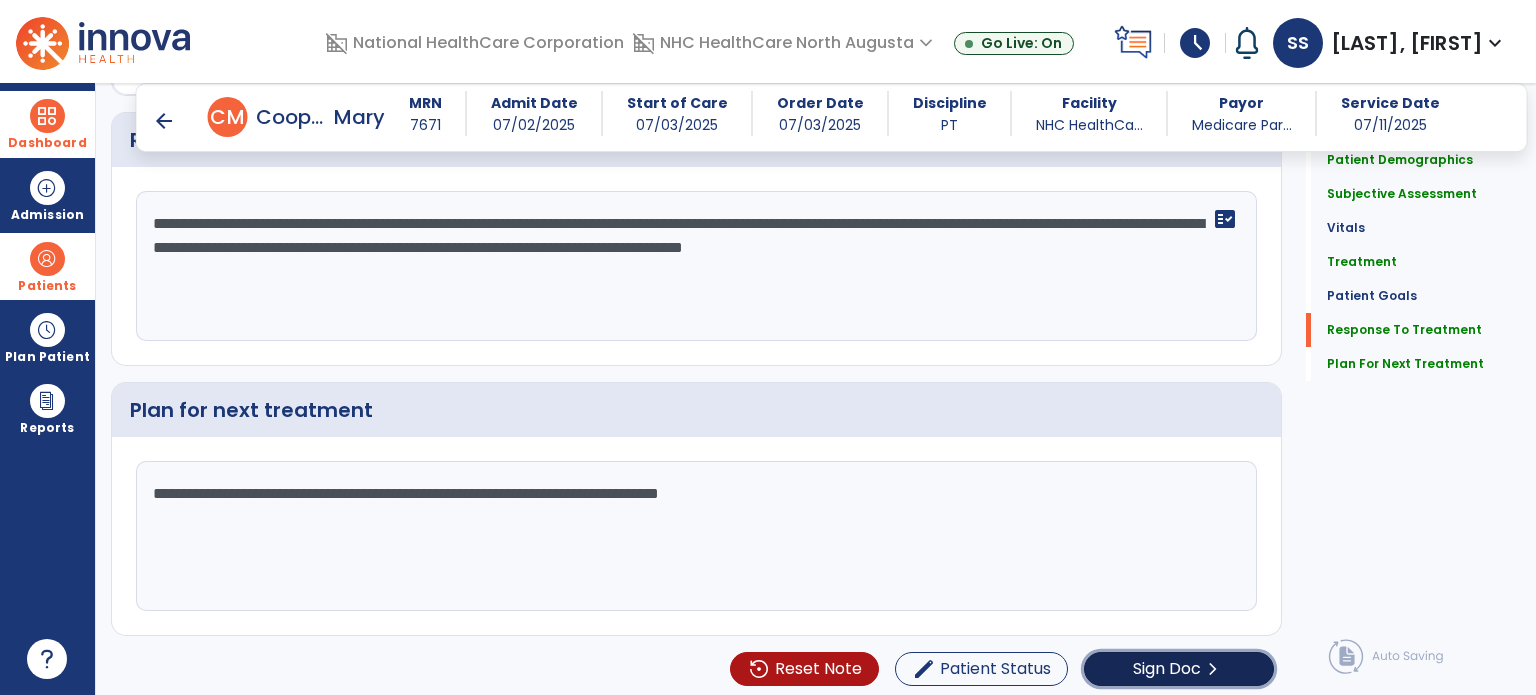 click on "Sign Doc  chevron_right" 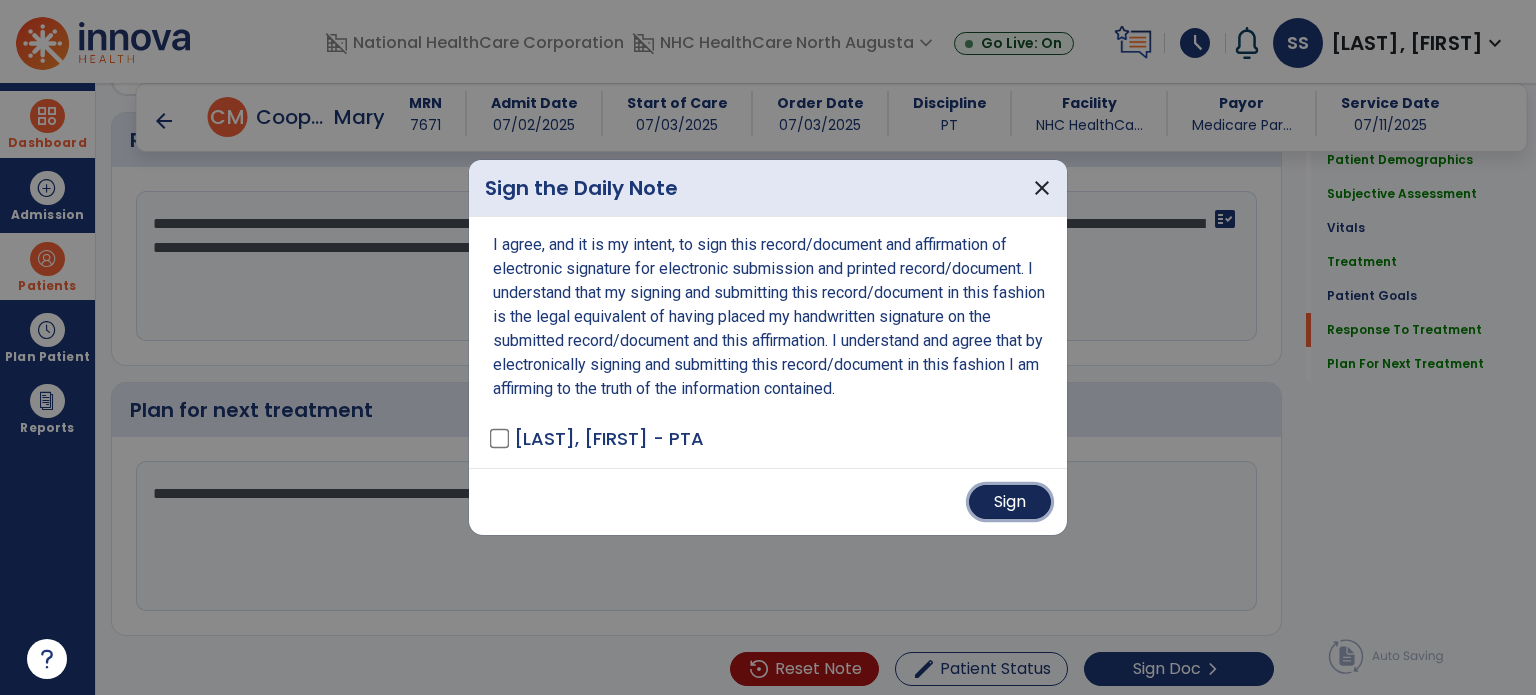 click on "Sign" at bounding box center (1010, 502) 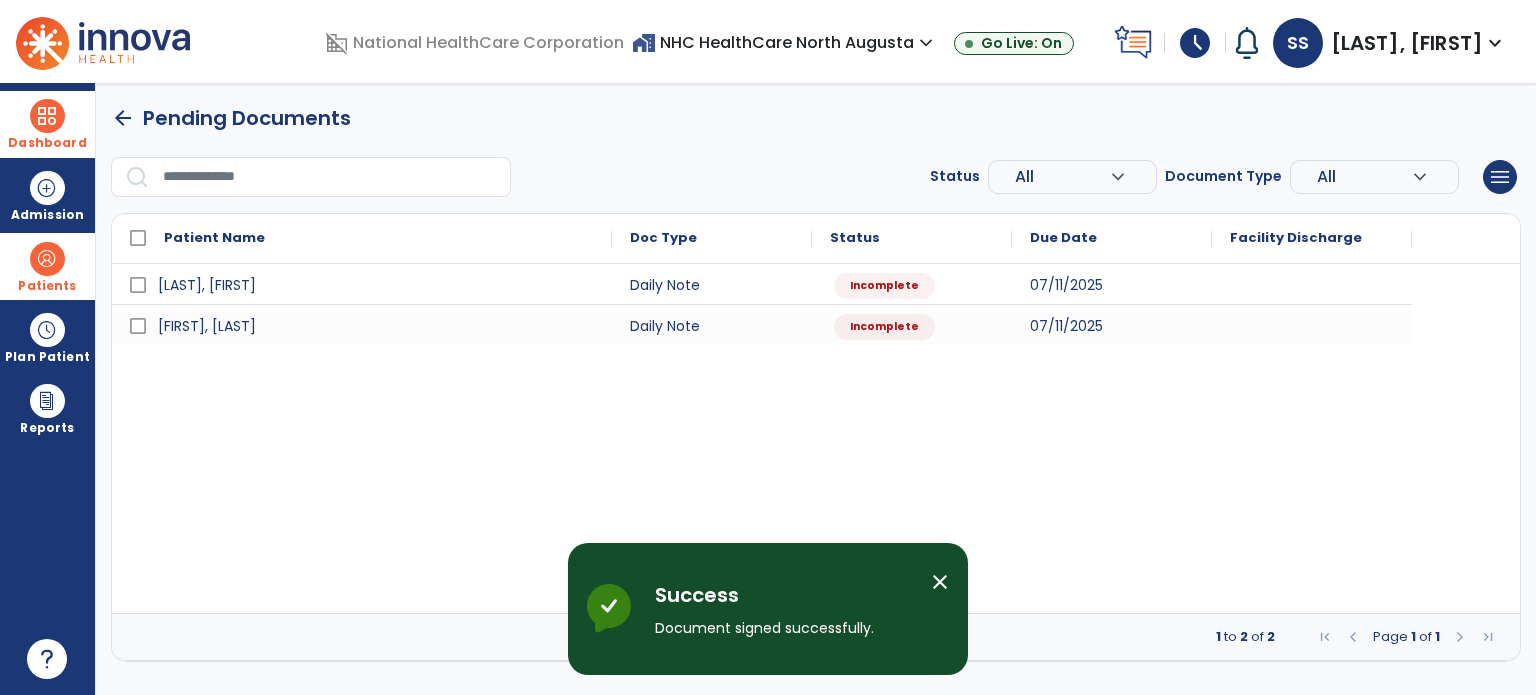 scroll, scrollTop: 0, scrollLeft: 0, axis: both 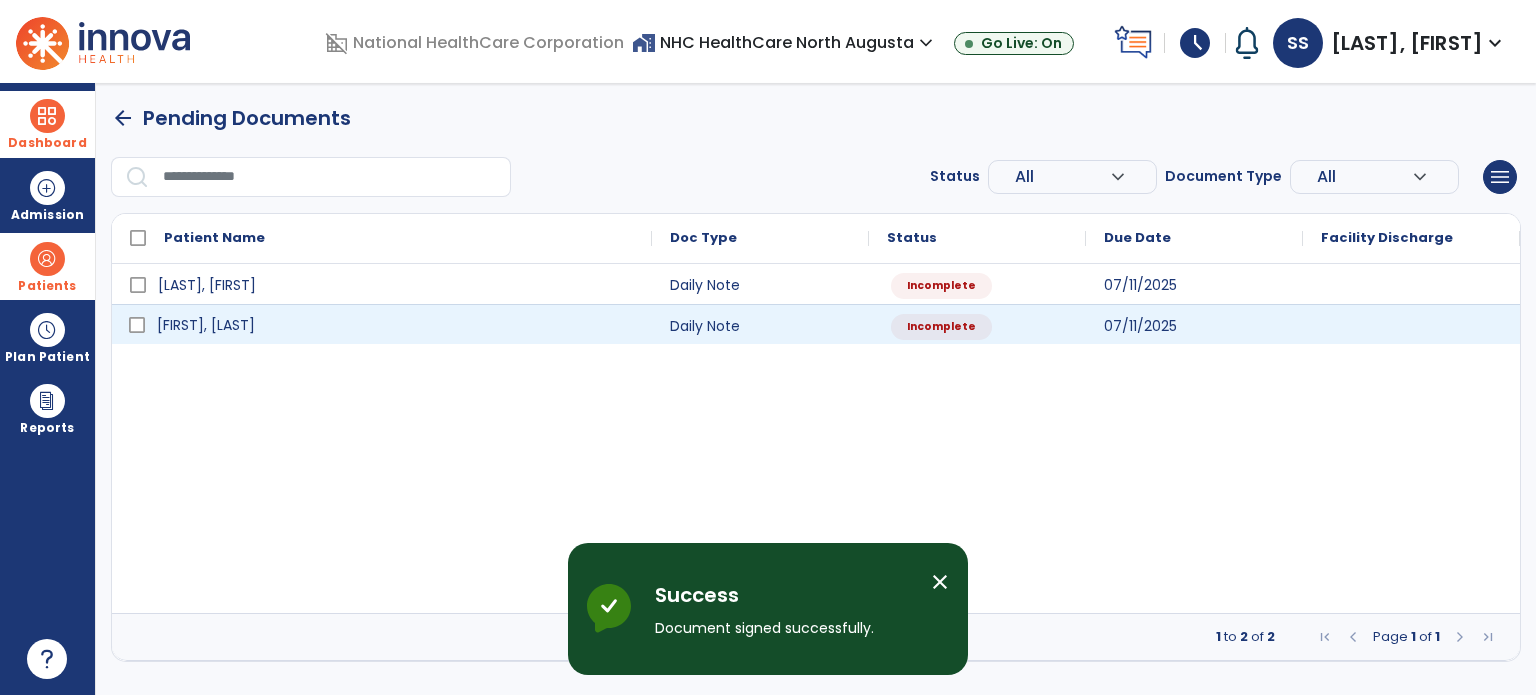 click on "[FIRST], [LAST]" at bounding box center (396, 325) 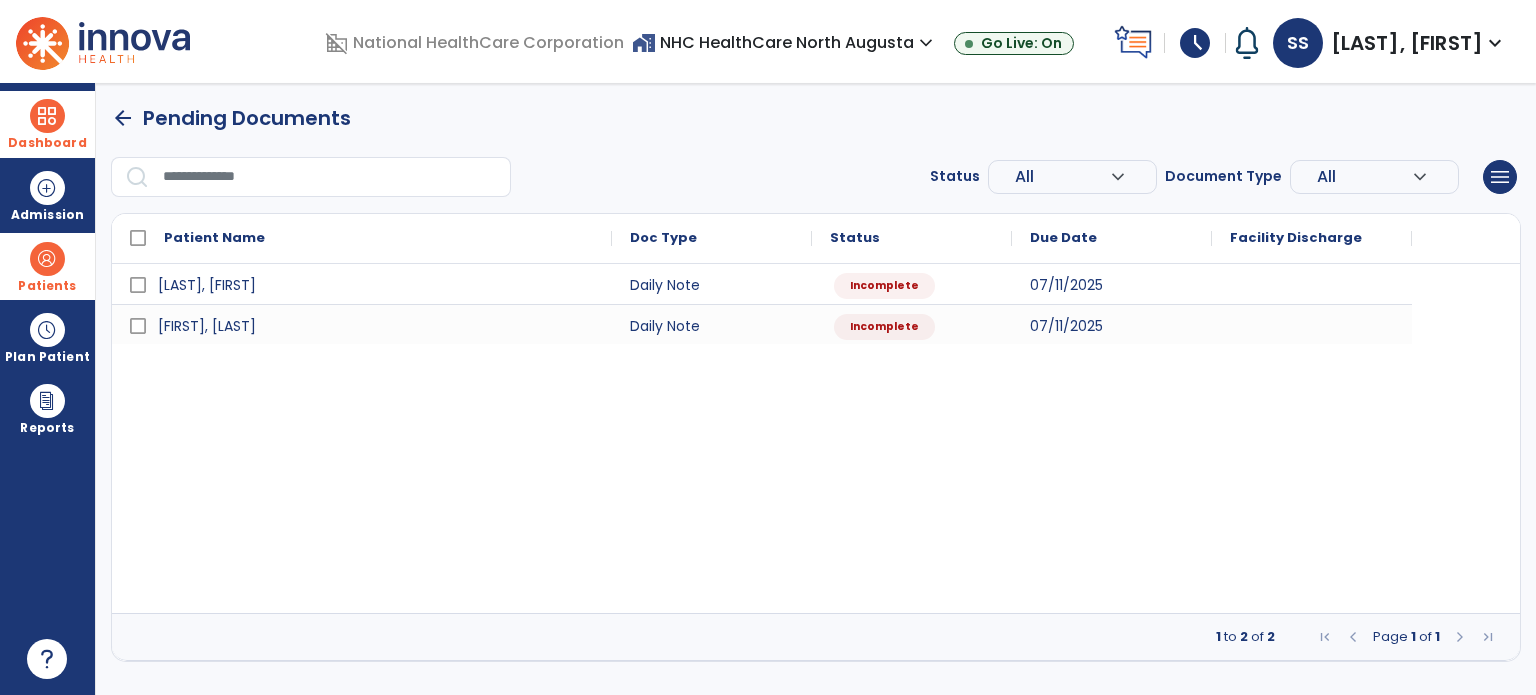 select on "*" 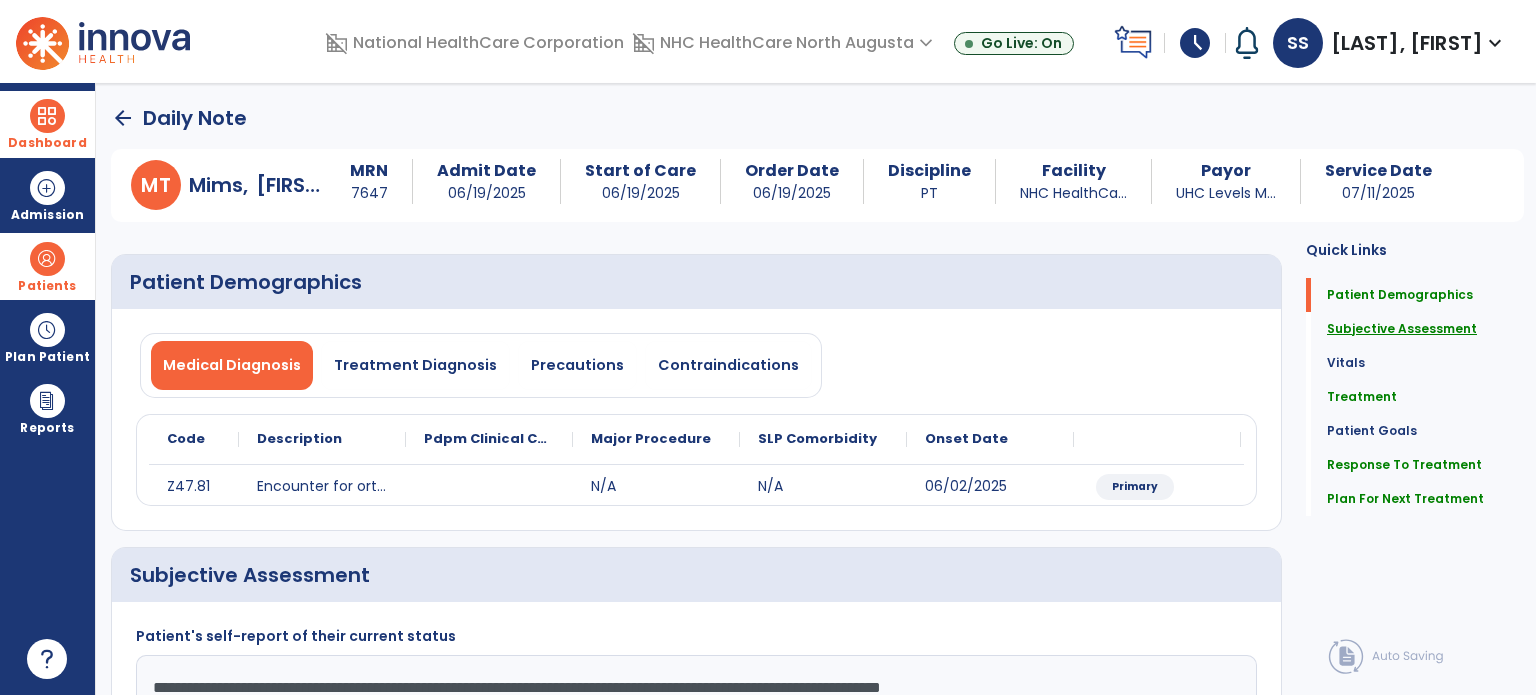 click on "Subjective Assessment" 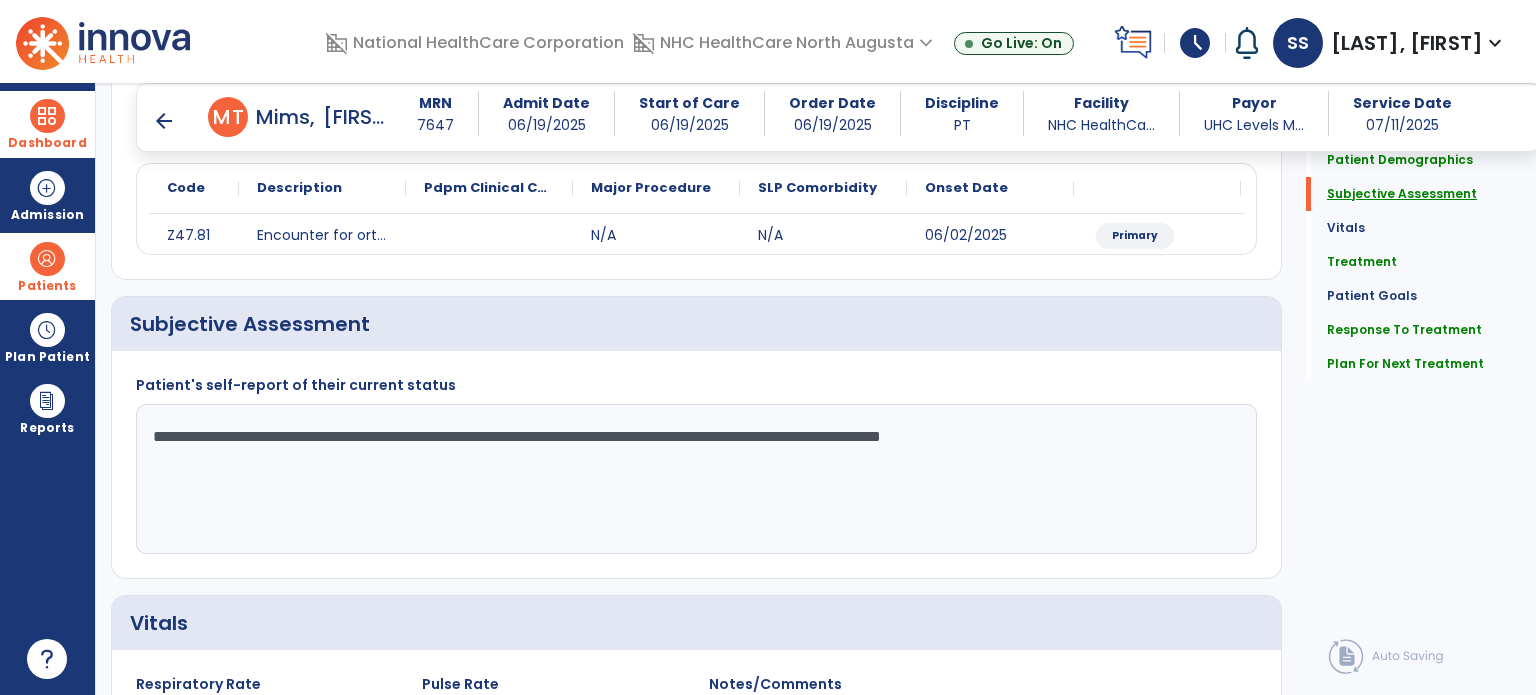 scroll, scrollTop: 298, scrollLeft: 0, axis: vertical 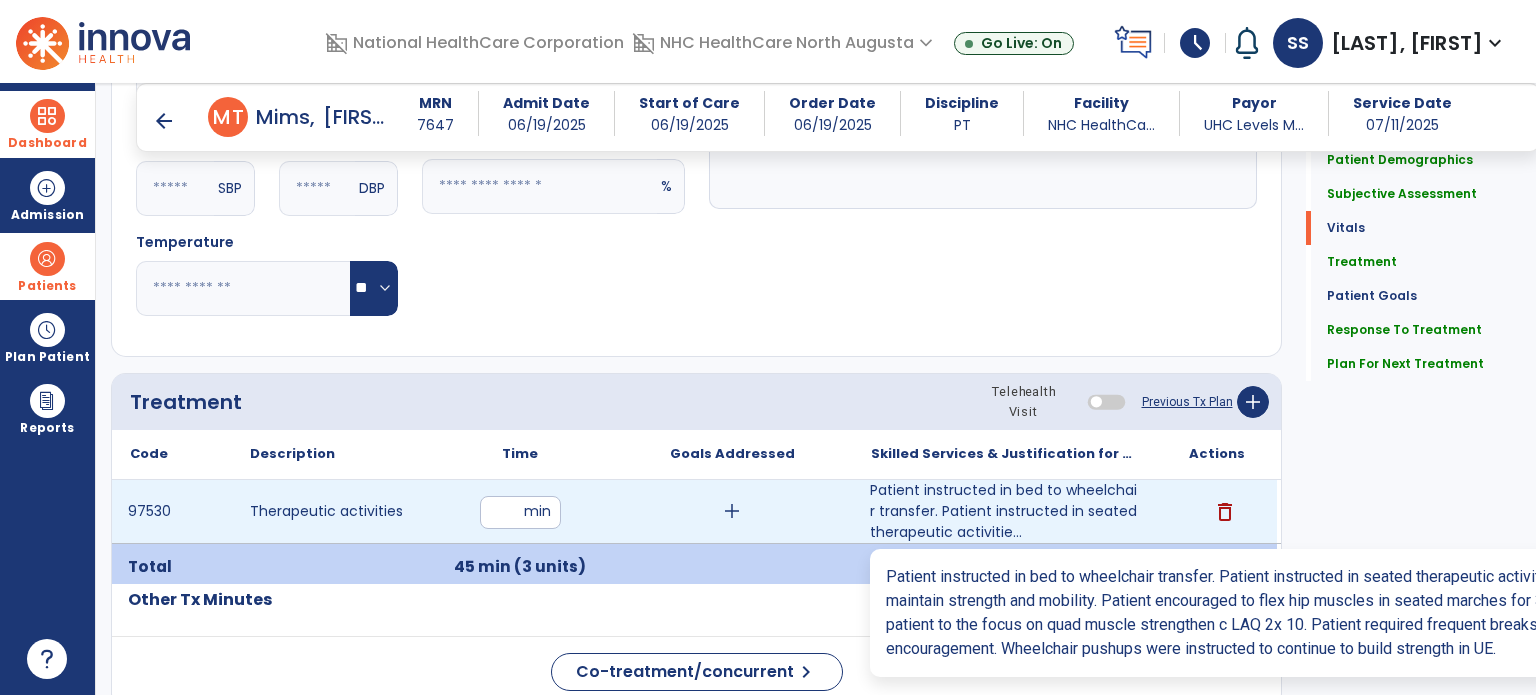 click on "Patient instructed in bed to wheelchair transfer. Patient instructed in seated therapeutic activitie..." at bounding box center (1004, 511) 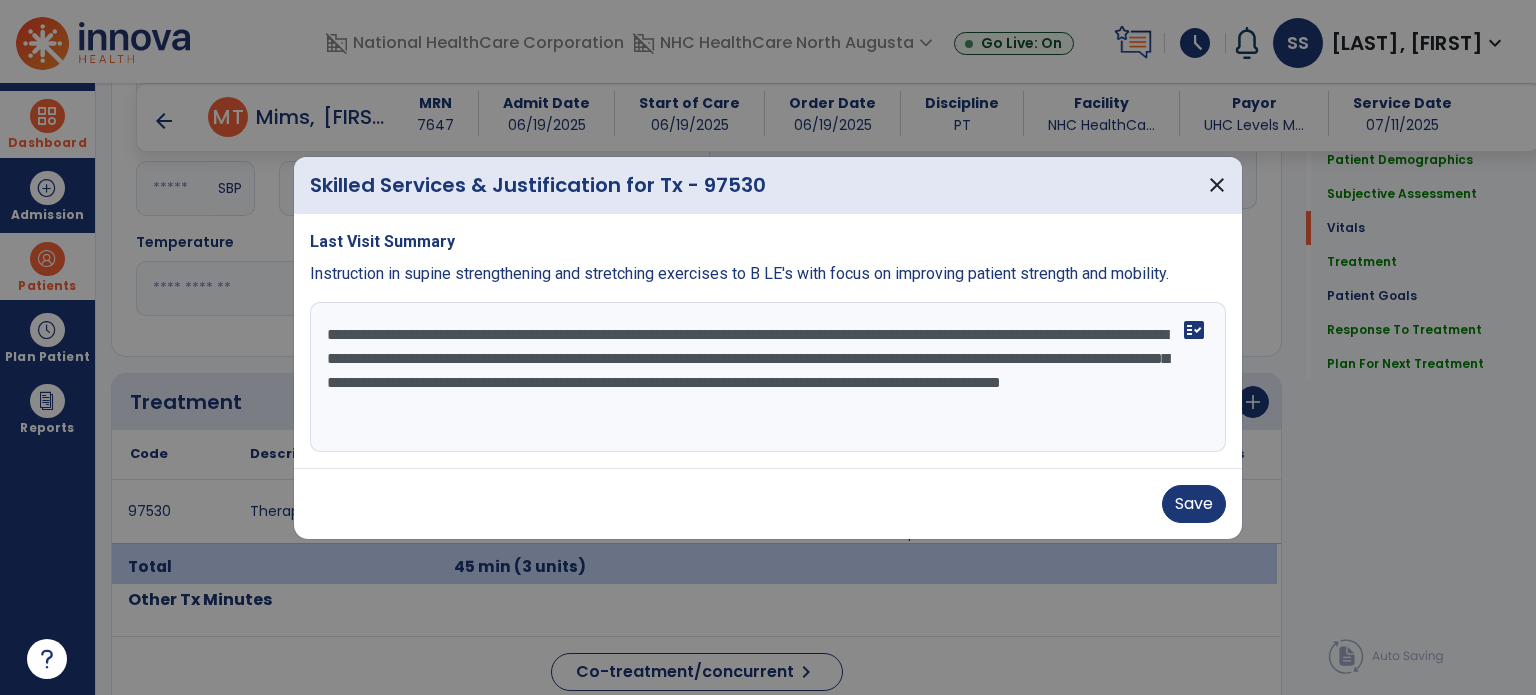 click on "**********" at bounding box center [768, 377] 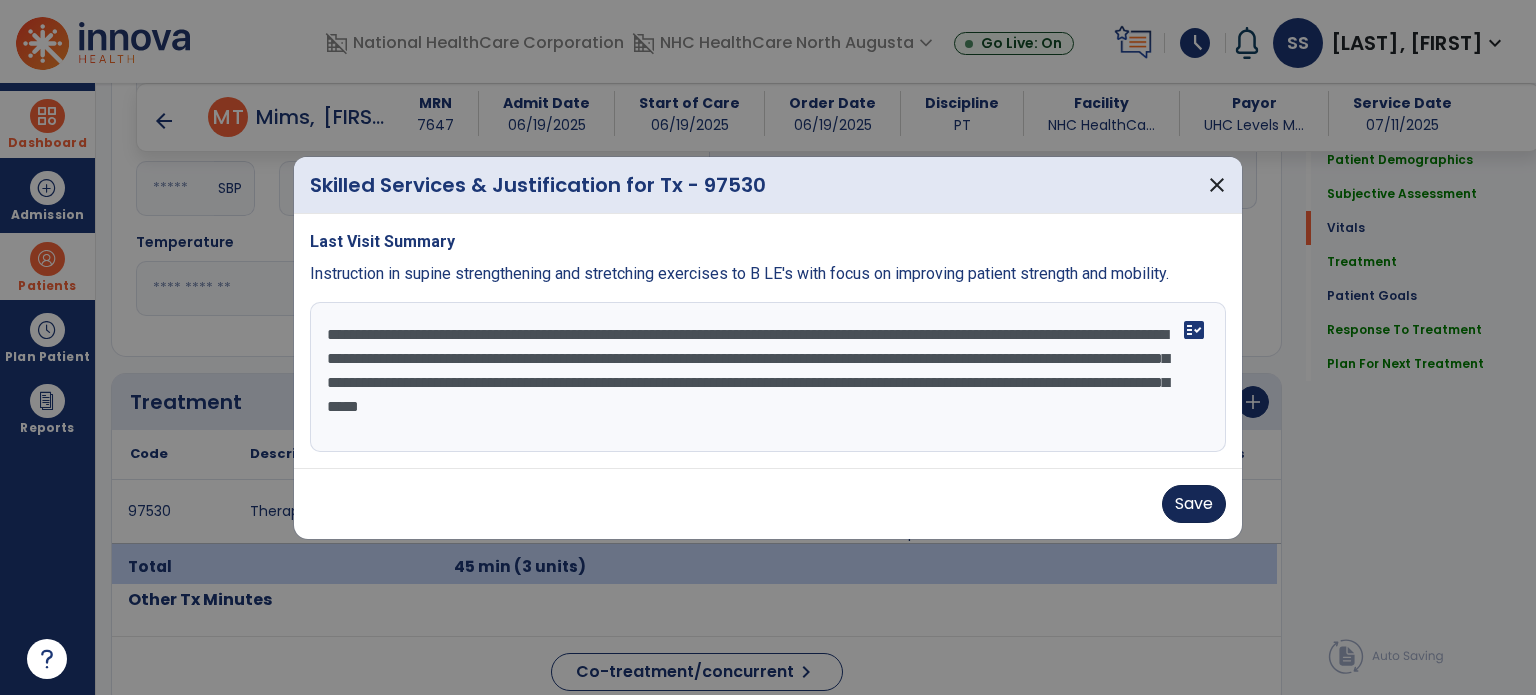 type on "**********" 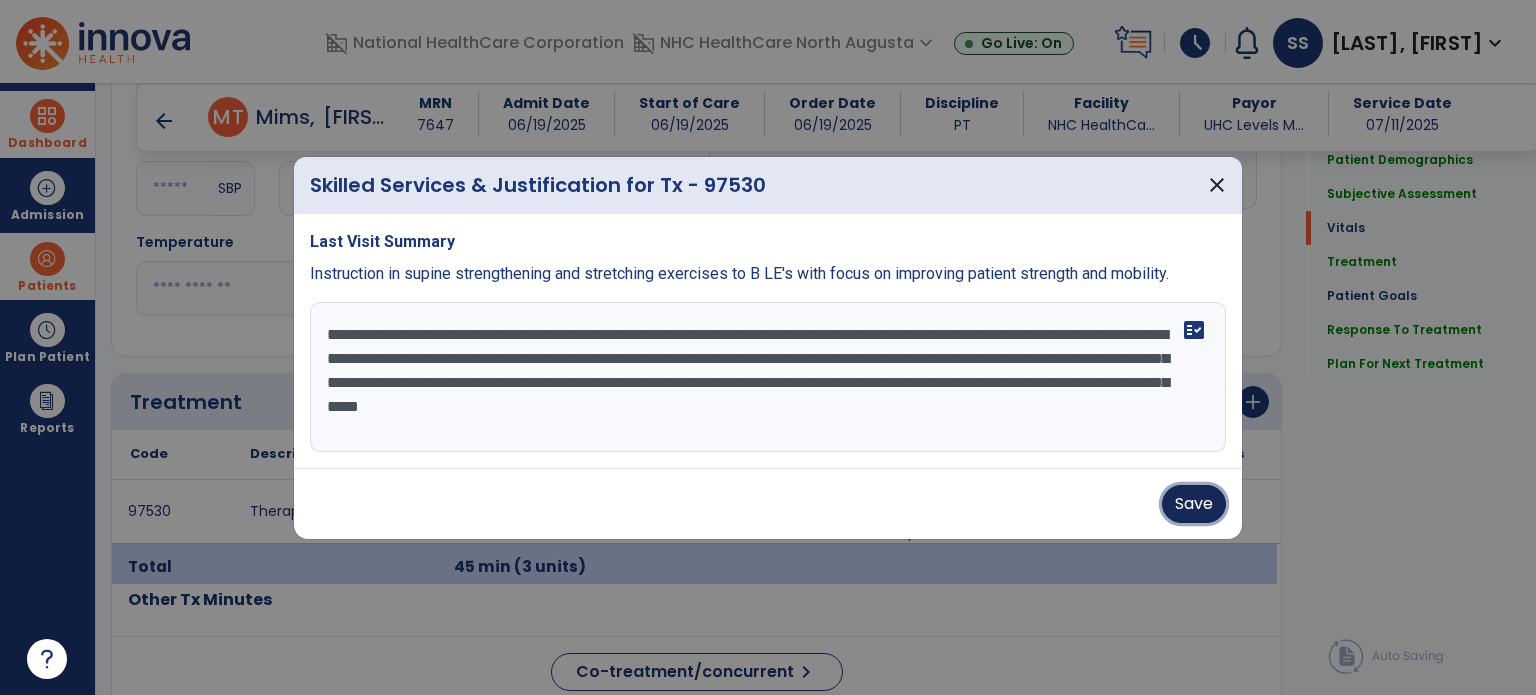 click on "Save" at bounding box center [1194, 504] 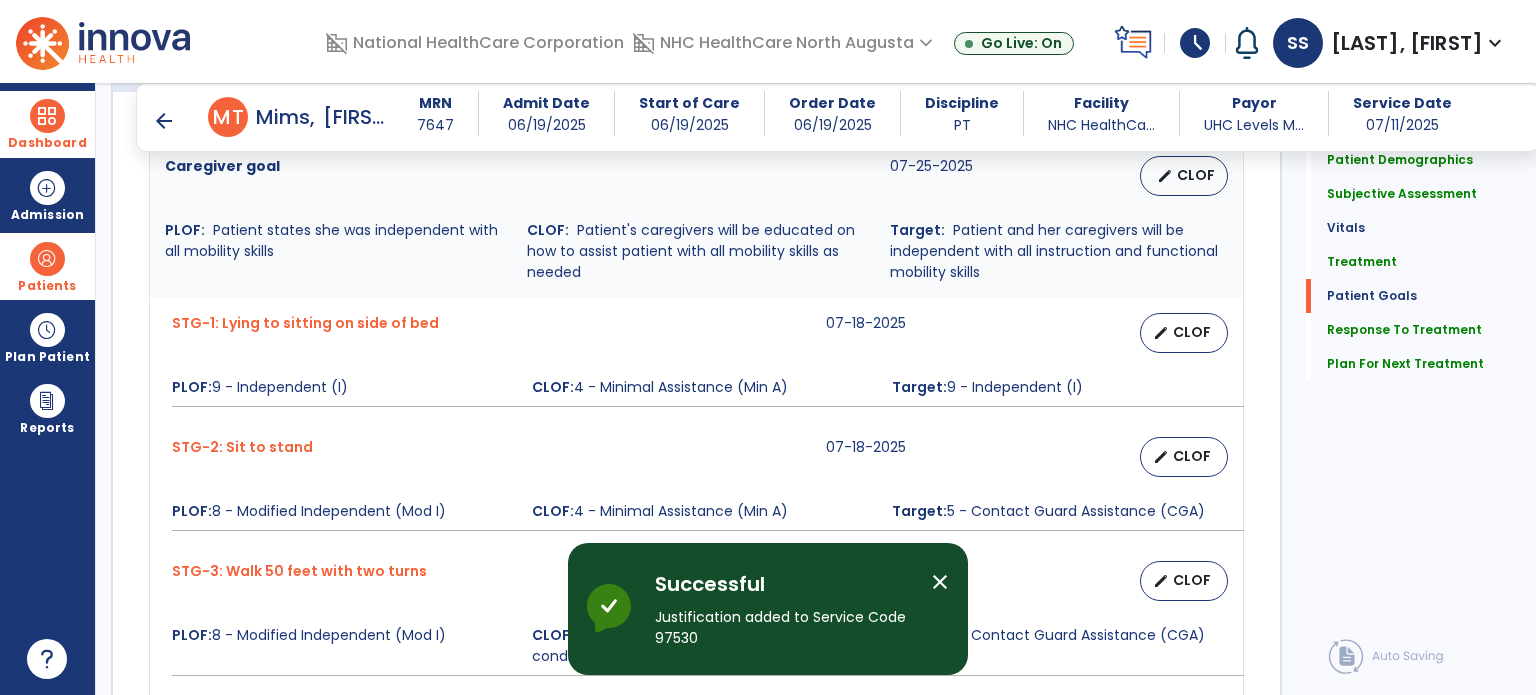scroll, scrollTop: 1587, scrollLeft: 0, axis: vertical 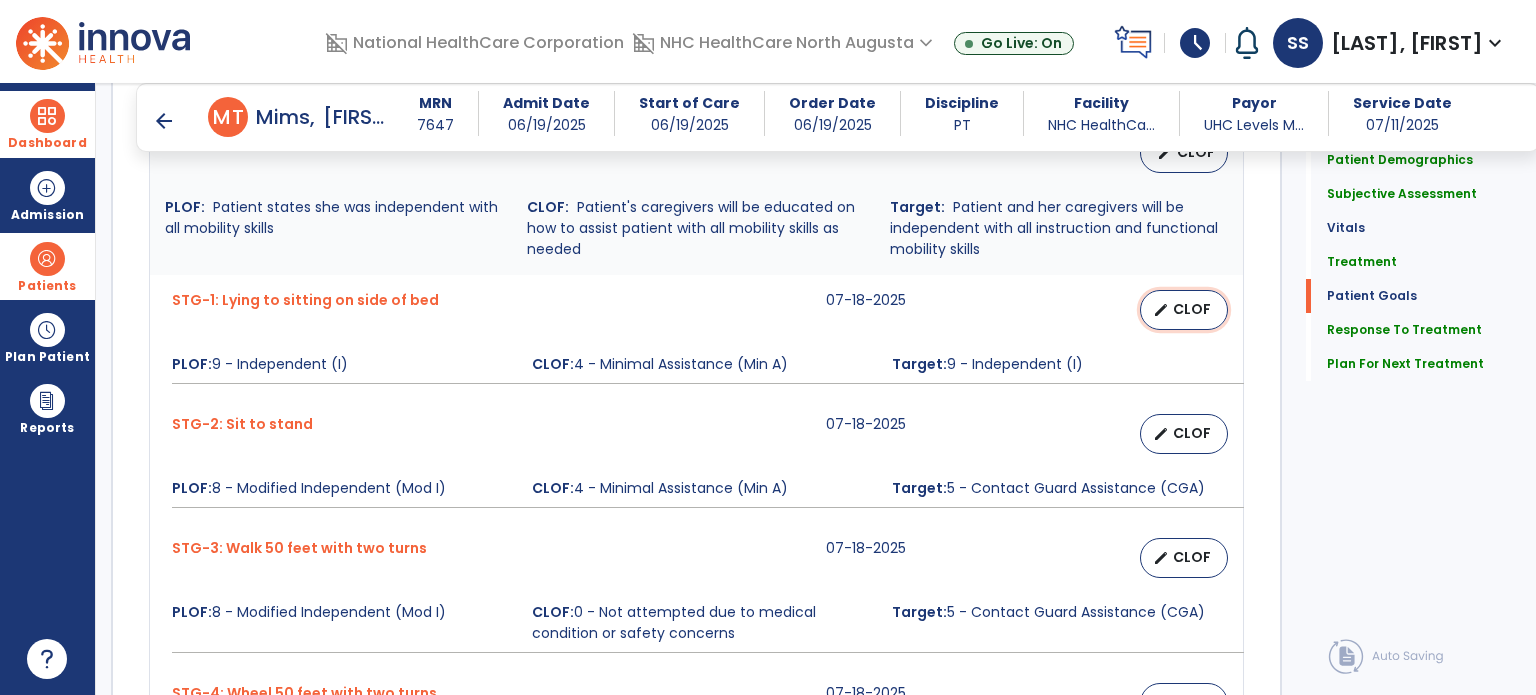 click on "CLOF" at bounding box center (1192, 309) 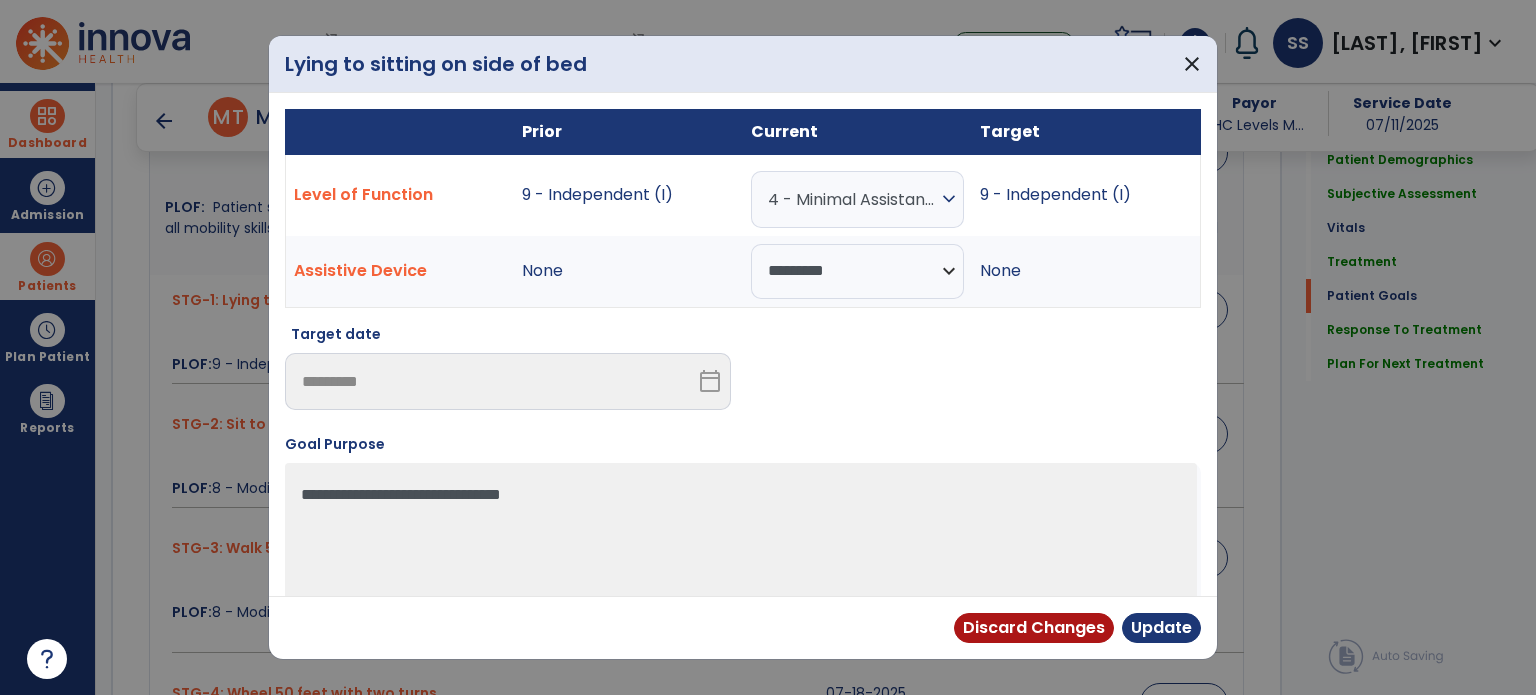 click on "4 - Minimal Assistance (Min A)" at bounding box center (852, 199) 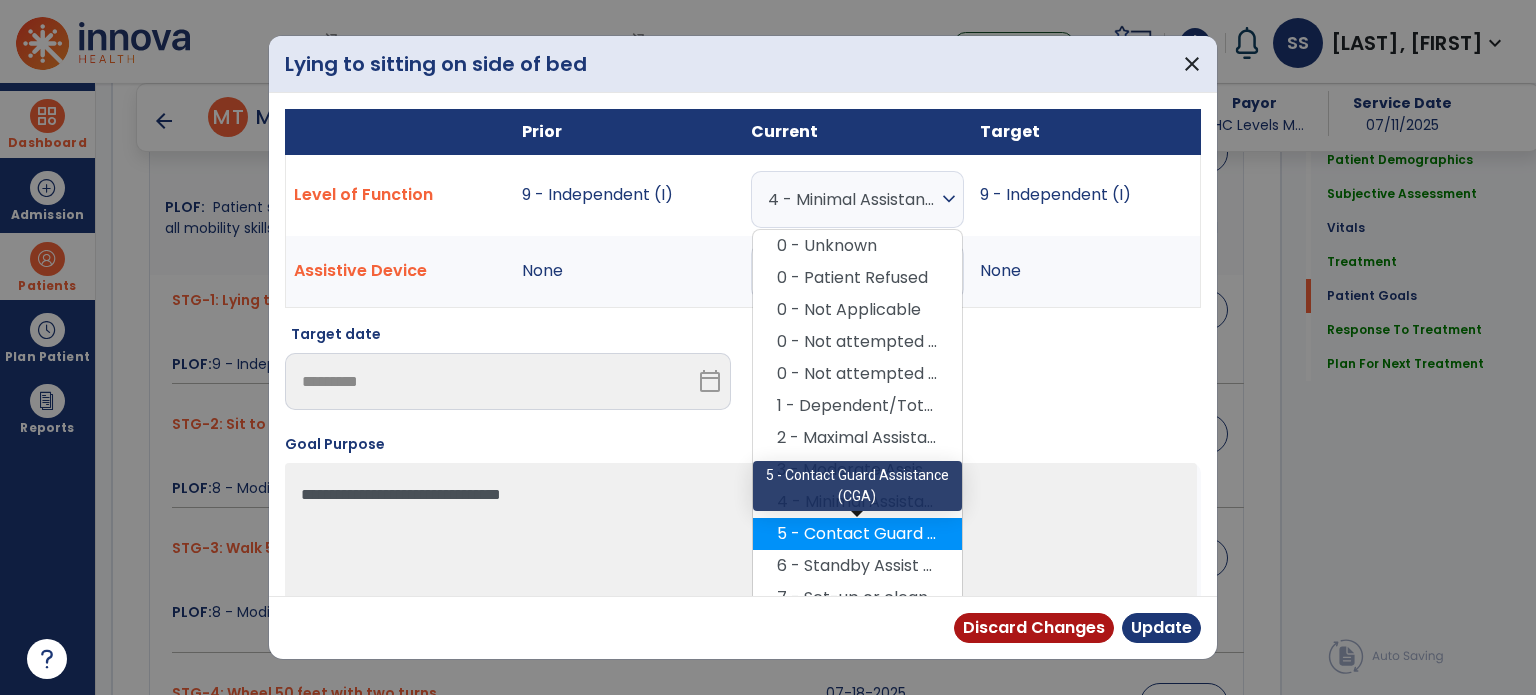click on "5 - Contact Guard Assistance (CGA)" at bounding box center [857, 534] 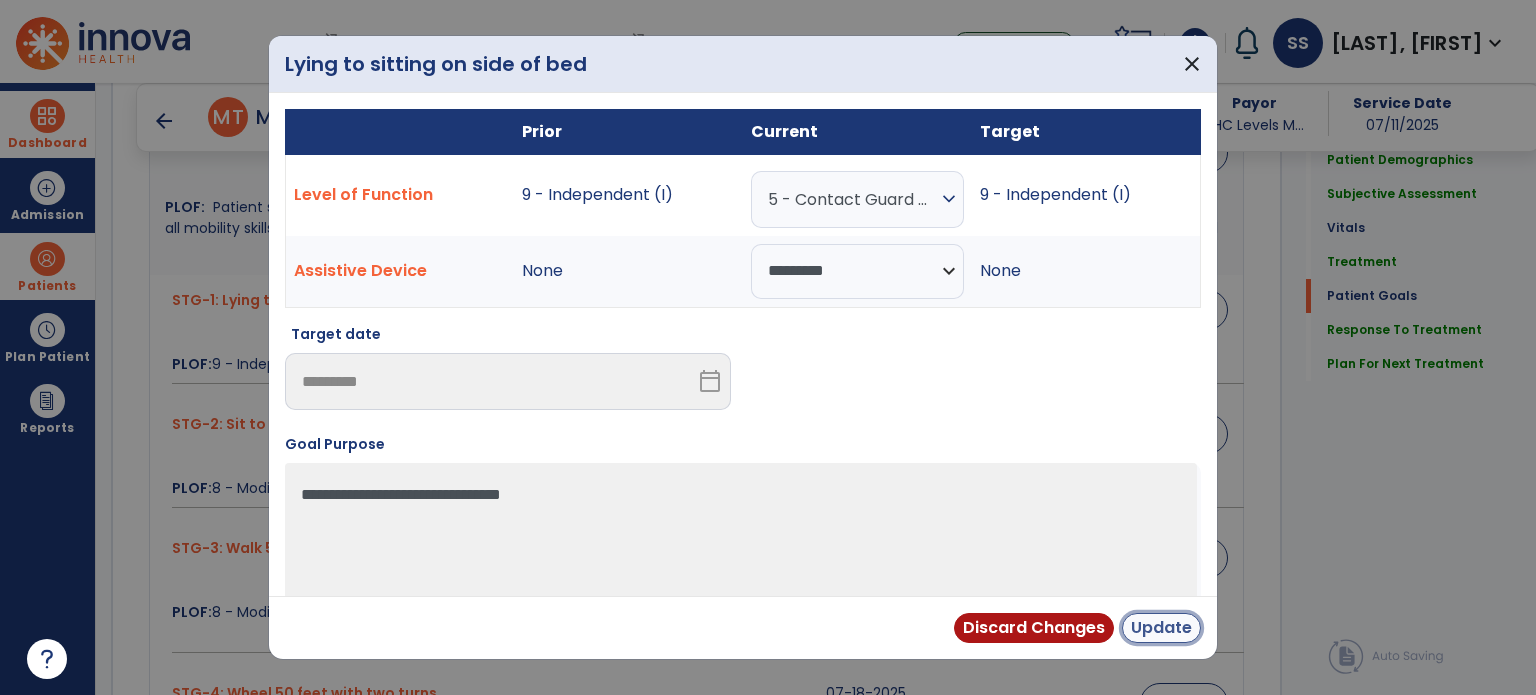 click on "Update" at bounding box center [1161, 628] 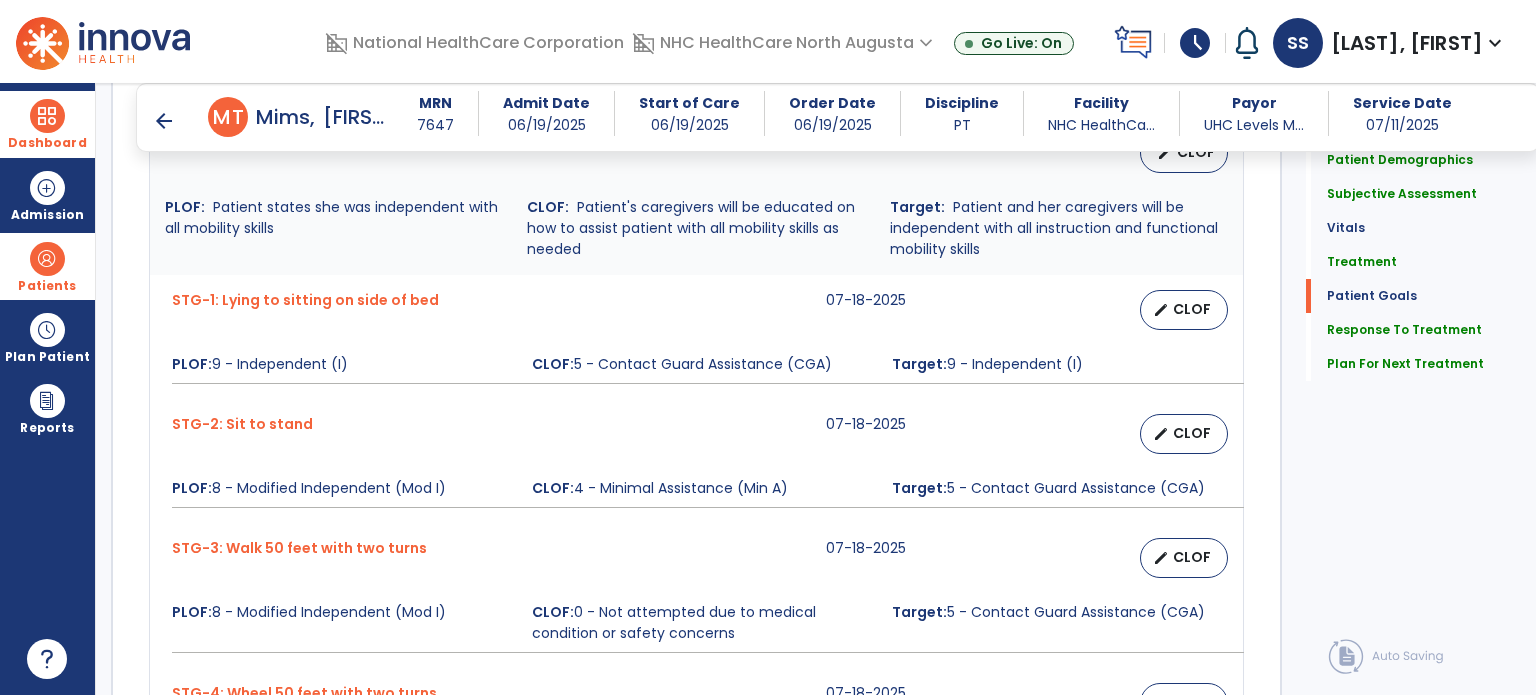 scroll, scrollTop: 1587, scrollLeft: 0, axis: vertical 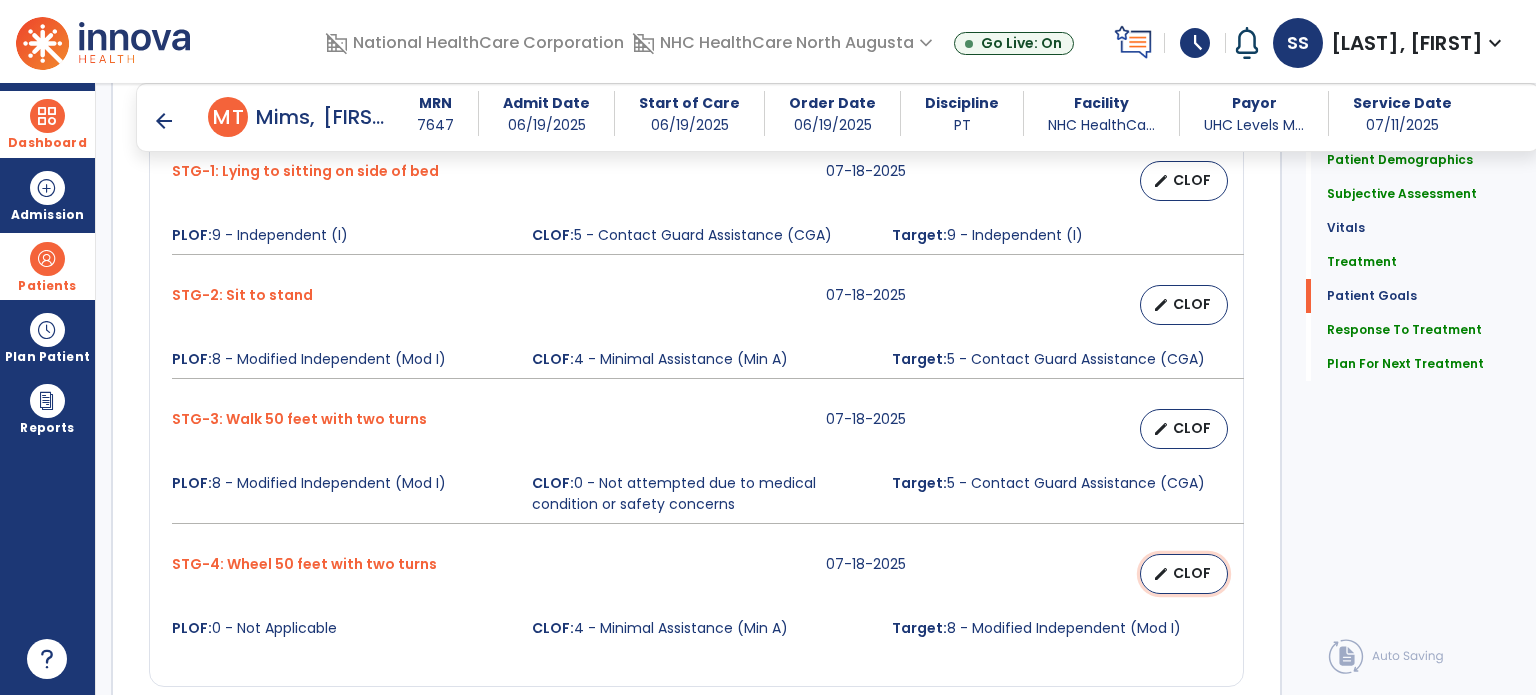 click on "edit   CLOF" at bounding box center (1184, 574) 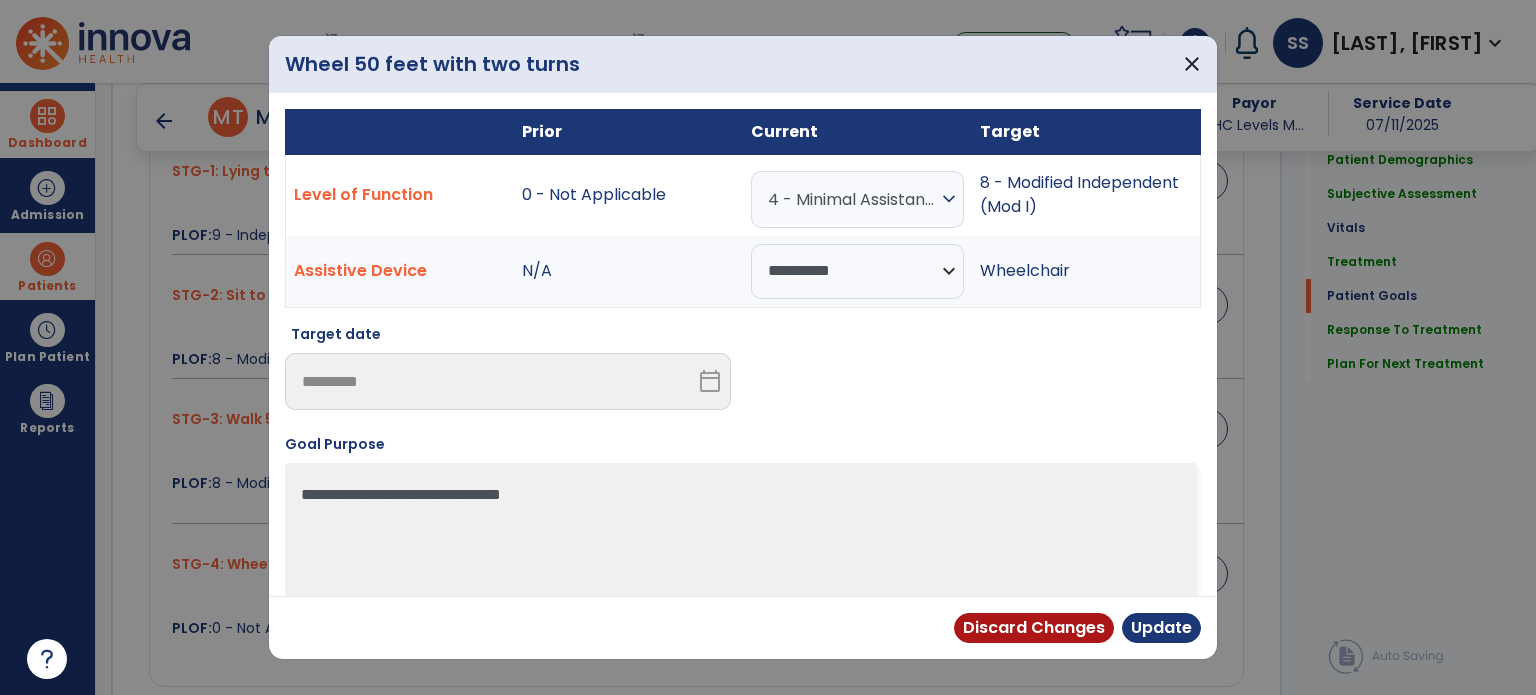 click on "expand_more" at bounding box center [949, 199] 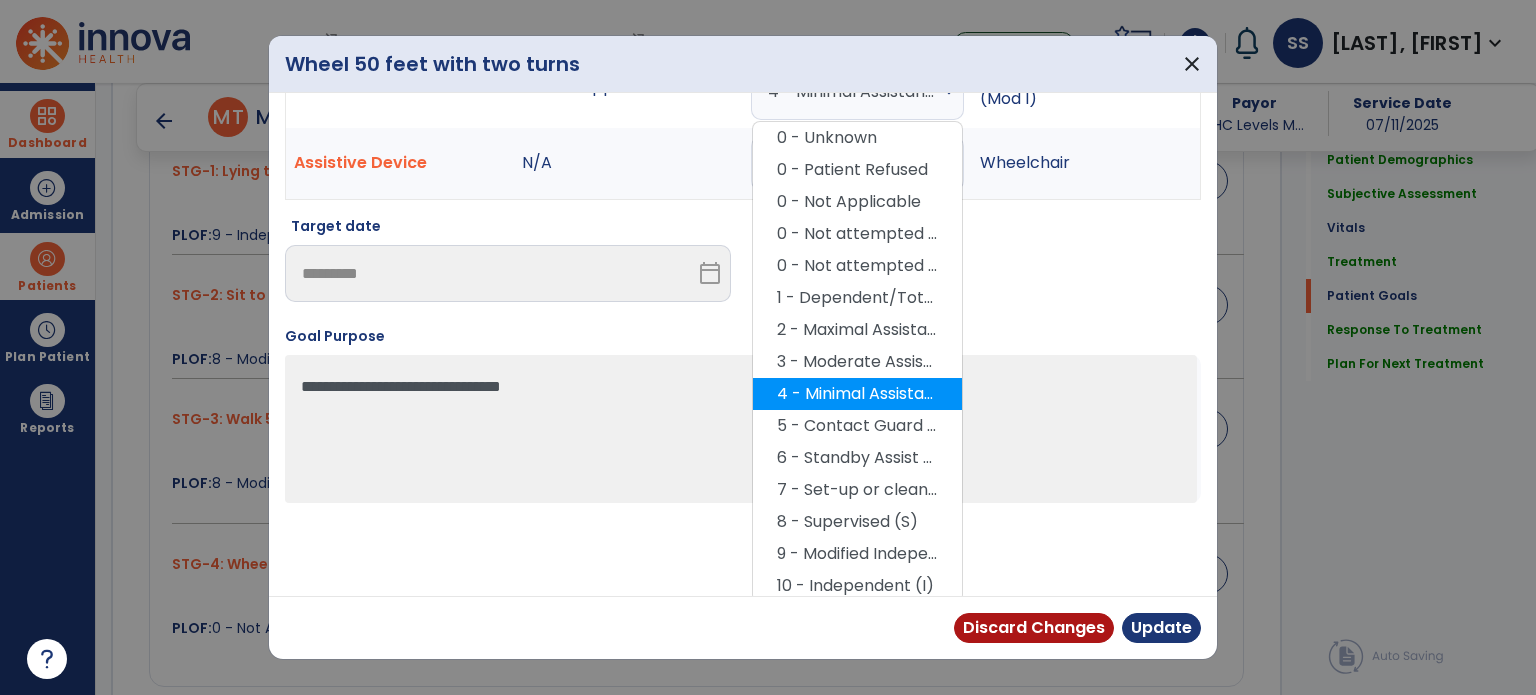 scroll, scrollTop: 112, scrollLeft: 0, axis: vertical 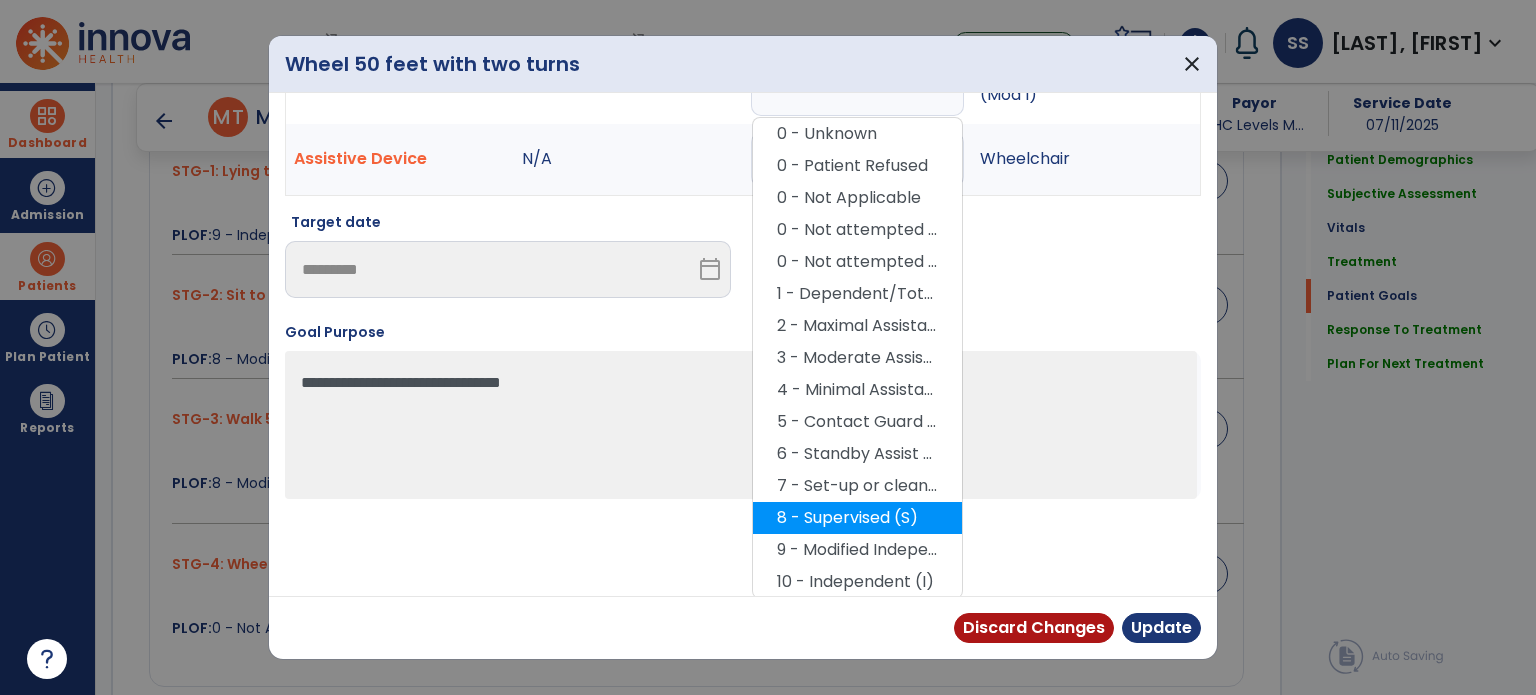 click on "8 - Supervised (S)" at bounding box center (857, 518) 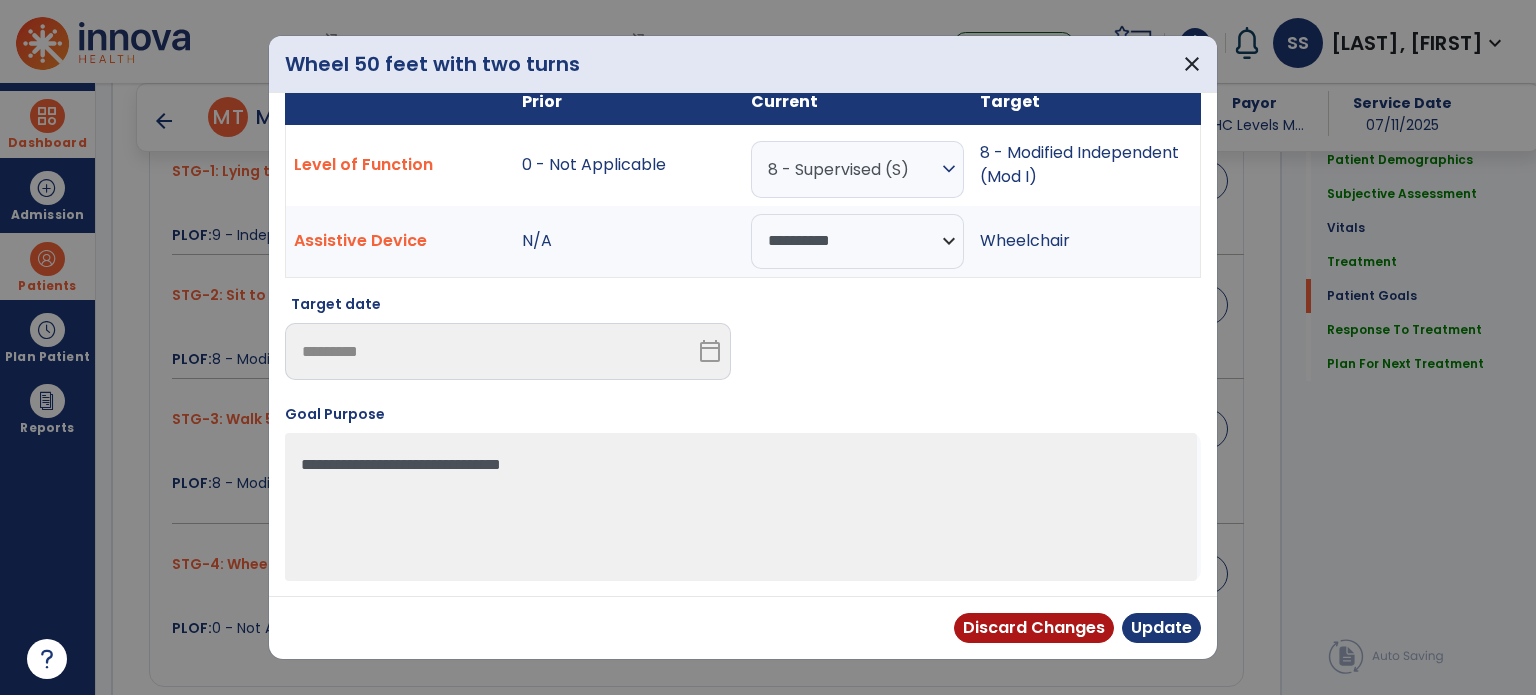 scroll, scrollTop: 28, scrollLeft: 0, axis: vertical 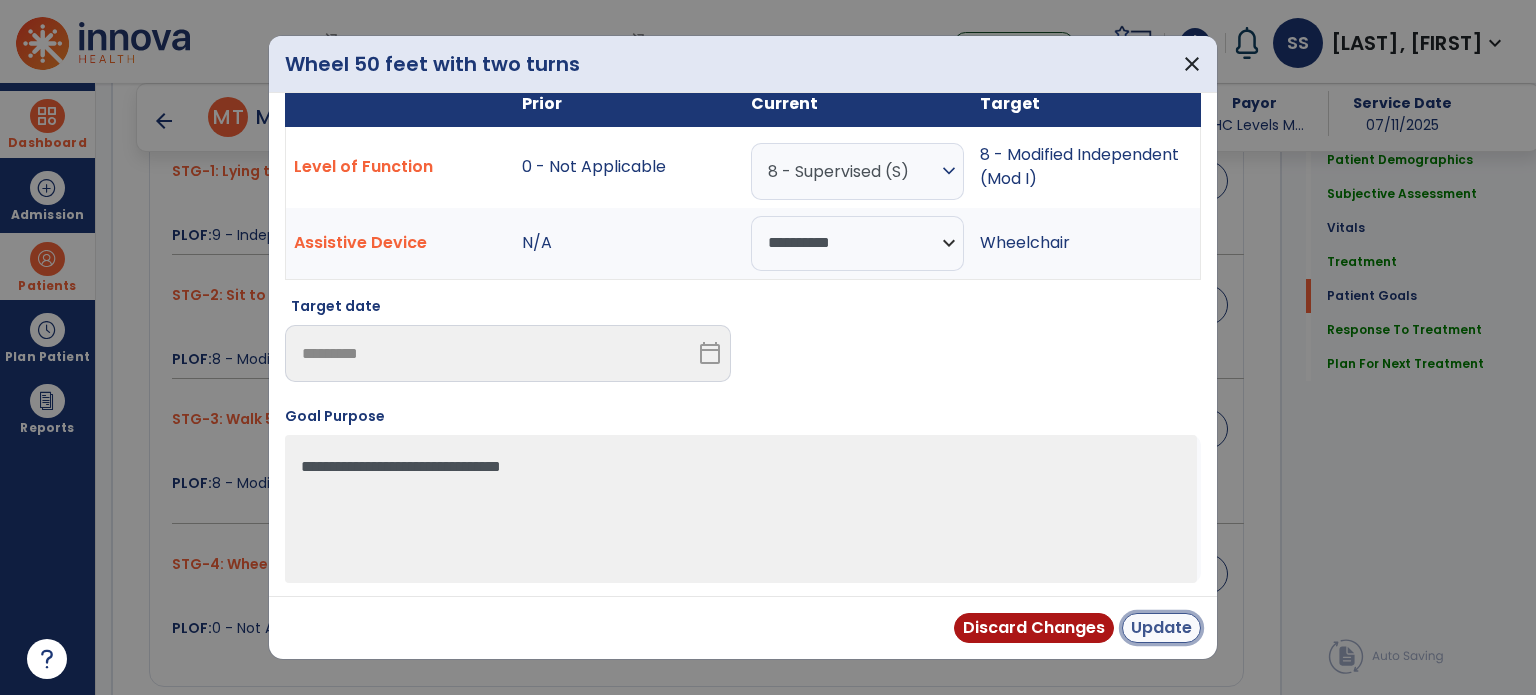 click on "Update" at bounding box center [1161, 628] 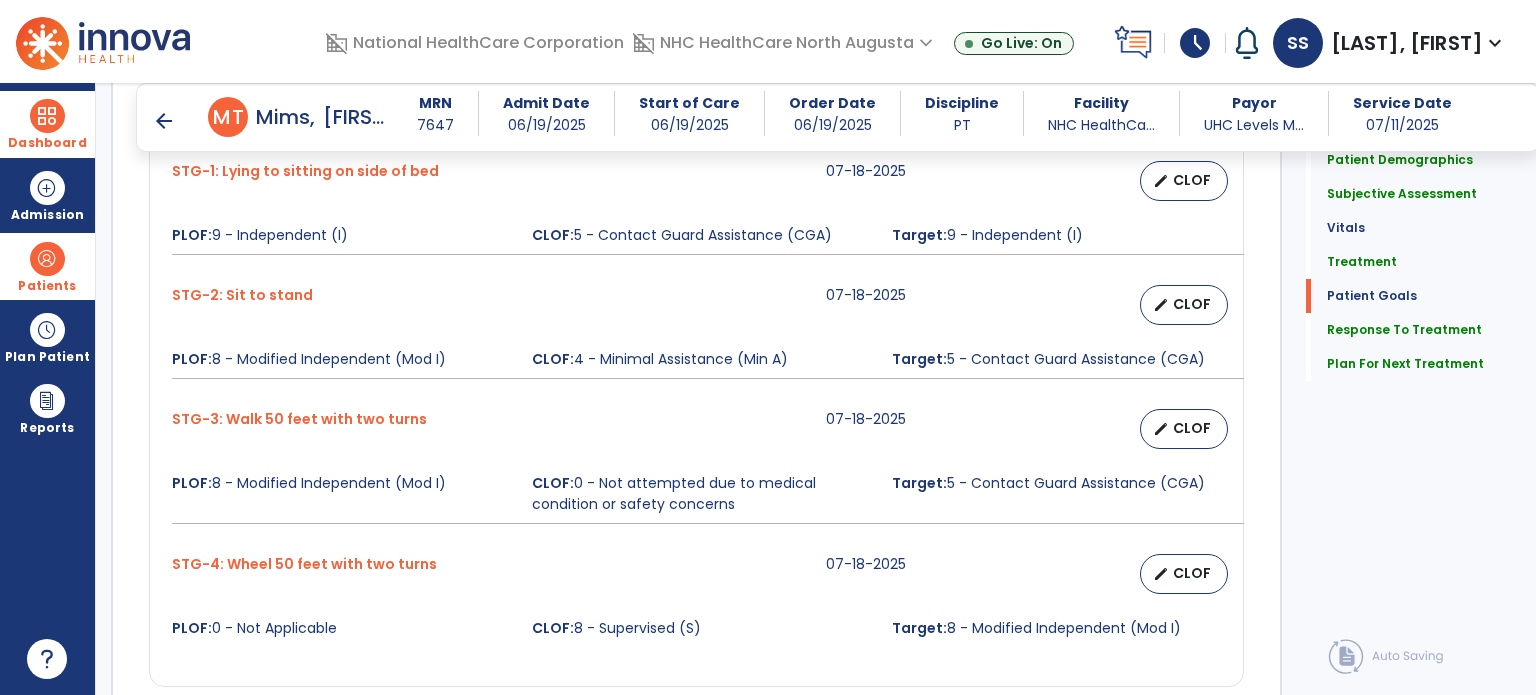 scroll, scrollTop: 1716, scrollLeft: 0, axis: vertical 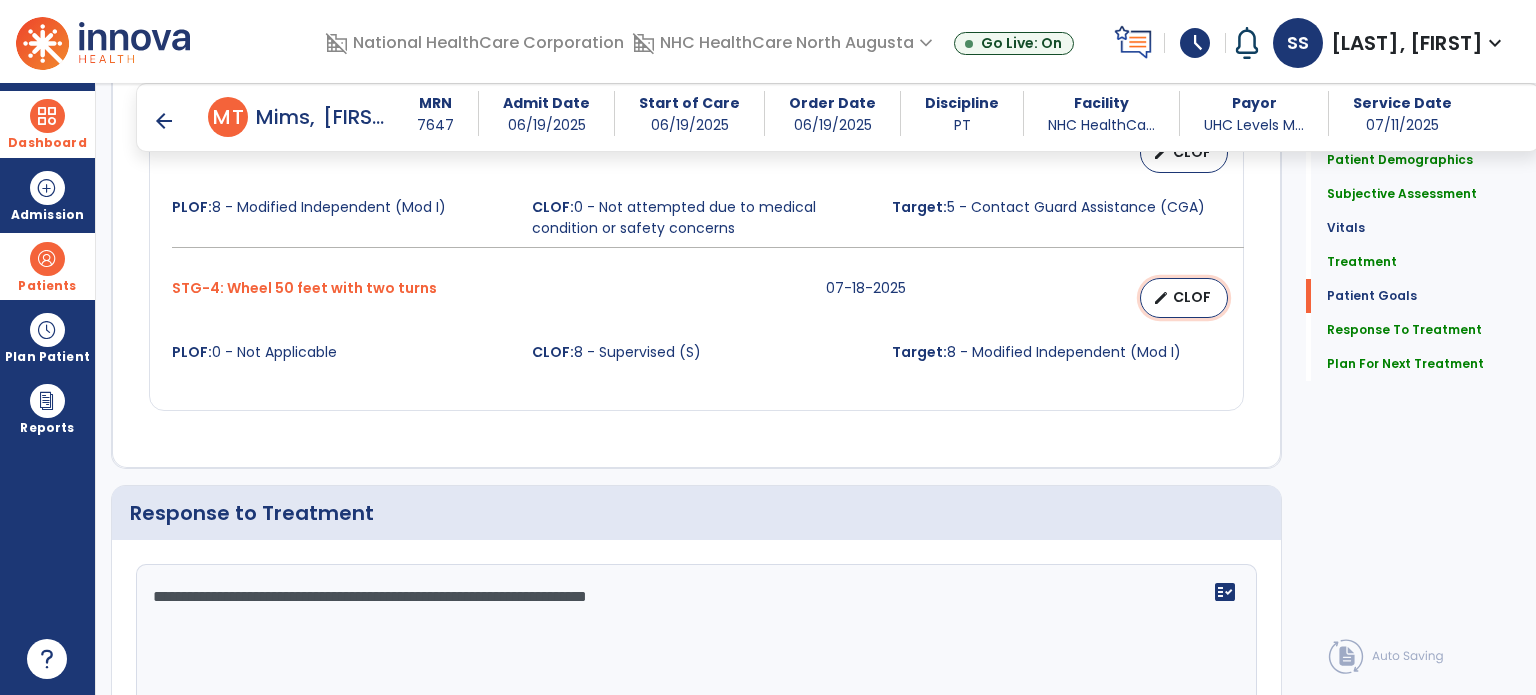 click on "CLOF" at bounding box center [1192, 297] 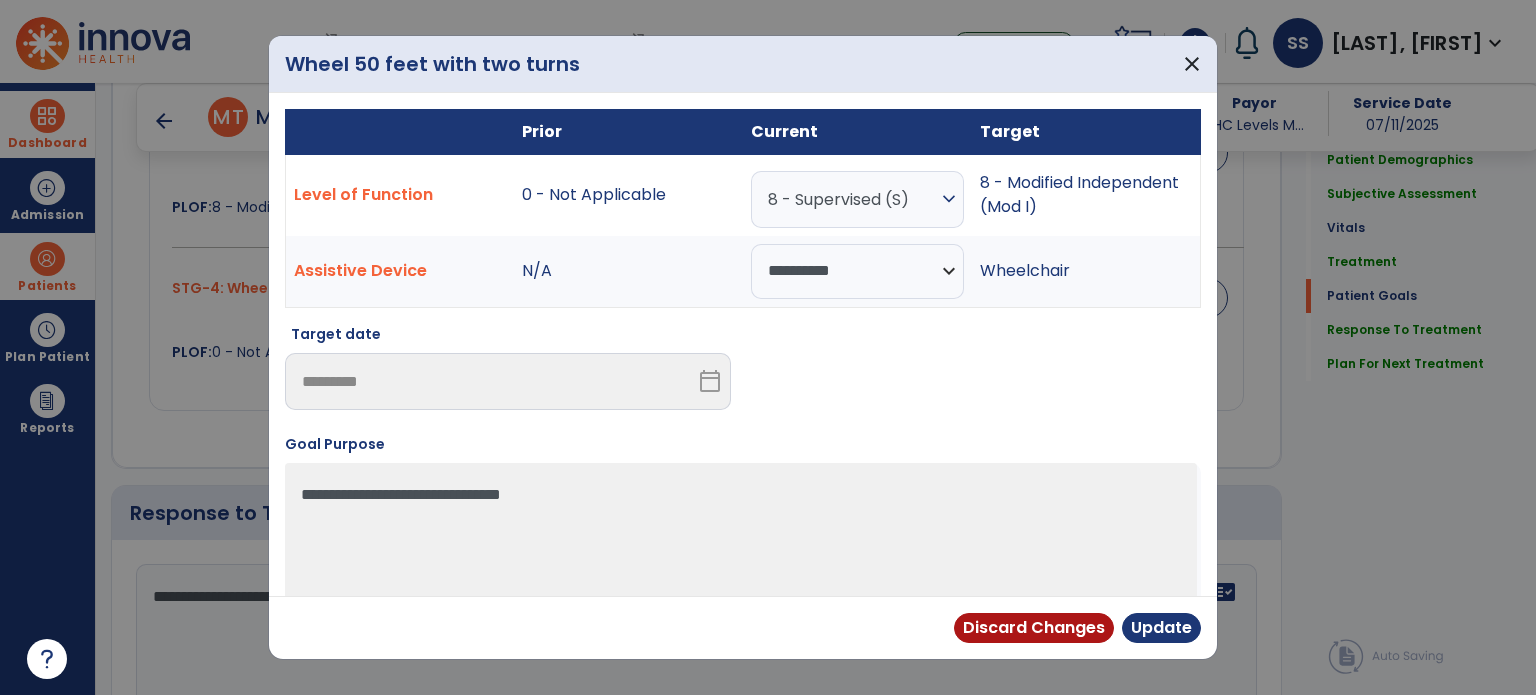 click on "expand_more" at bounding box center [949, 199] 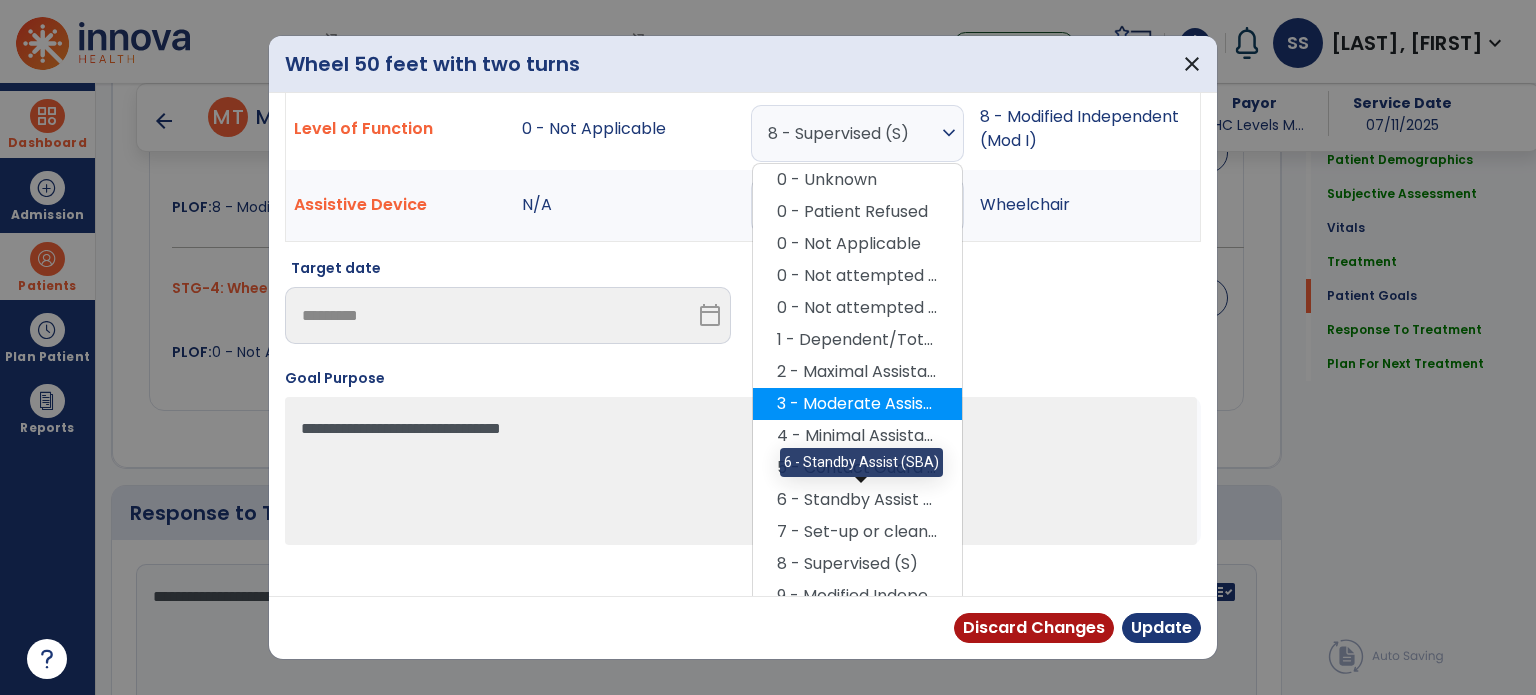 scroll, scrollTop: 112, scrollLeft: 0, axis: vertical 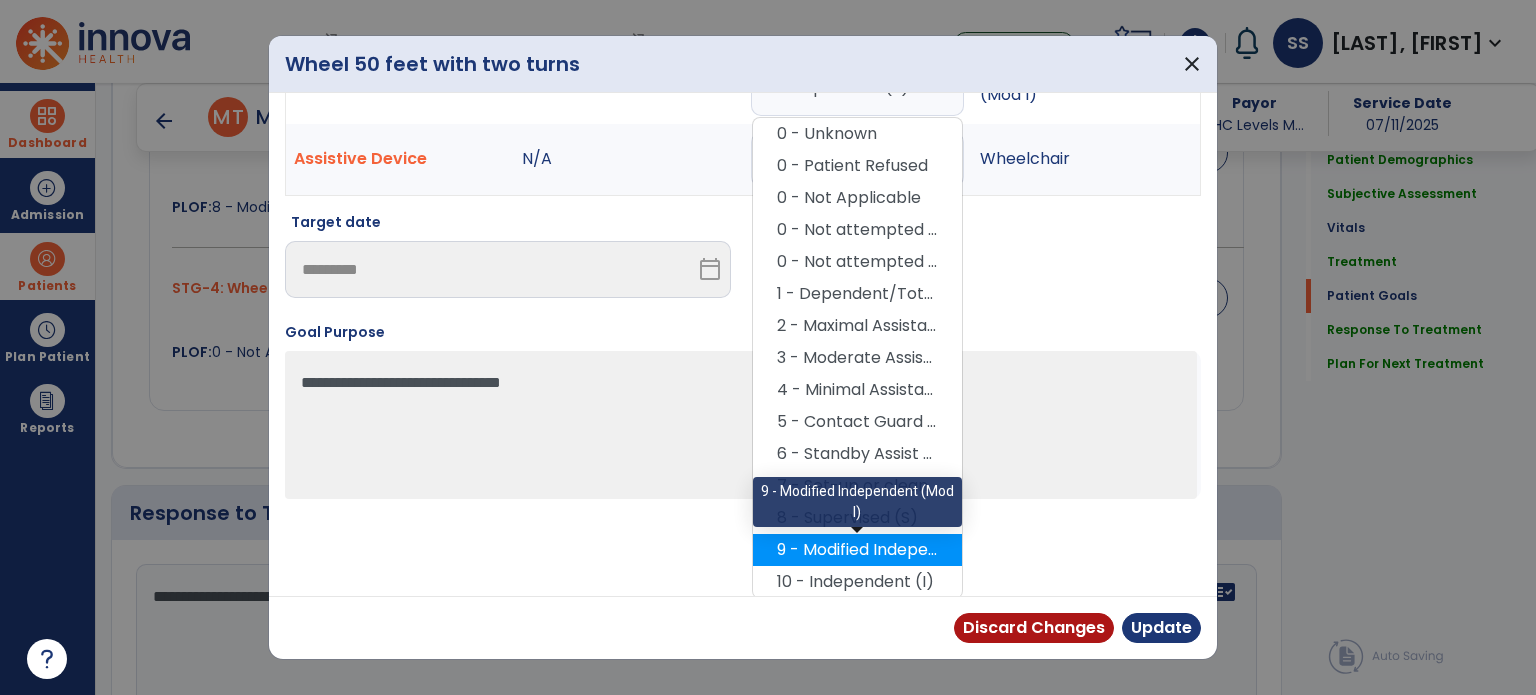 click on "9 - Modified Independent (Mod I)" at bounding box center [857, 550] 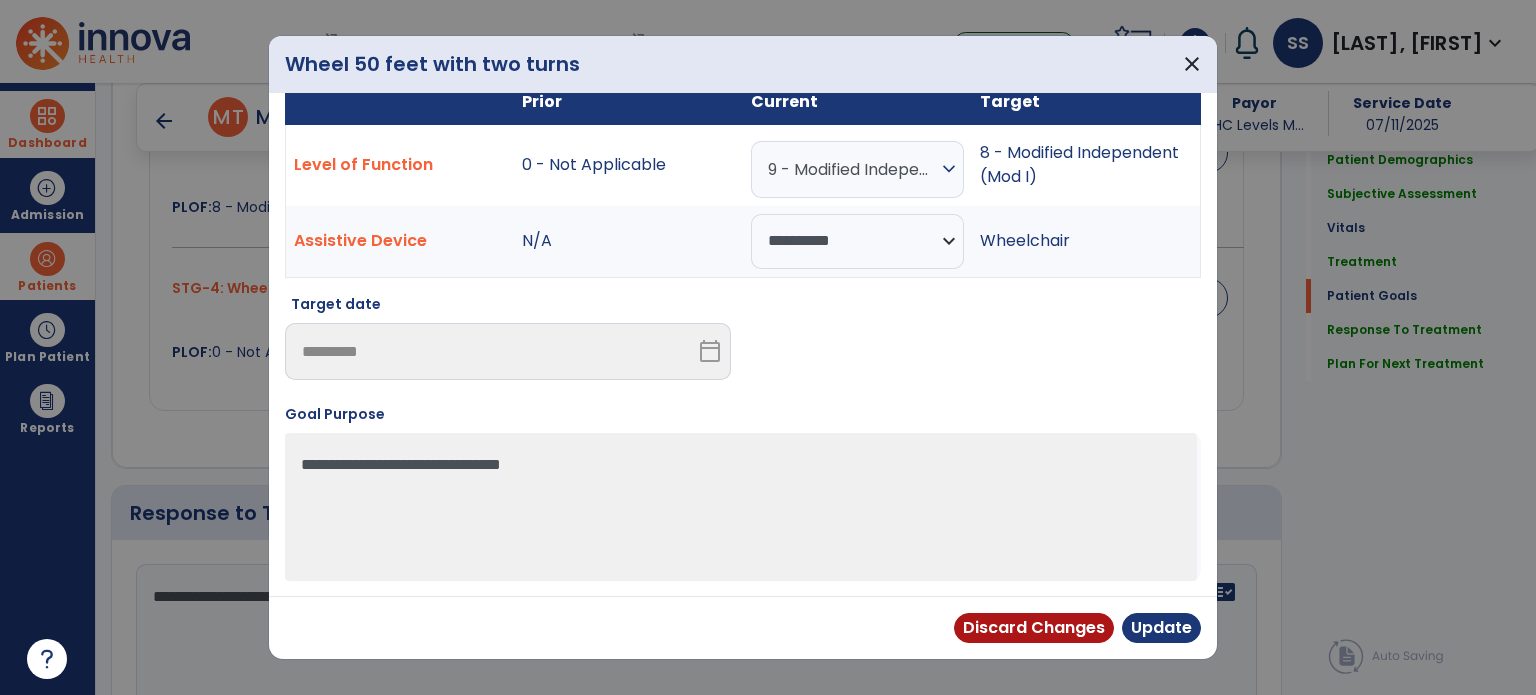 scroll, scrollTop: 28, scrollLeft: 0, axis: vertical 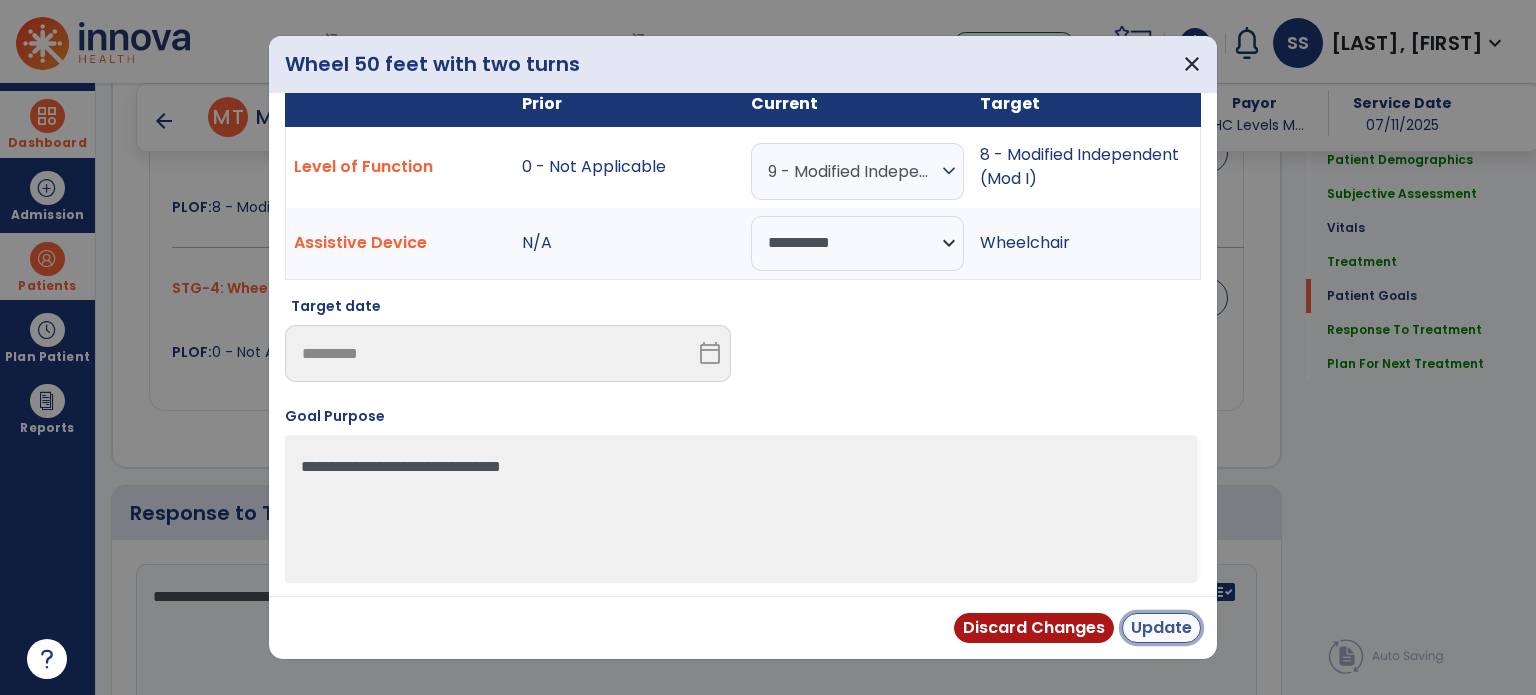click on "Update" at bounding box center (1161, 628) 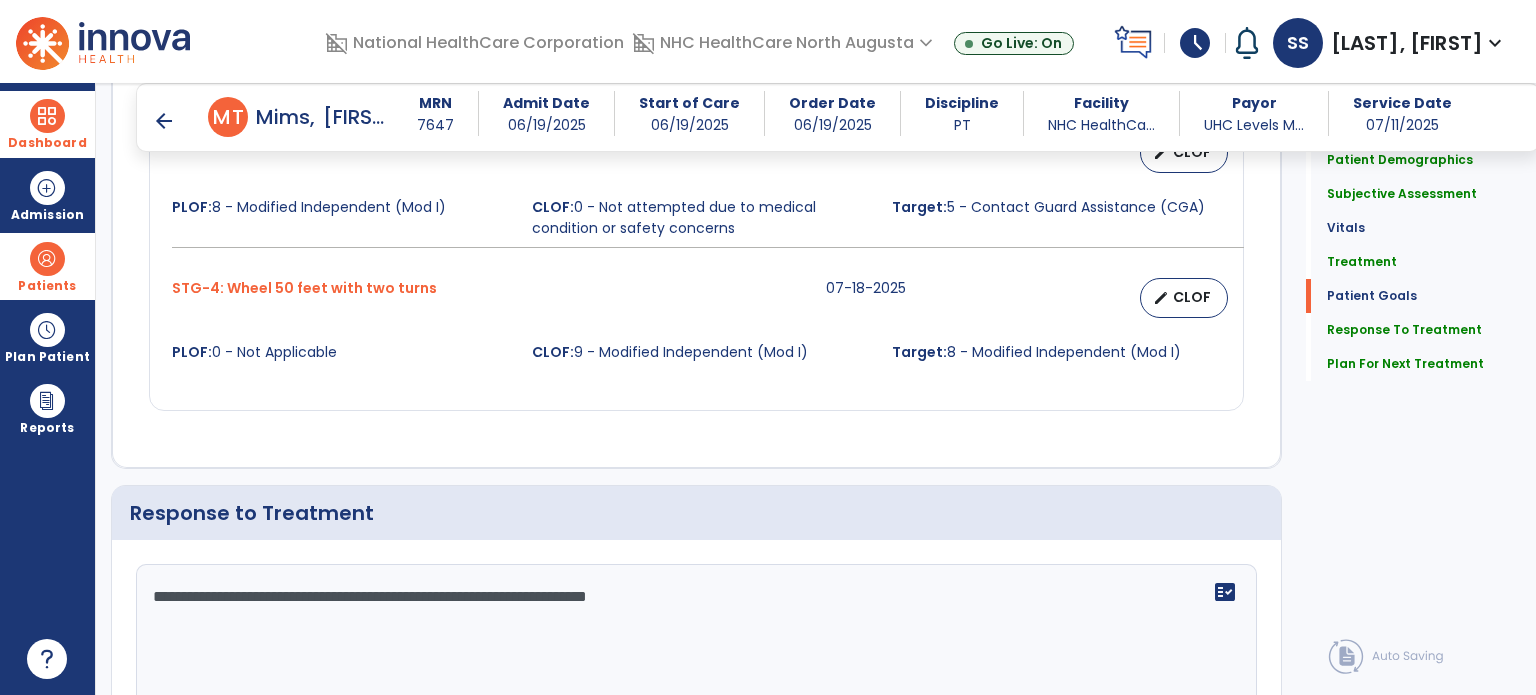 scroll, scrollTop: 1992, scrollLeft: 0, axis: vertical 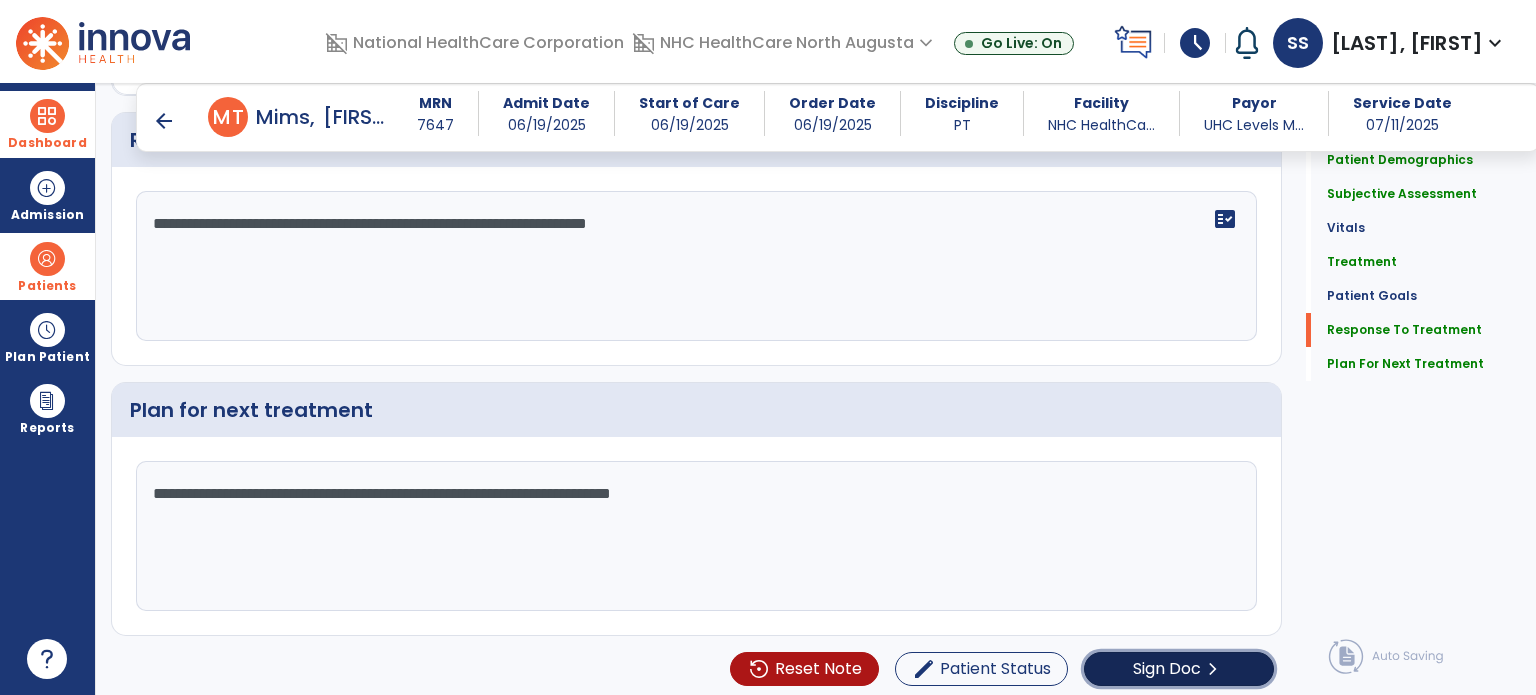 click on "Sign Doc" 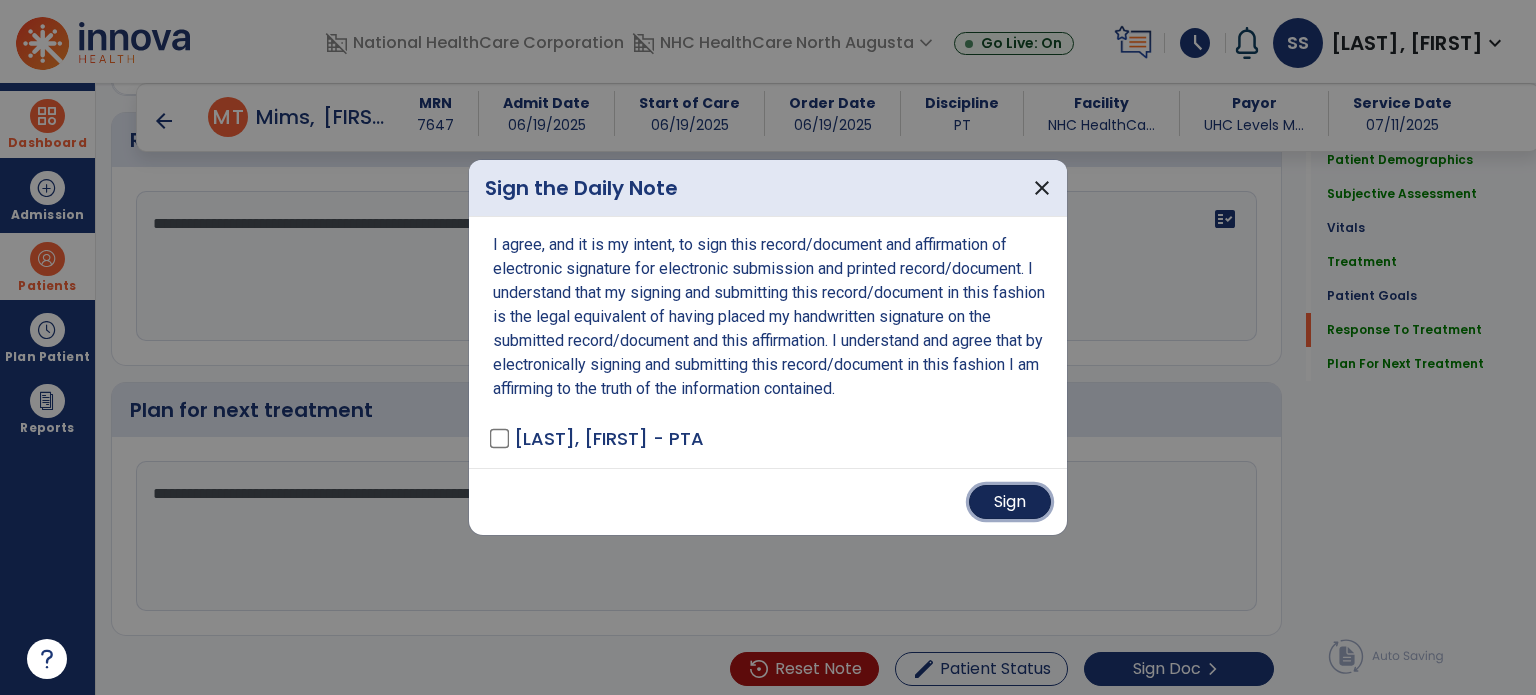 click on "Sign" at bounding box center (1010, 502) 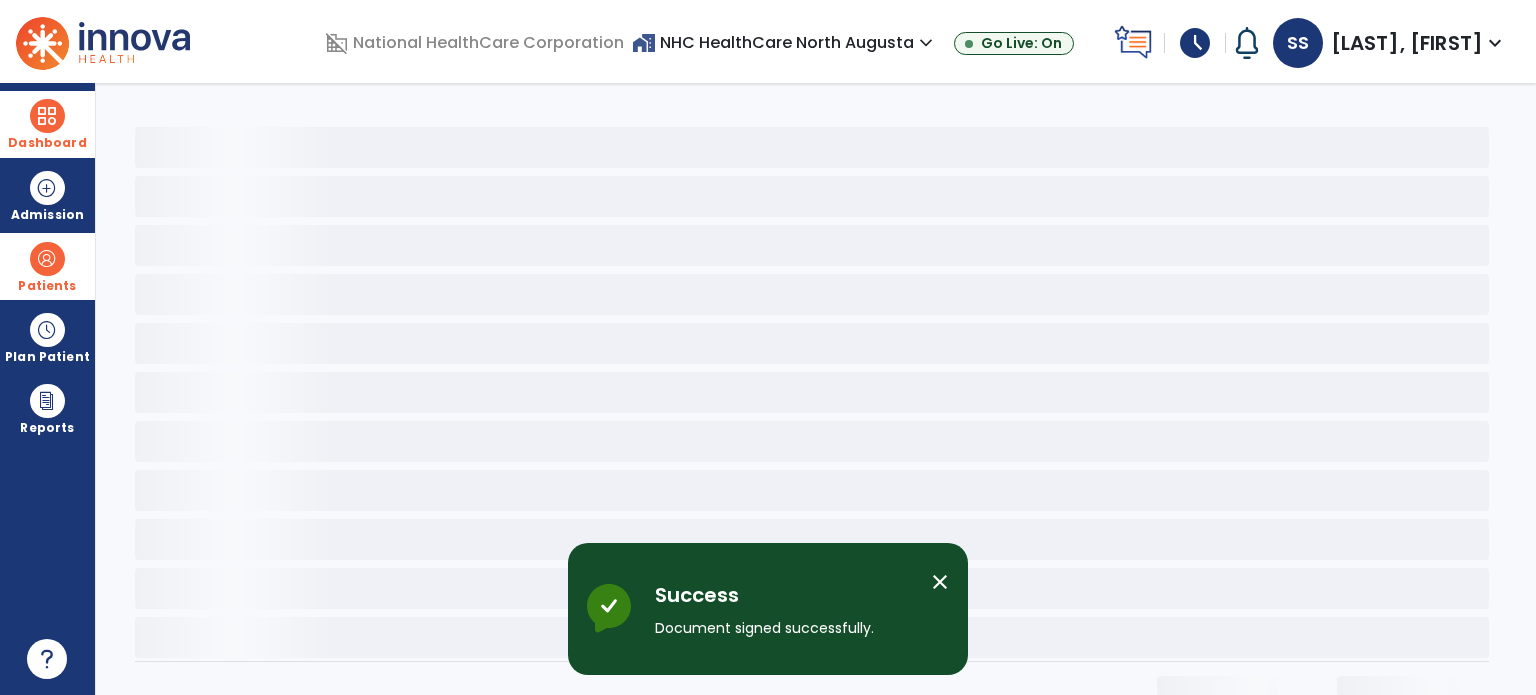 scroll, scrollTop: 0, scrollLeft: 0, axis: both 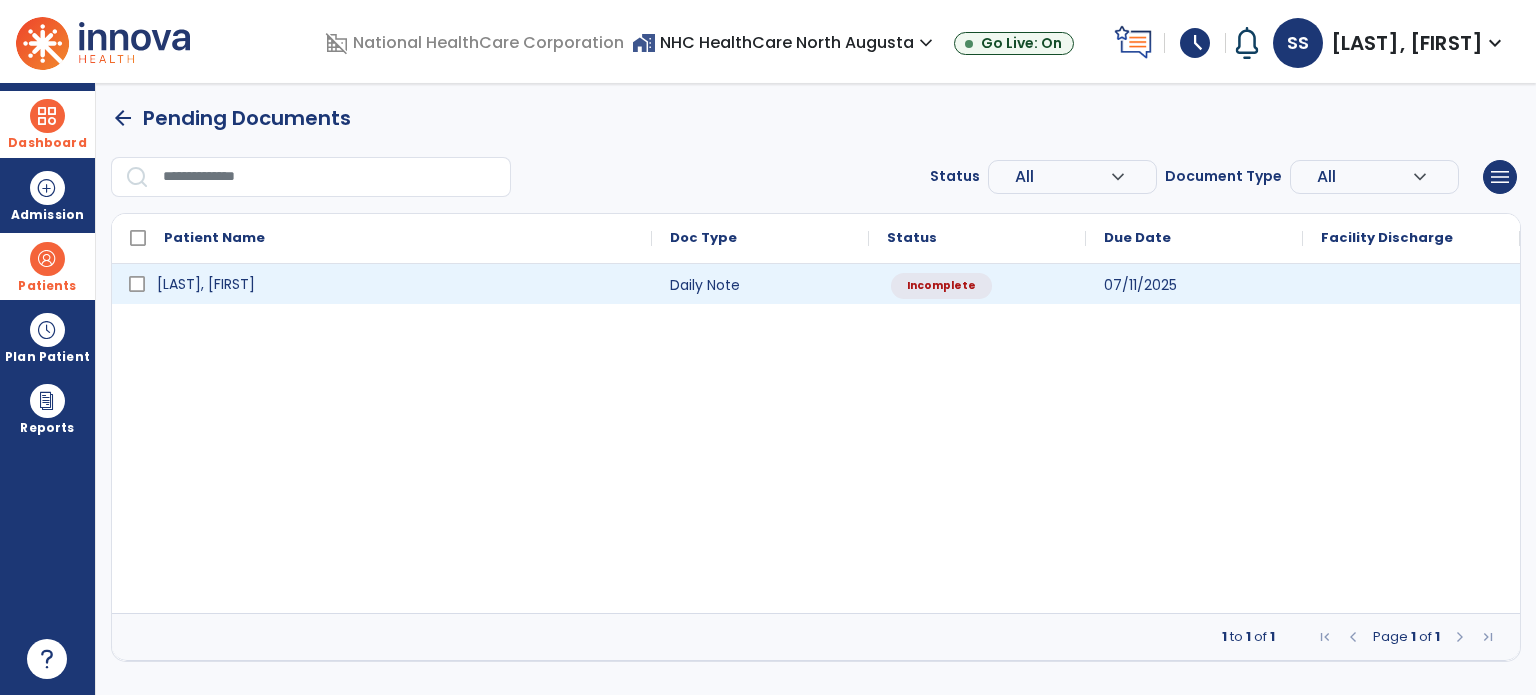 click on "[LAST], [FIRST]" at bounding box center [396, 284] 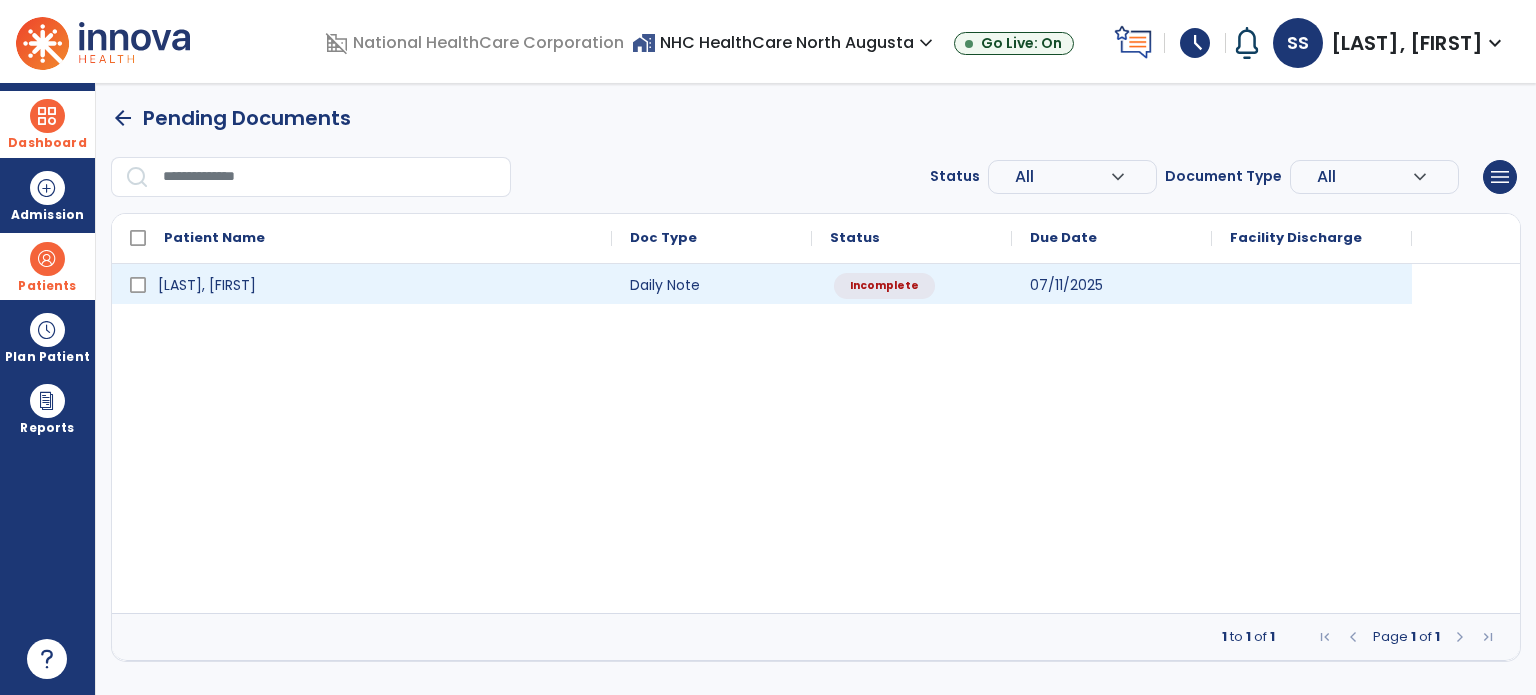 select on "*" 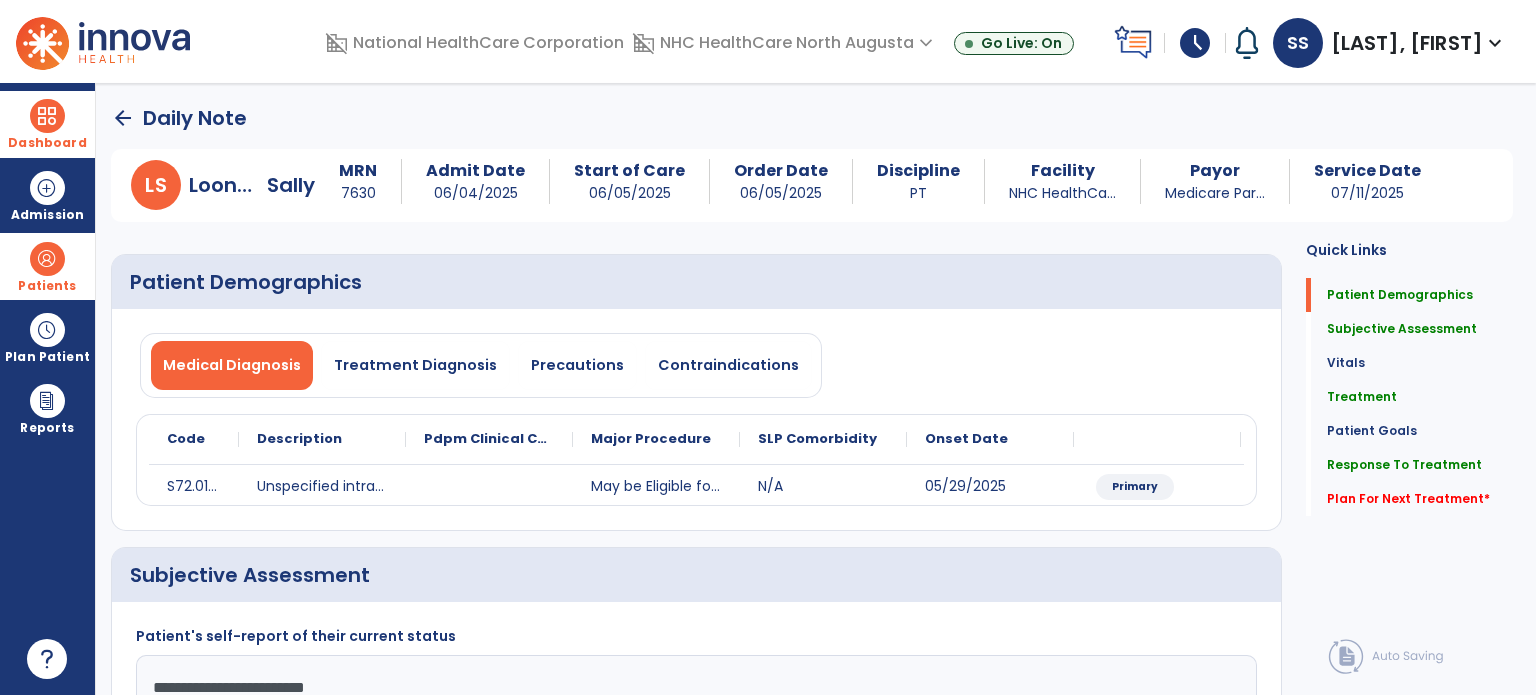 click on "Onset Date" 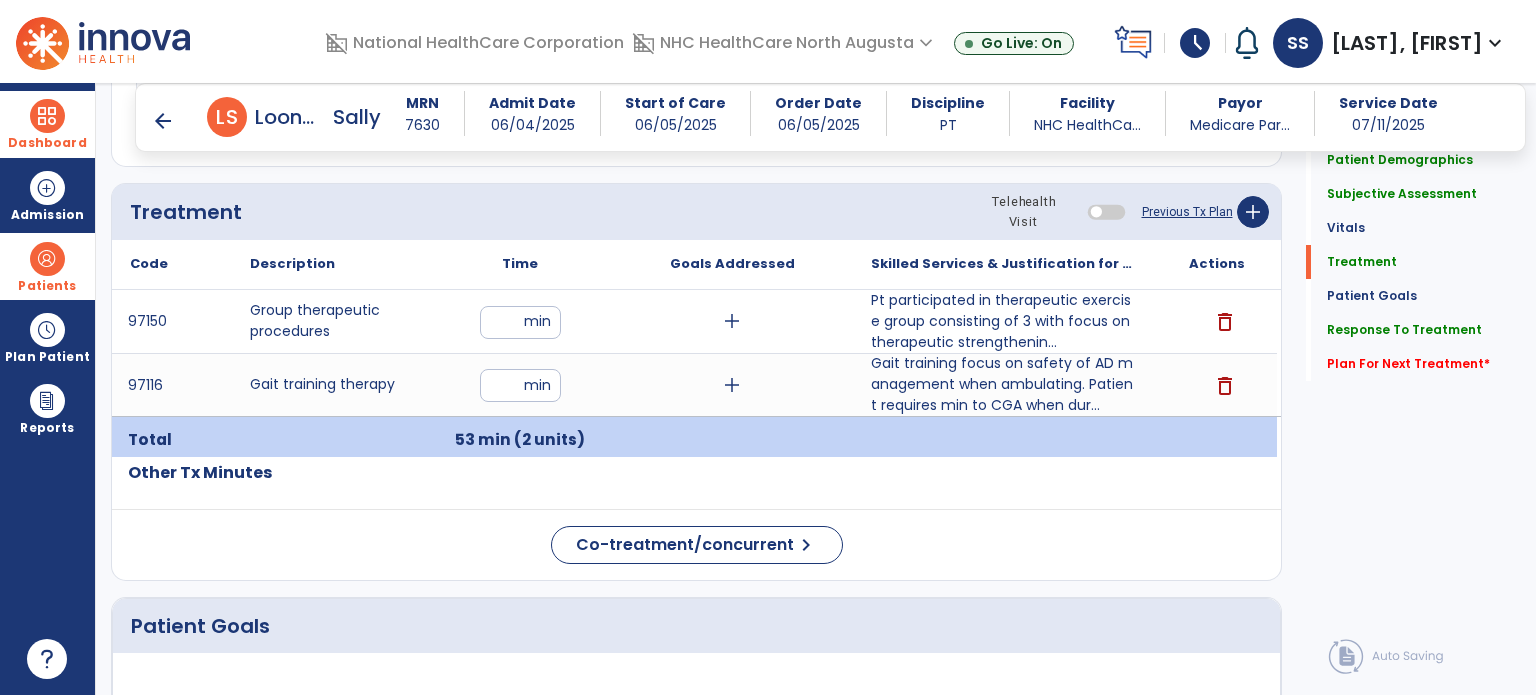 scroll, scrollTop: 1074, scrollLeft: 0, axis: vertical 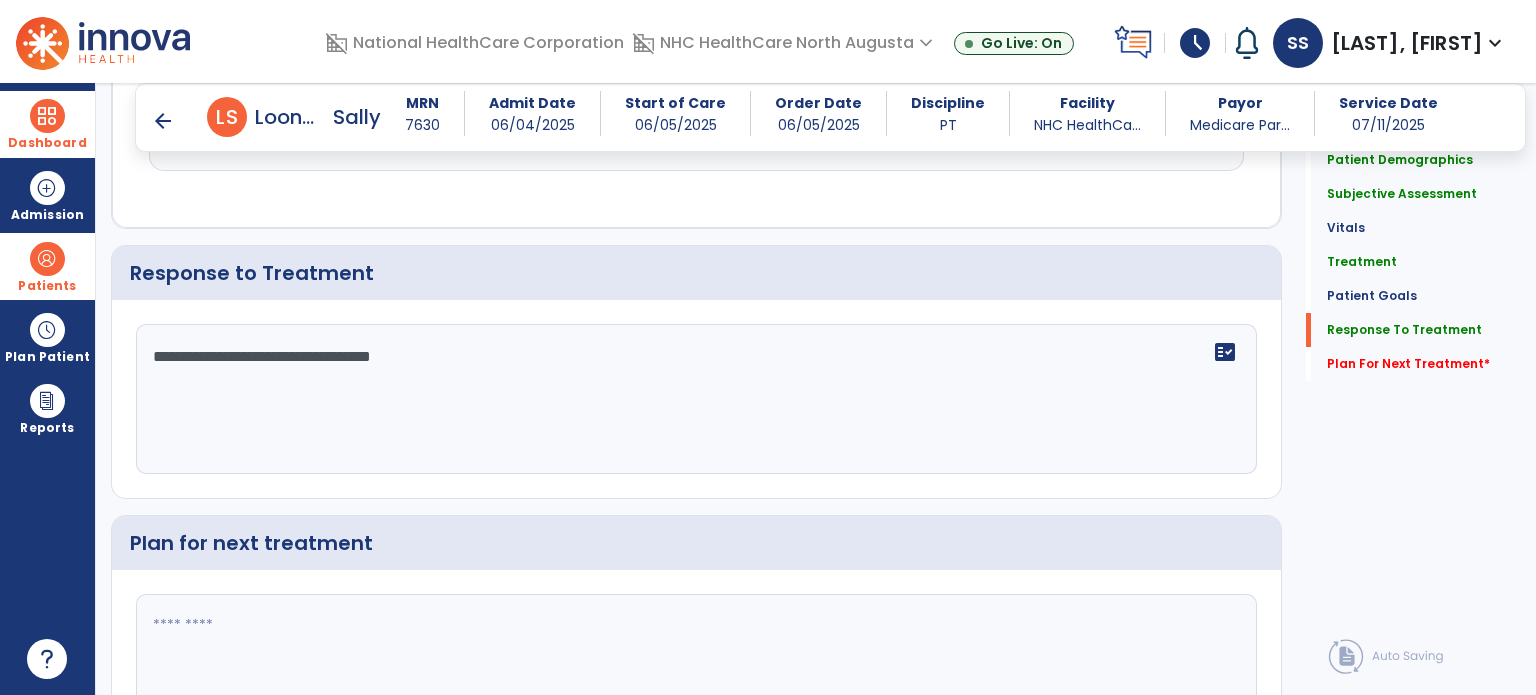 click on "arrow_back" at bounding box center [163, 121] 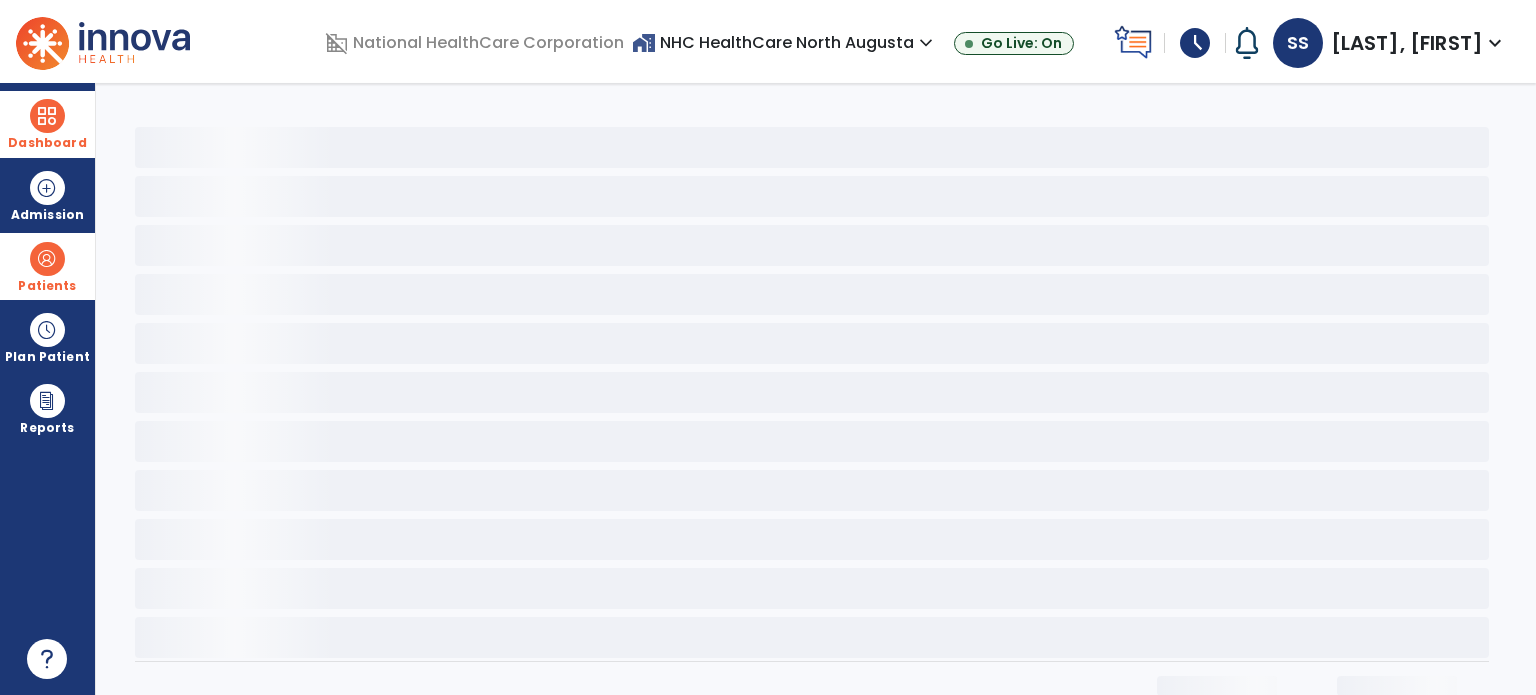 scroll, scrollTop: 0, scrollLeft: 0, axis: both 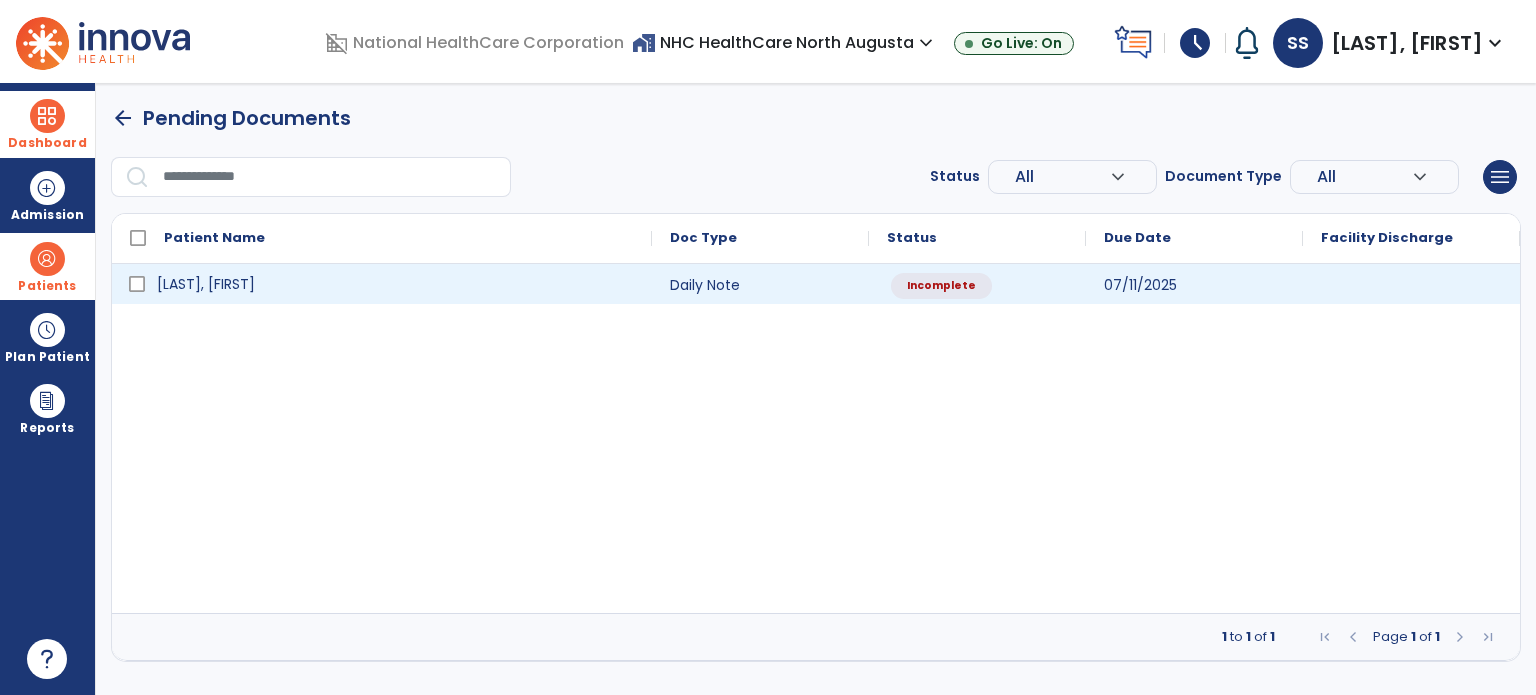 click on "[LAST], [FIRST]" at bounding box center (396, 284) 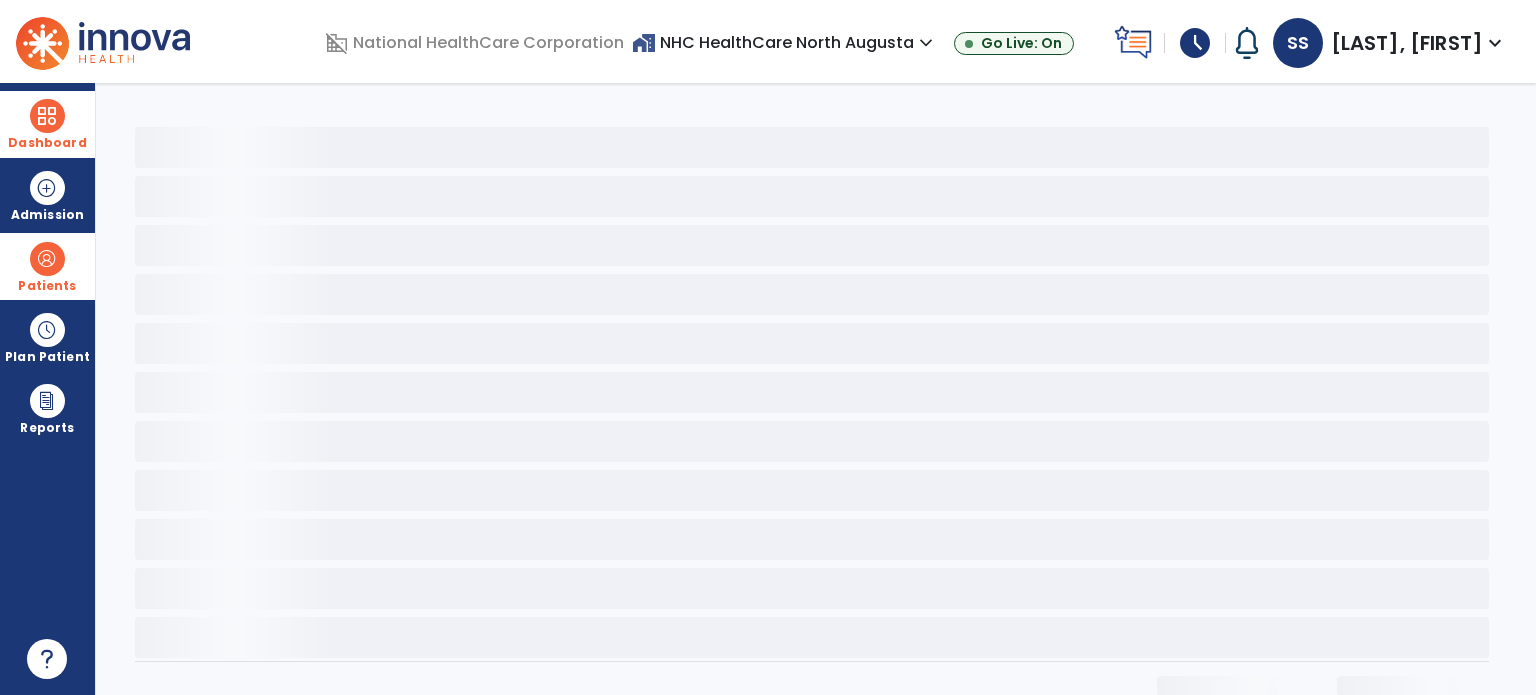 select on "*" 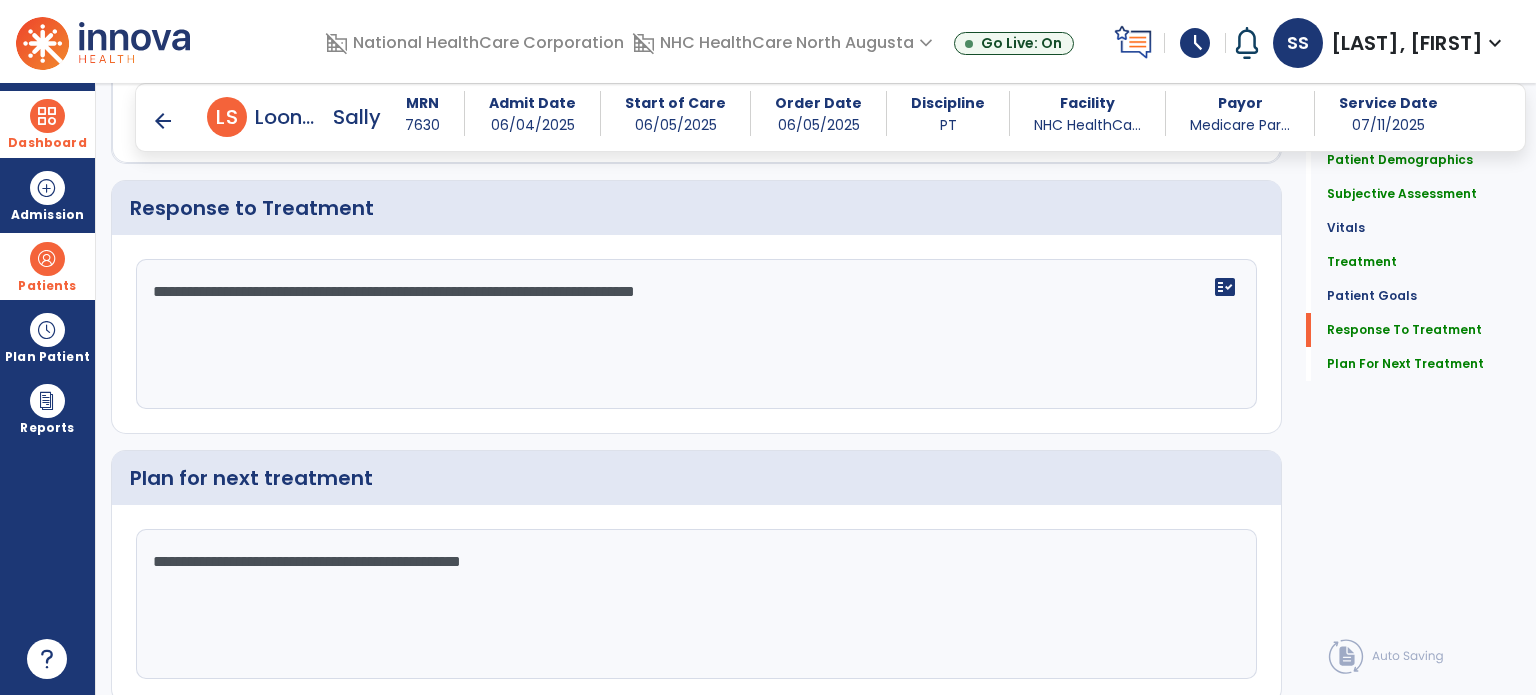 scroll, scrollTop: 2663, scrollLeft: 0, axis: vertical 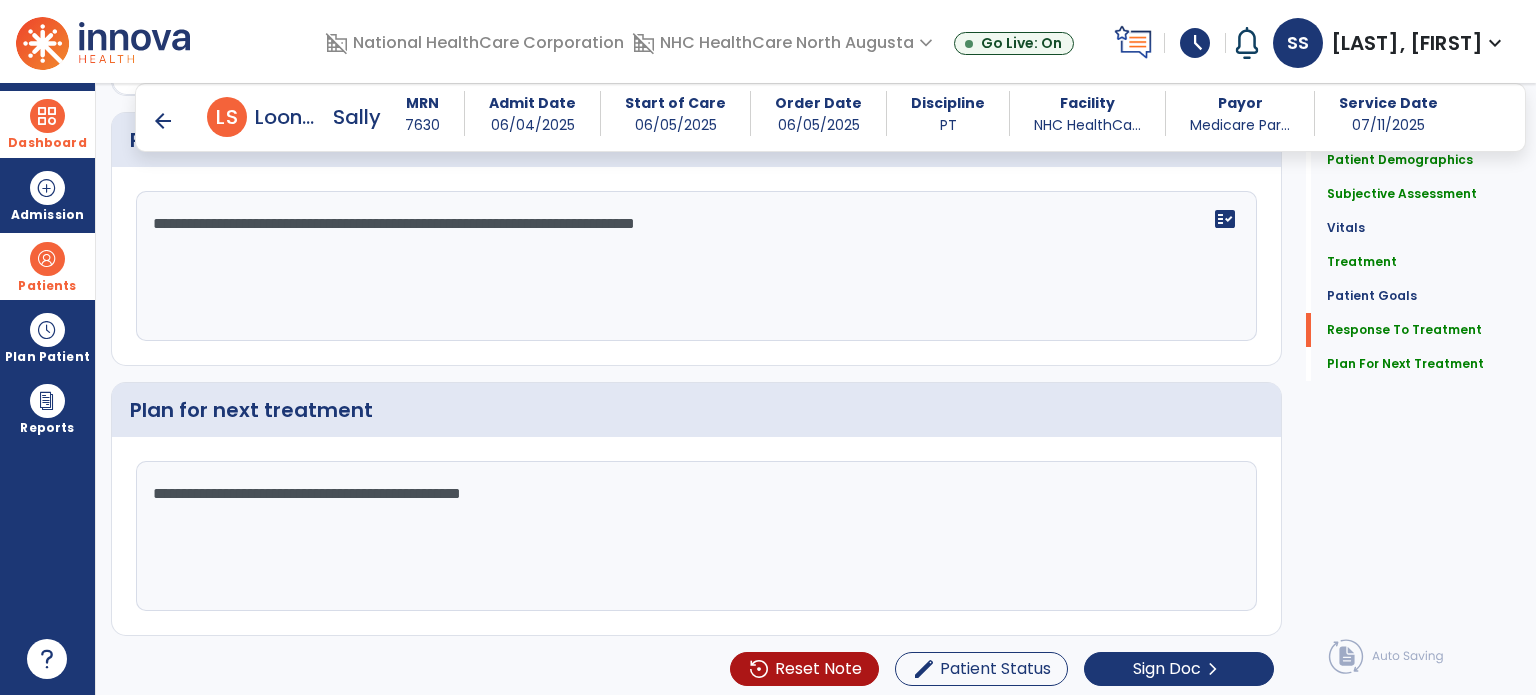 click on "**********" 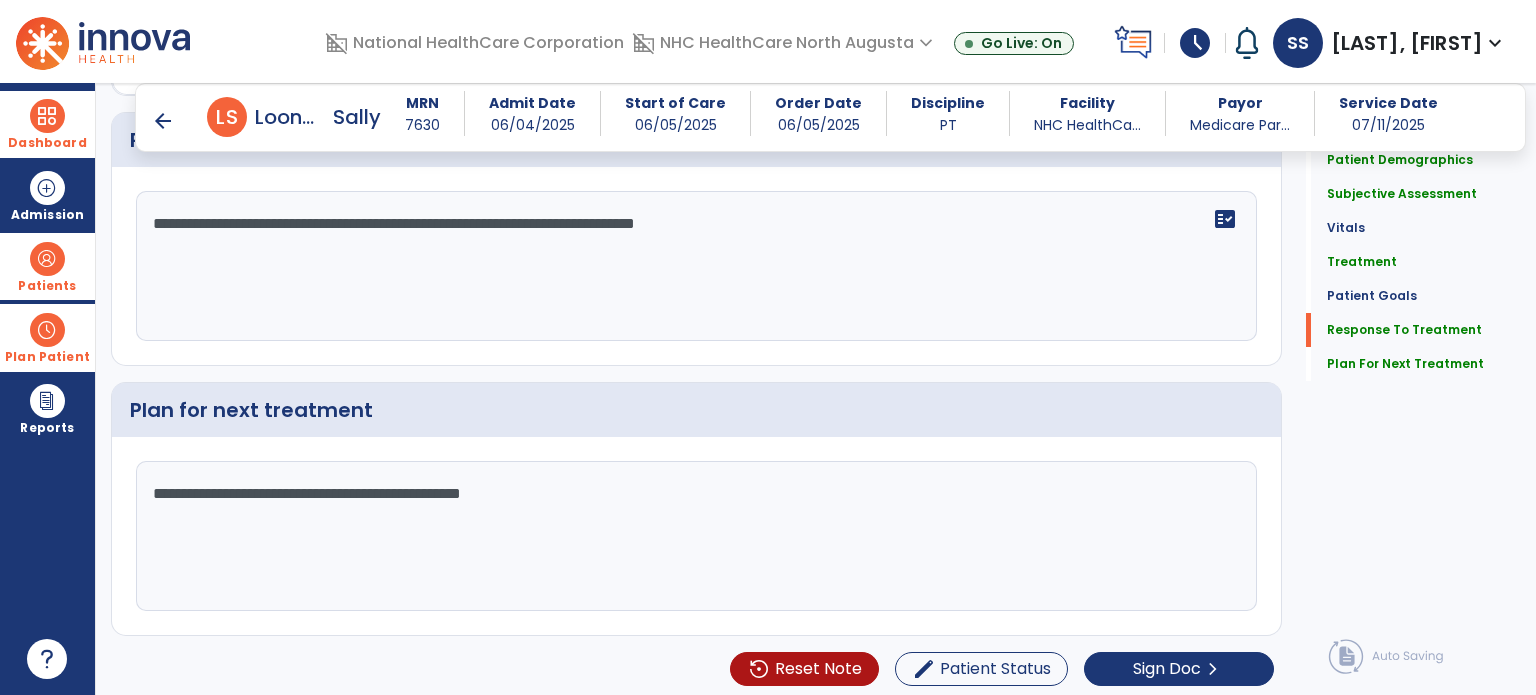 click on "Plan Patient" at bounding box center [47, 266] 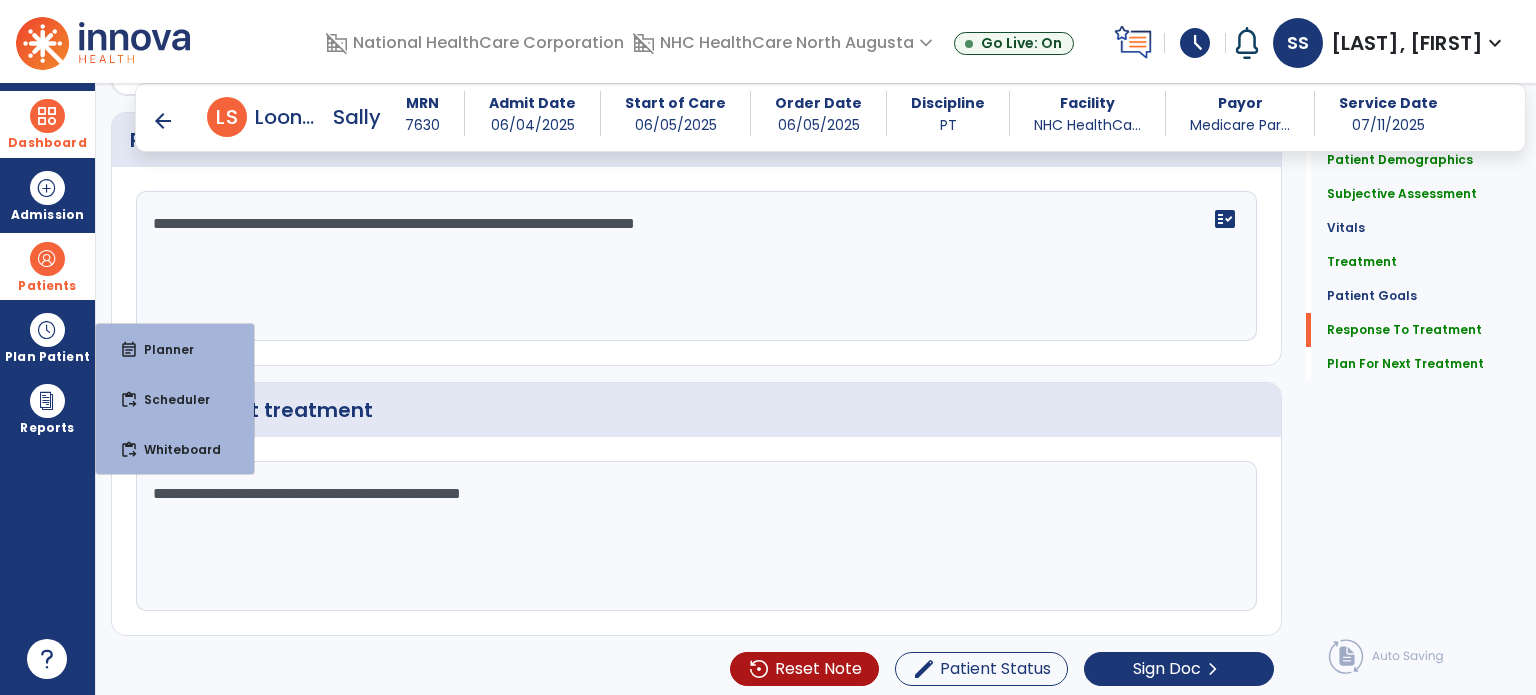 click on "**********" 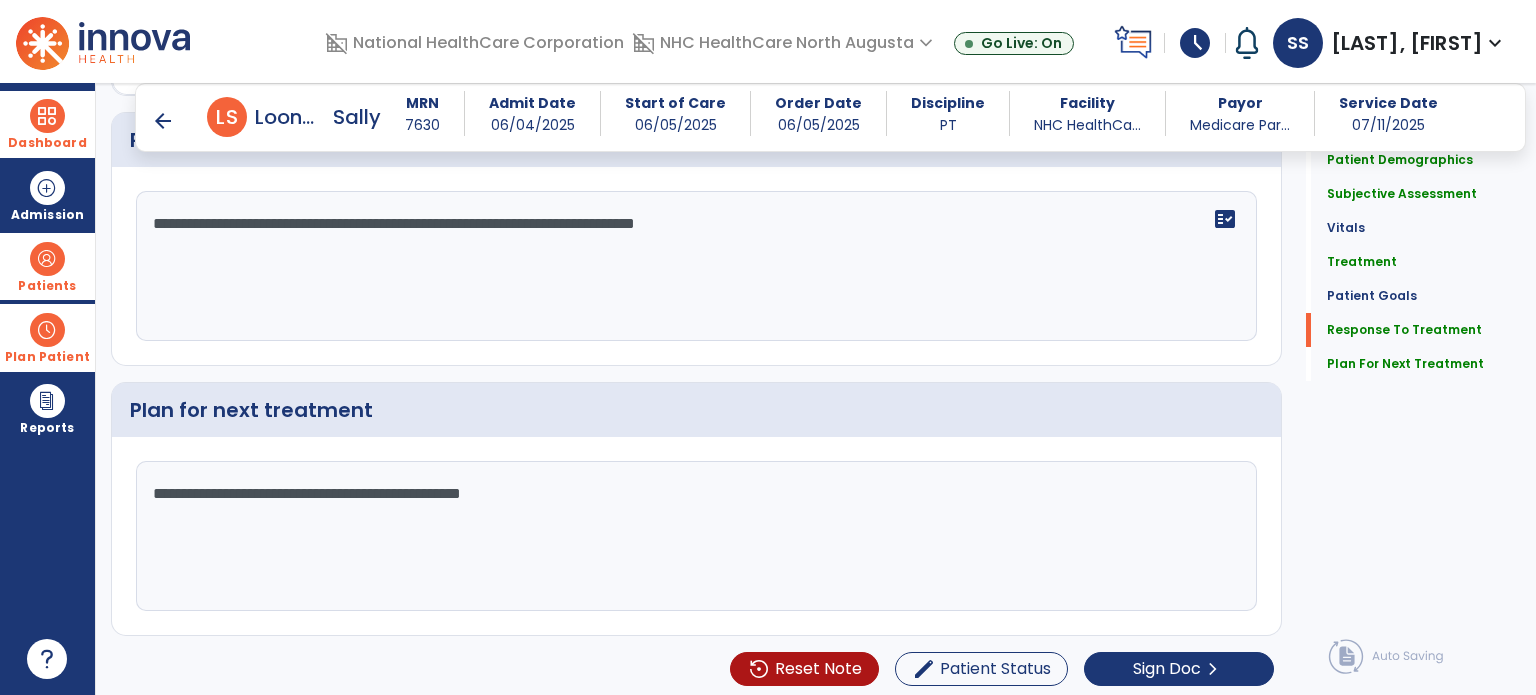 click on "Plan Patient" at bounding box center [47, 286] 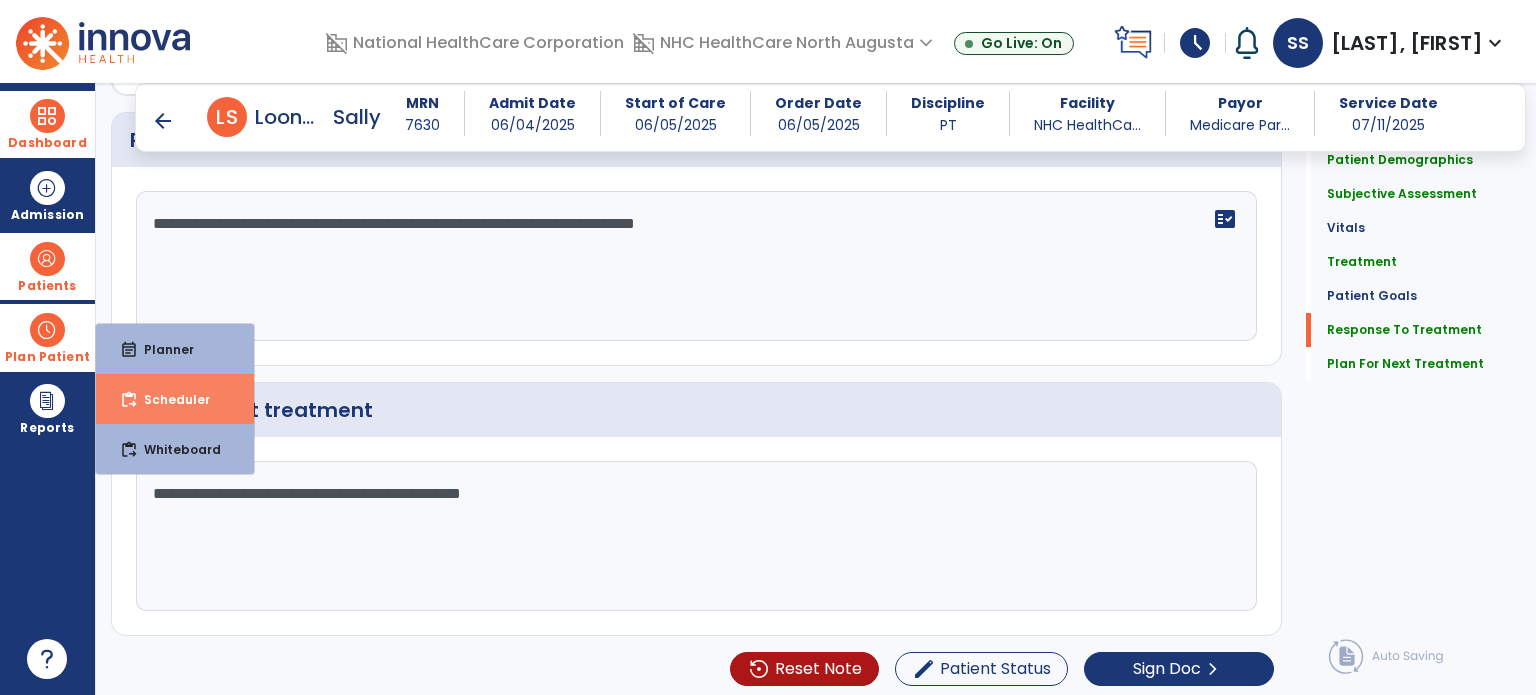 click on "Scheduler" at bounding box center (169, 399) 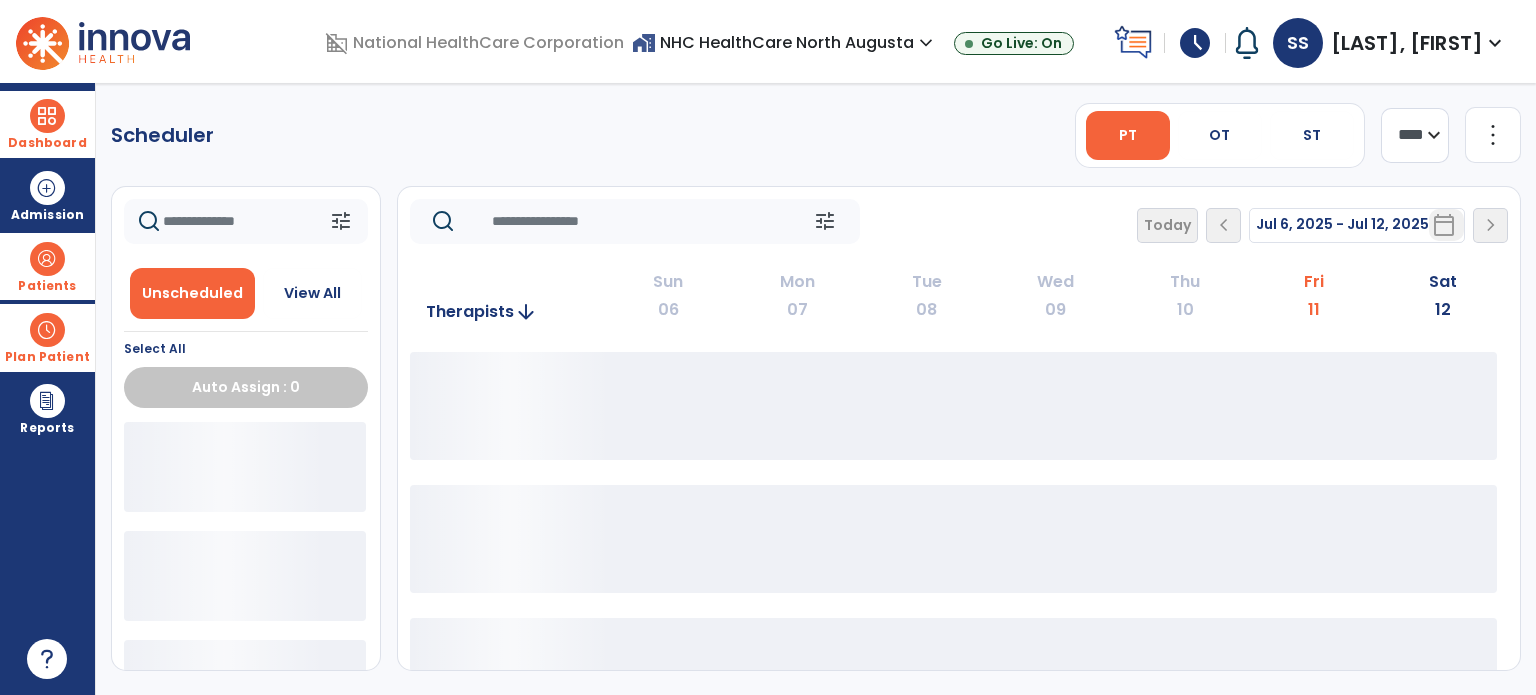 scroll, scrollTop: 0, scrollLeft: 0, axis: both 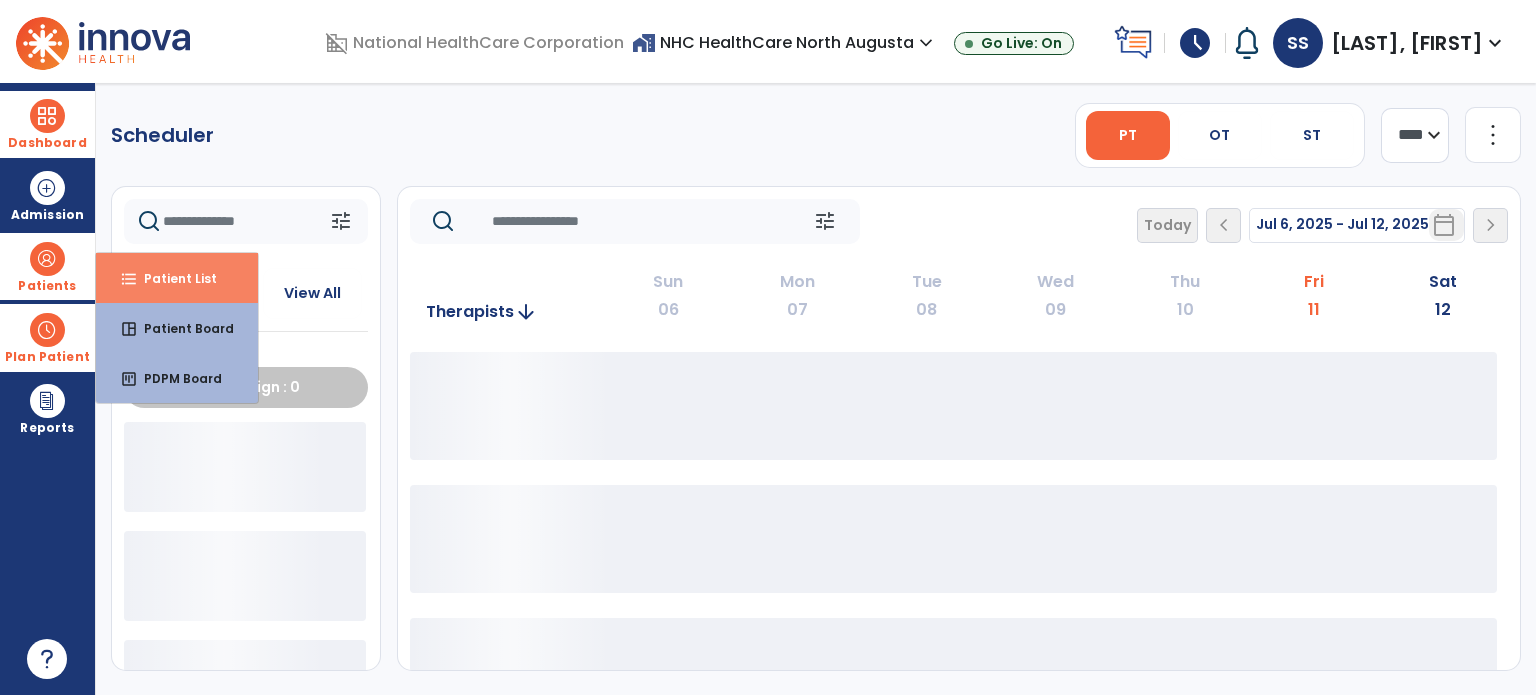 click on "Patient List" at bounding box center [172, 278] 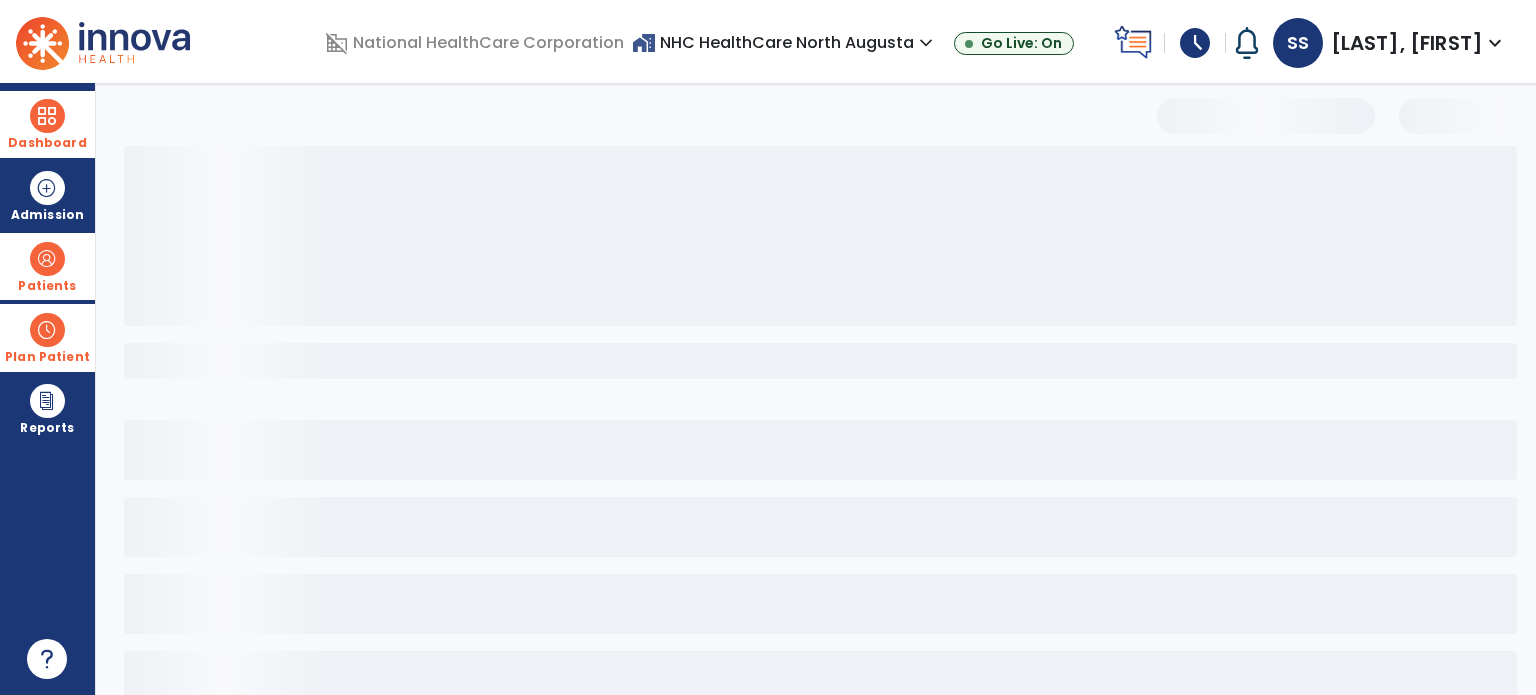 select on "***" 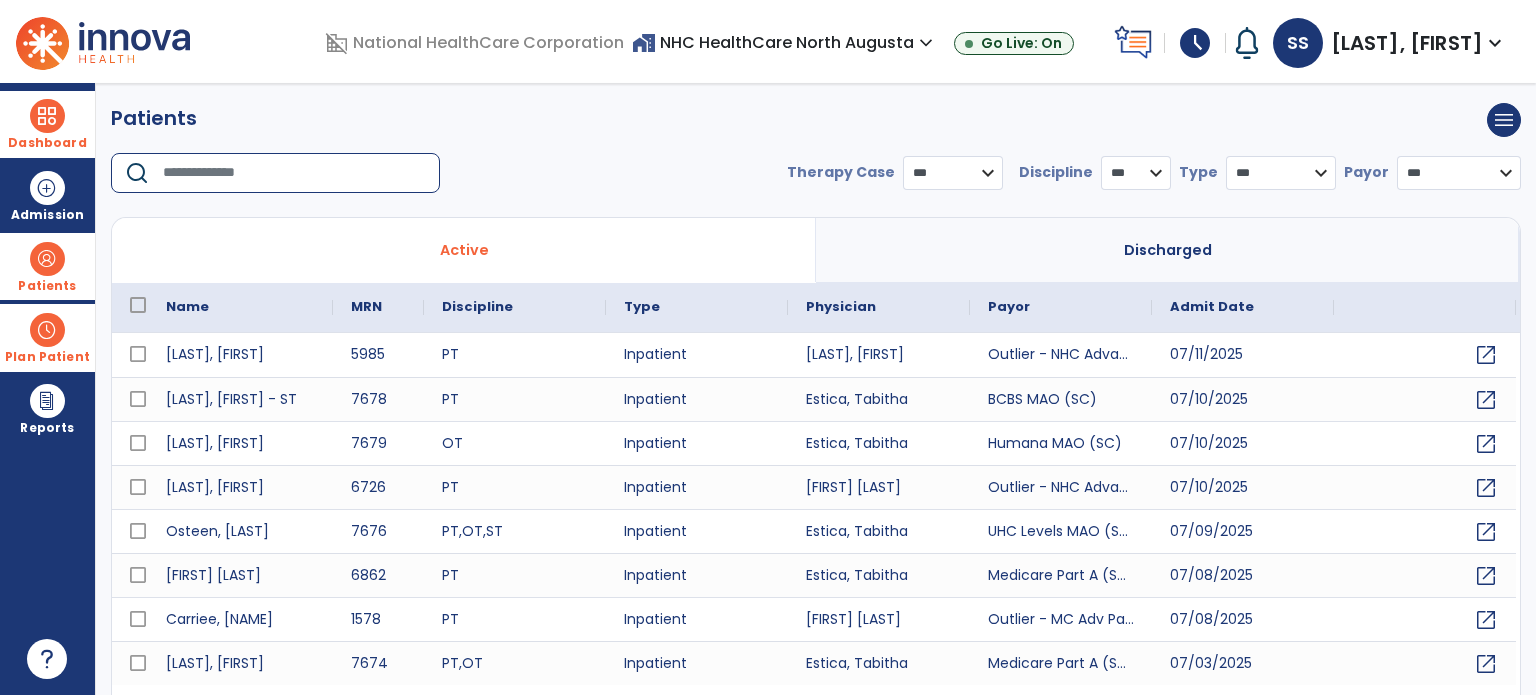 click at bounding box center (294, 173) 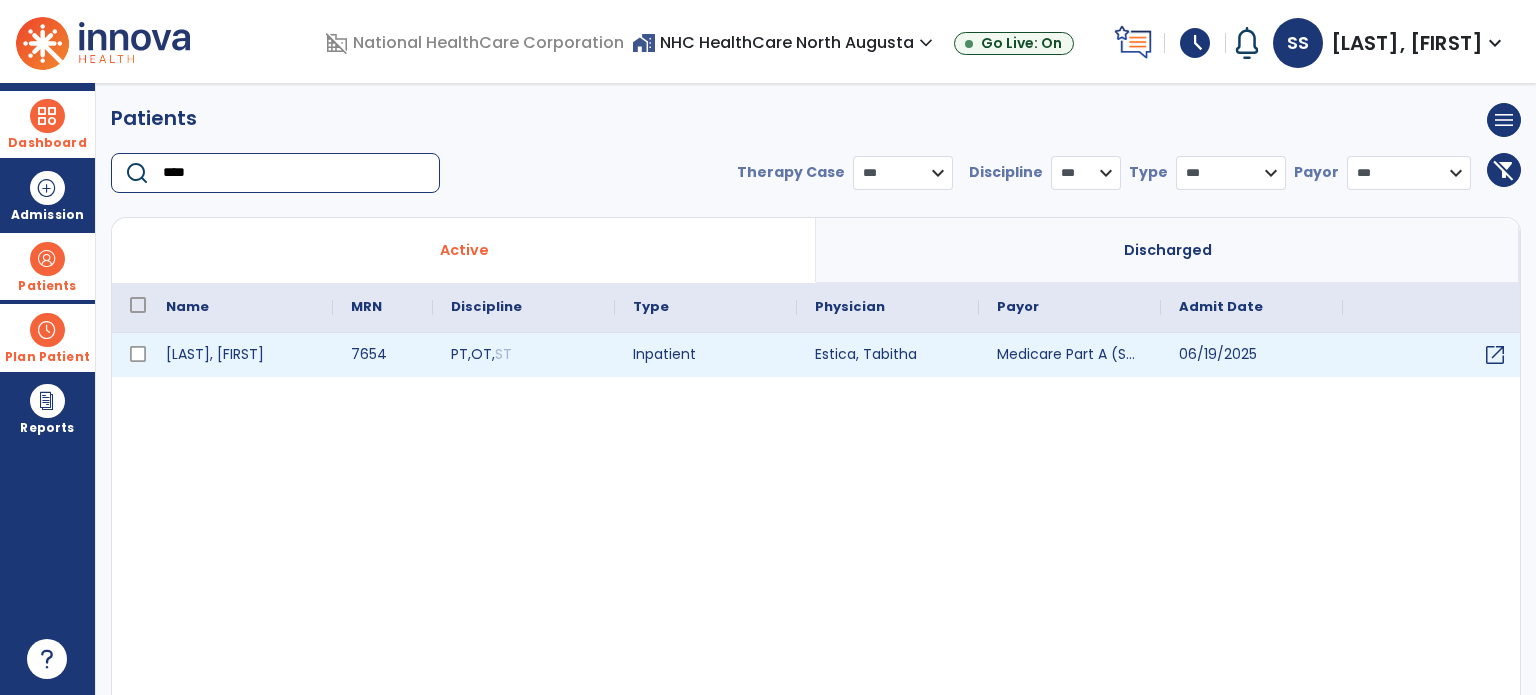 type on "****" 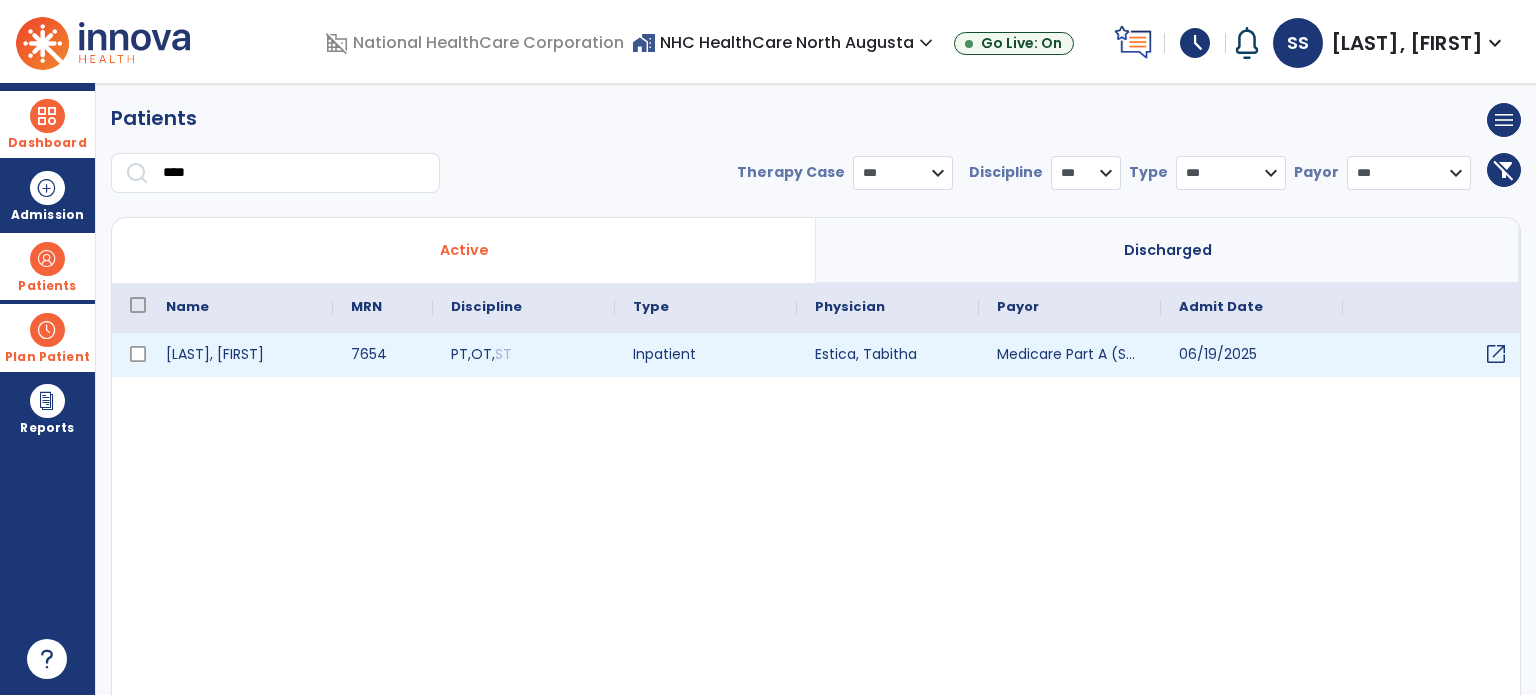 click on "open_in_new" at bounding box center [1496, 354] 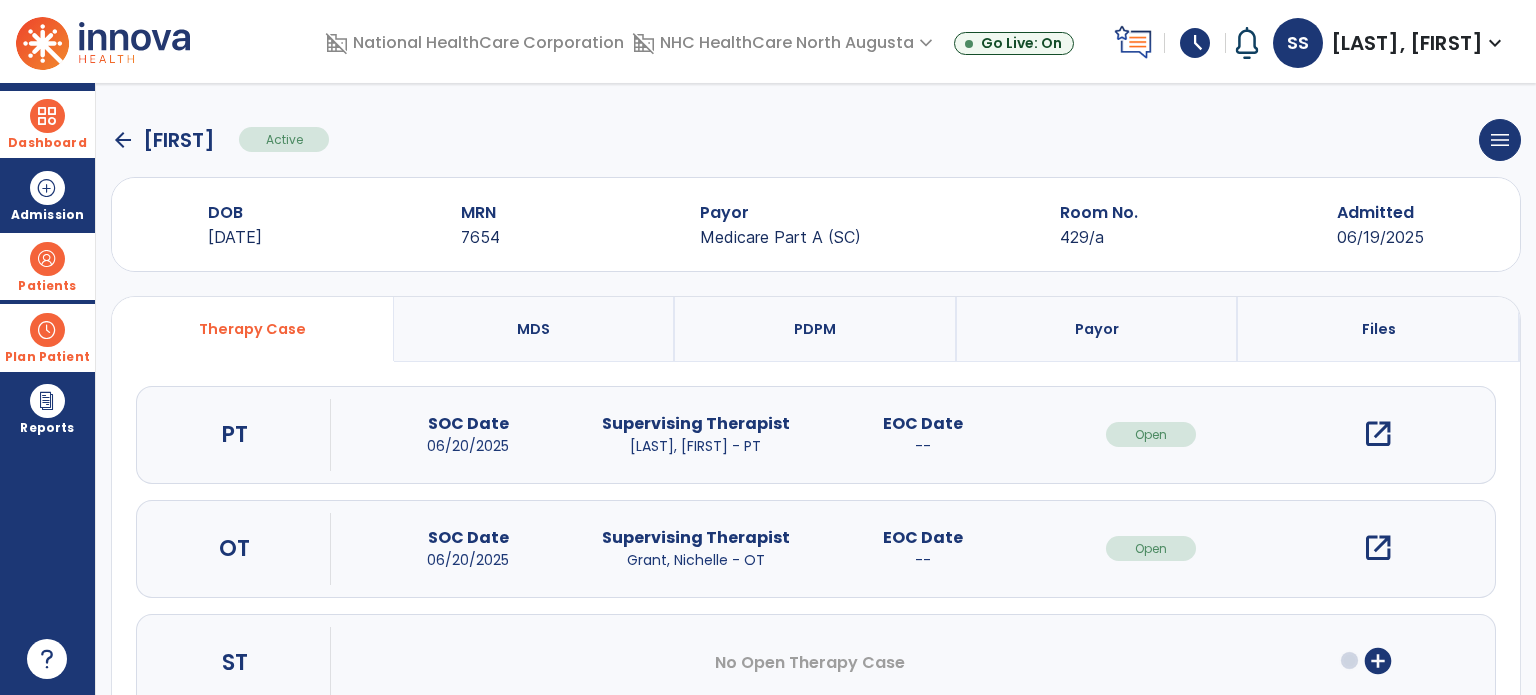 click on "open_in_new" at bounding box center (1378, 434) 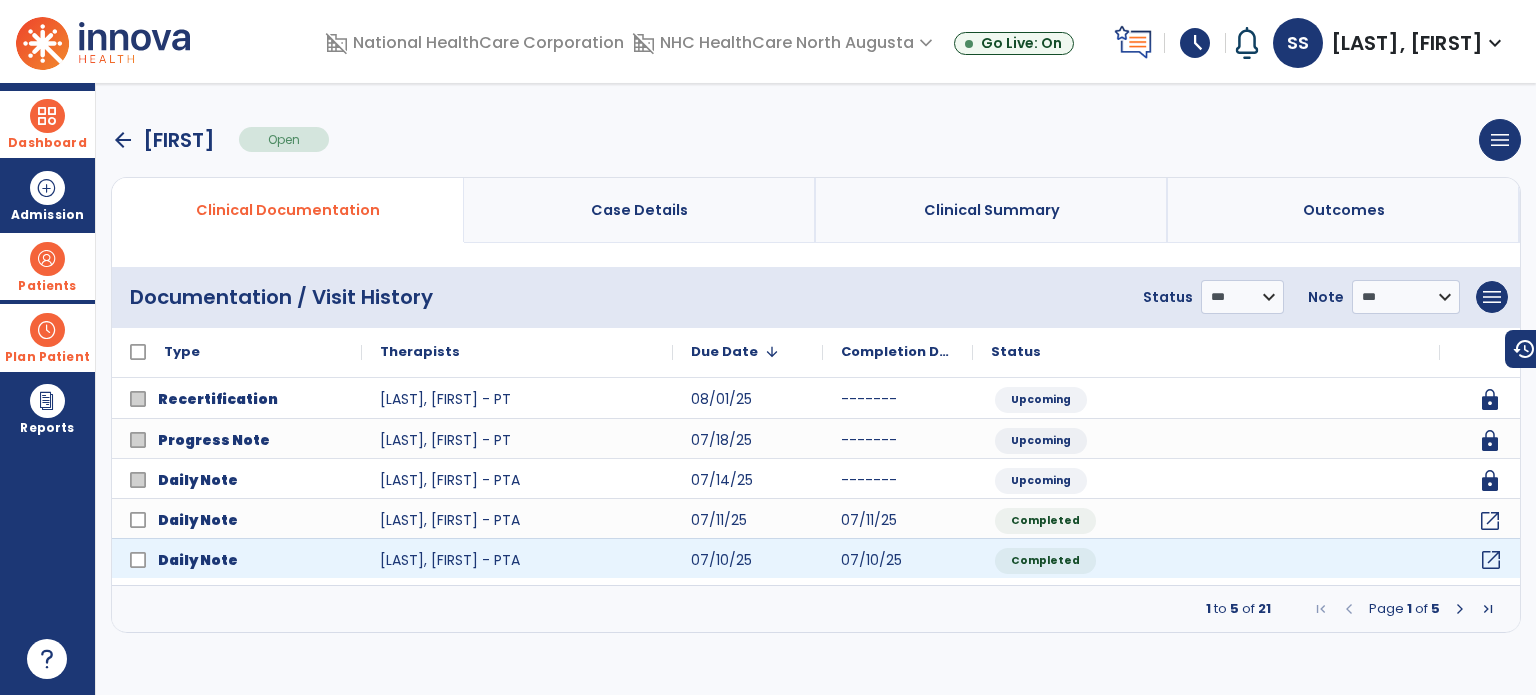 click on "open_in_new" 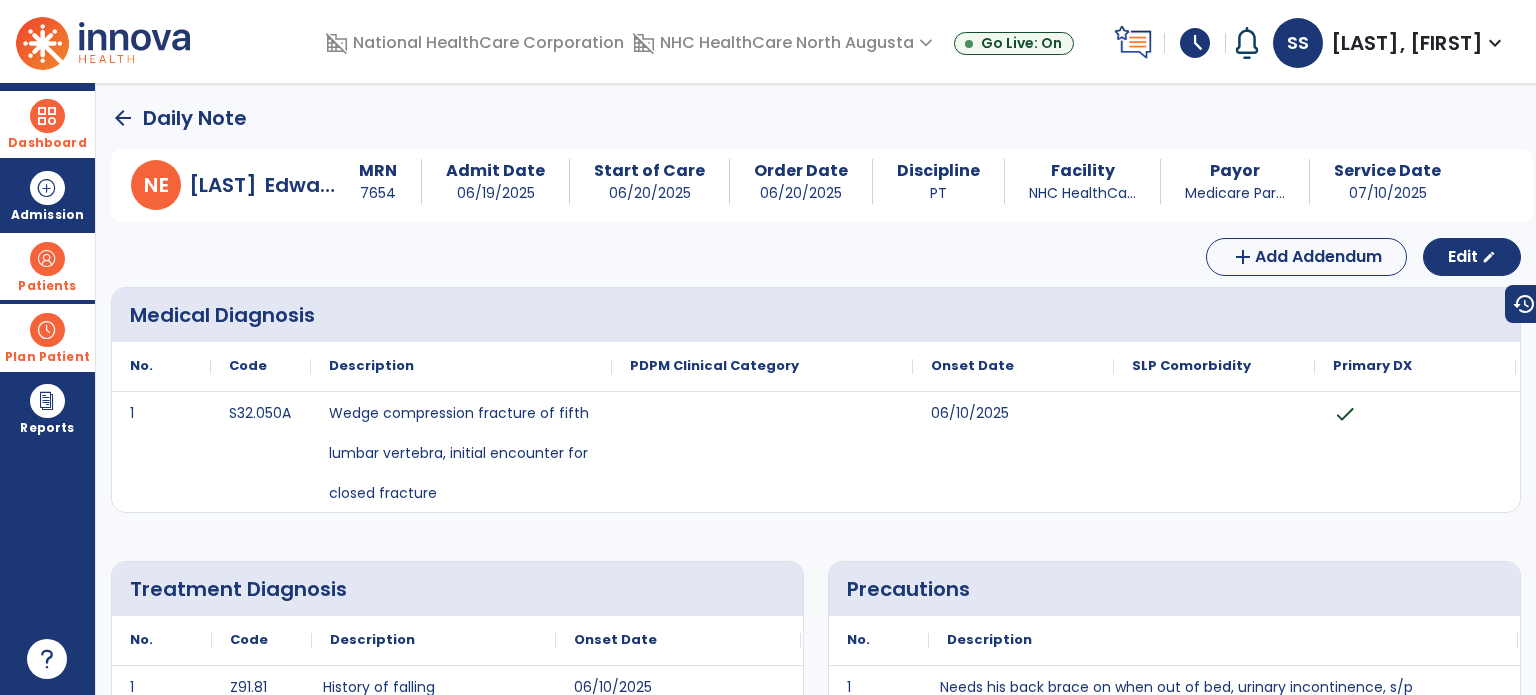 scroll, scrollTop: 155, scrollLeft: 0, axis: vertical 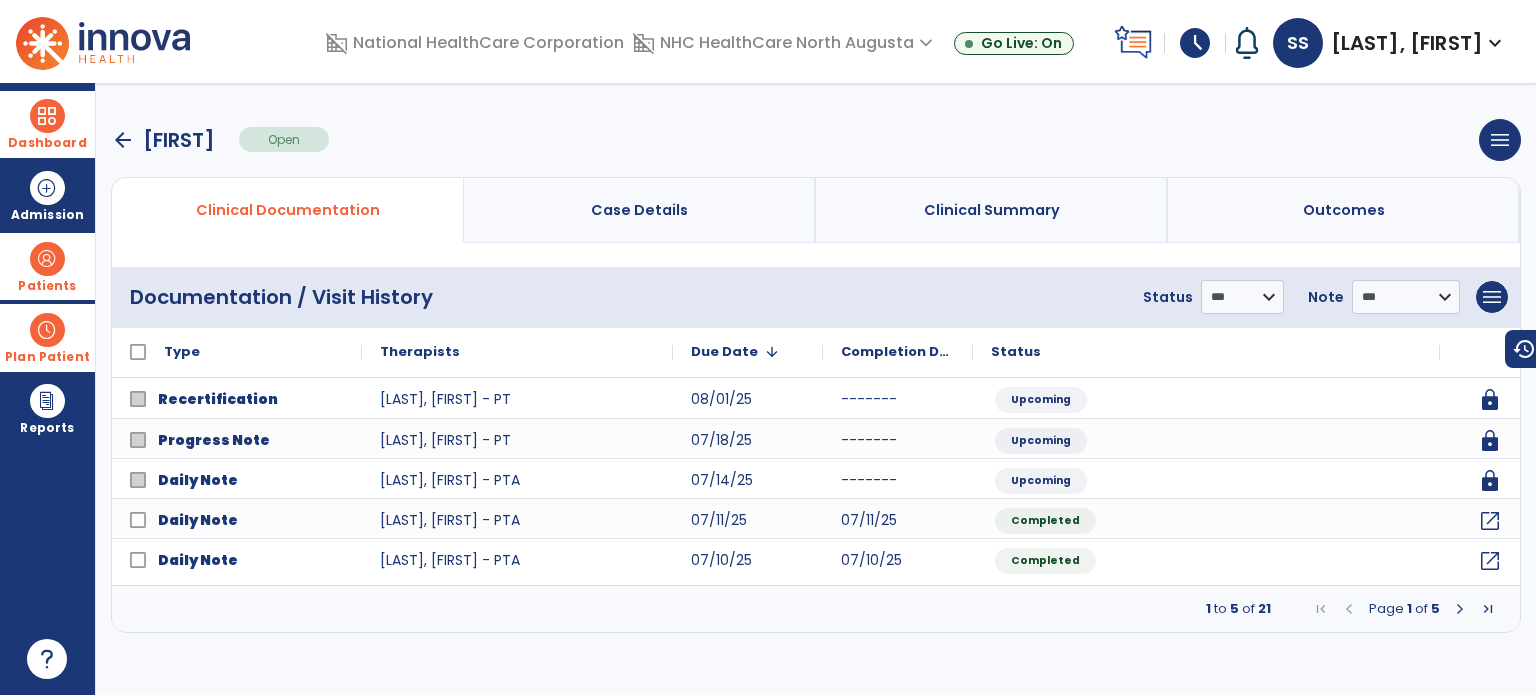 click on "arrow_back" at bounding box center (123, 140) 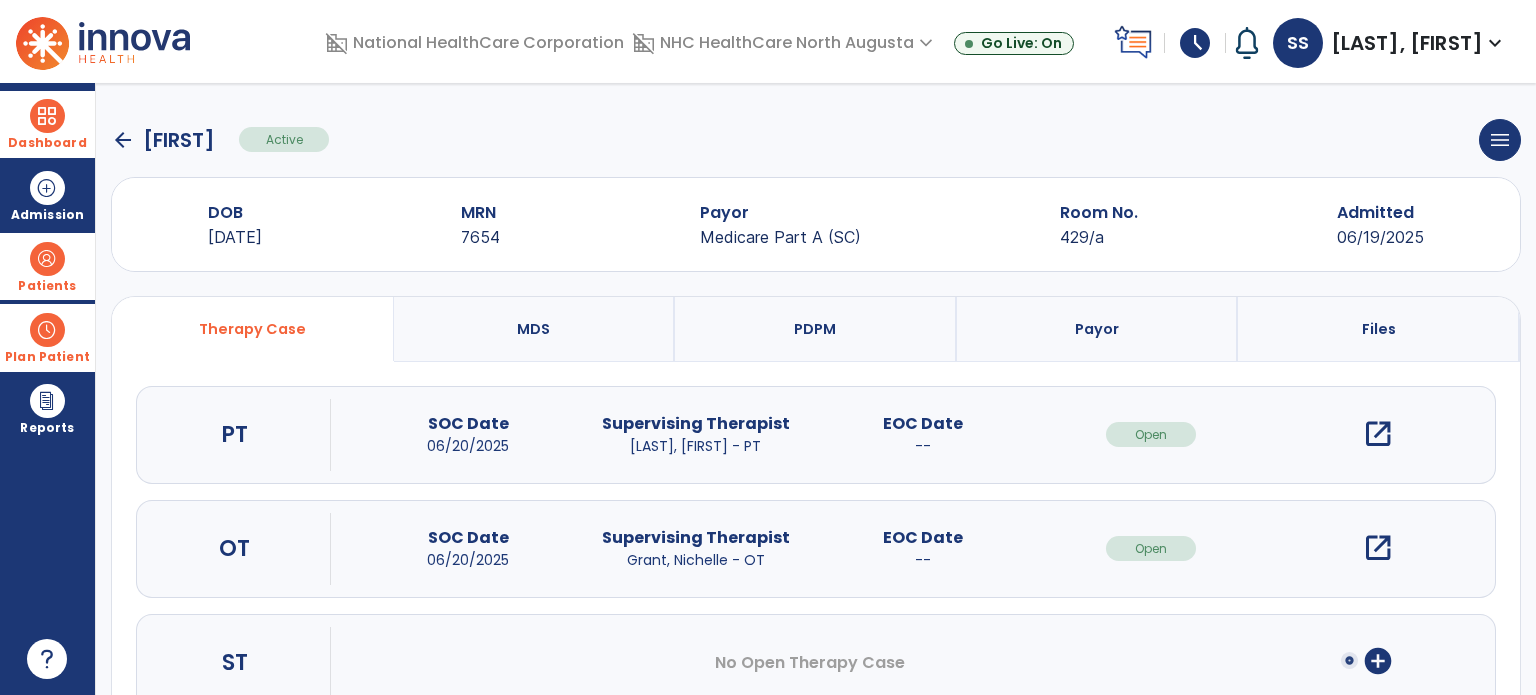 click on "arrow_back" 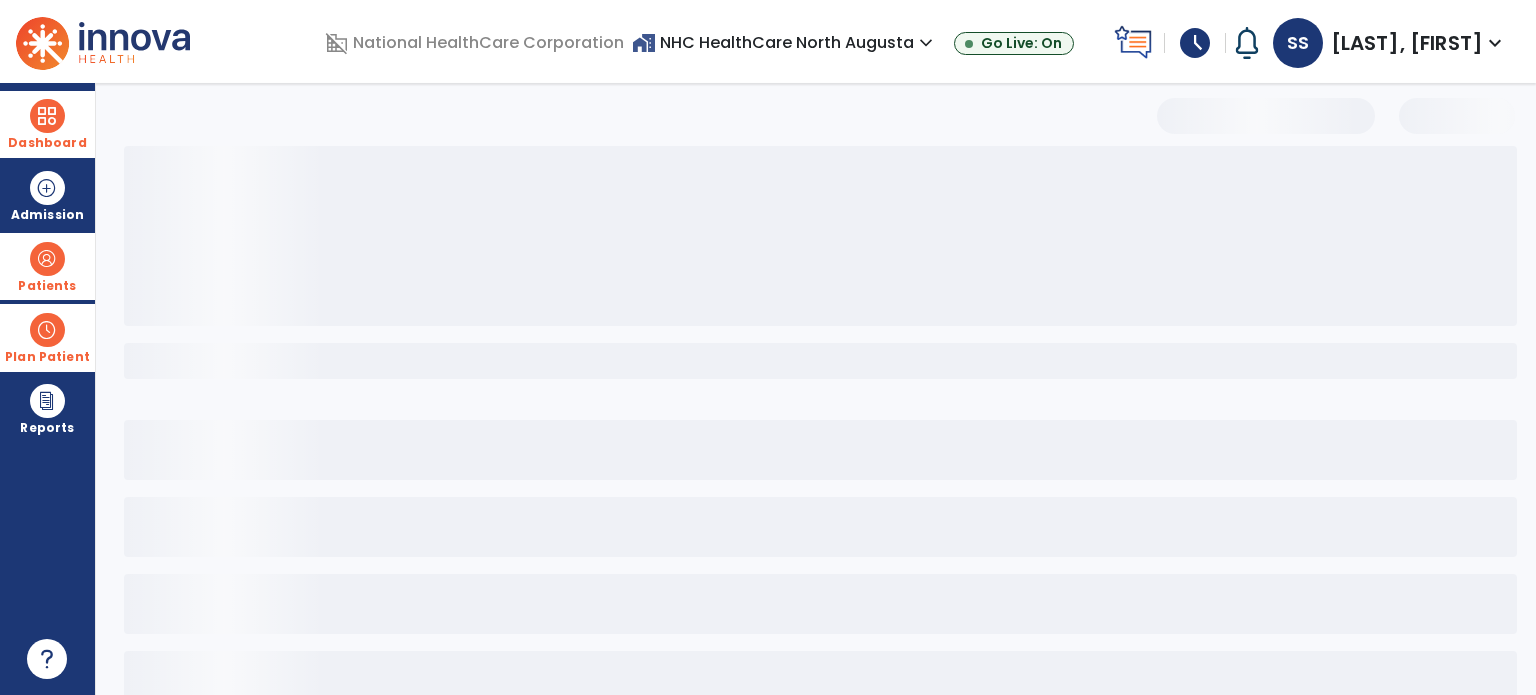 select on "***" 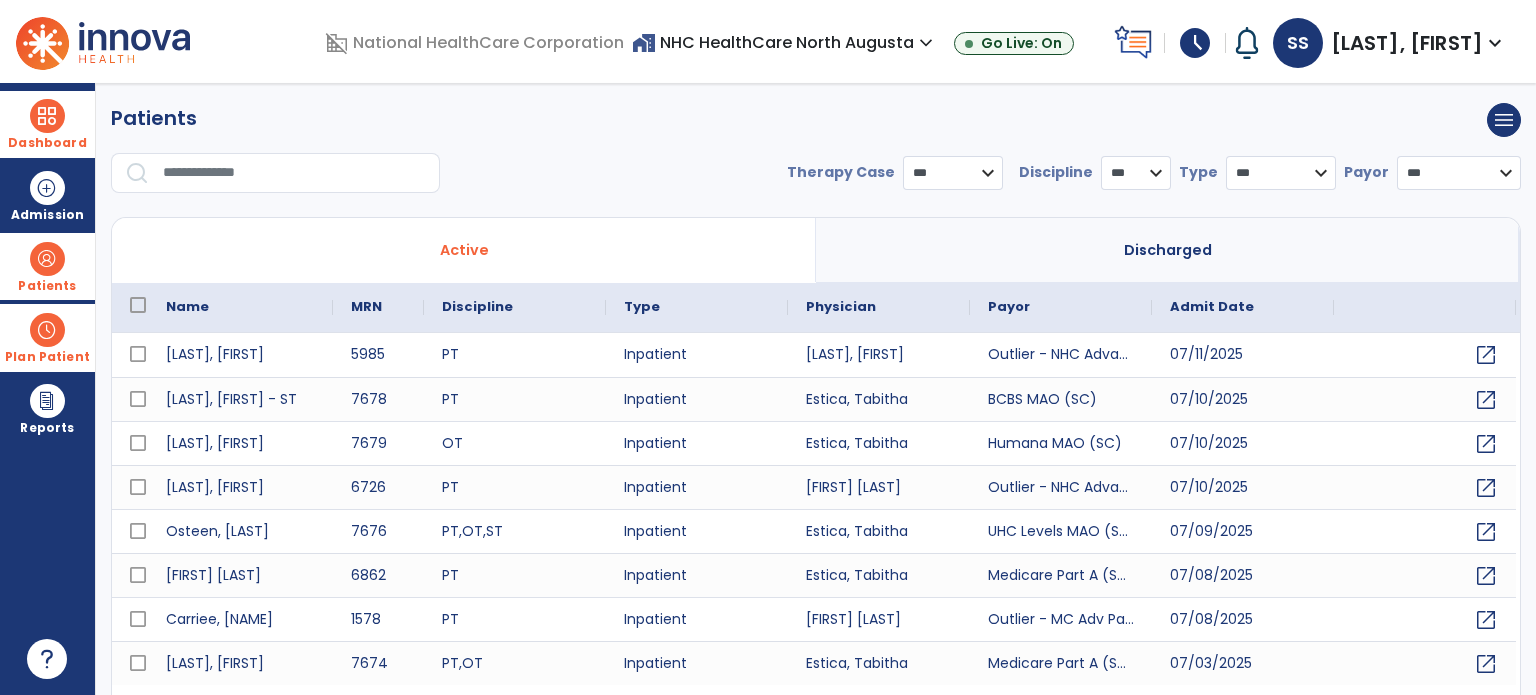 click at bounding box center [47, 330] 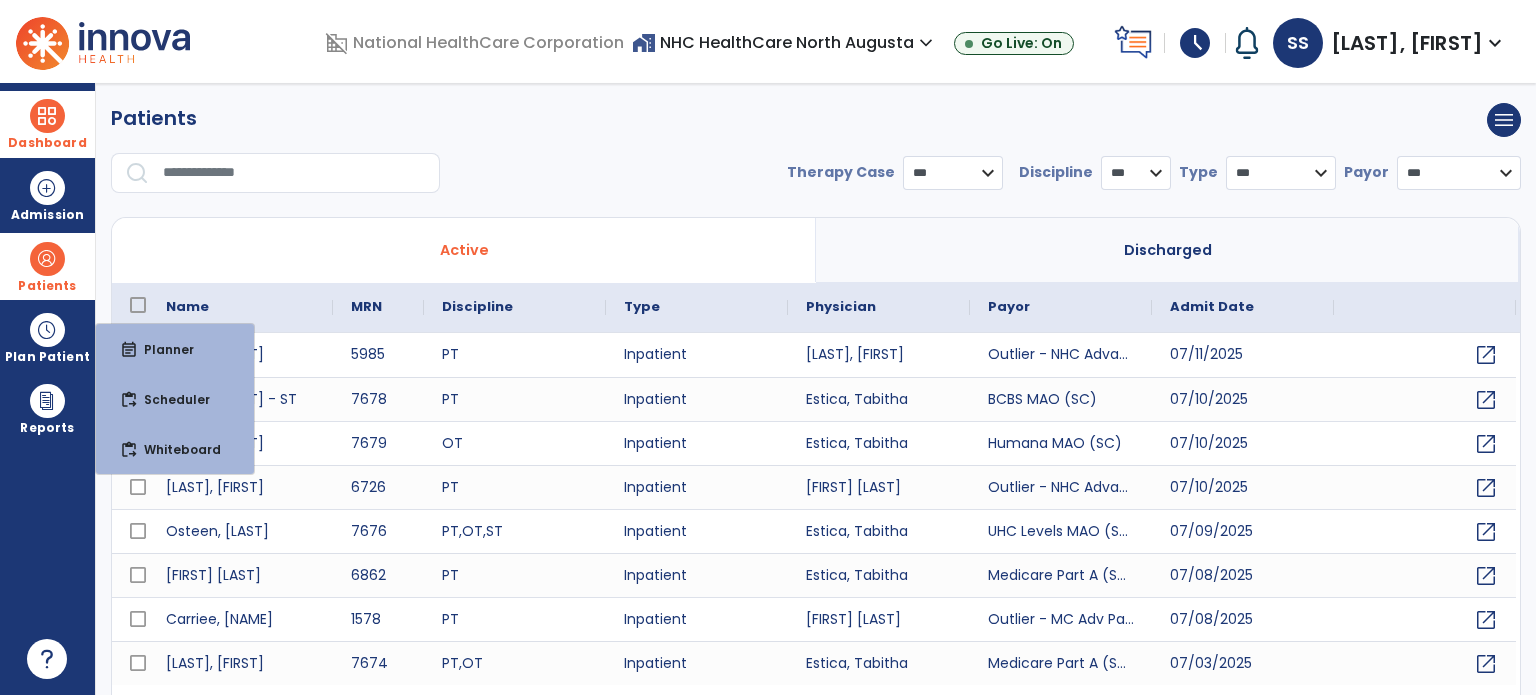 click on "schedule" at bounding box center [1195, 43] 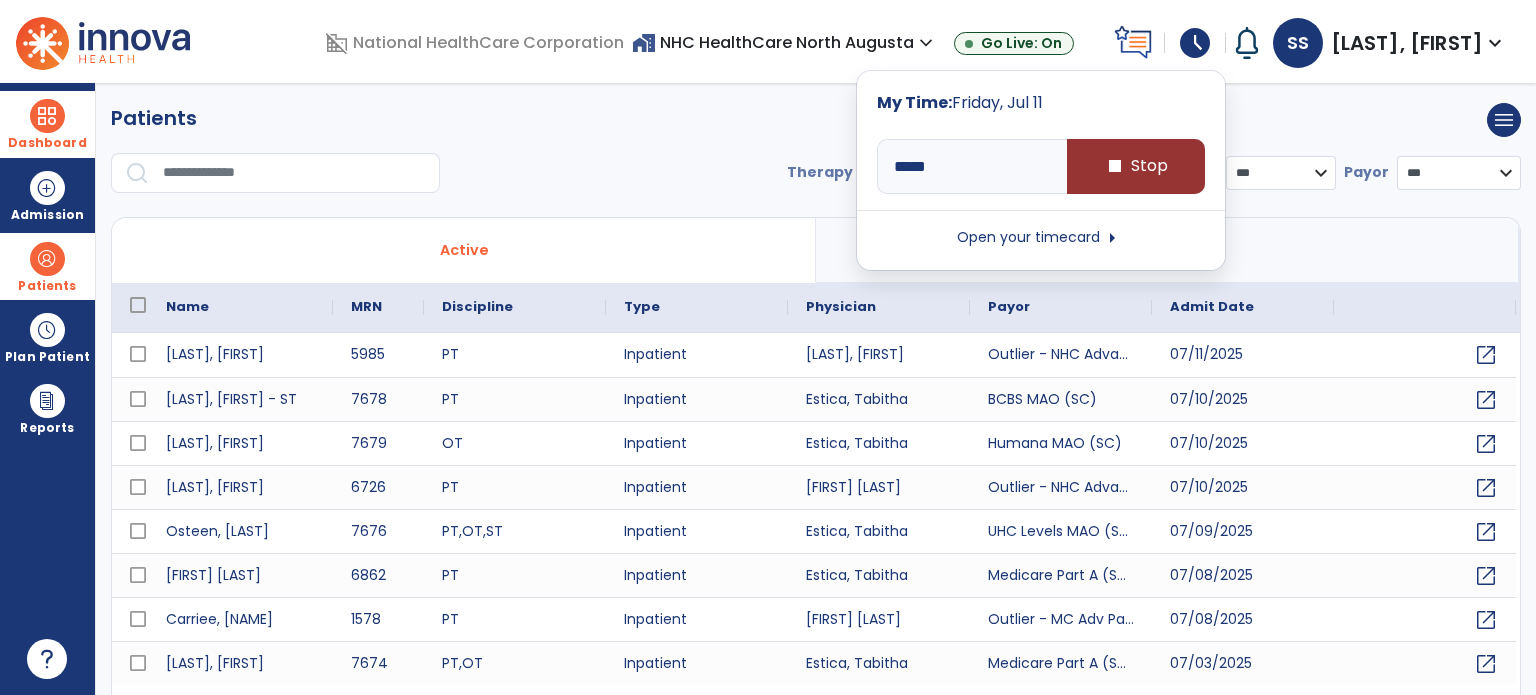 click on "stop  Stop" at bounding box center (1136, 166) 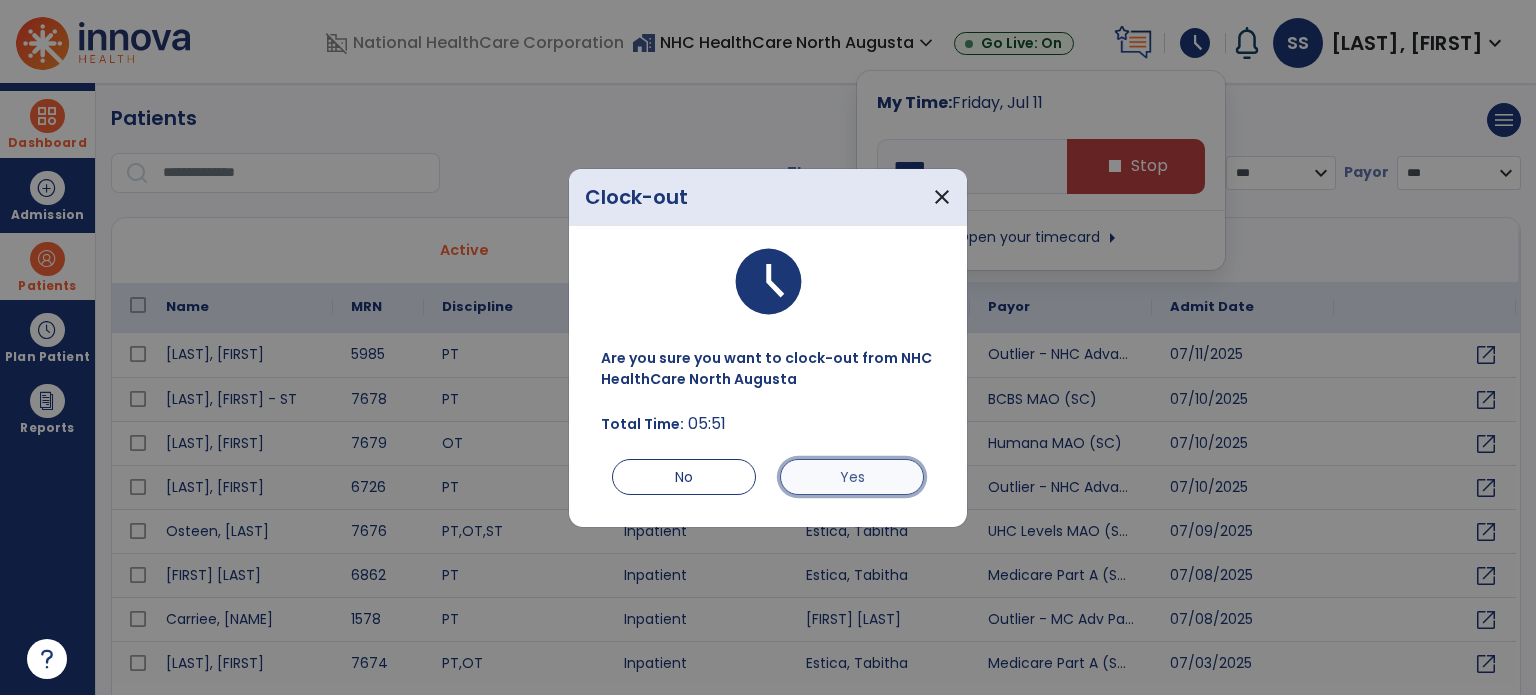 click on "Yes" at bounding box center (852, 477) 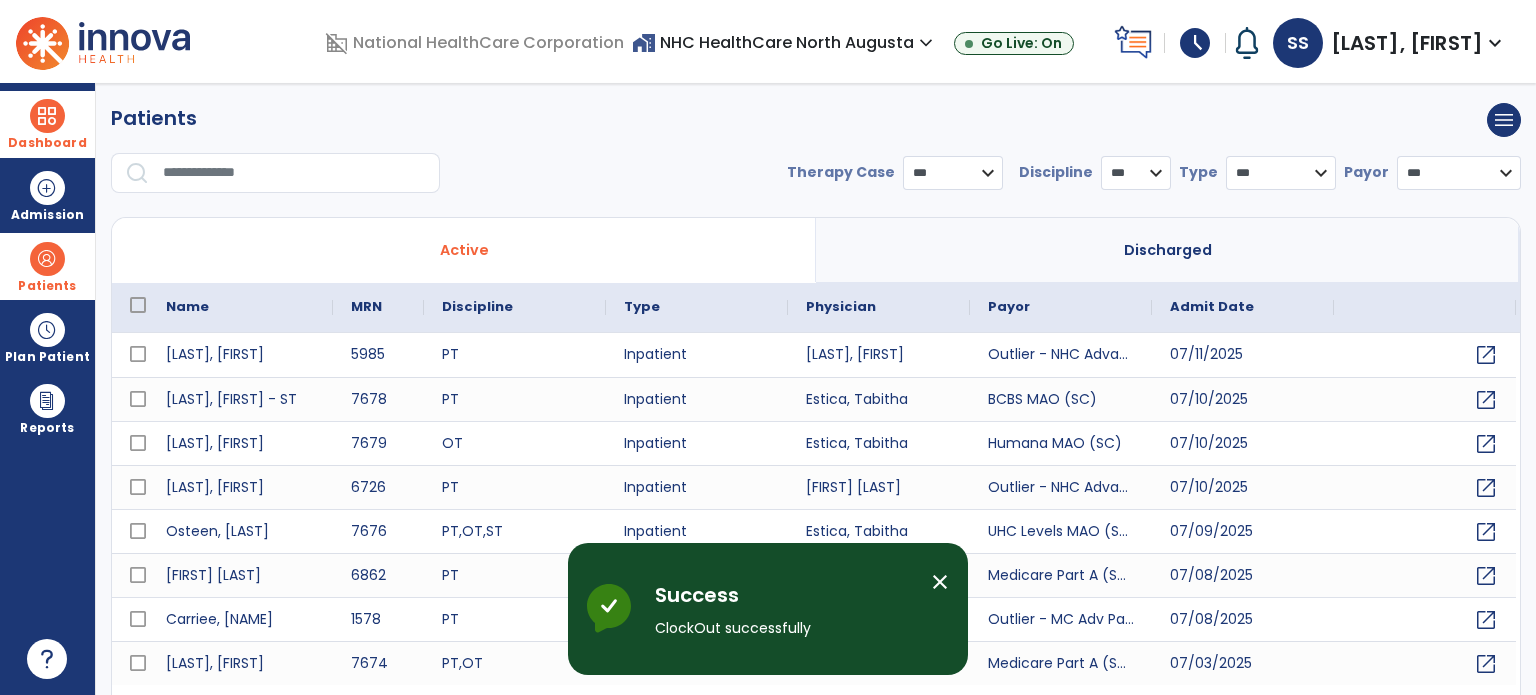 type on "****" 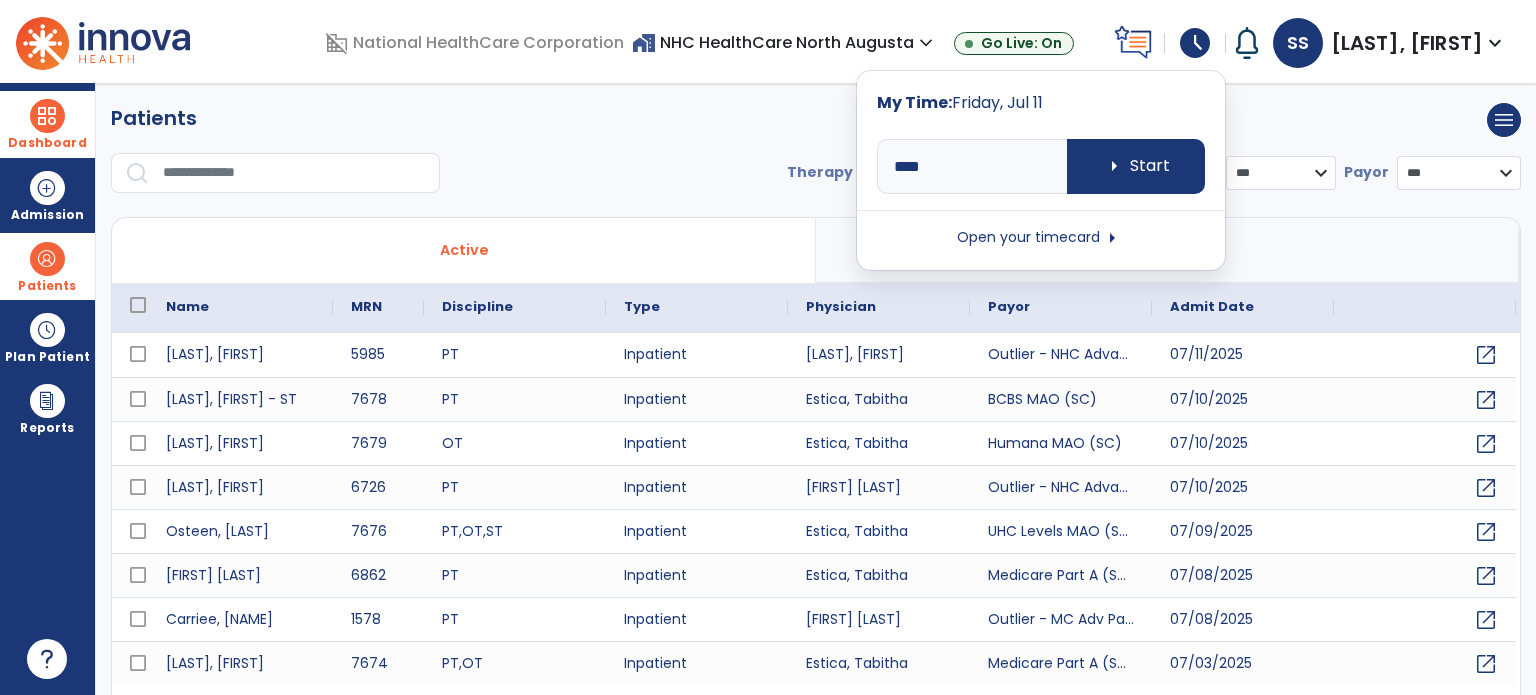 click on "Open your timecard  arrow_right" at bounding box center (1041, 238) 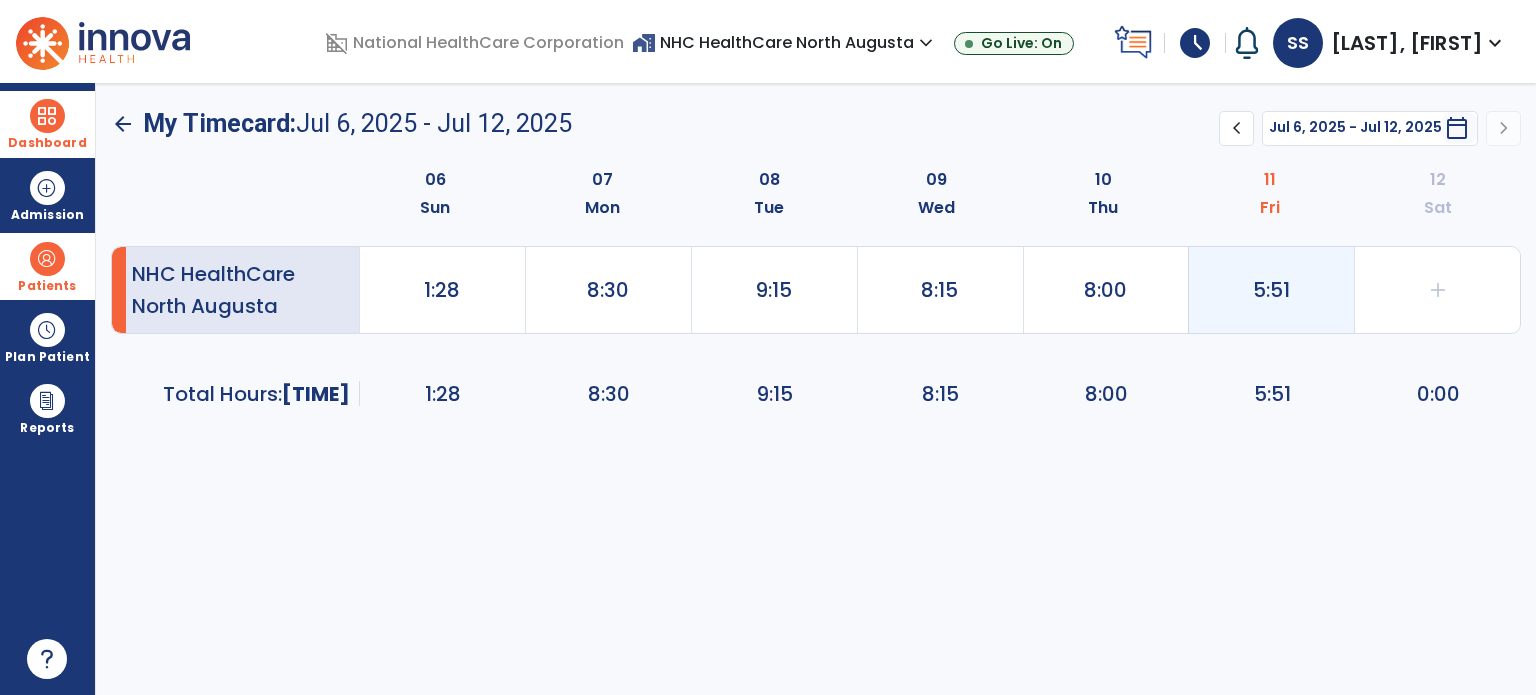 click on "5:51" 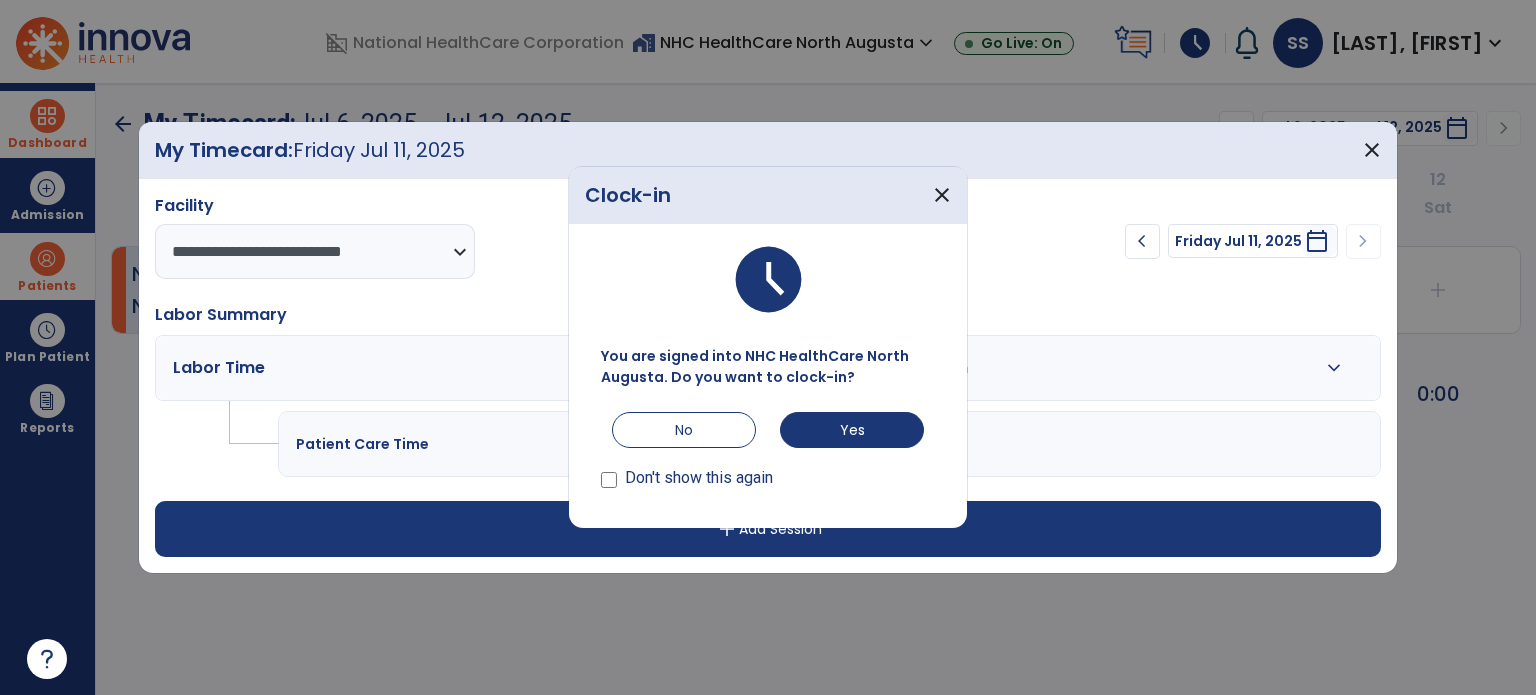 click on "Friday Jul 11, 2025" at bounding box center [1238, 241] 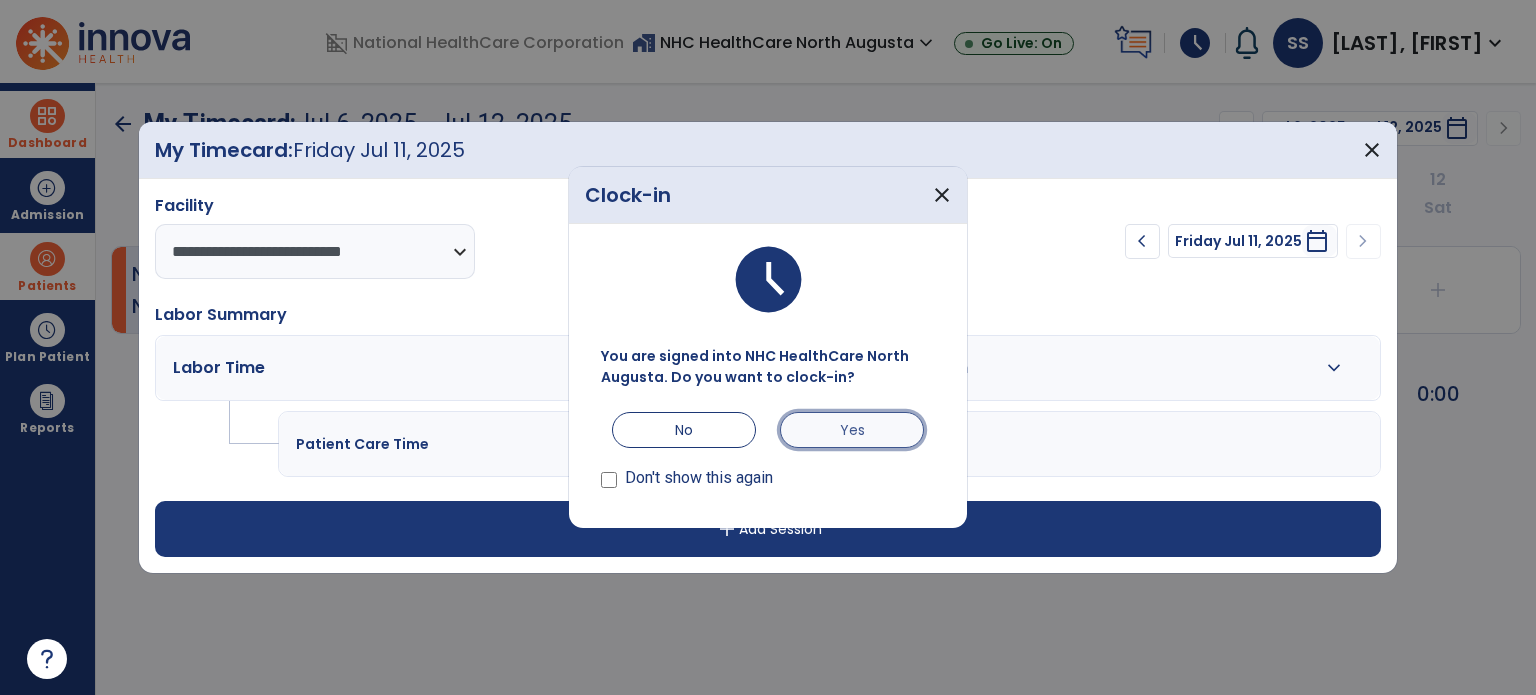 click on "Yes" at bounding box center [852, 430] 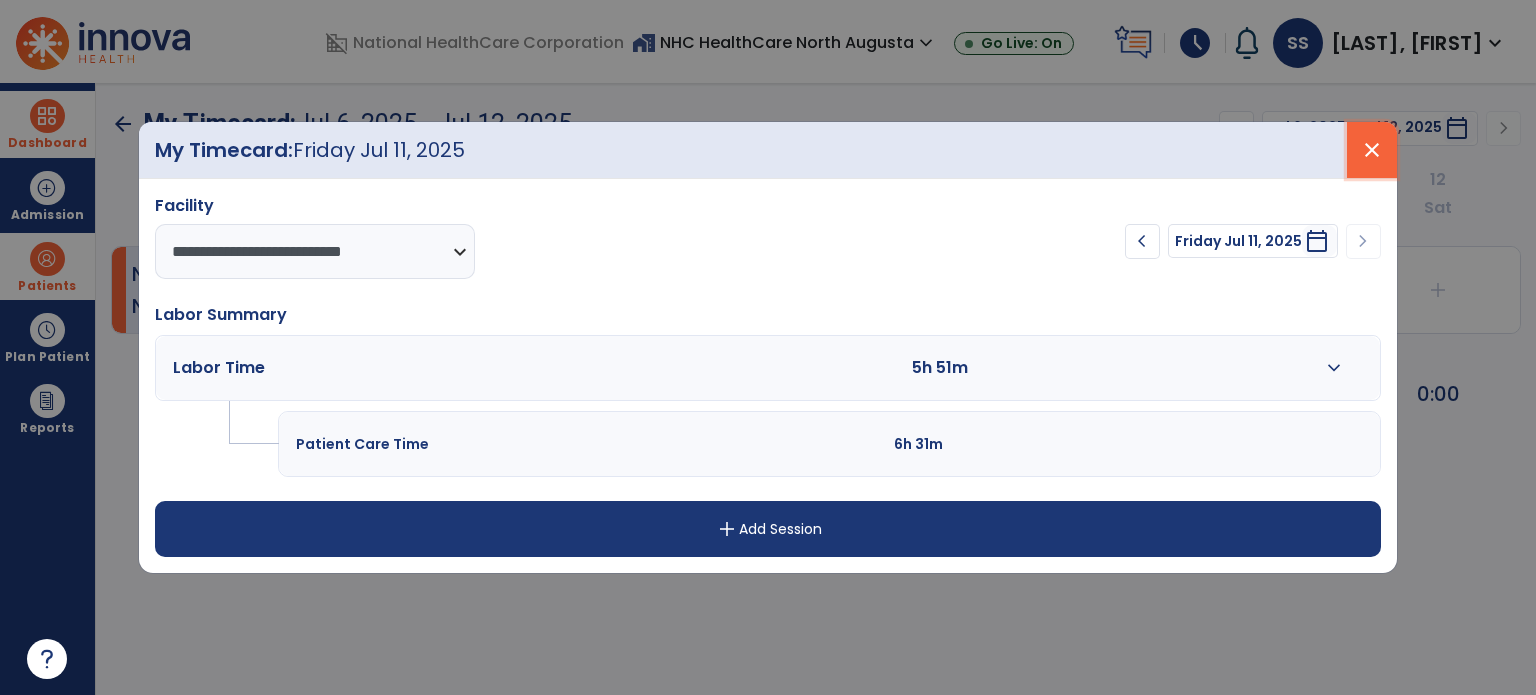 click on "close" at bounding box center (1372, 150) 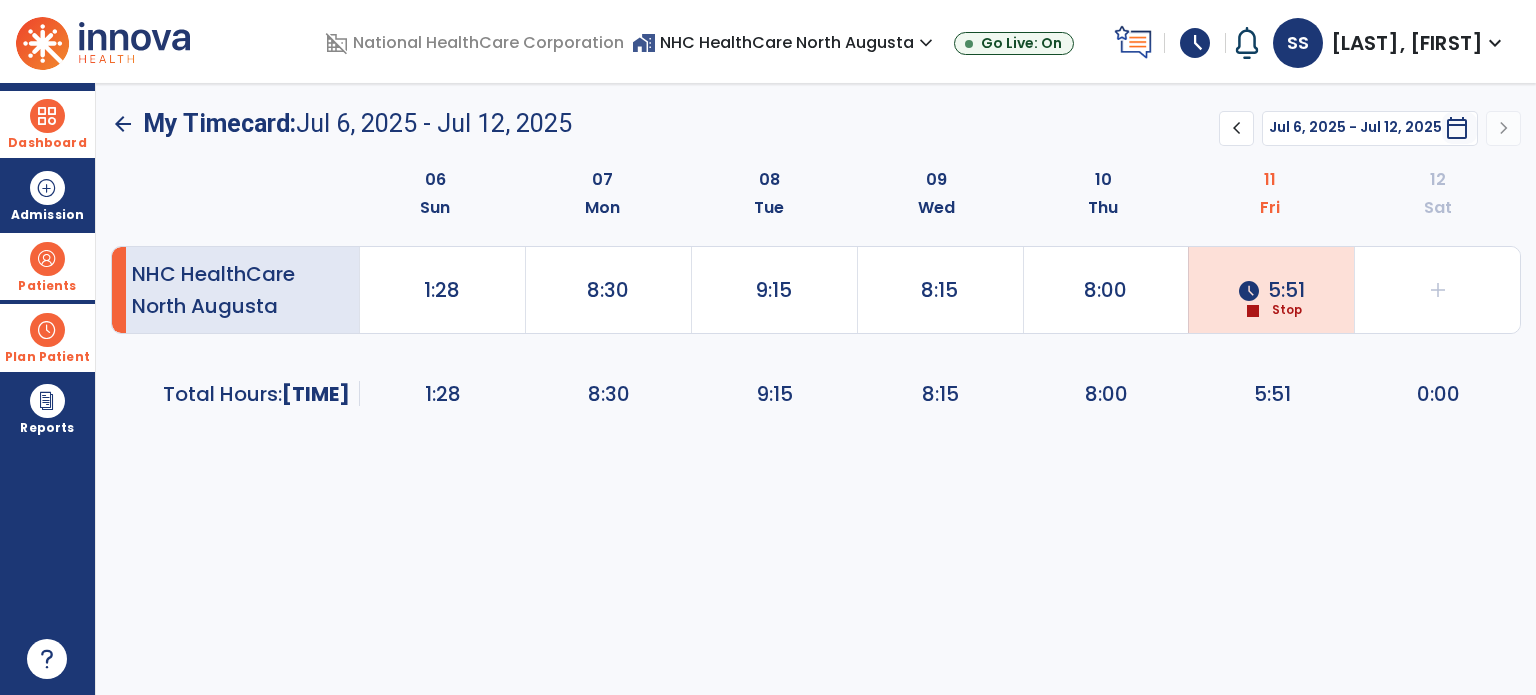 click on "Plan Patient" at bounding box center [47, 266] 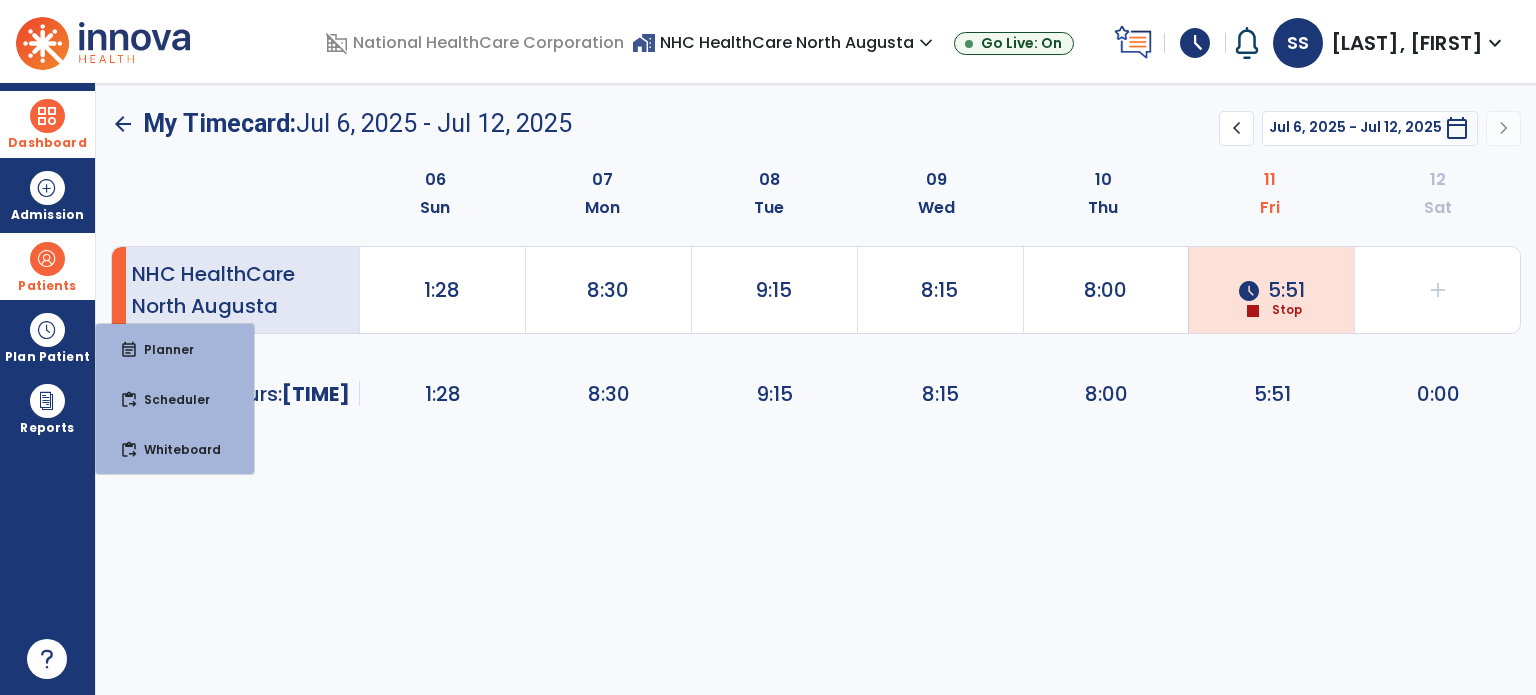 click on "Patients" at bounding box center (47, 286) 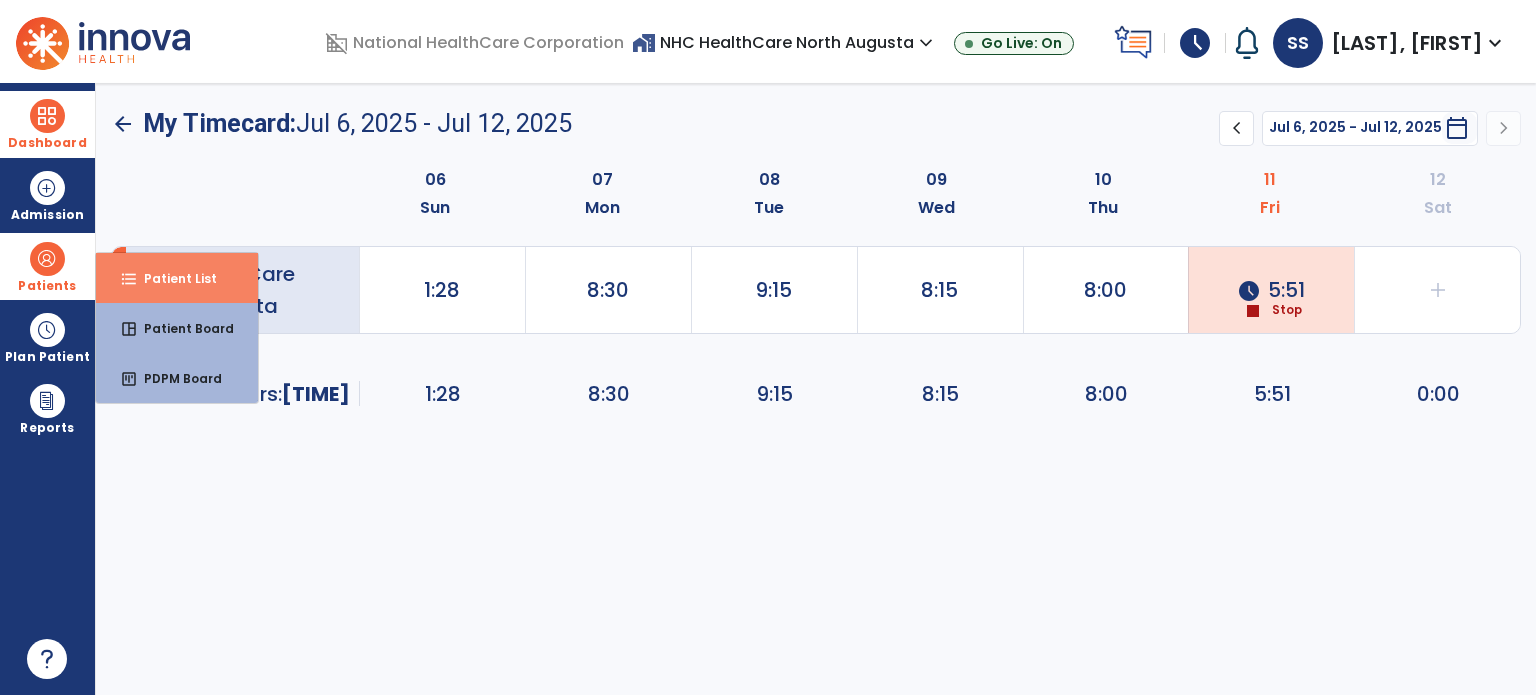 click on "format_list_bulleted" at bounding box center (129, 279) 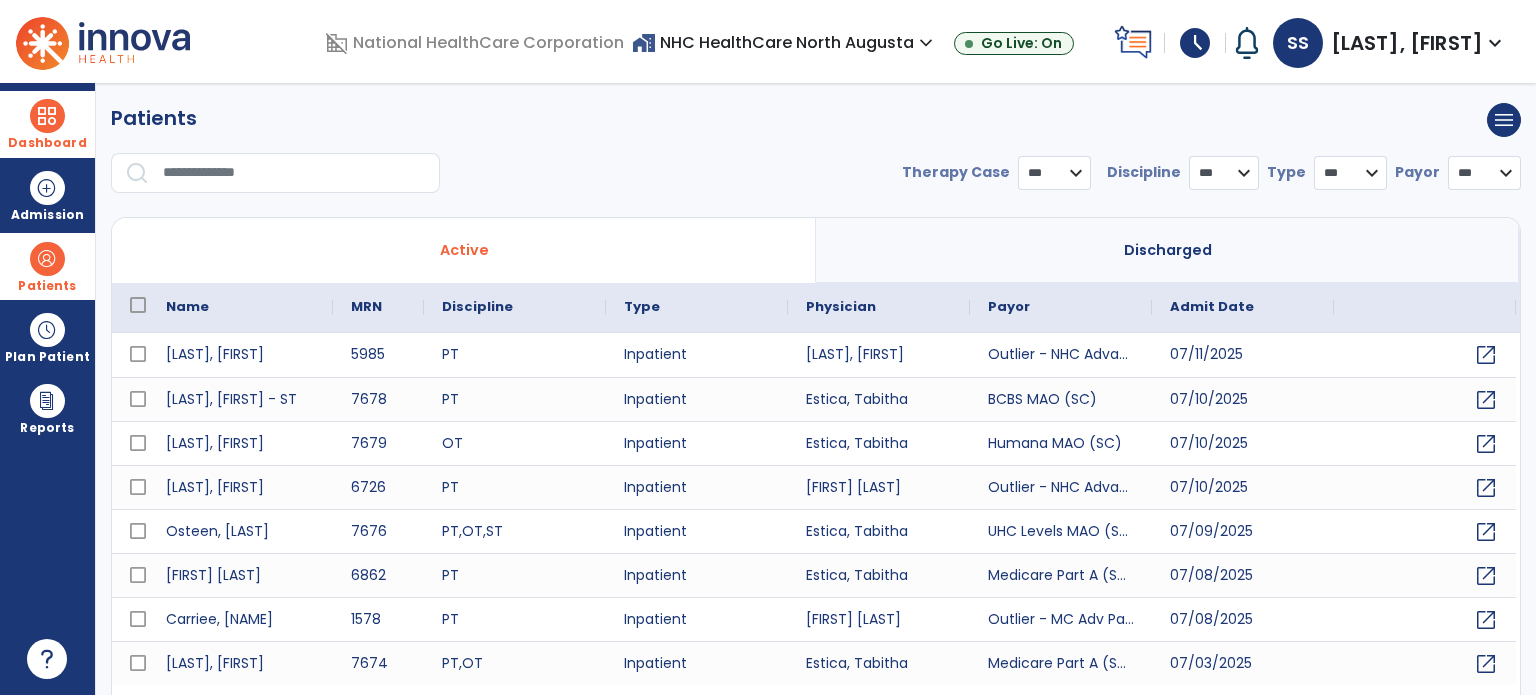 select on "***" 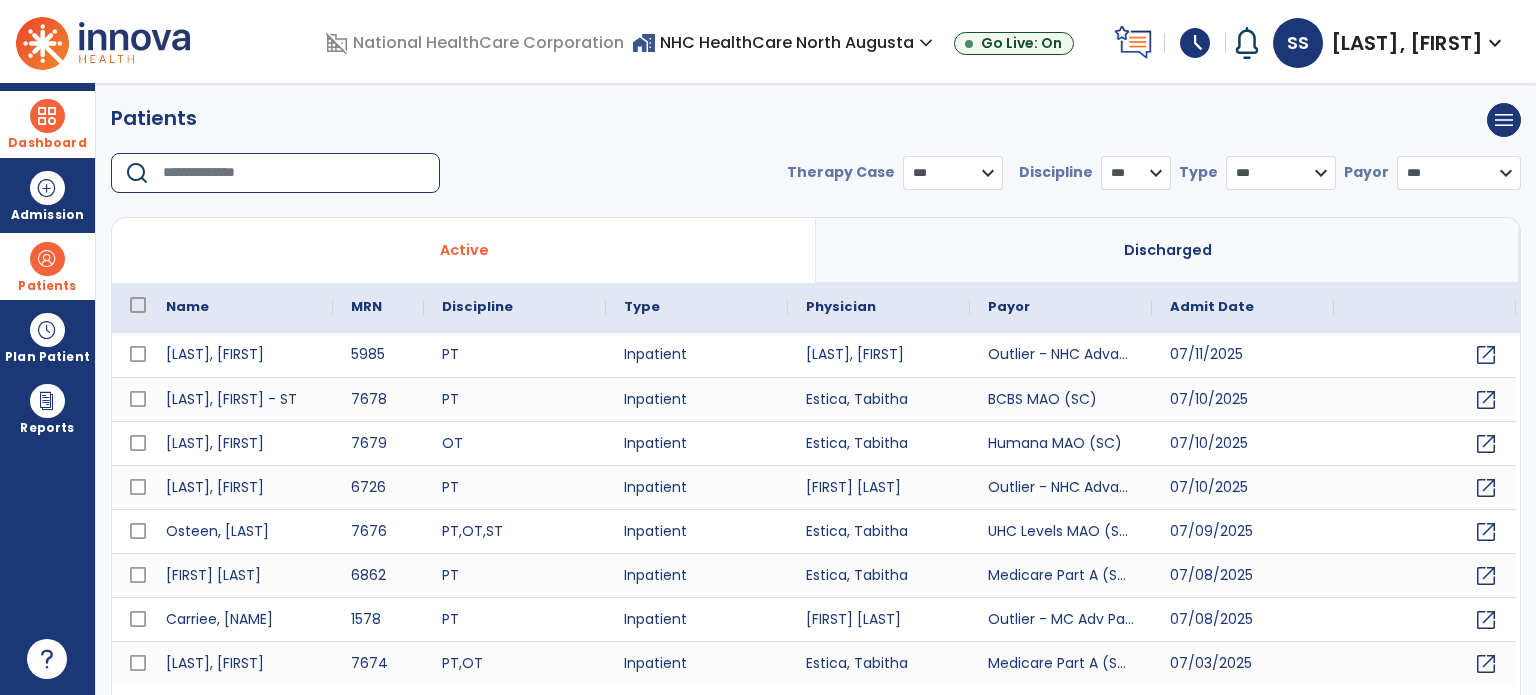click at bounding box center (294, 173) 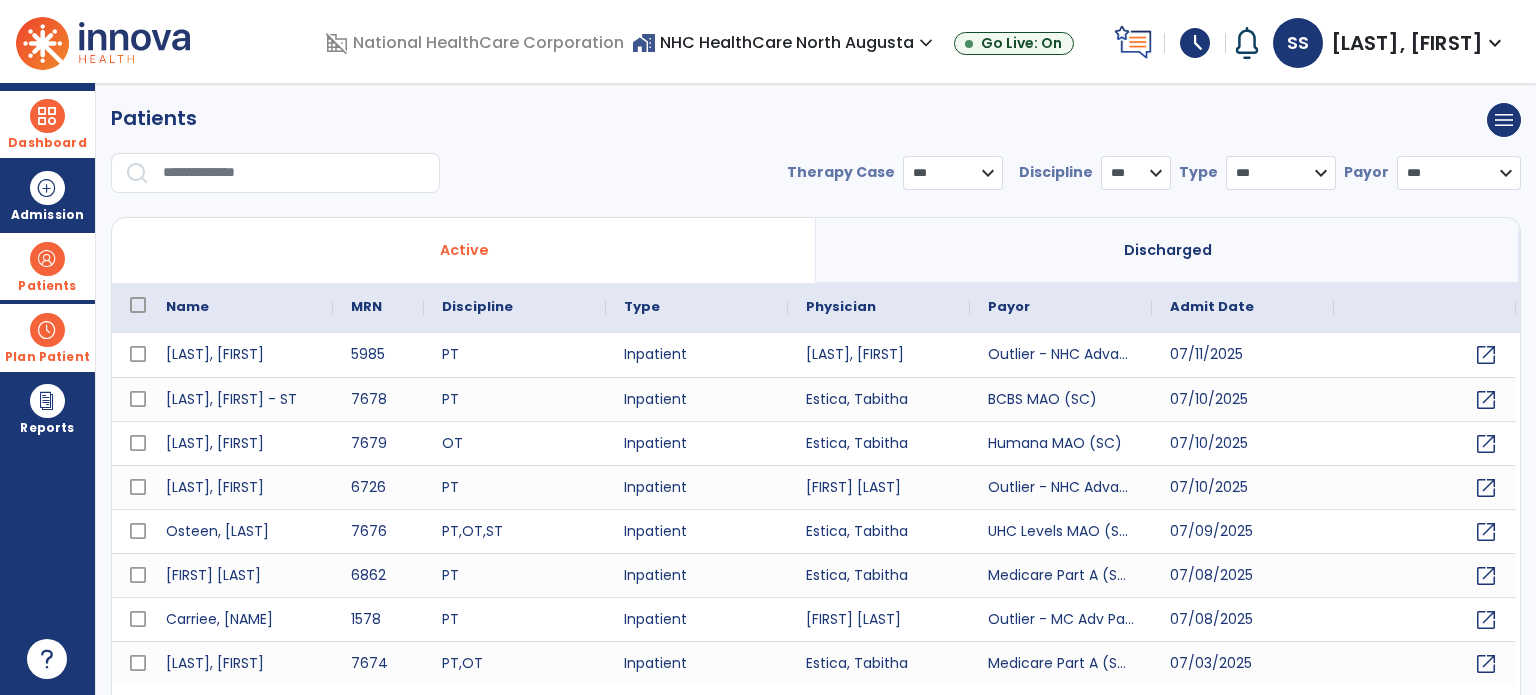 click at bounding box center [47, 330] 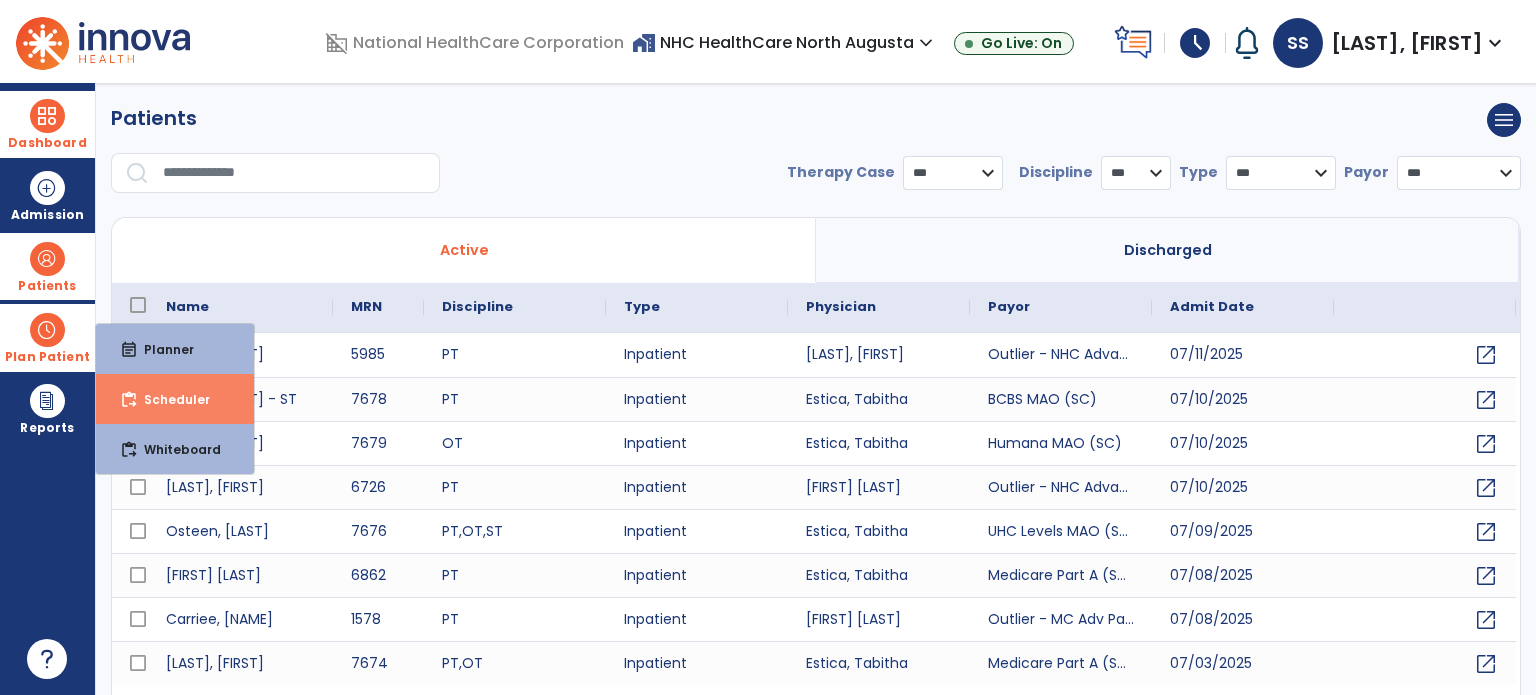 click on "Scheduler" at bounding box center [169, 399] 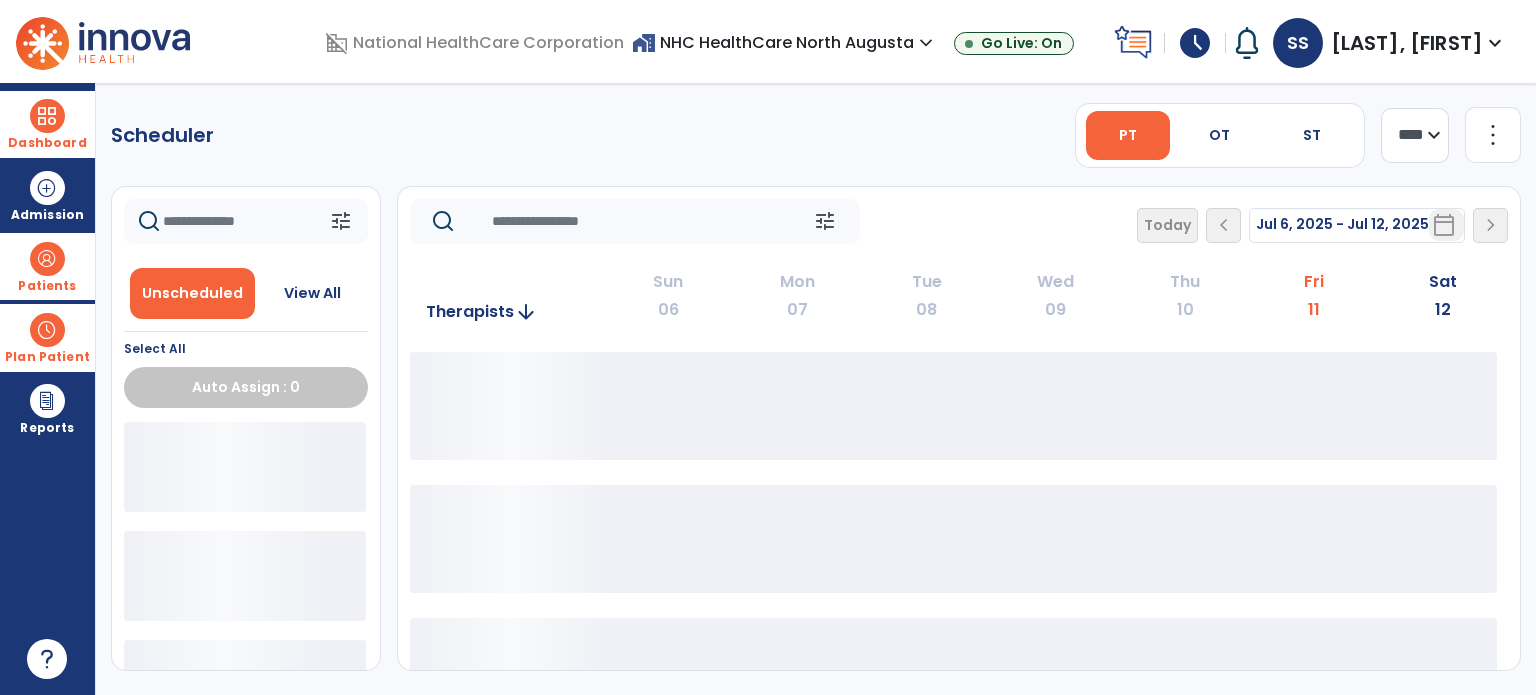 click on "Scheduler   PT   OT   ST  **** *** more_vert  Manage Labor   View All Therapists   Print" 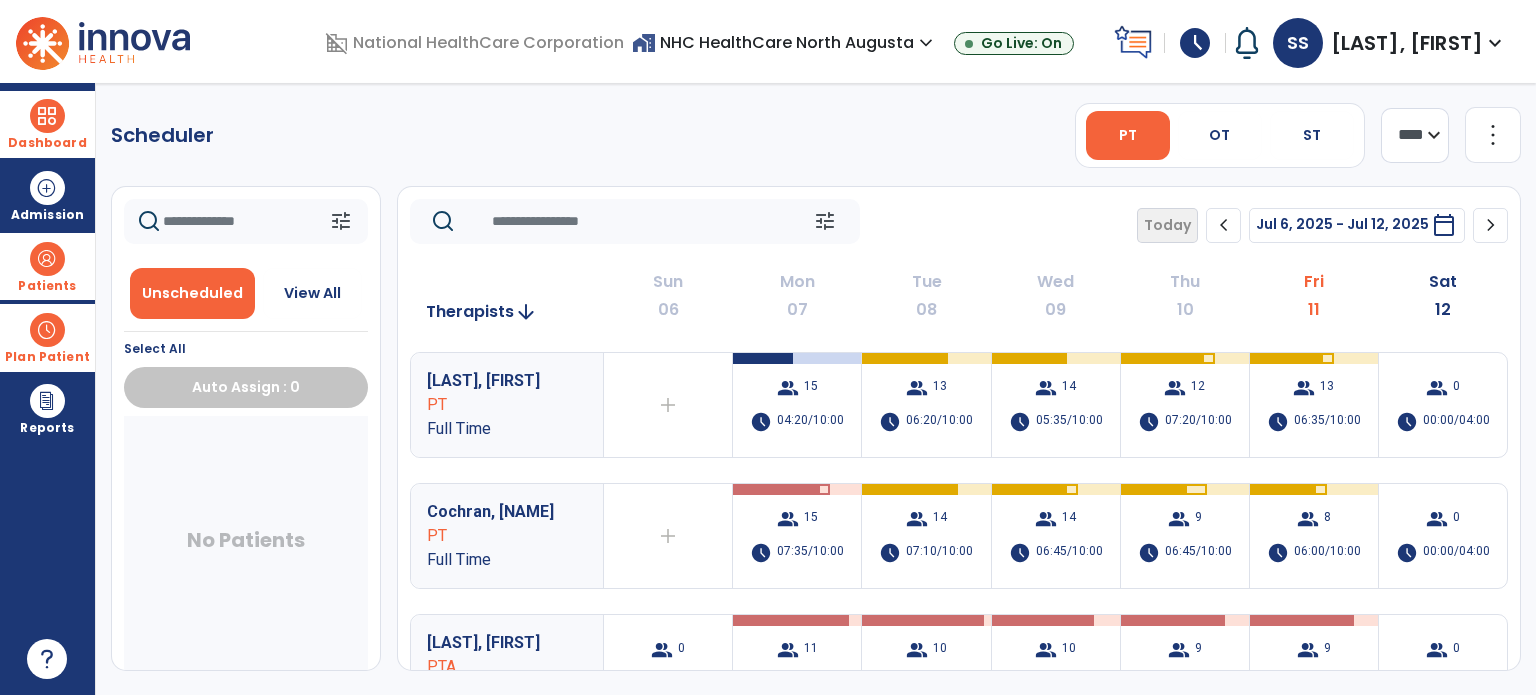 click on "[LAST], [FIRST] PT Full Time" at bounding box center [507, 405] 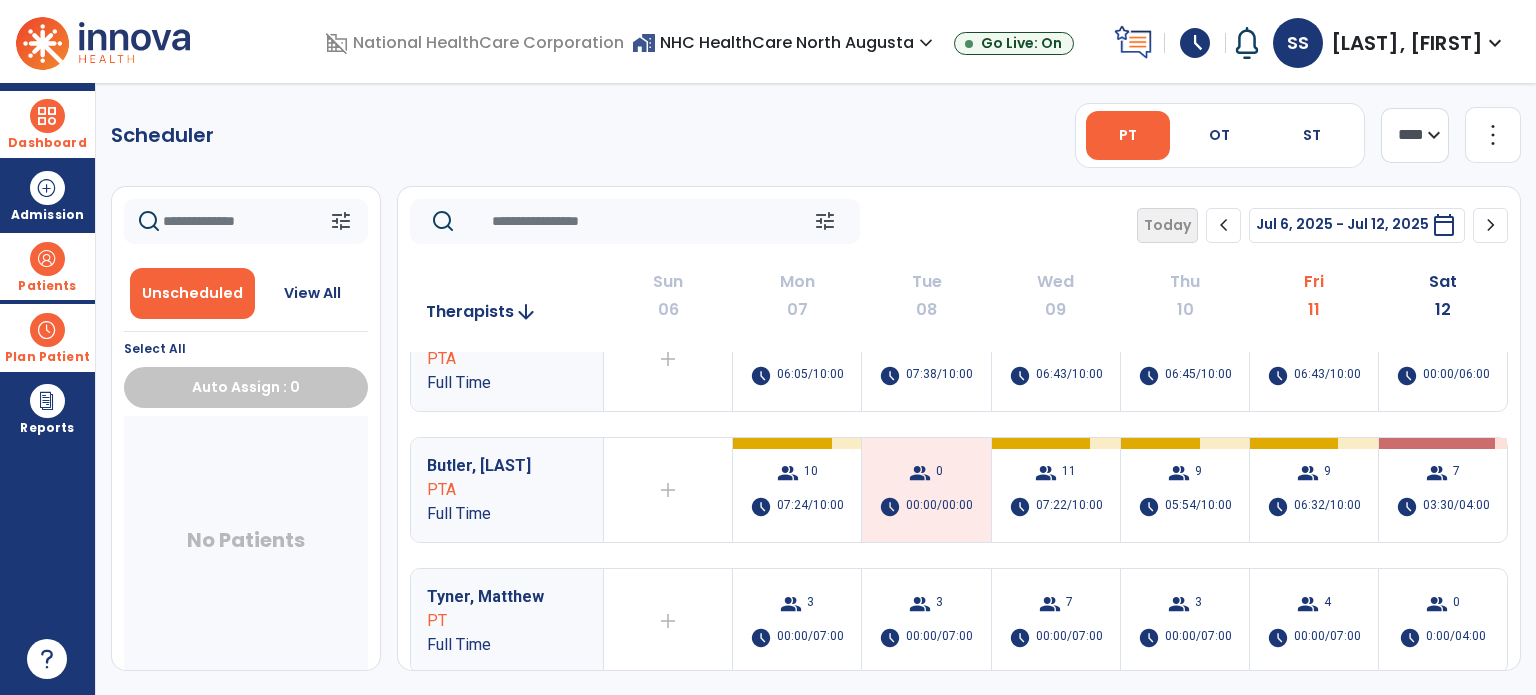 scroll, scrollTop: 440, scrollLeft: 0, axis: vertical 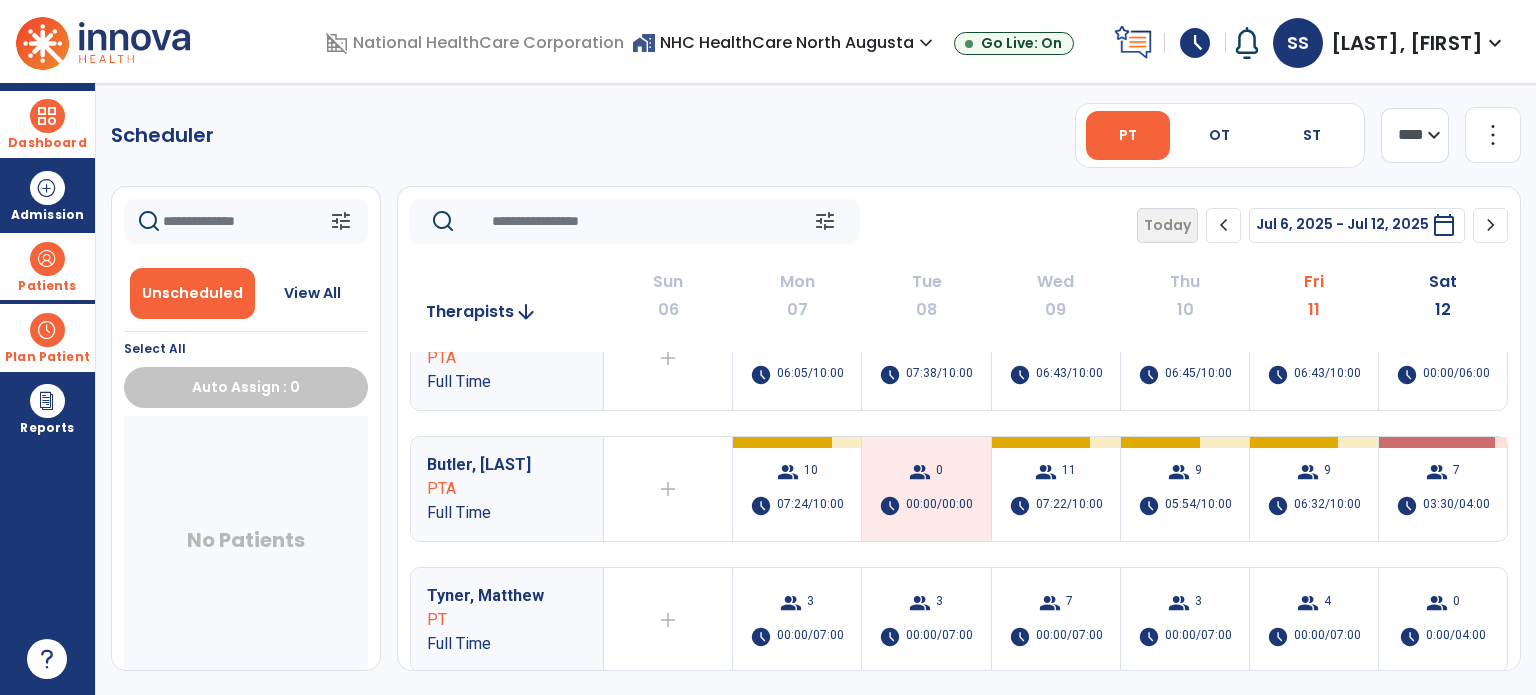 click on "PTA" at bounding box center (492, 489) 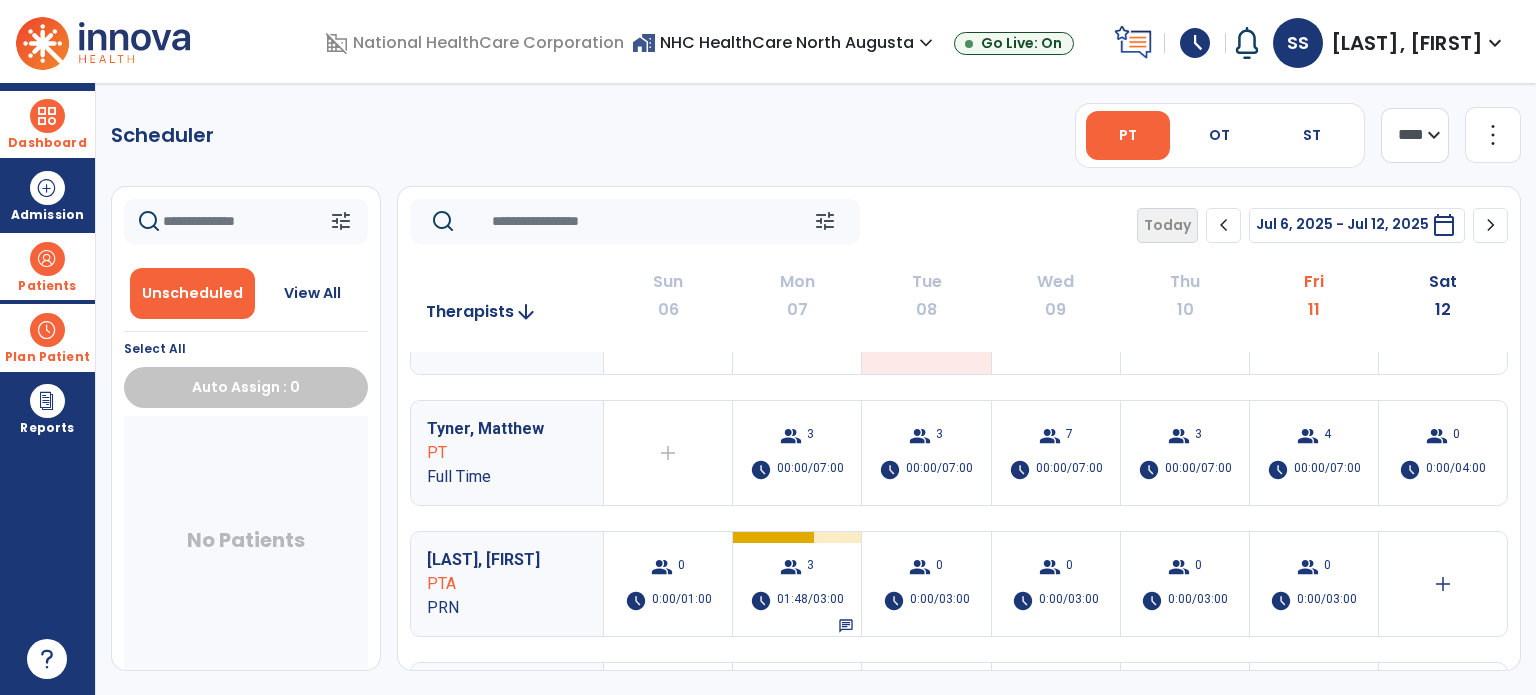 scroll, scrollTop: 640, scrollLeft: 0, axis: vertical 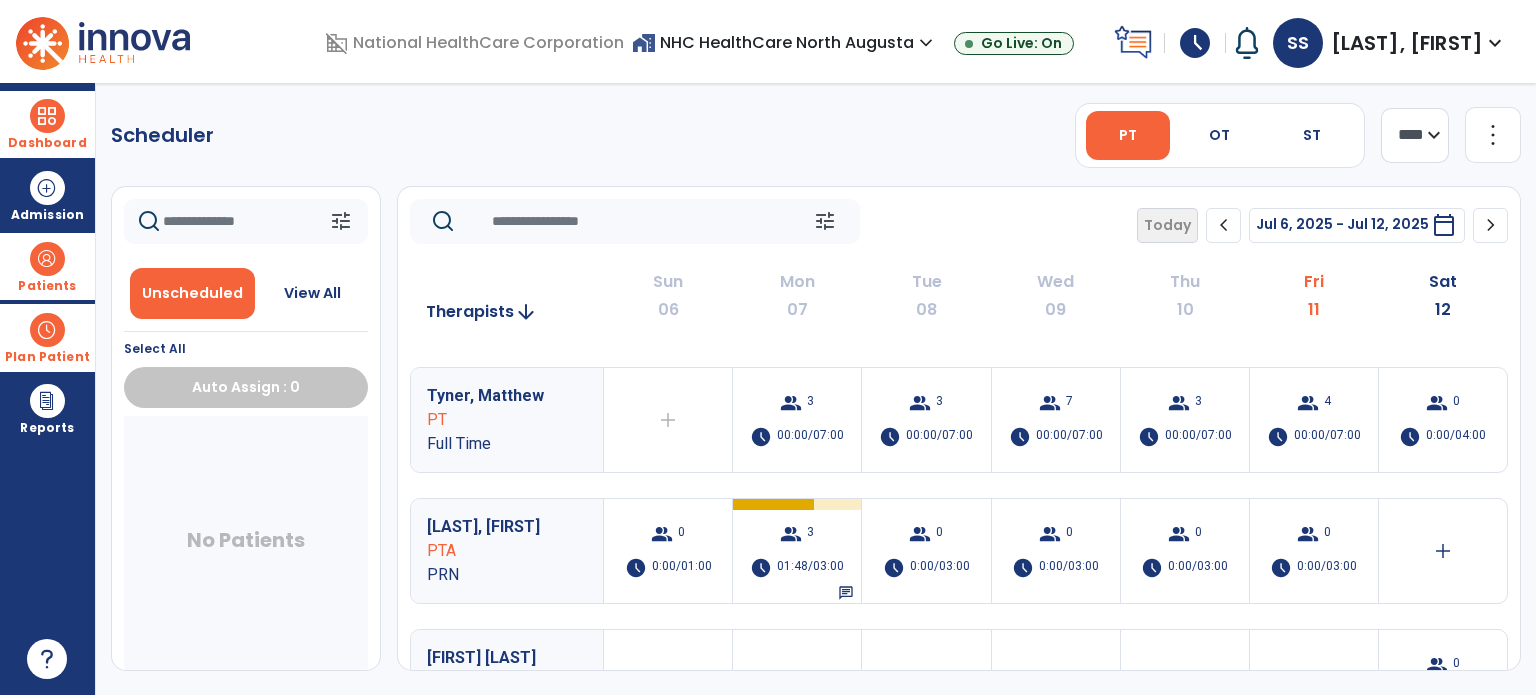 click on "[LAST], [FIRST]" at bounding box center (1407, 43) 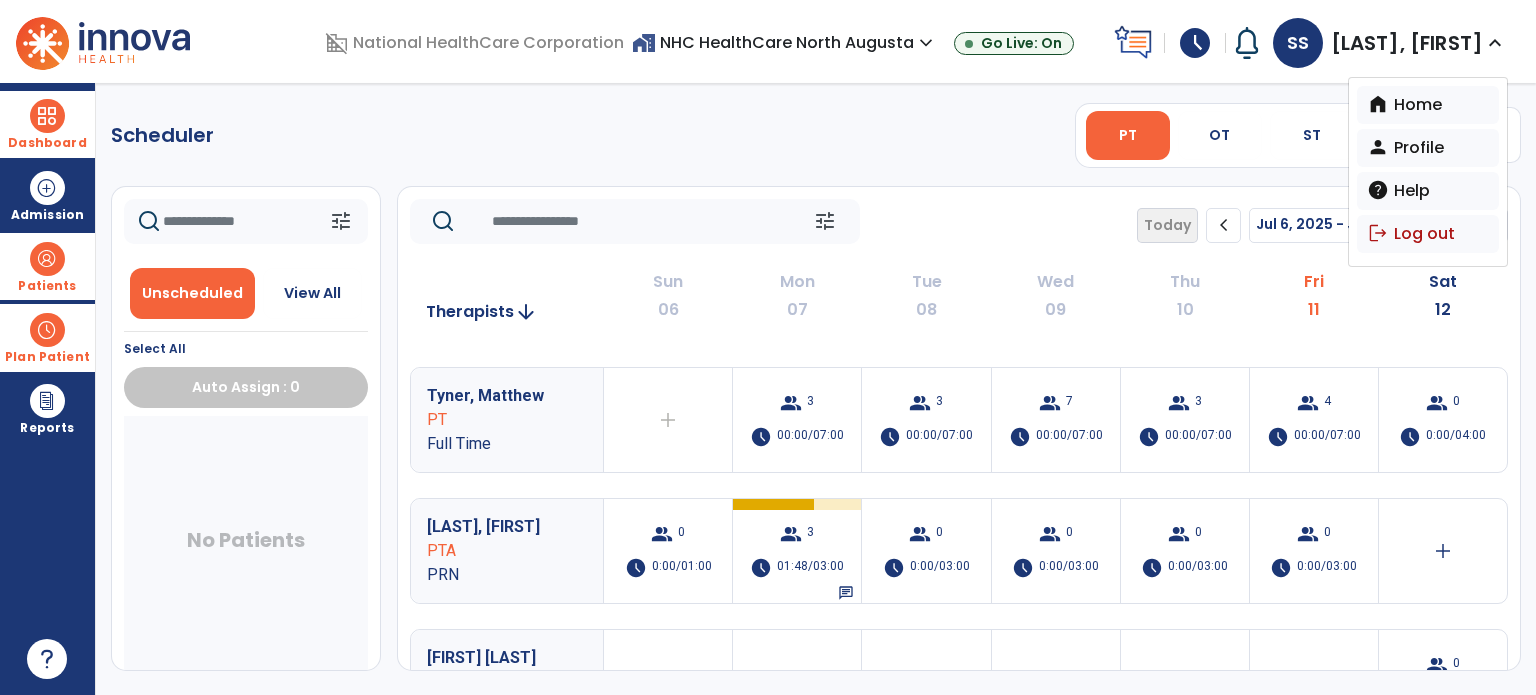 click on "schedule" at bounding box center (1195, 43) 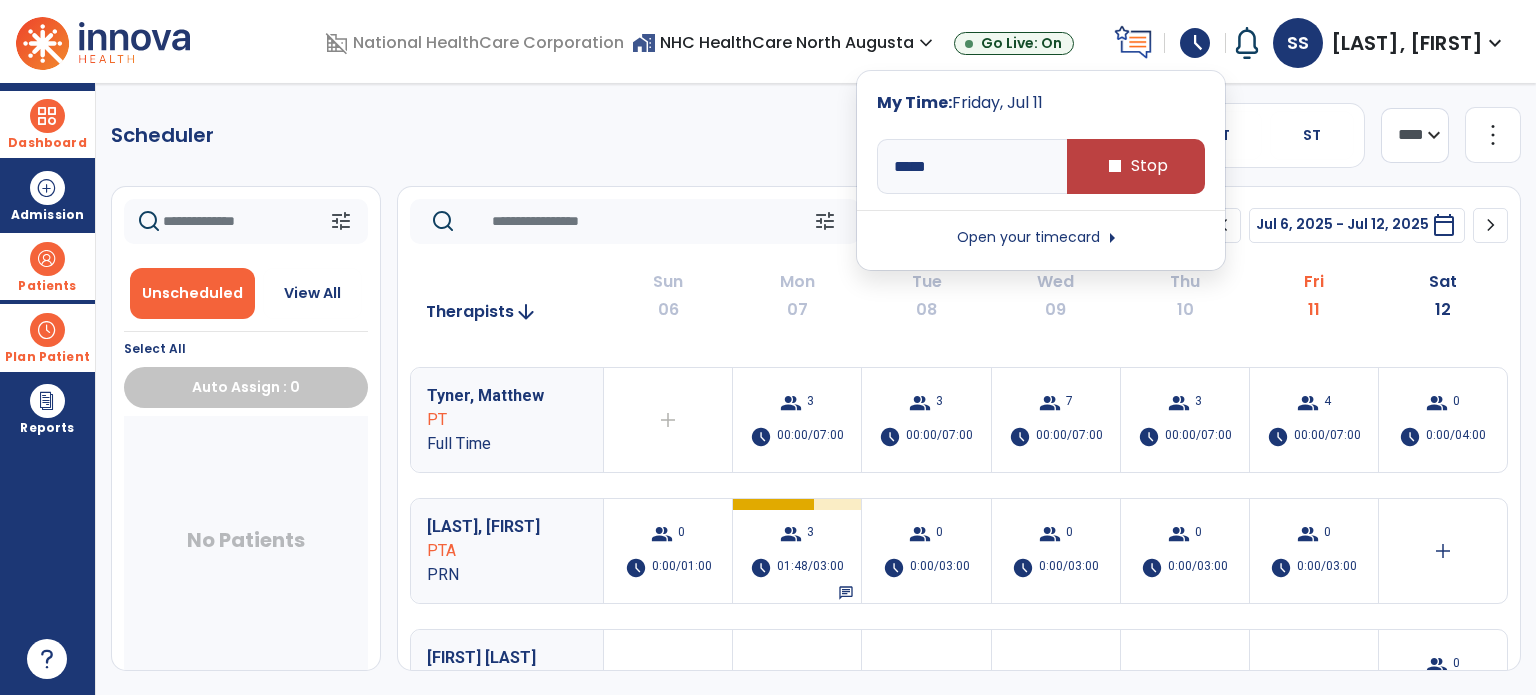 click on "Open your timecard  arrow_right" at bounding box center [1041, 238] 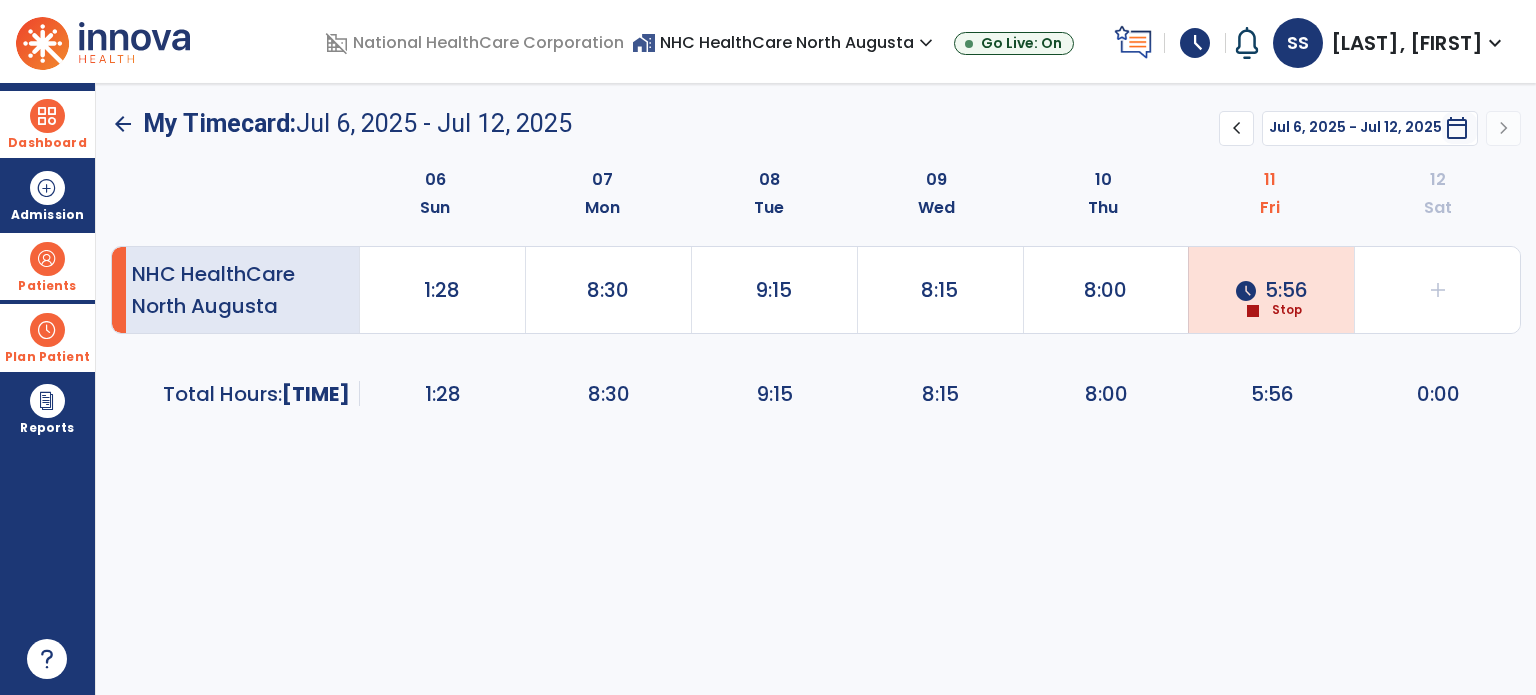click on "schedule [TIME]" 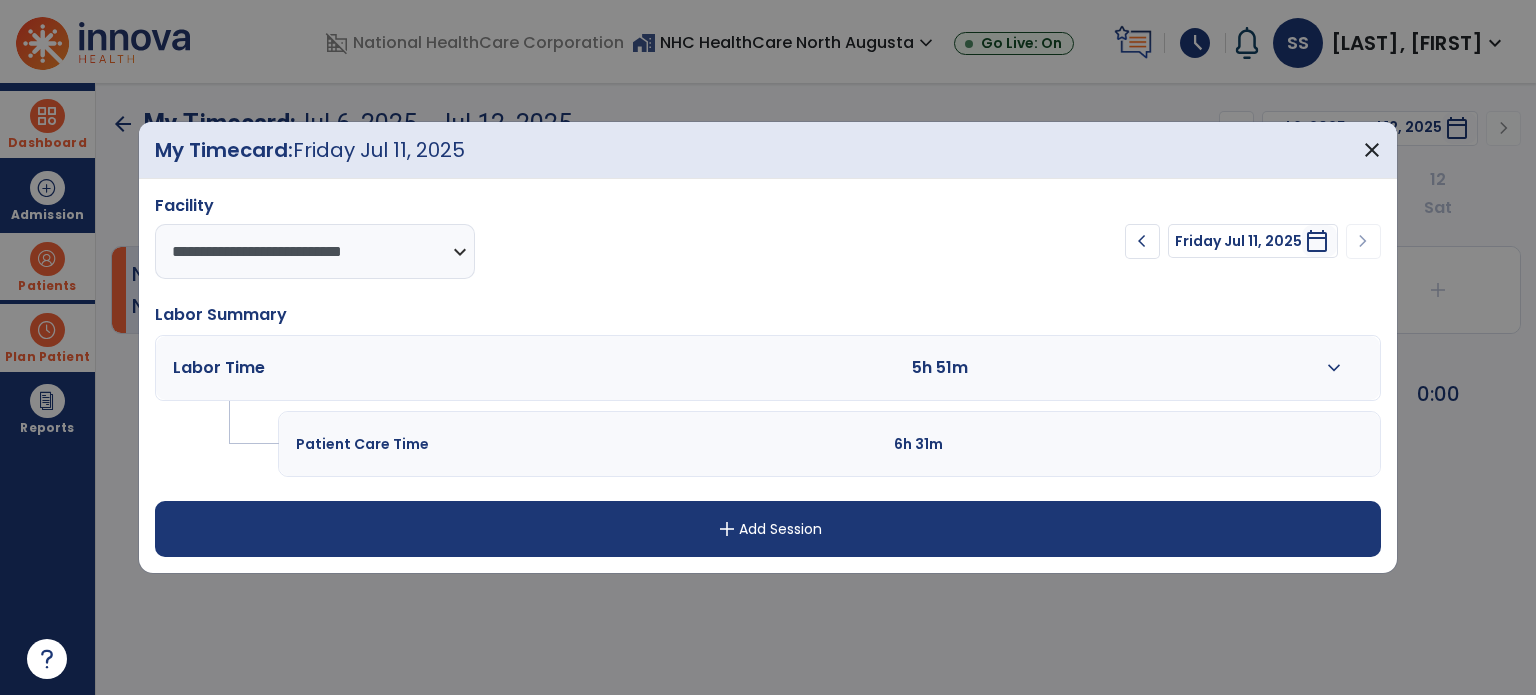 click on "expand_more" at bounding box center (1334, 368) 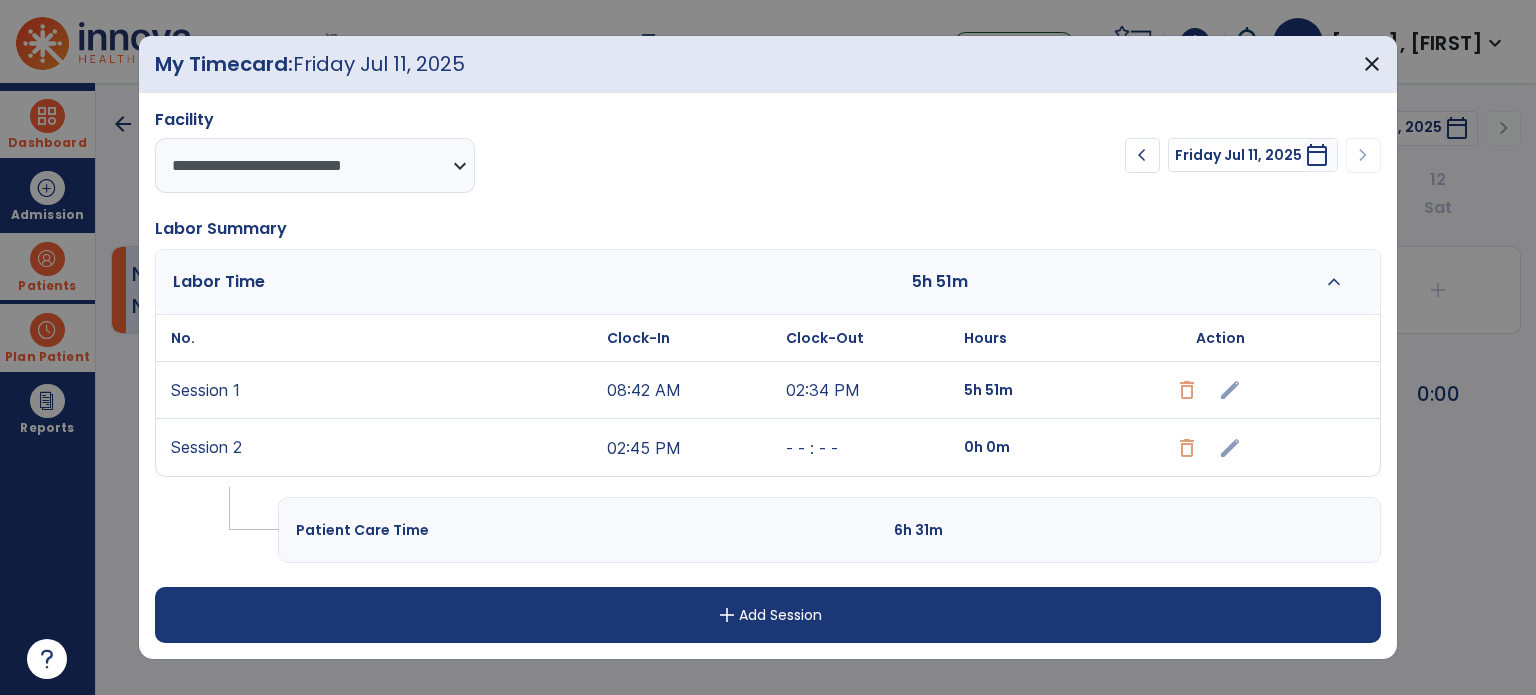 click on "02:45 PM" at bounding box center [691, 447] 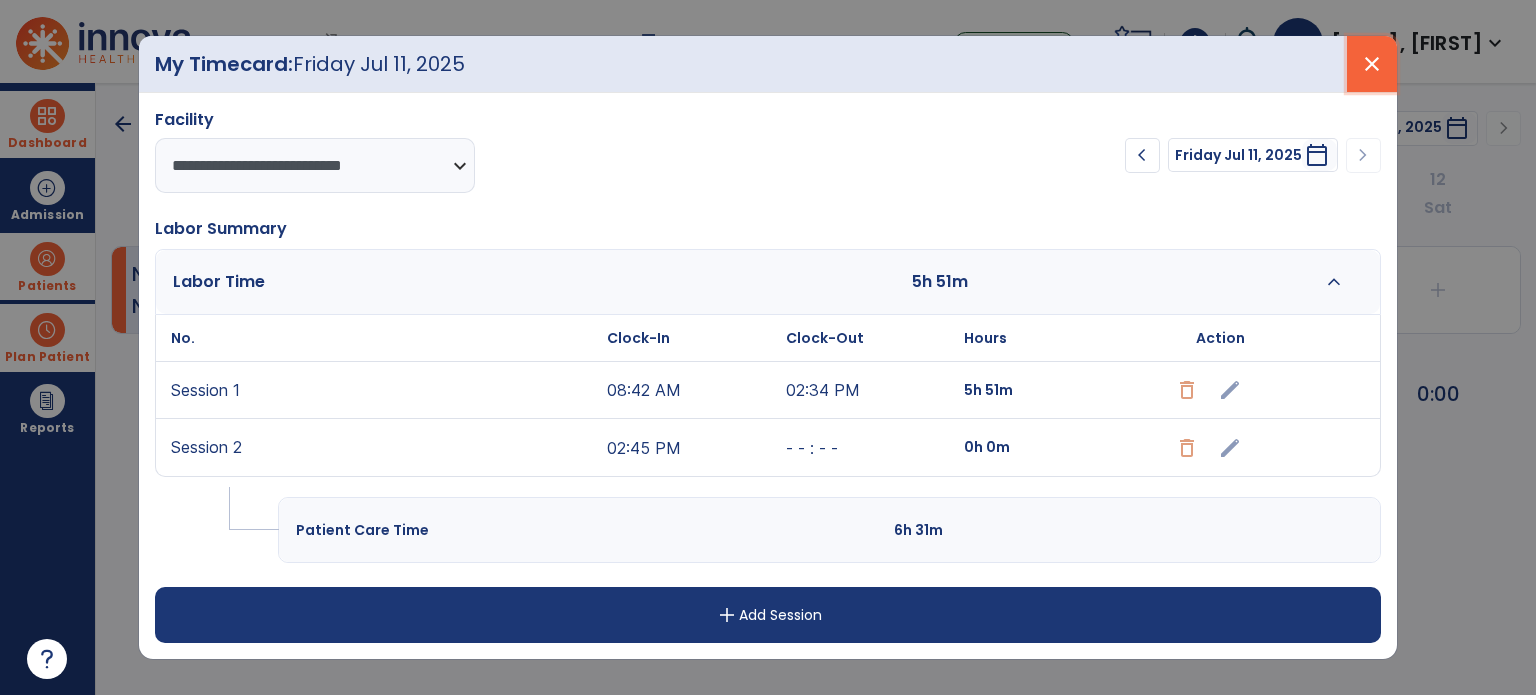 click on "close" at bounding box center (1372, 64) 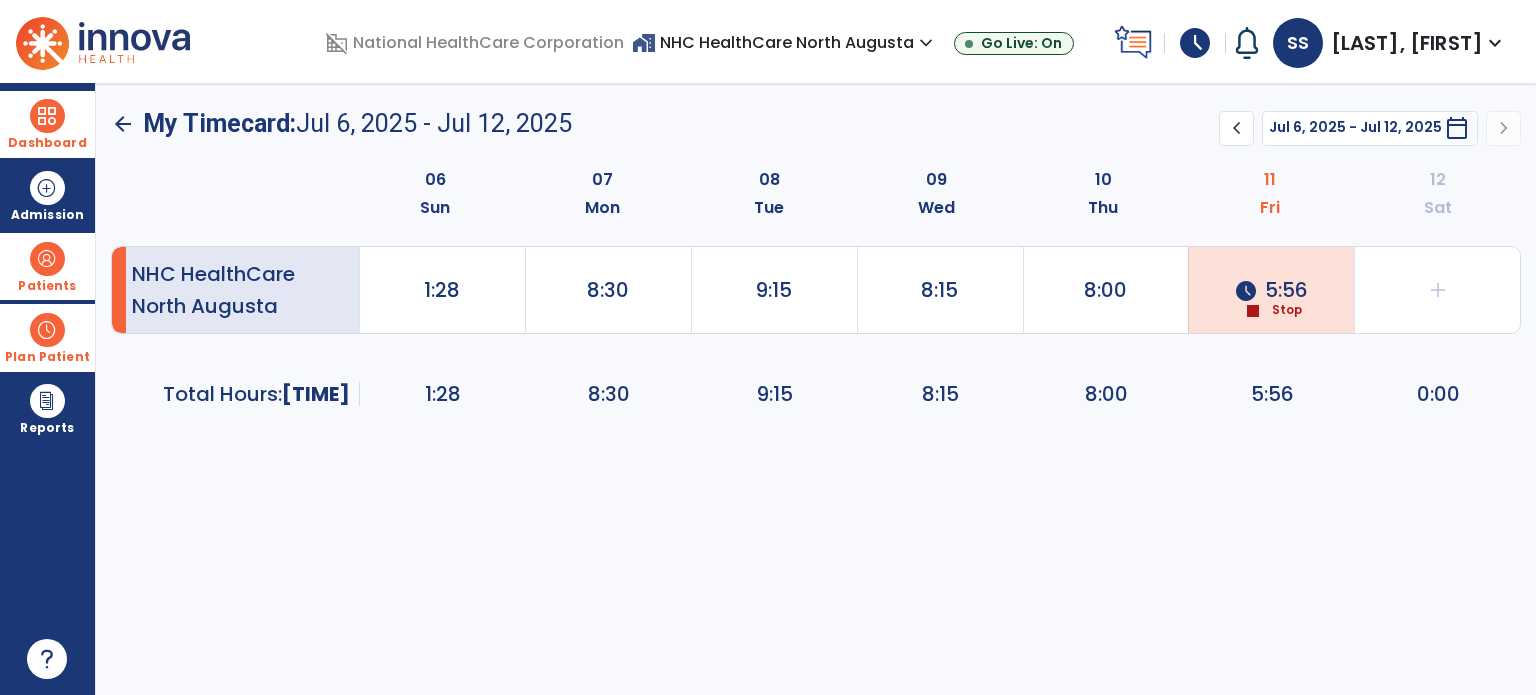click on "schedule" at bounding box center [1195, 43] 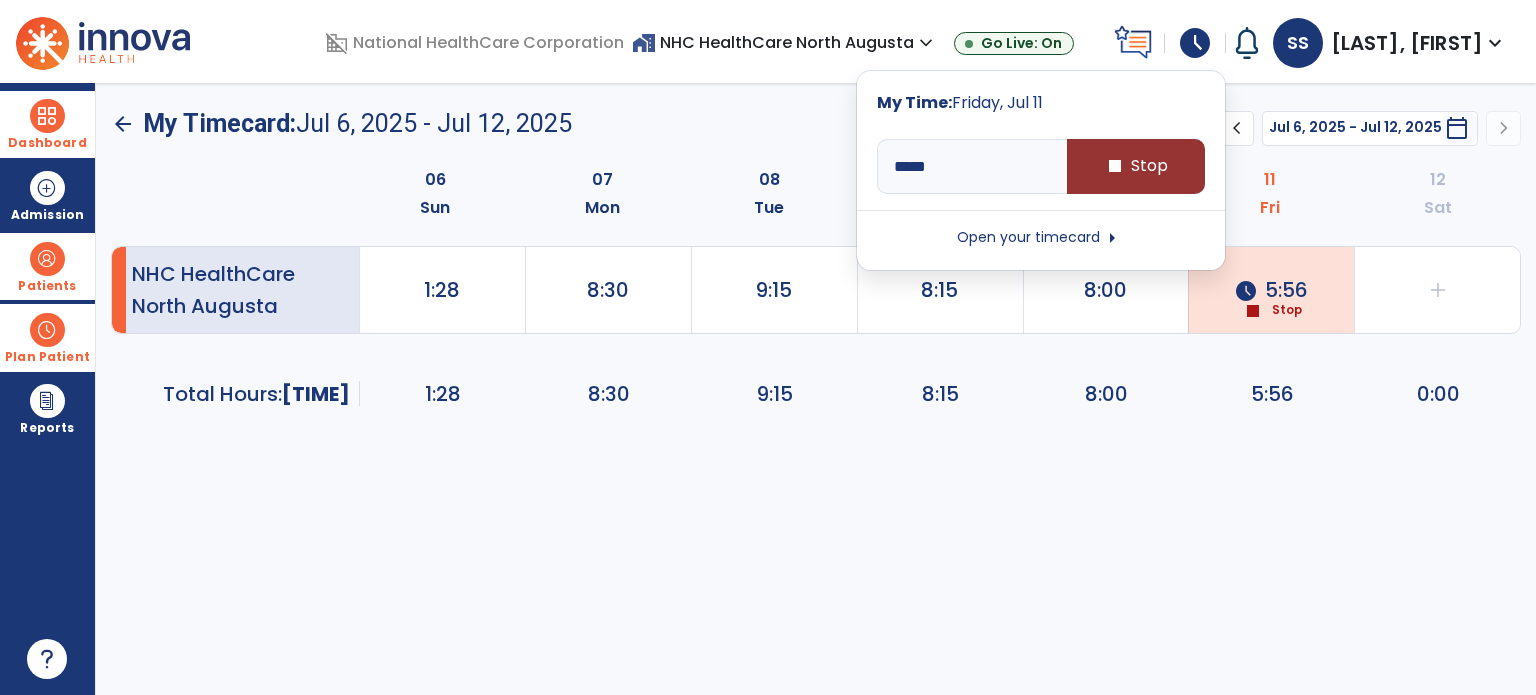 type on "*****" 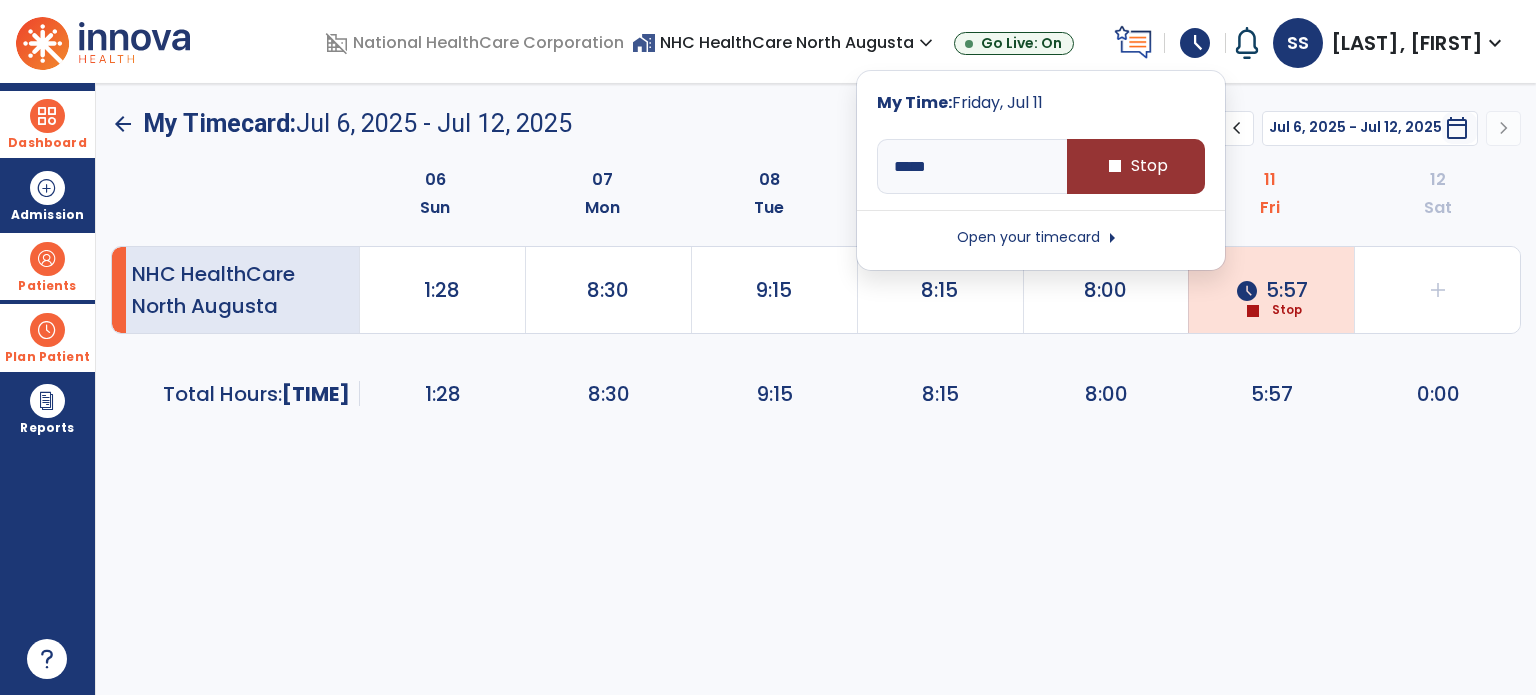 click on "stop  Stop" at bounding box center [1136, 166] 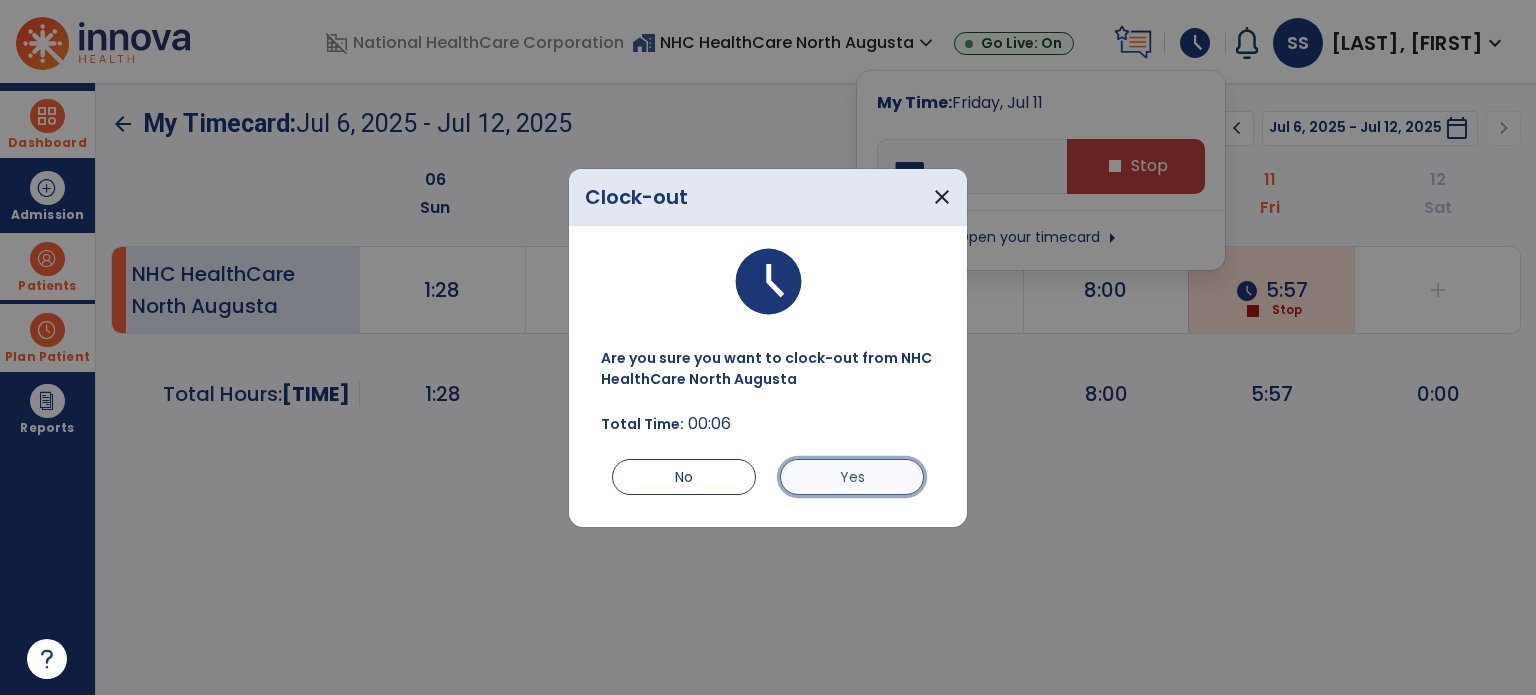click on "Yes" at bounding box center [852, 477] 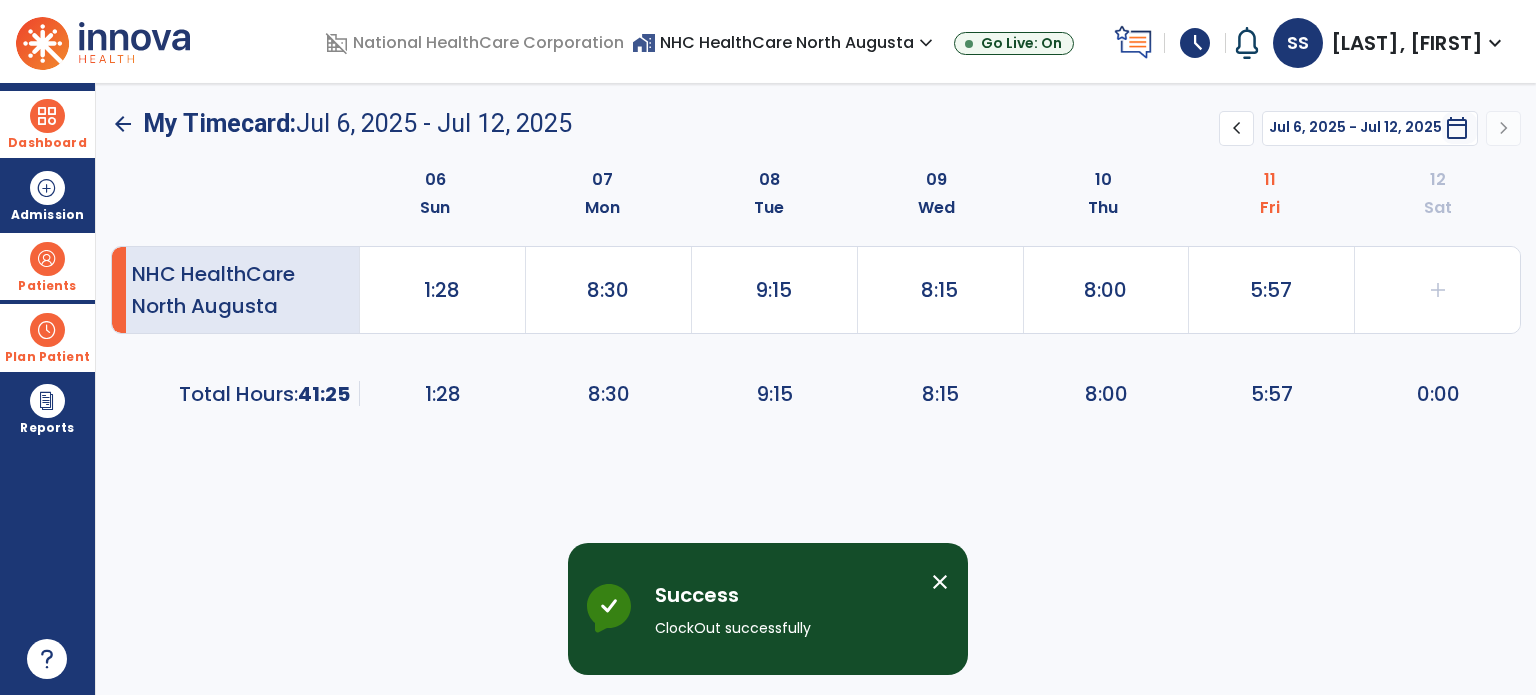 click on "SS [LAST], [FIRST] expand_more" at bounding box center (1390, 43) 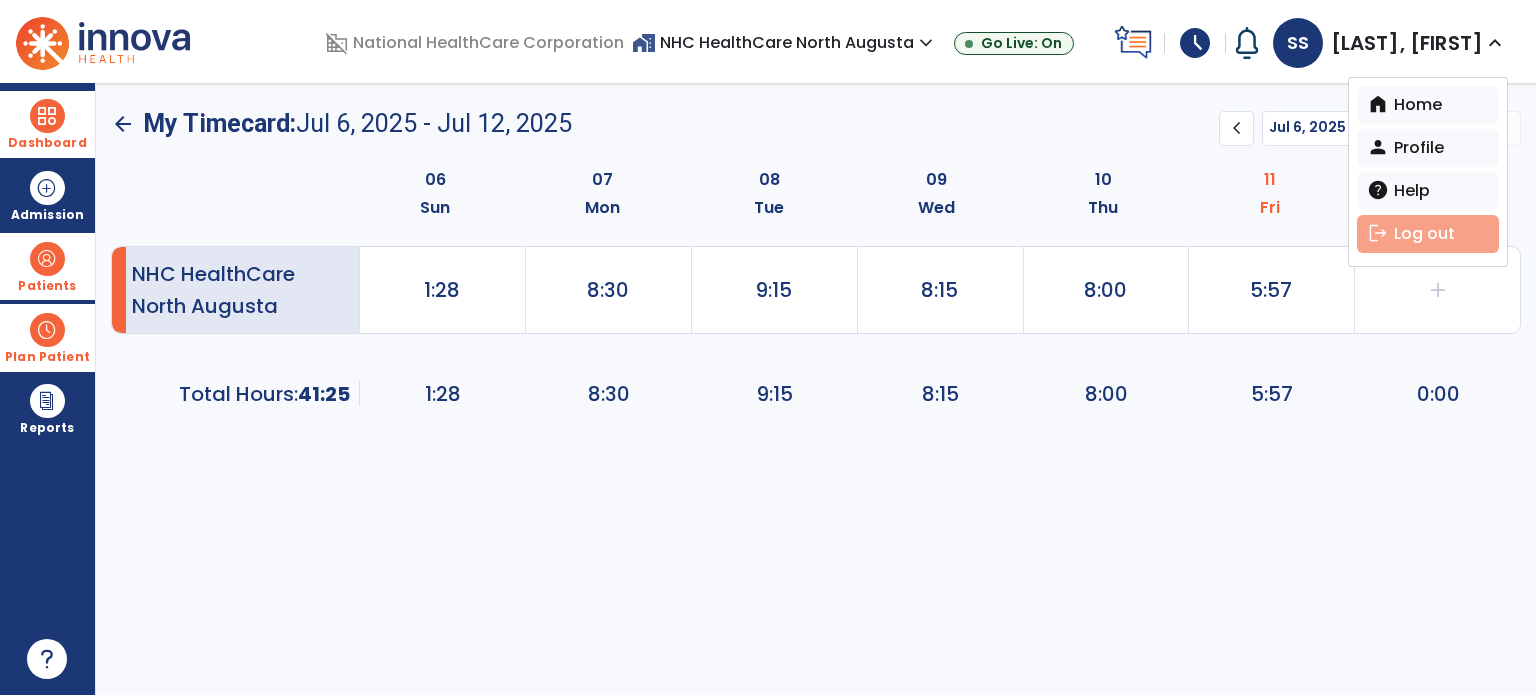 click on "logout   Log out" at bounding box center (1428, 234) 